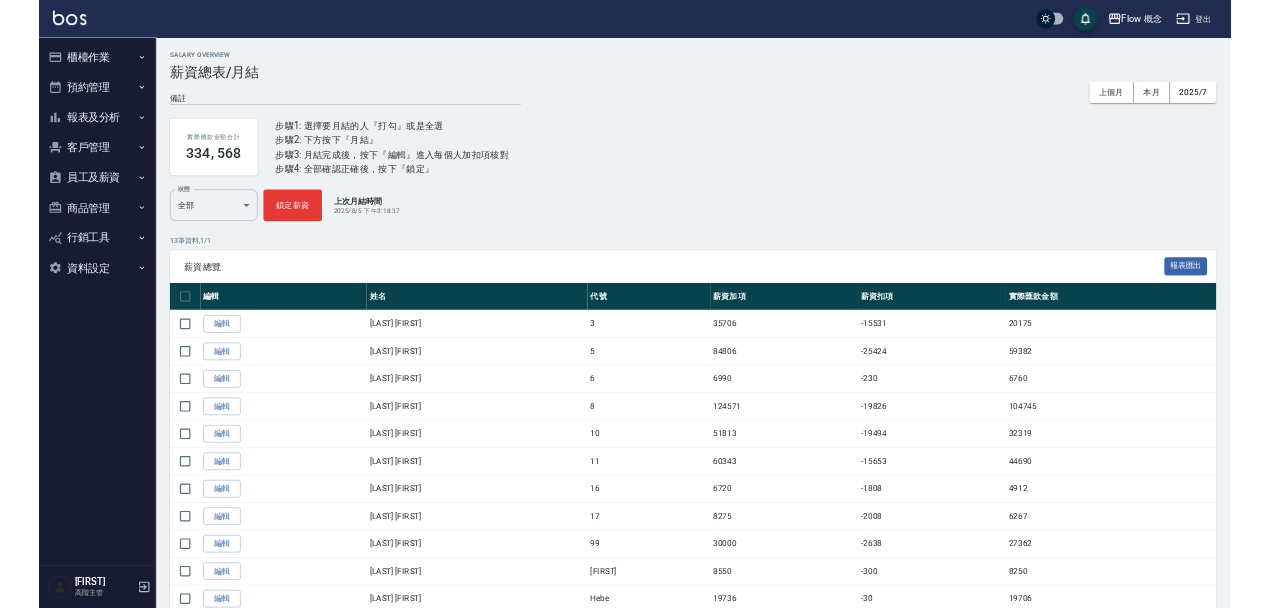 scroll, scrollTop: 0, scrollLeft: 0, axis: both 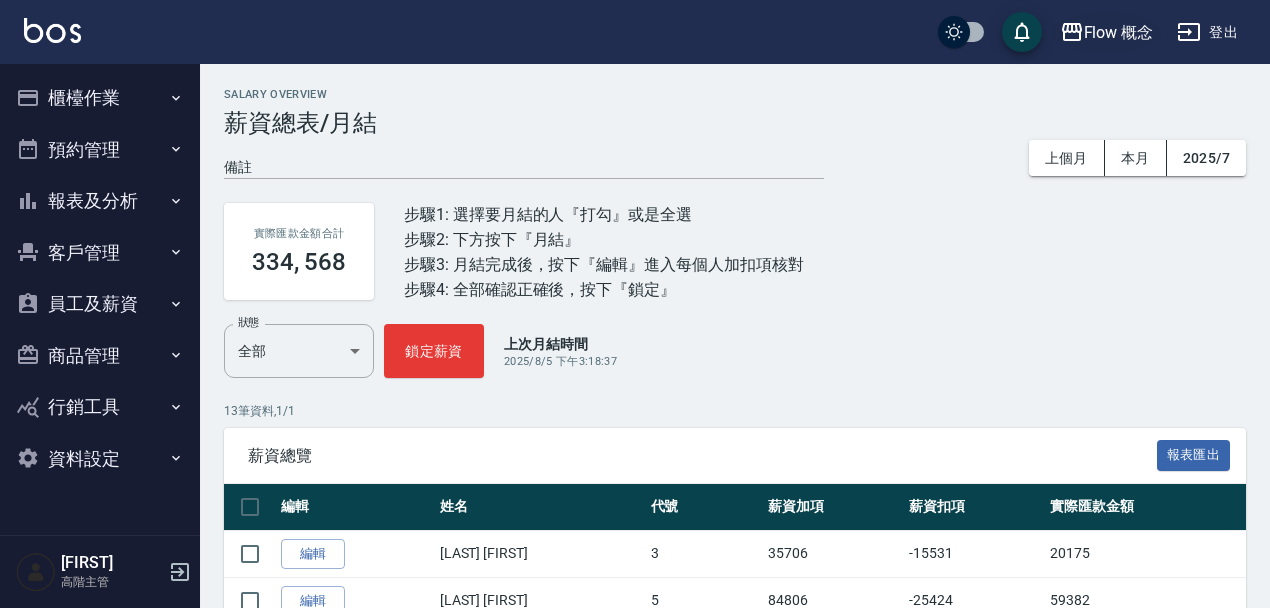click on "Flow 概念" at bounding box center [1119, 32] 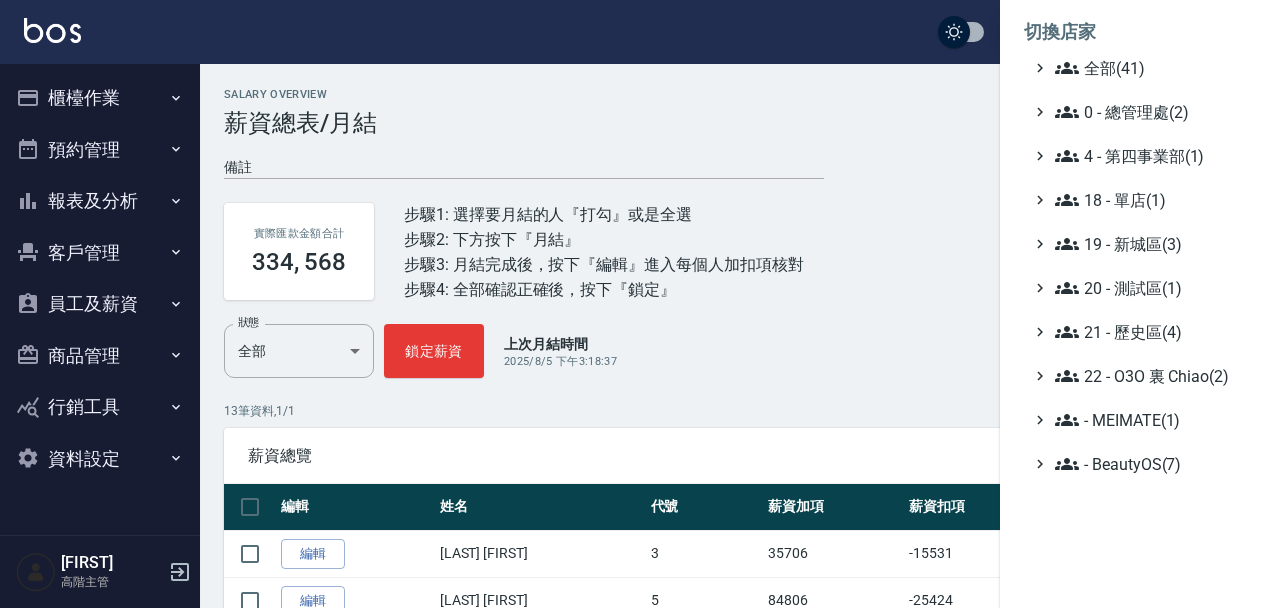 click at bounding box center [640, 304] 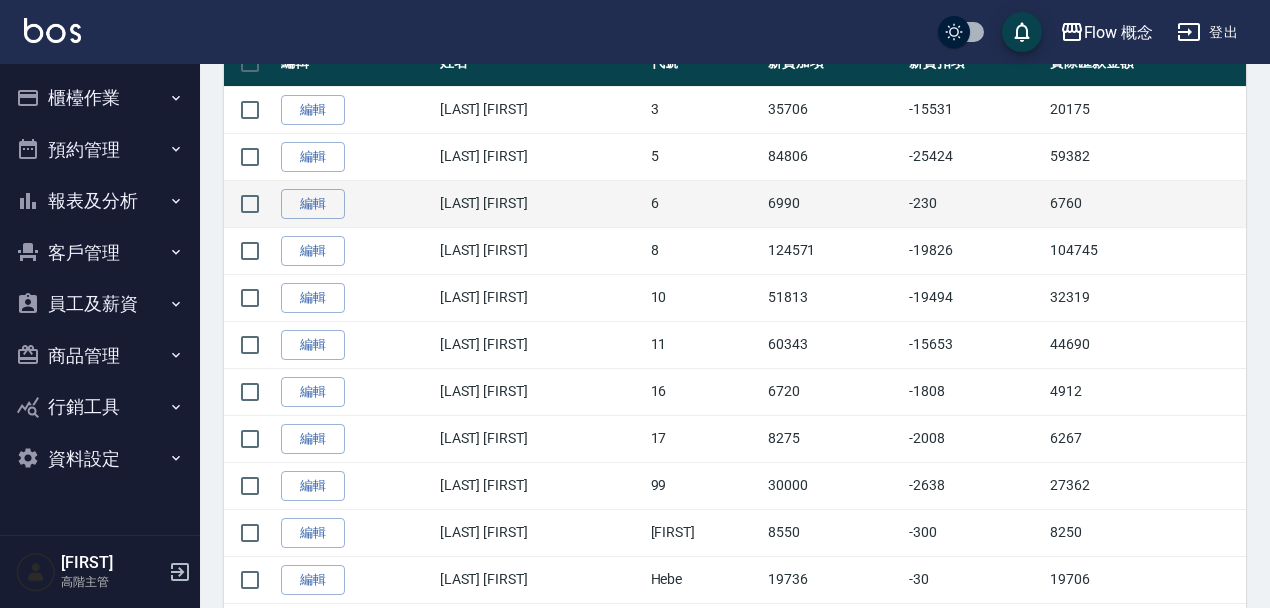 scroll, scrollTop: 366, scrollLeft: 0, axis: vertical 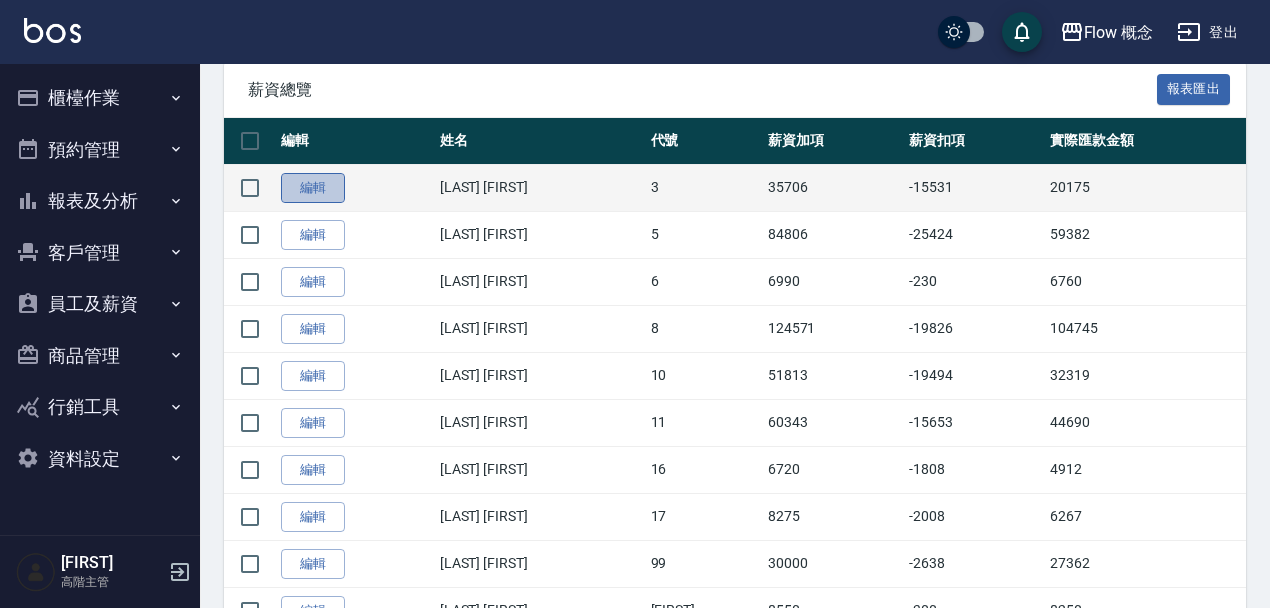 click on "編輯" at bounding box center (313, 188) 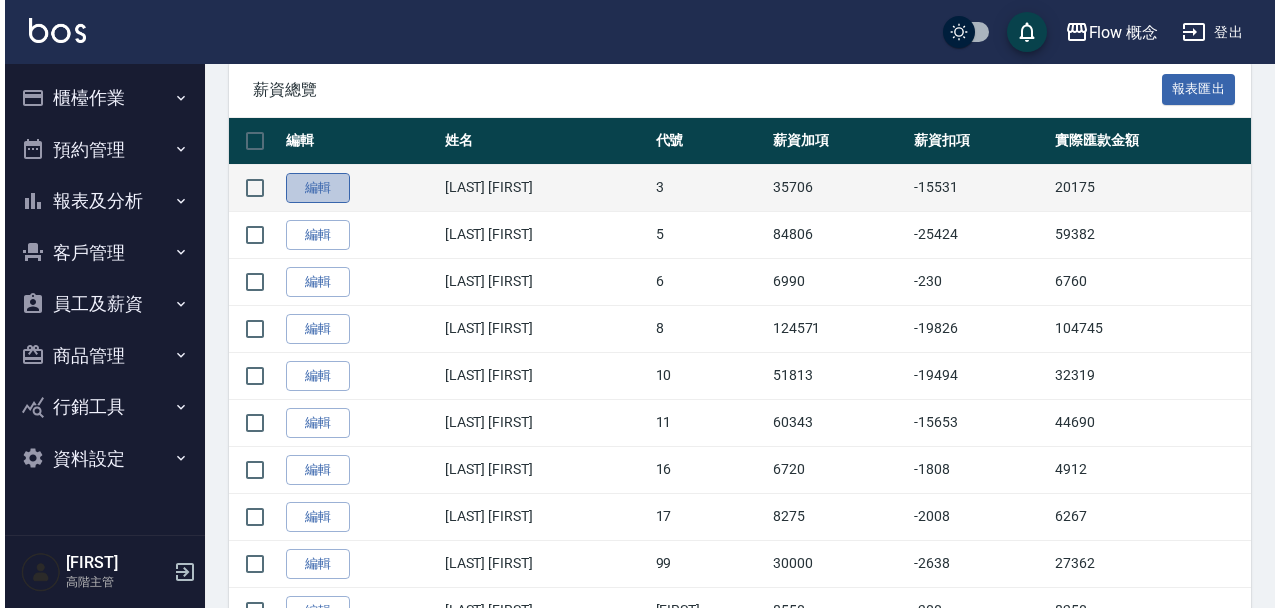 scroll, scrollTop: 0, scrollLeft: 0, axis: both 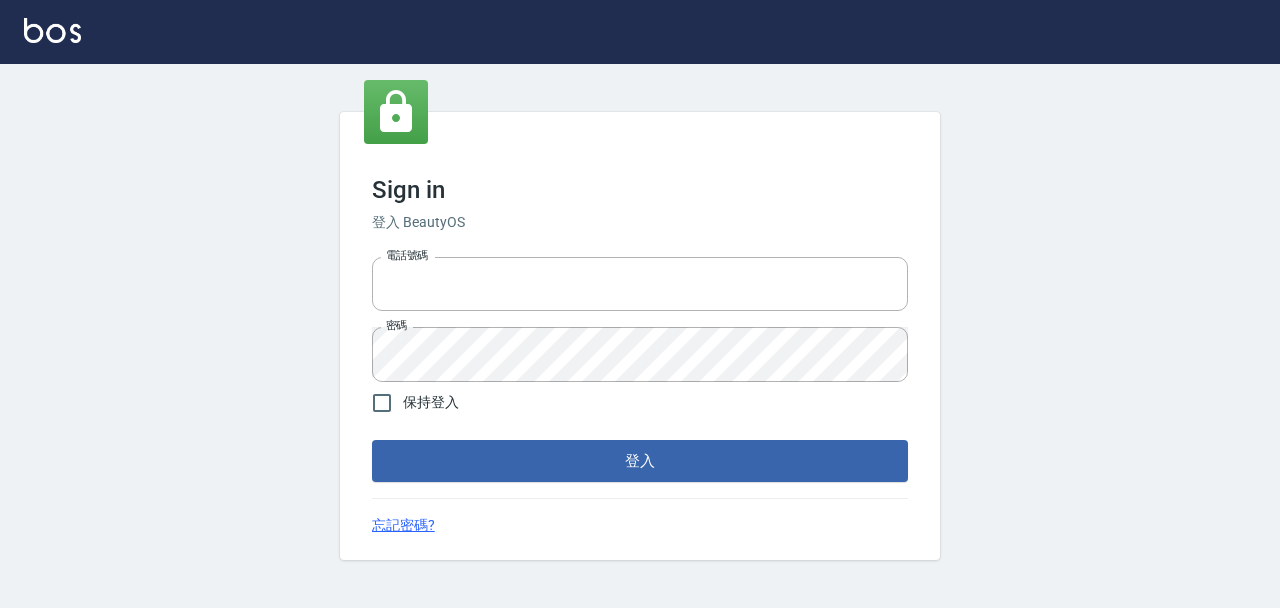 type on "[PHONE]" 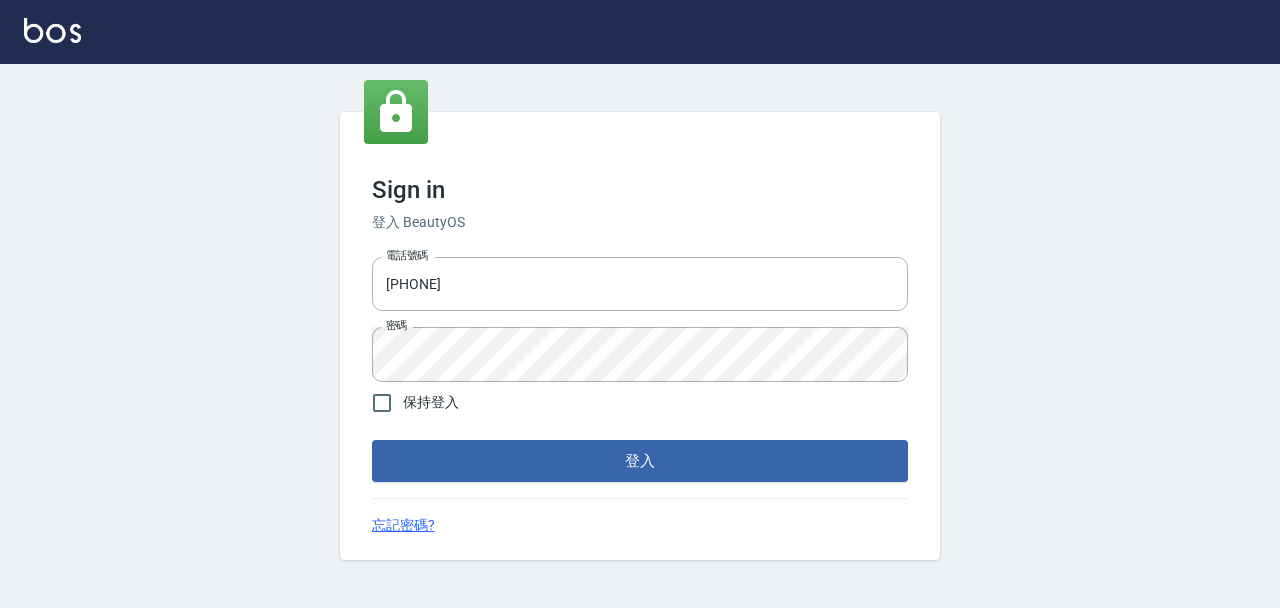 click on "電話號碼 0931222924 電話號碼 密碼 密碼 保持登入 登入" at bounding box center [640, 365] 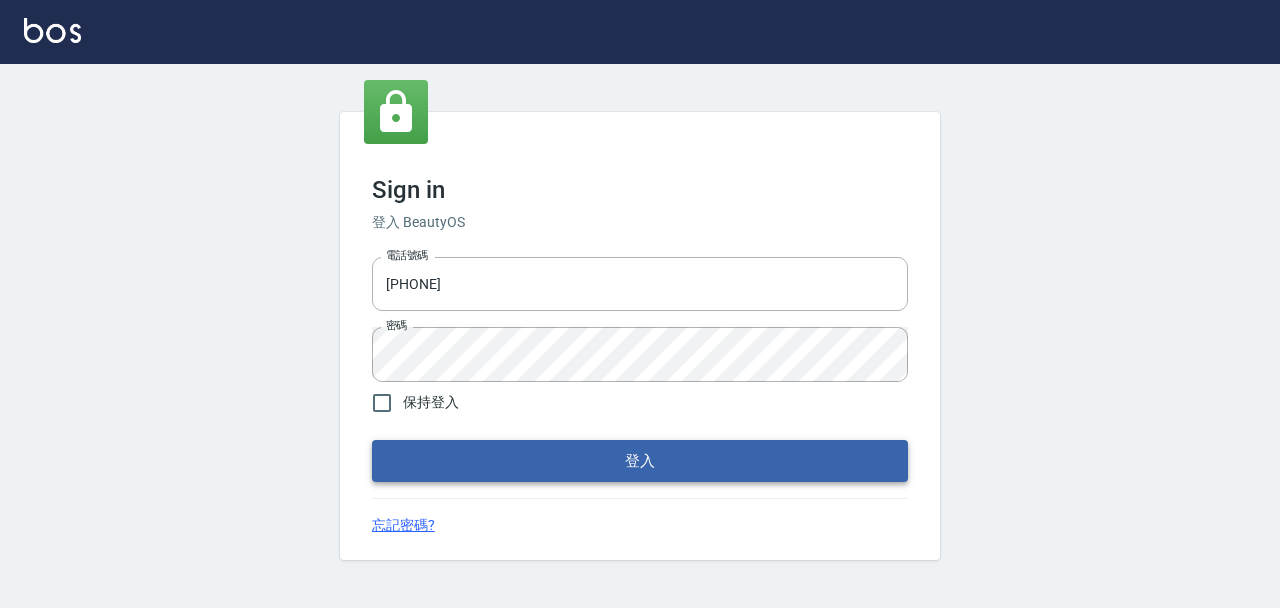 click on "登入" at bounding box center [640, 461] 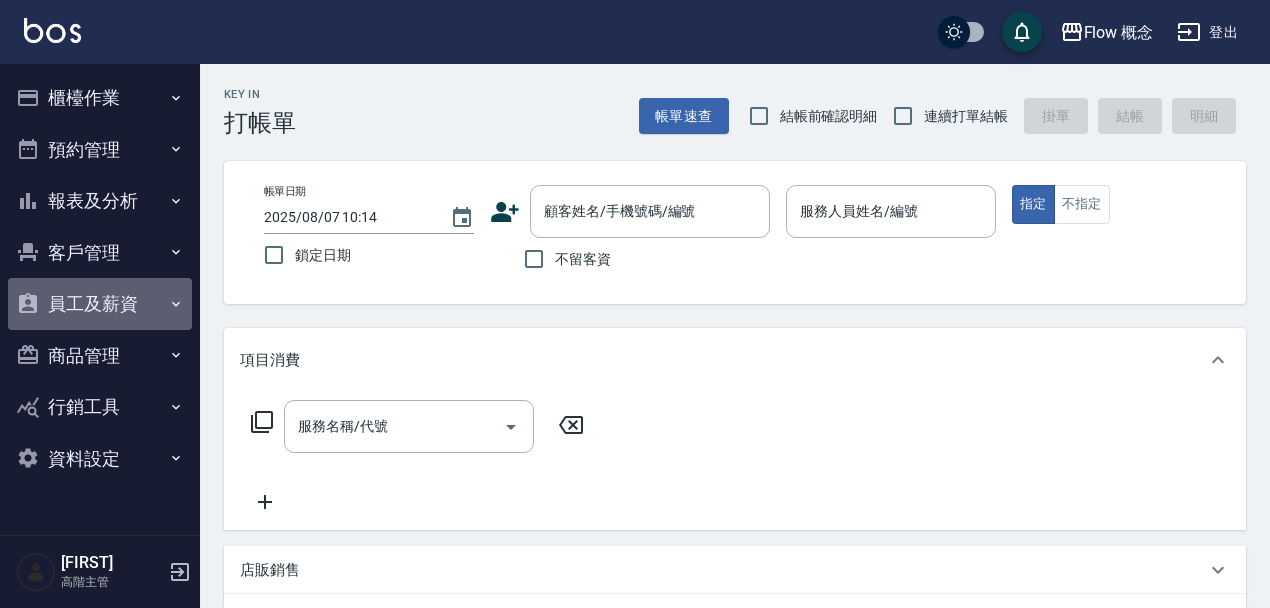 click on "員工及薪資" at bounding box center (100, 304) 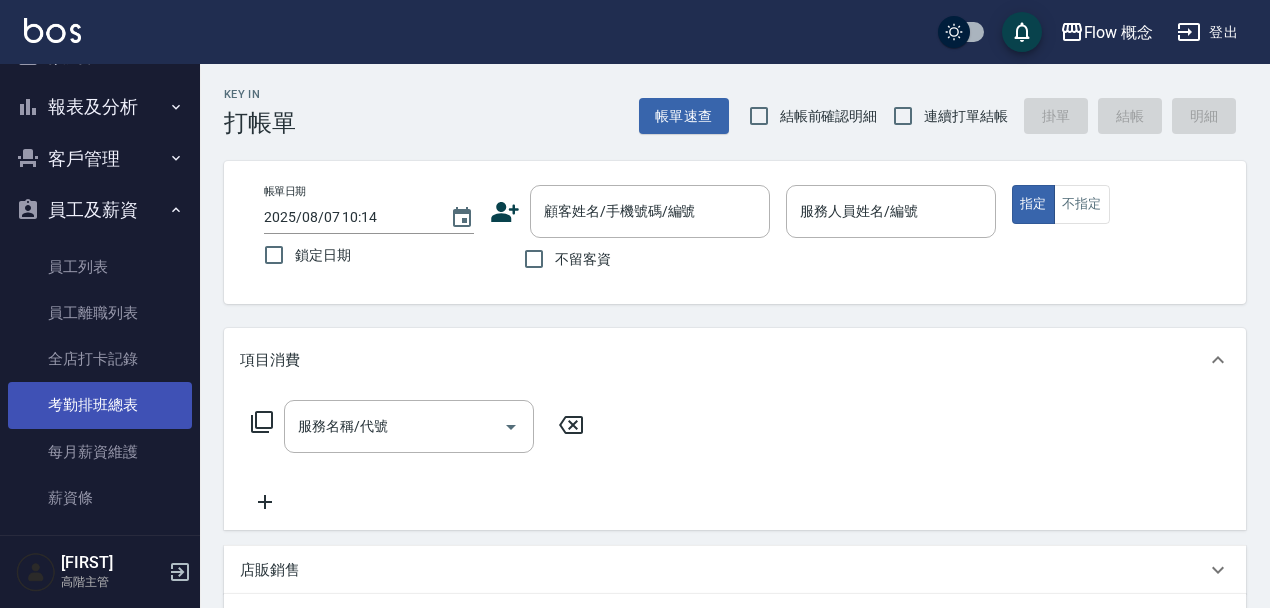 scroll, scrollTop: 98, scrollLeft: 0, axis: vertical 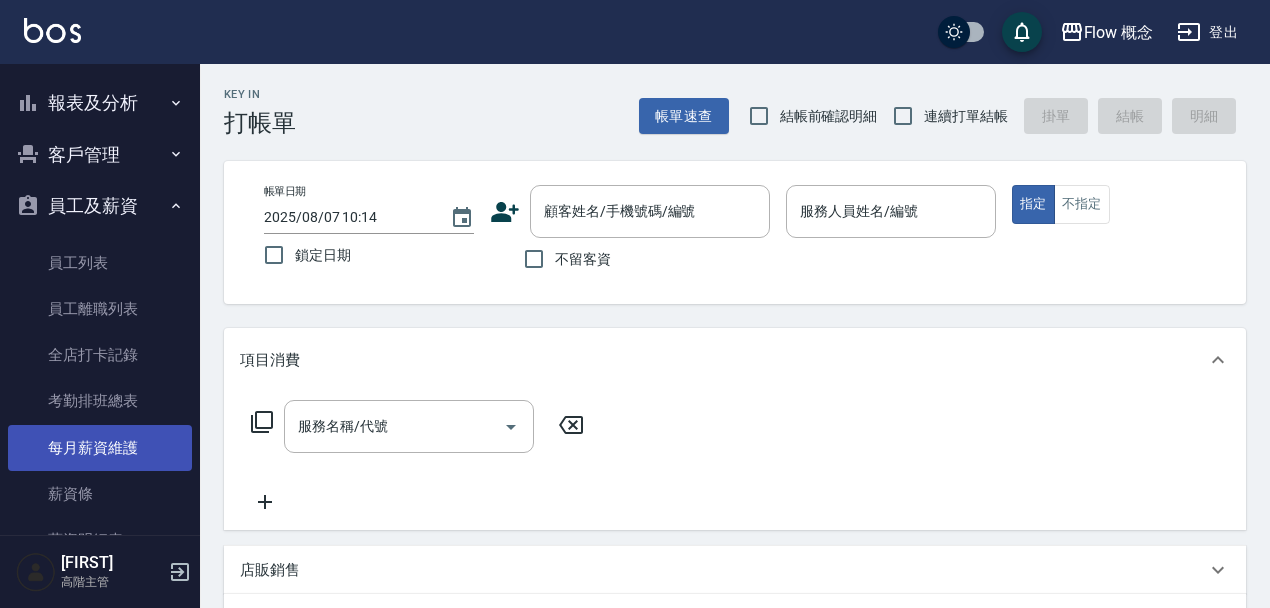 click on "每月薪資維護" at bounding box center (100, 448) 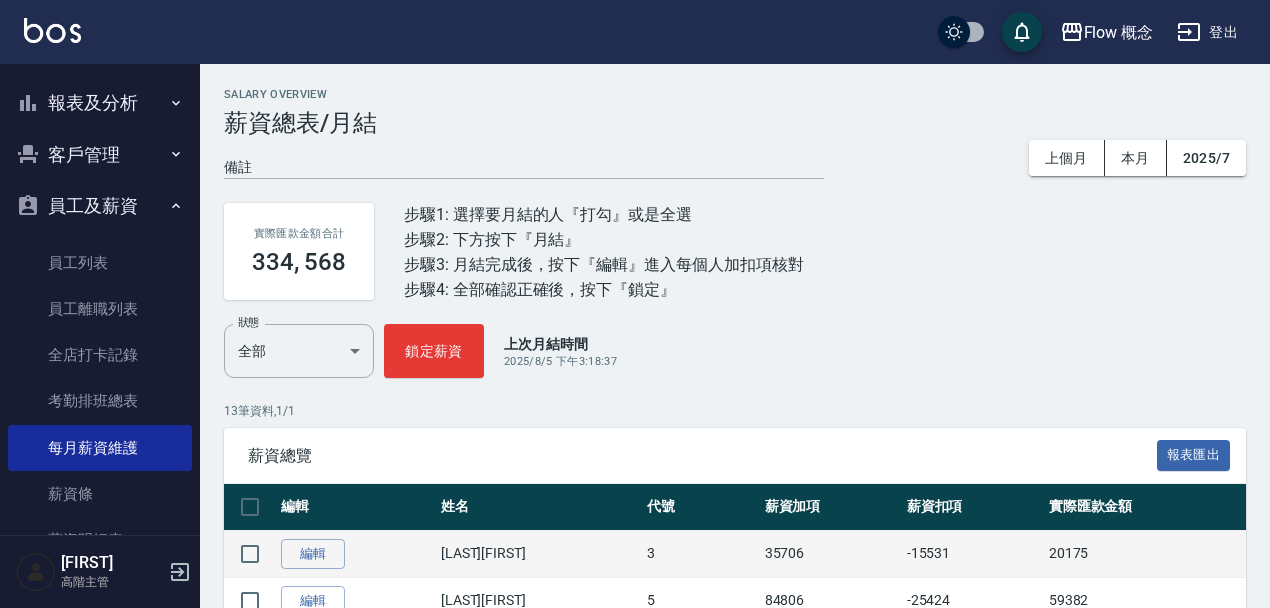 scroll, scrollTop: 4, scrollLeft: 0, axis: vertical 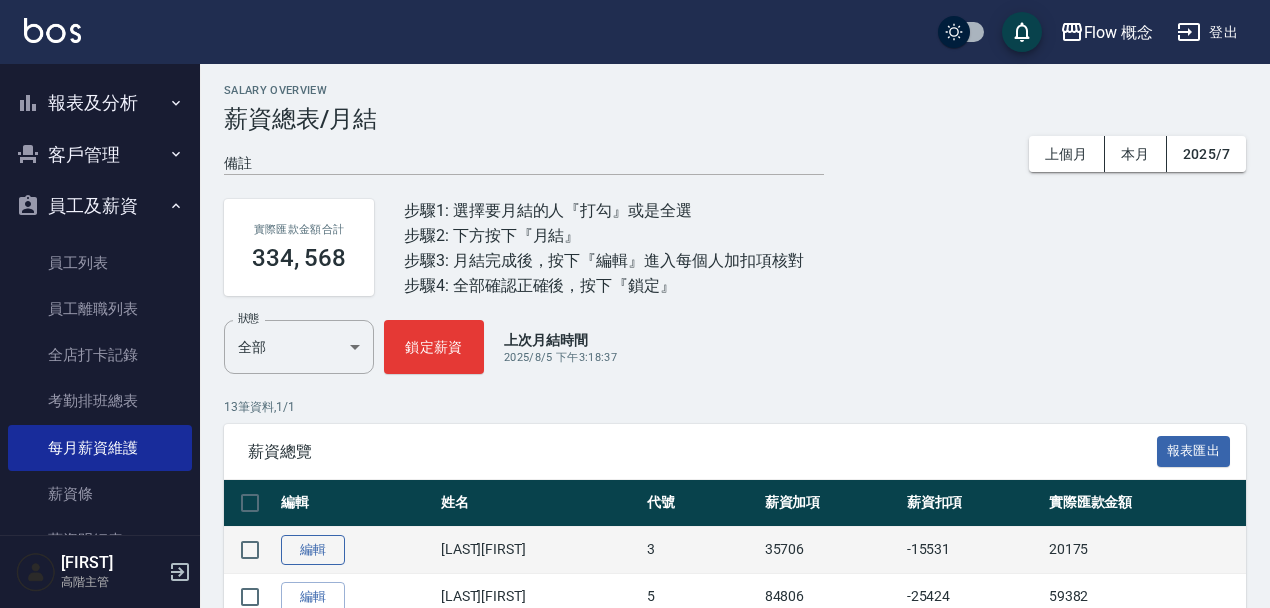 click on "編輯" at bounding box center (313, 550) 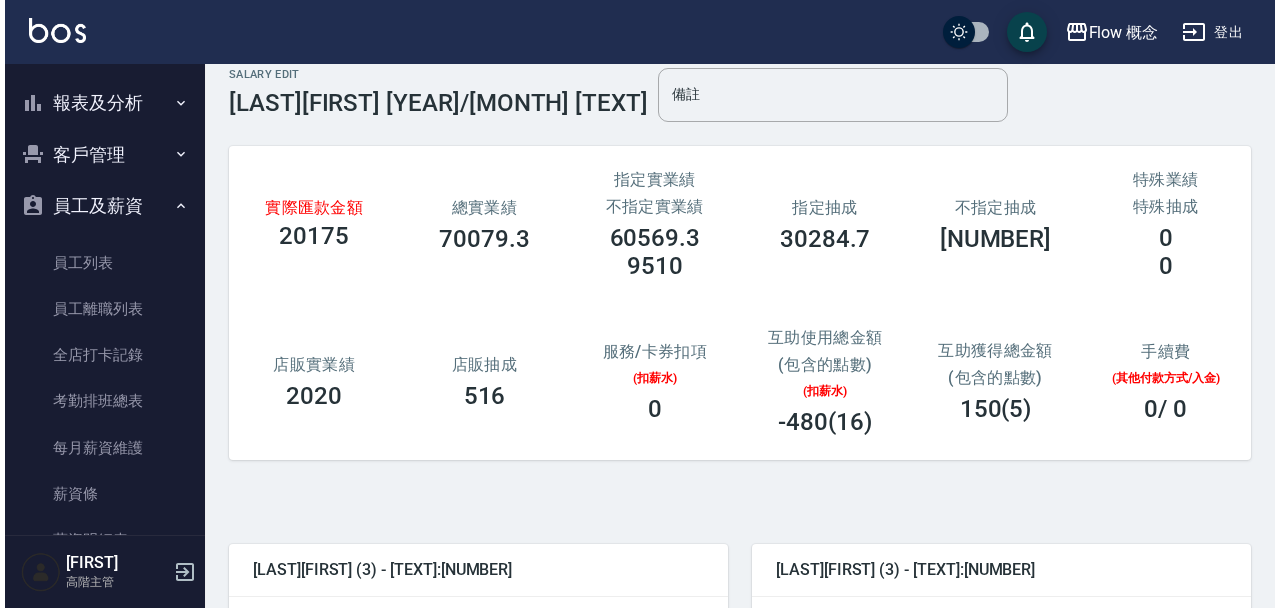 scroll, scrollTop: 438, scrollLeft: 0, axis: vertical 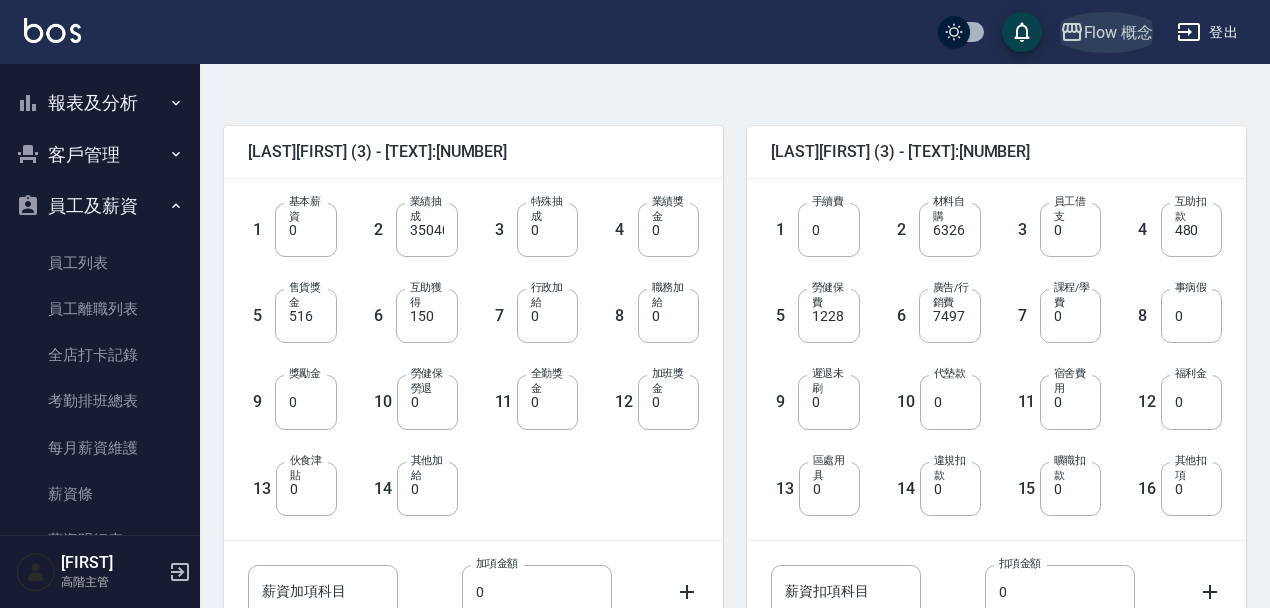 click on "Flow 概念" at bounding box center (1119, 32) 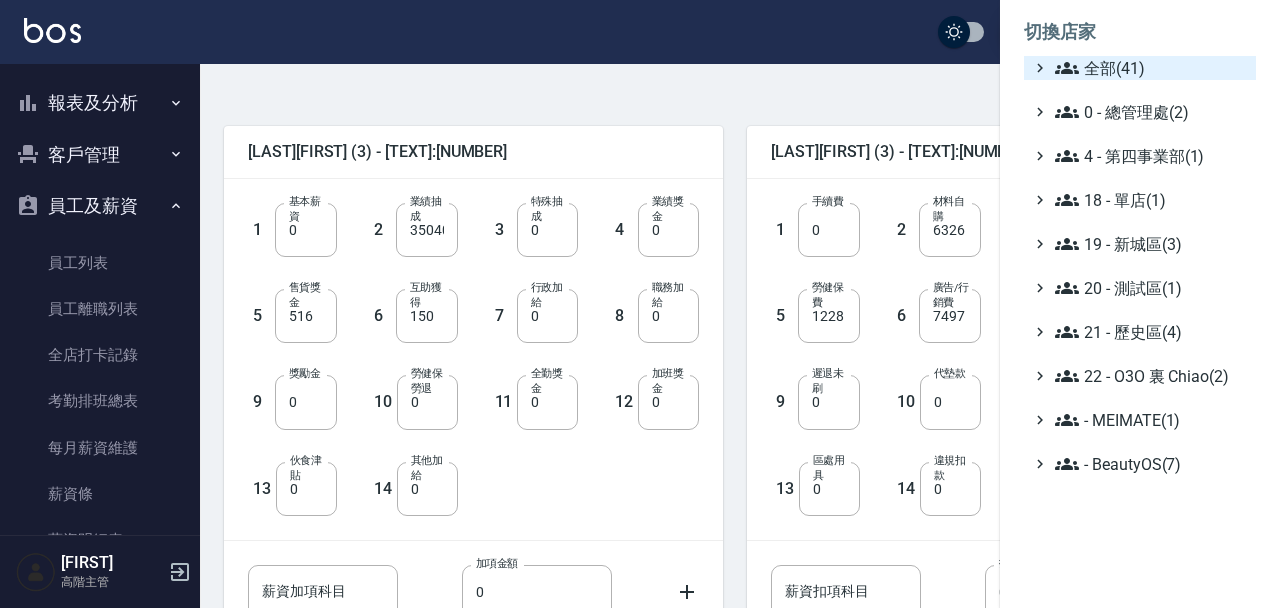 click on "全部(41)" at bounding box center (1151, 68) 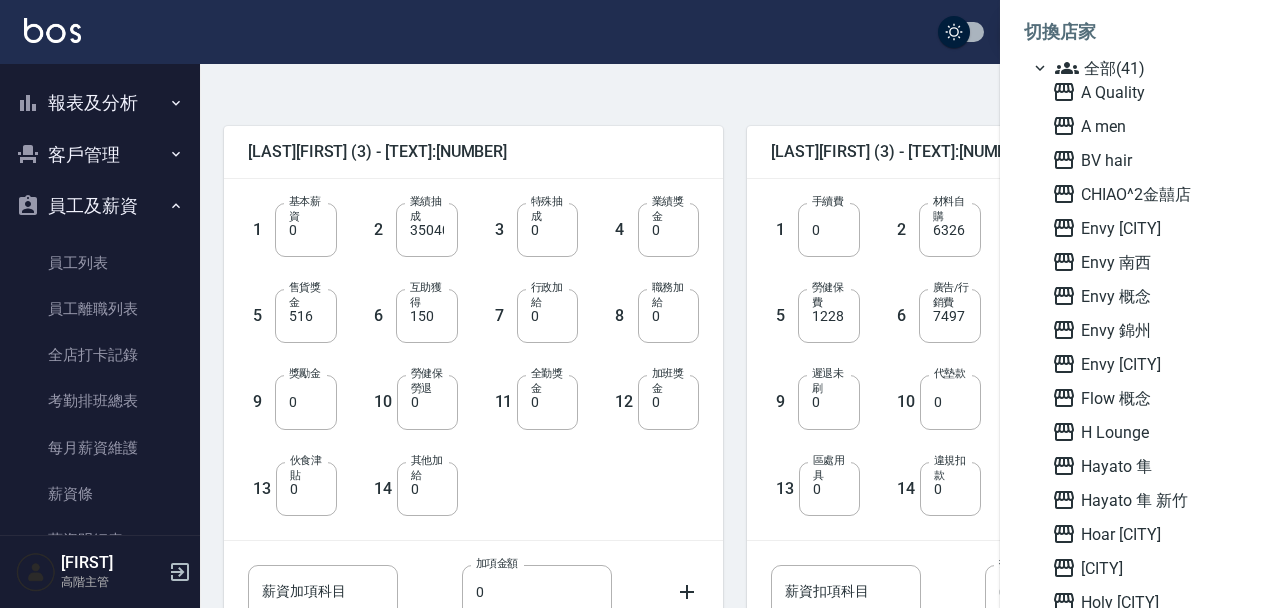 click on "全部(41)" at bounding box center (1151, 68) 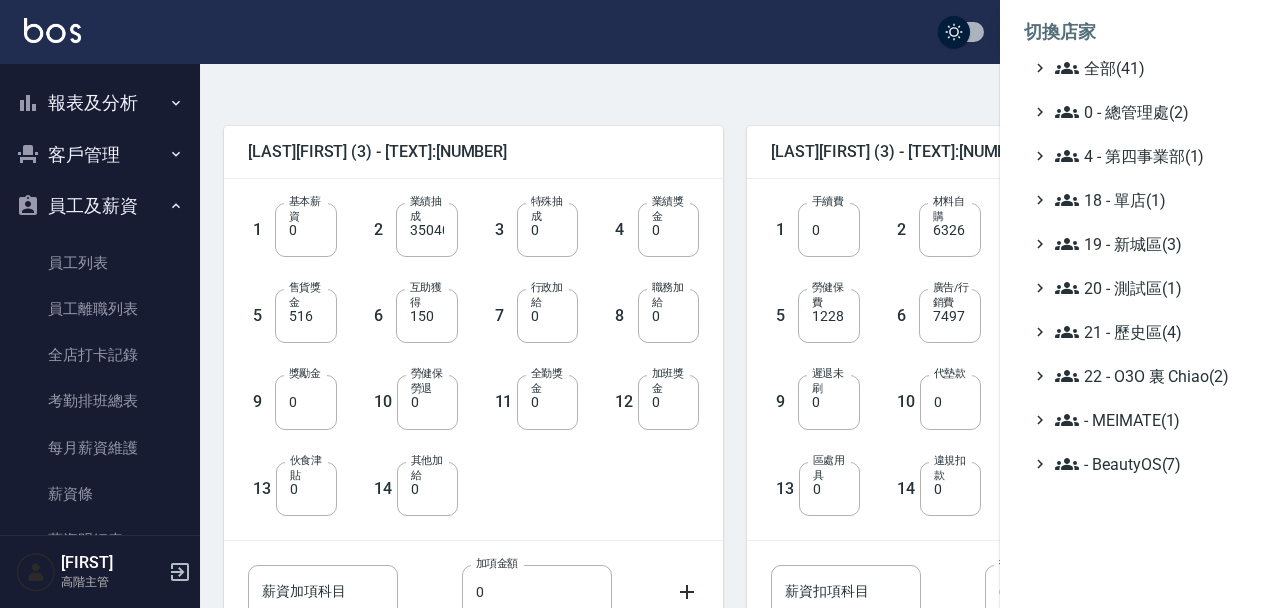 click on "全部(41) 0 - 總管理處(2) 4 - 第四事業部(1) 18 - 單店(1) 19 - 新城區(3) 20 - 測試區(1) 21 - 歷史區(4) 22 - O3O 裏 Chiao(2)  - MEIMATE(1)  - BeautyOS(7)" at bounding box center (1140, 266) 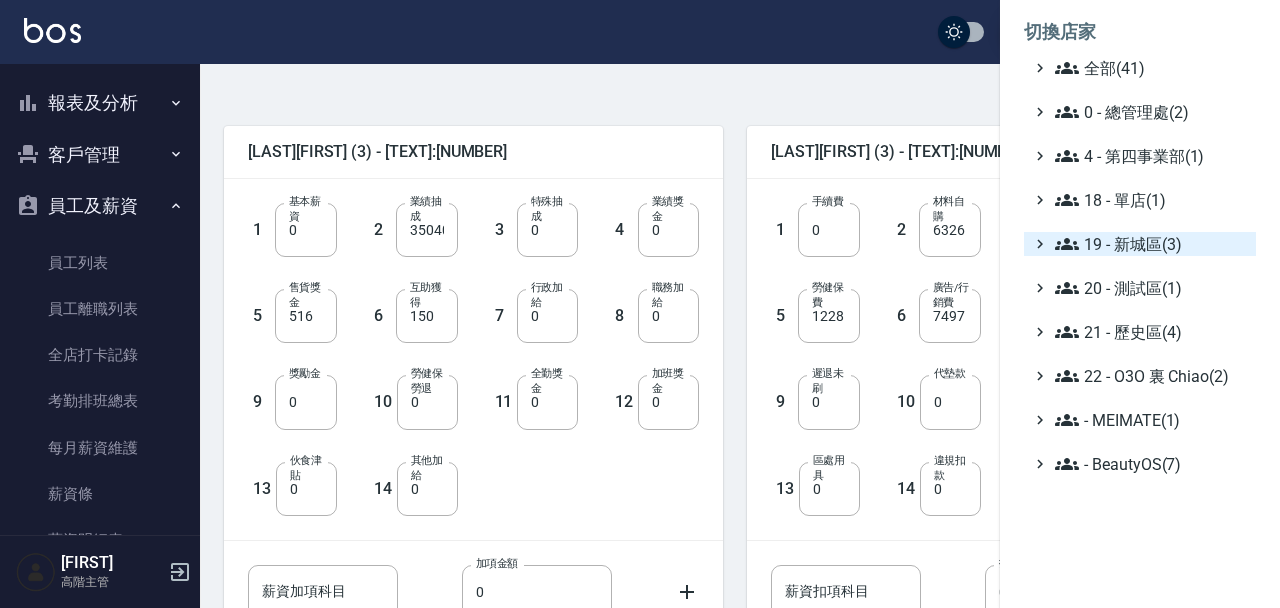 click on "19 - 新城區(3)" at bounding box center (1151, 244) 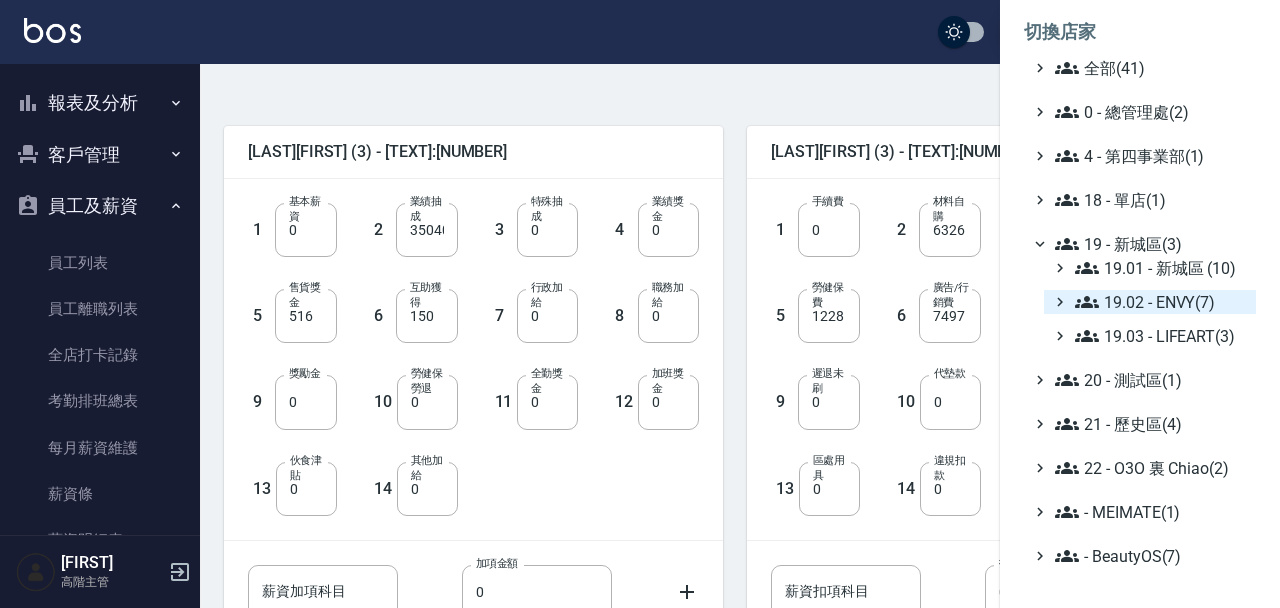 click on "19.02 - ENVY(7)" at bounding box center (1161, 302) 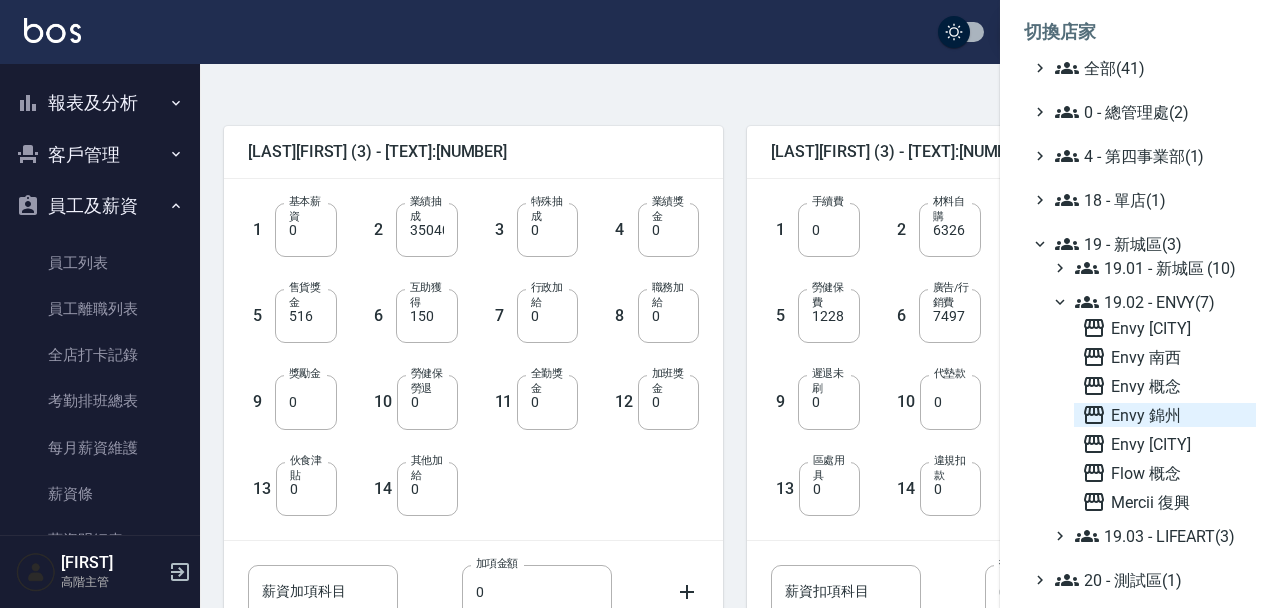 click on "Envy 錦州" at bounding box center [1165, 415] 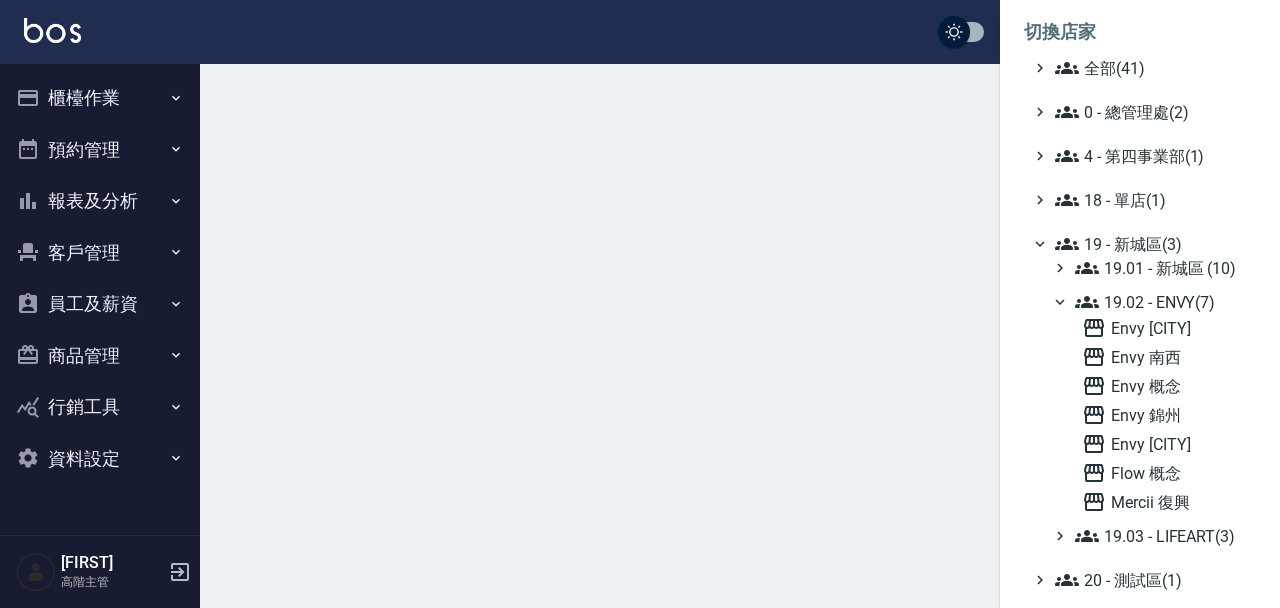 scroll, scrollTop: 0, scrollLeft: 0, axis: both 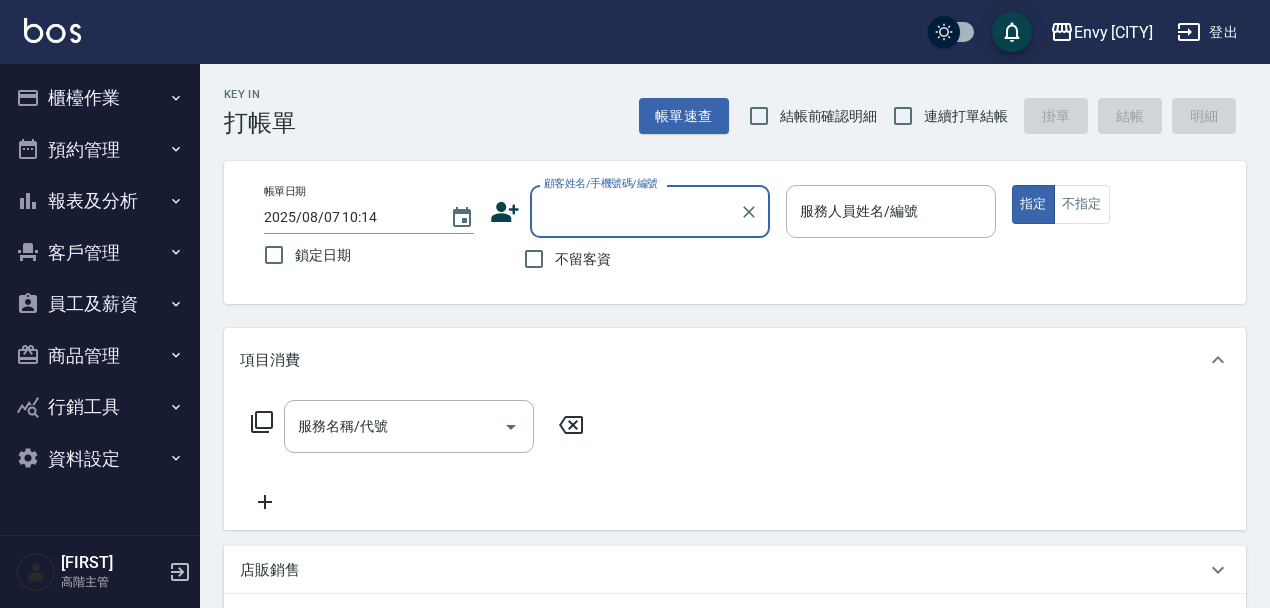 click on "員工及薪資" at bounding box center [100, 304] 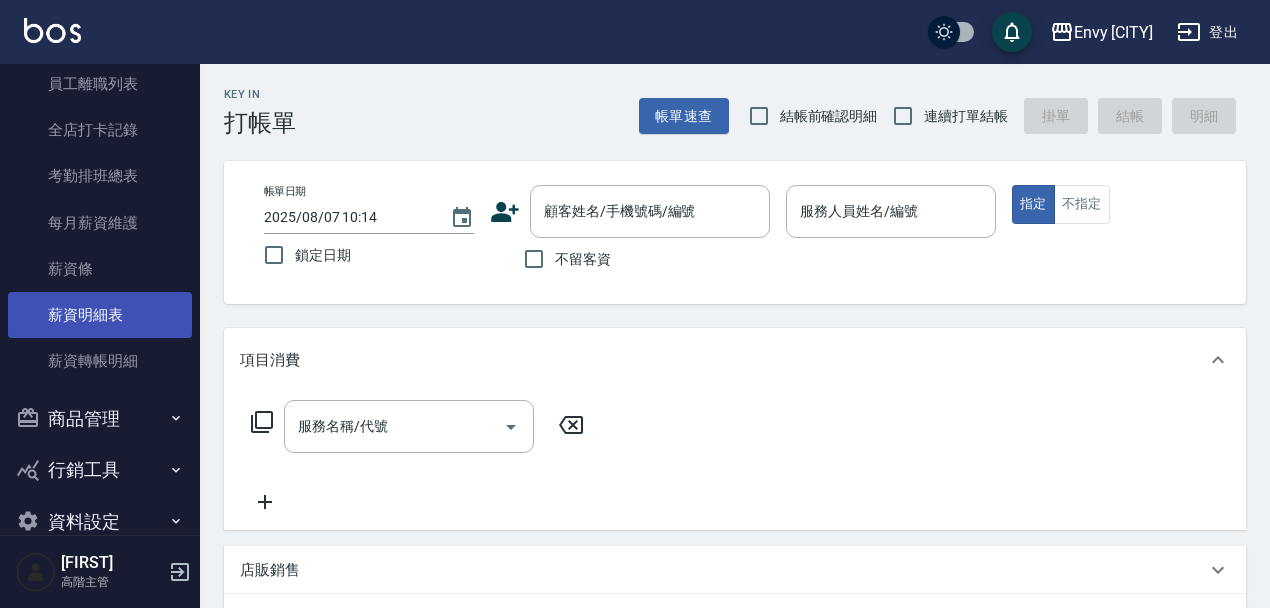 scroll, scrollTop: 297, scrollLeft: 0, axis: vertical 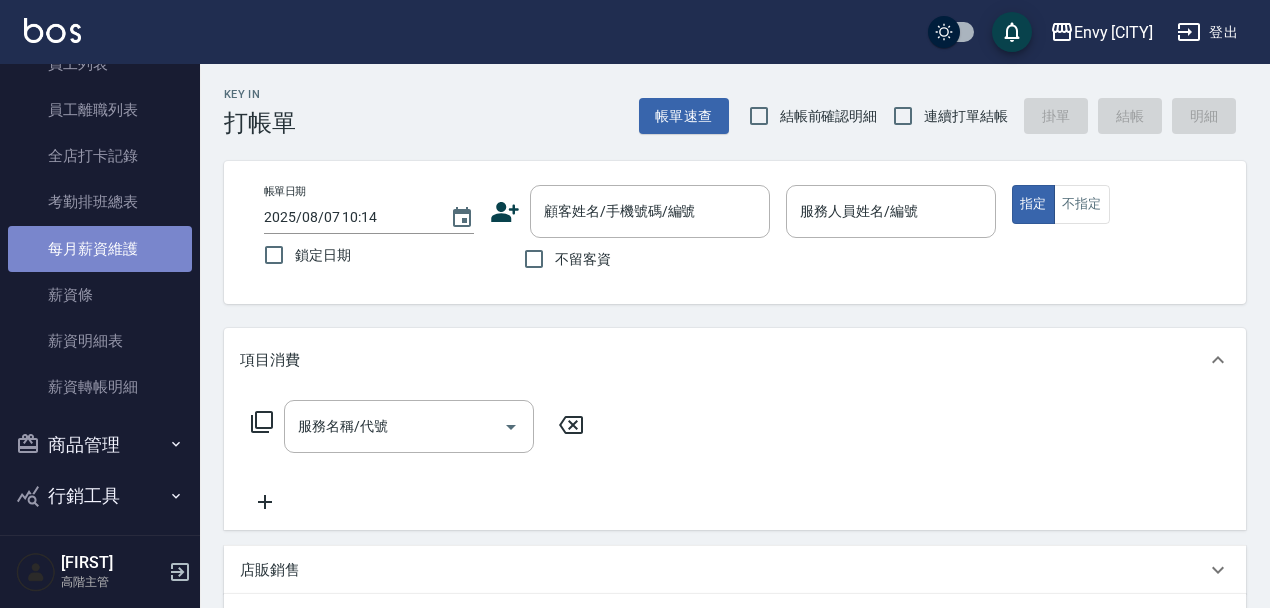 click on "每月薪資維護" at bounding box center (100, 249) 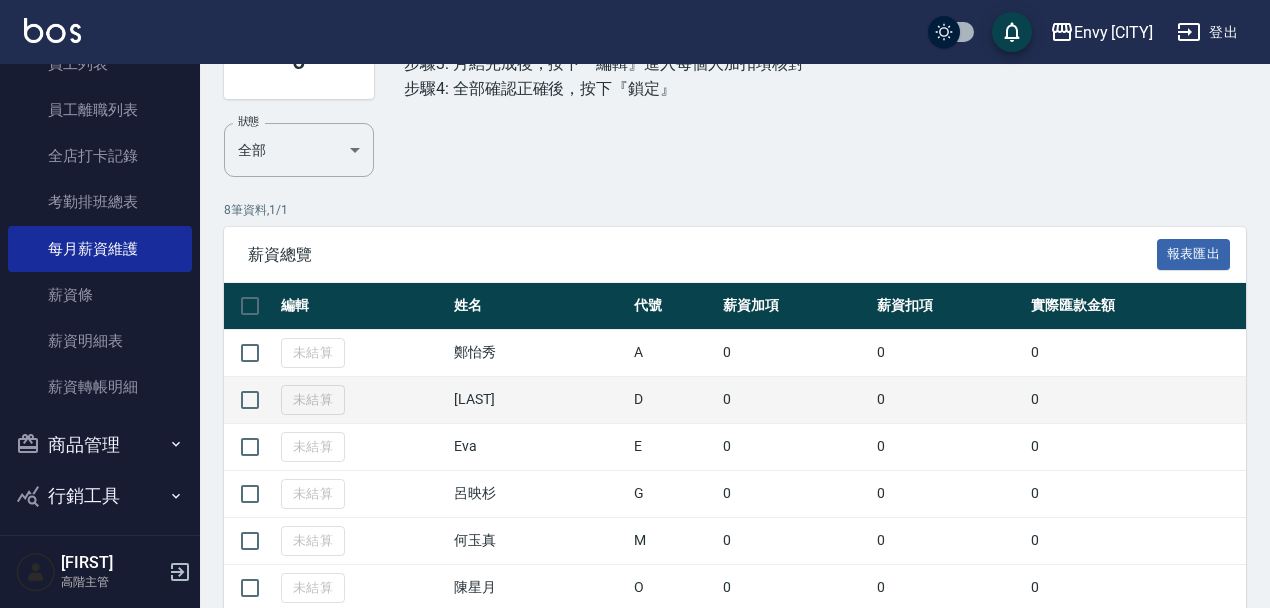 scroll, scrollTop: 361, scrollLeft: 0, axis: vertical 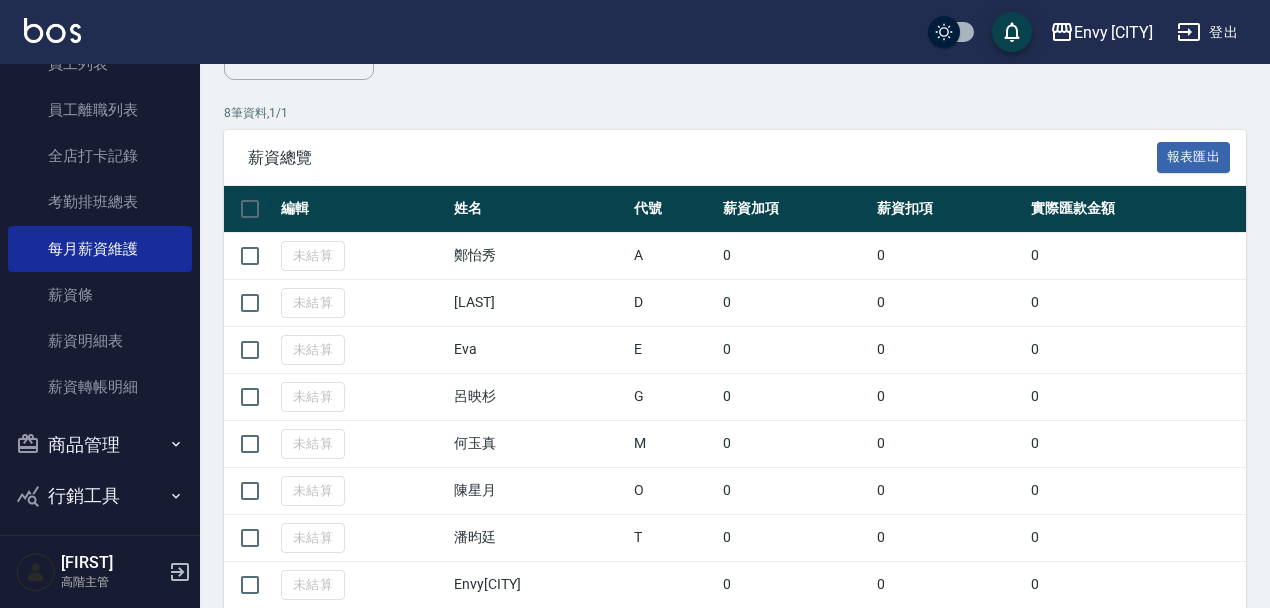 click at bounding box center (250, 209) 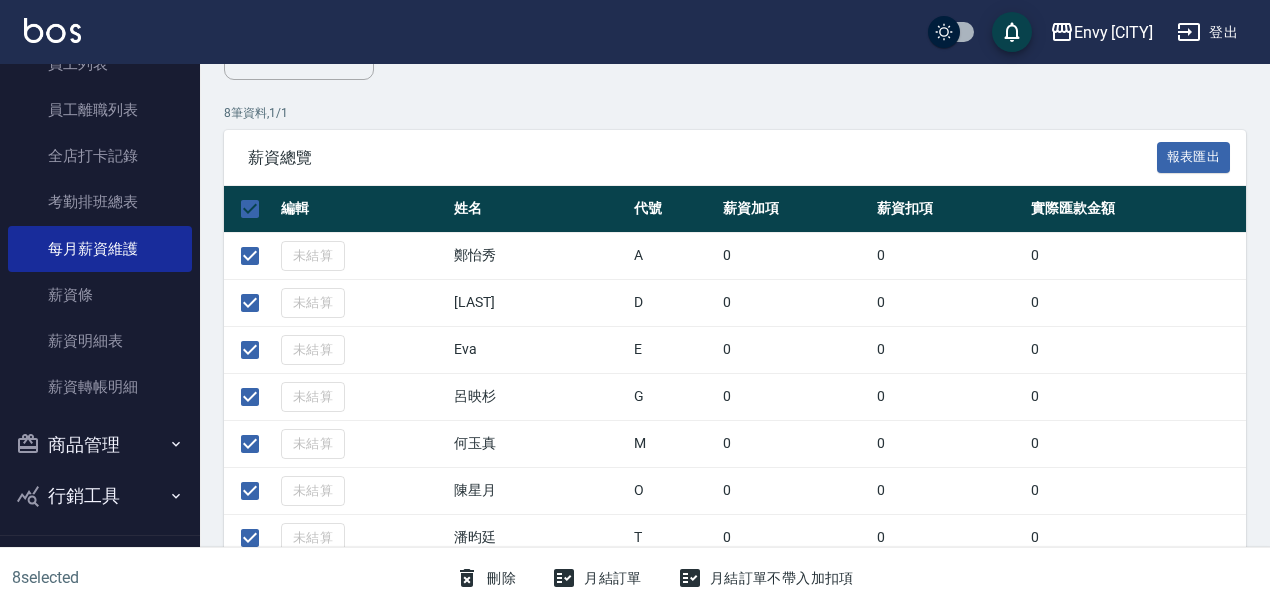 click on "月結訂單" at bounding box center (597, 578) 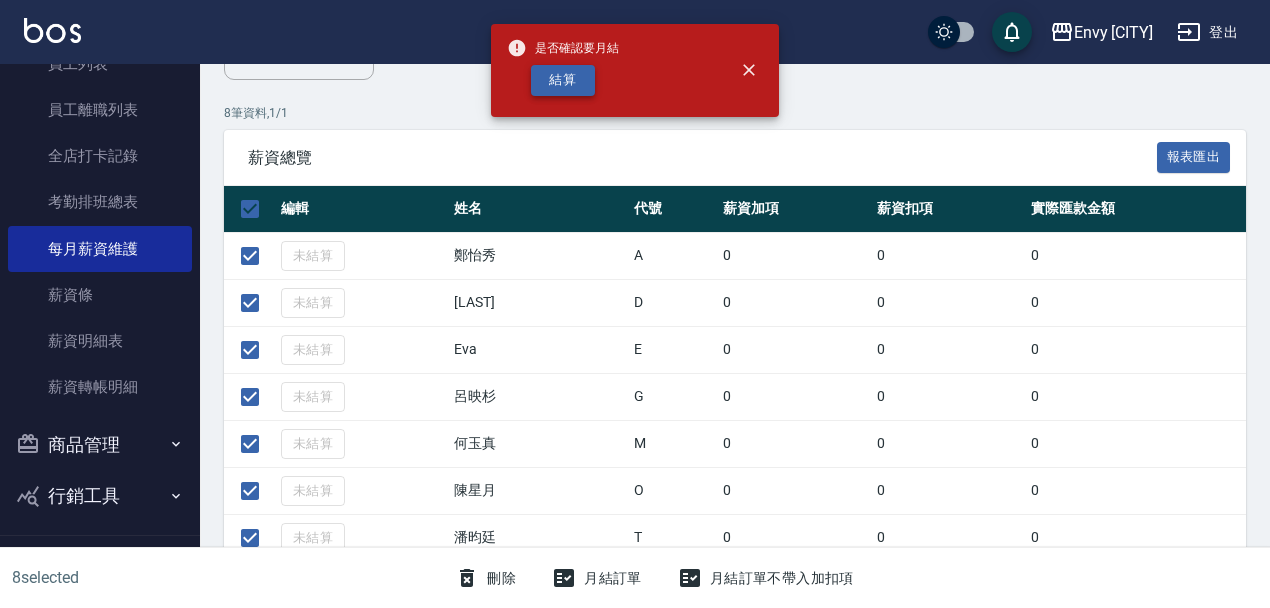 click on "結算" at bounding box center (563, 80) 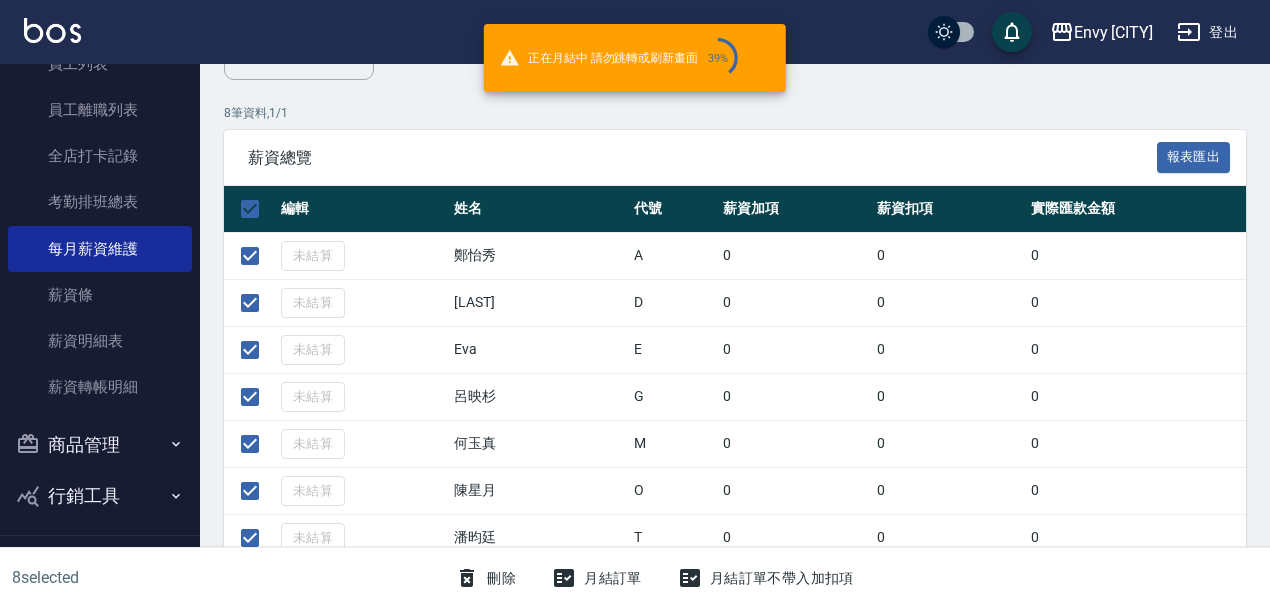 scroll, scrollTop: 365, scrollLeft: 0, axis: vertical 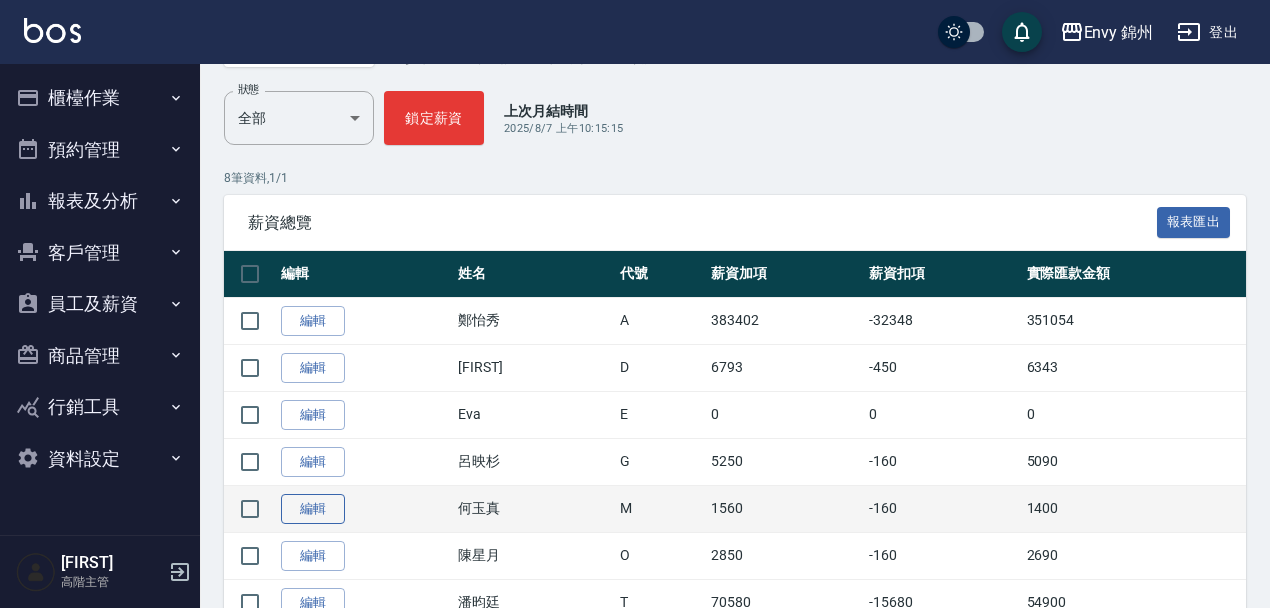 click on "編輯" at bounding box center (313, 509) 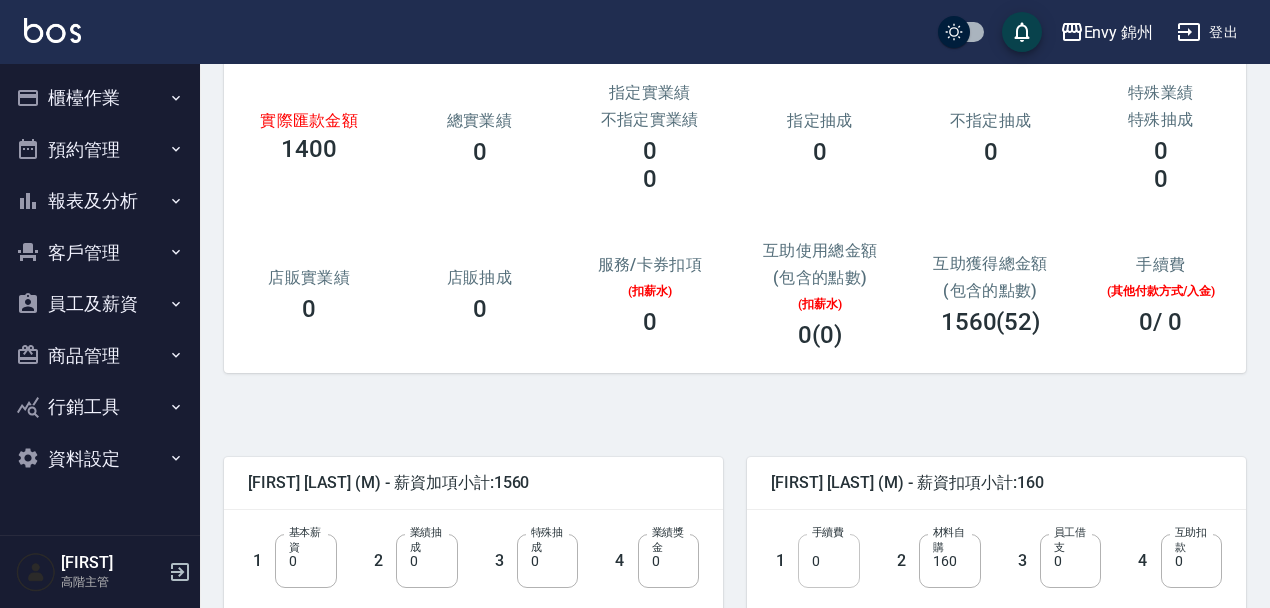 scroll, scrollTop: 297, scrollLeft: 0, axis: vertical 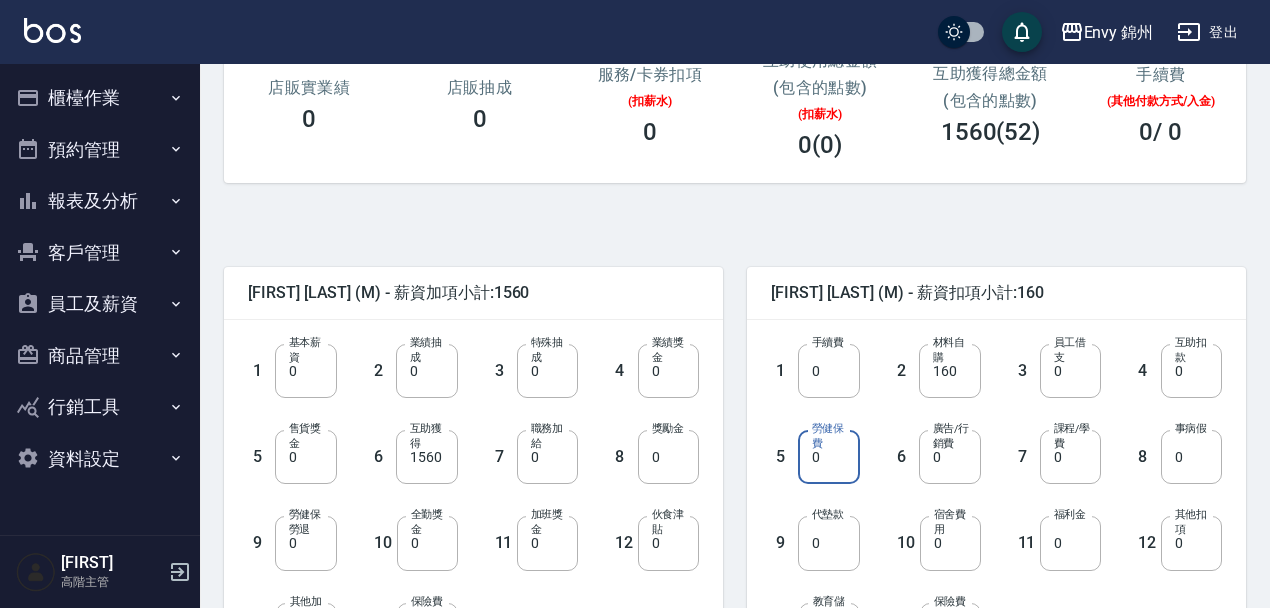 click on "0" at bounding box center [828, 457] 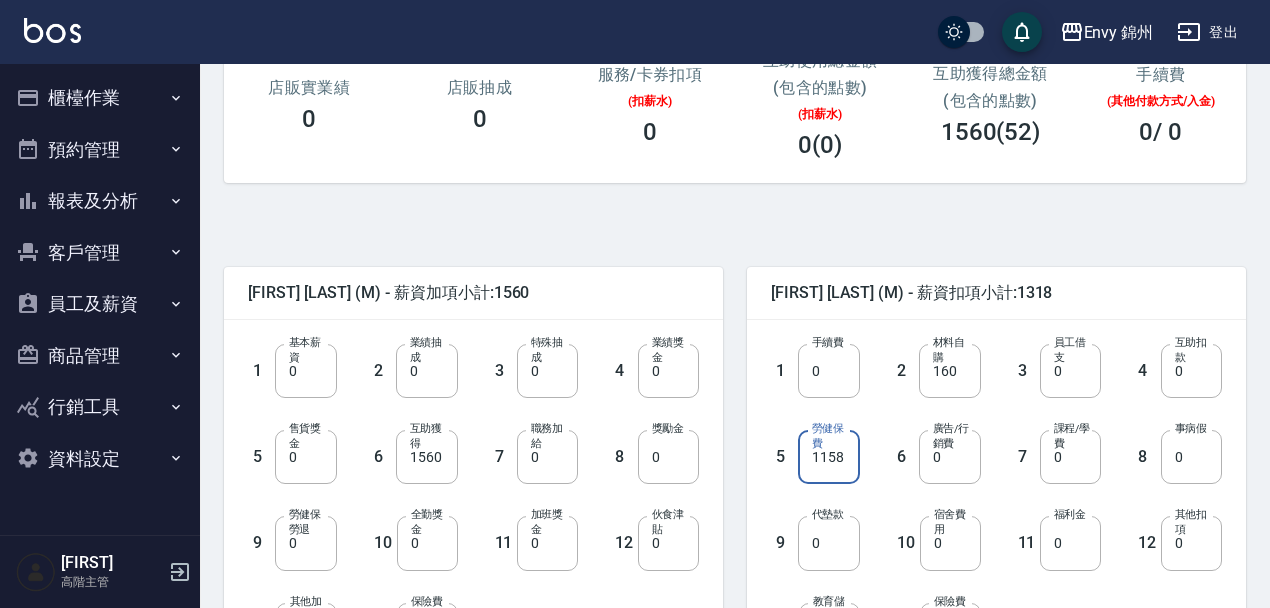 type on "1158" 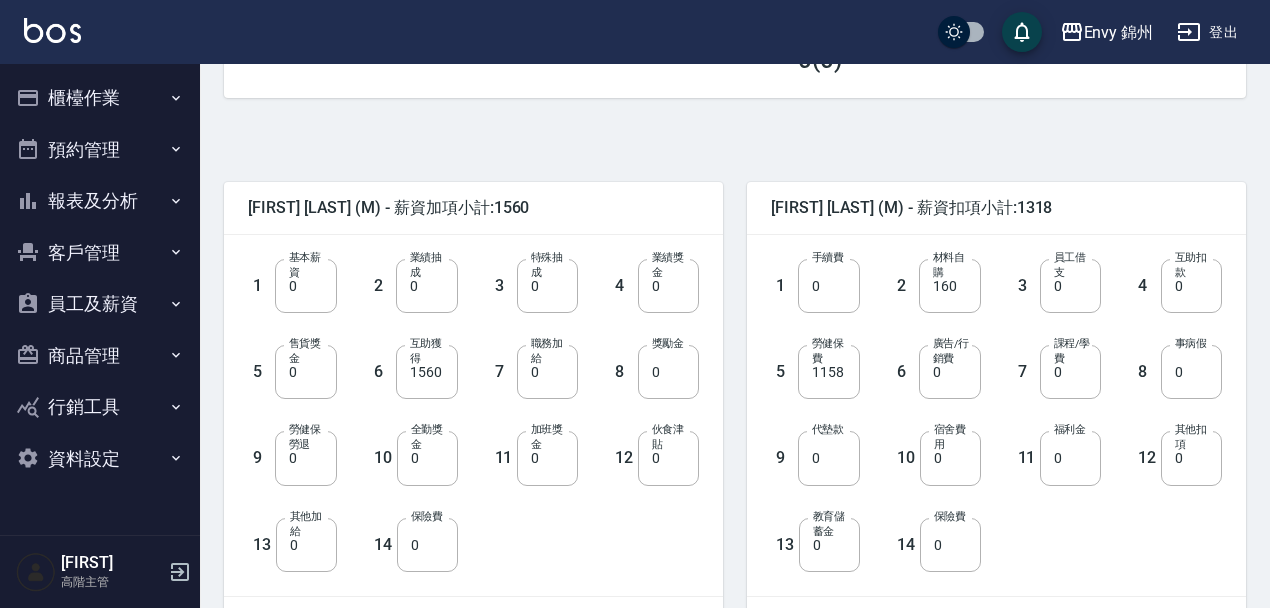 scroll, scrollTop: 605, scrollLeft: 0, axis: vertical 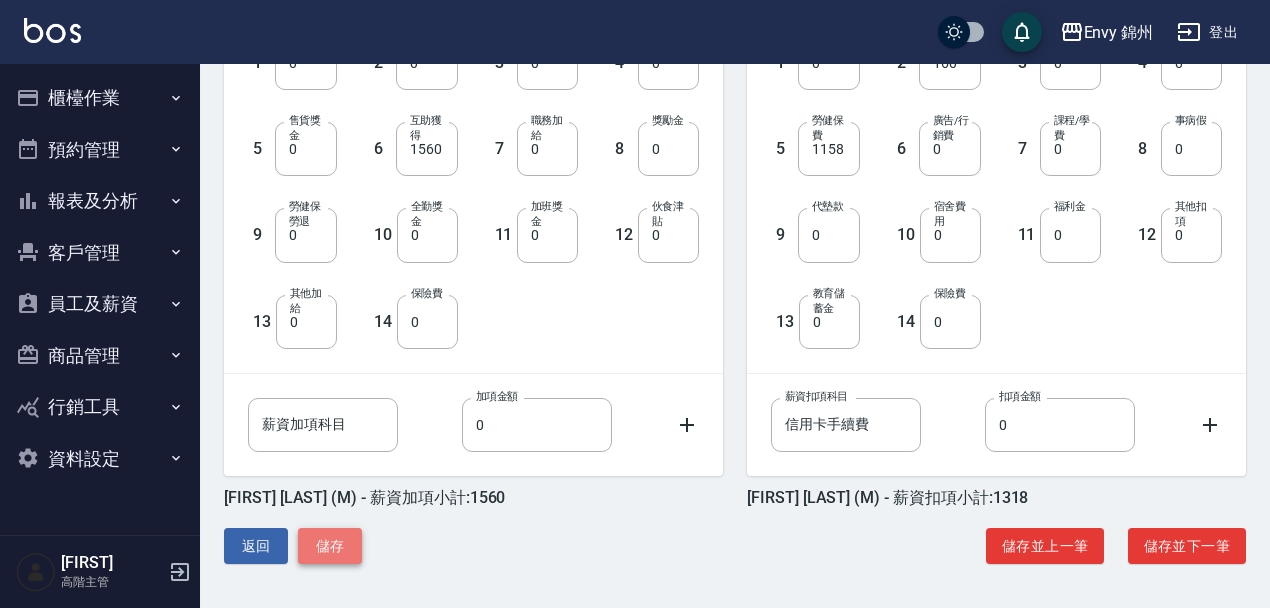 click on "儲存" at bounding box center [330, 546] 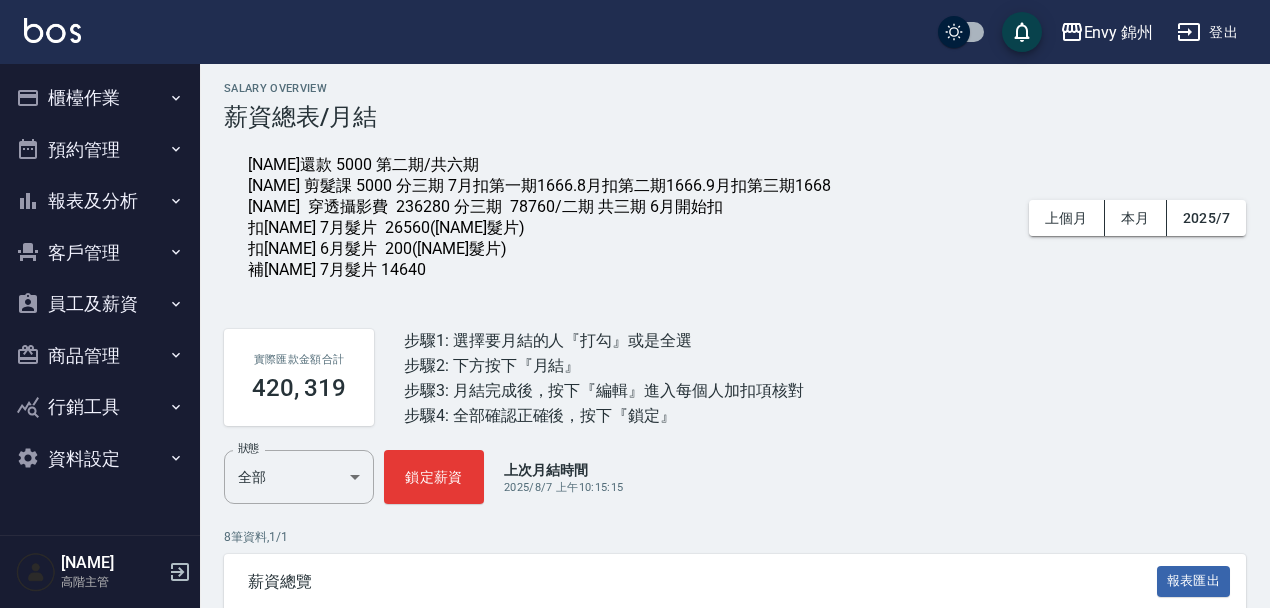 scroll, scrollTop: 356, scrollLeft: 0, axis: vertical 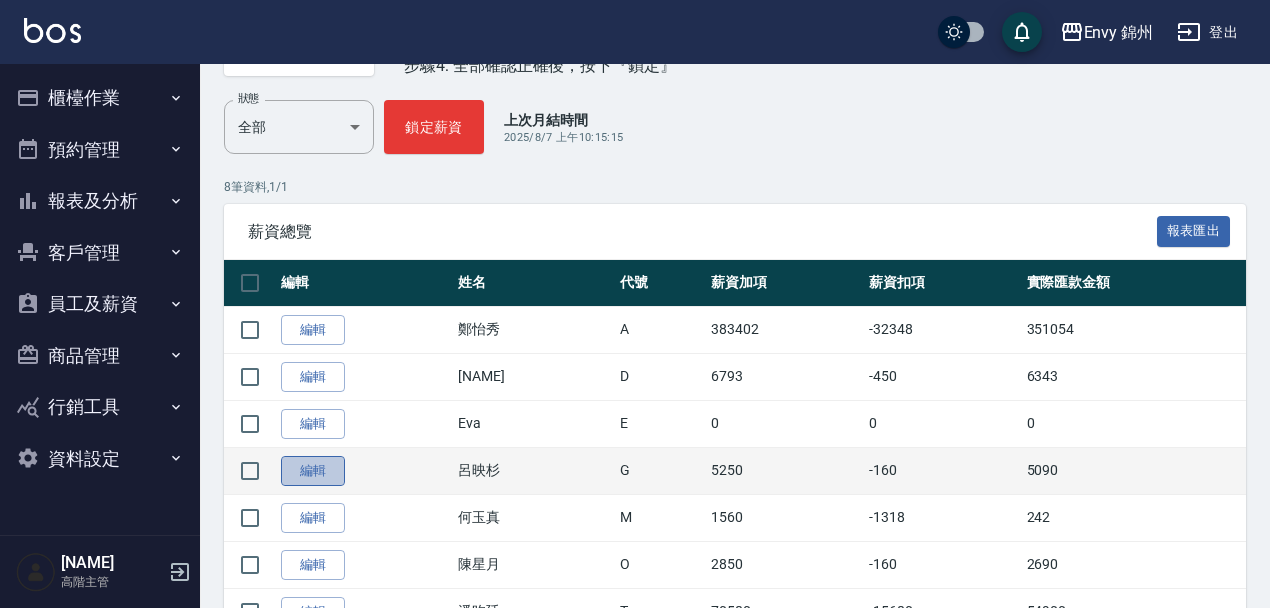 click on "編輯" at bounding box center [313, 471] 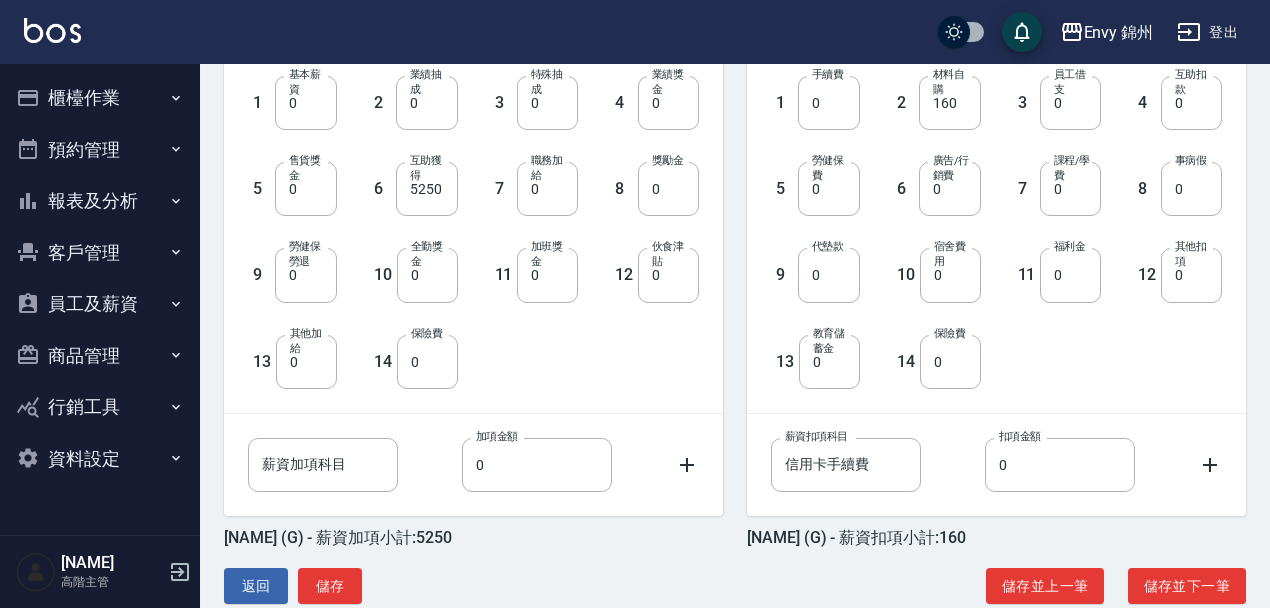 scroll, scrollTop: 546, scrollLeft: 0, axis: vertical 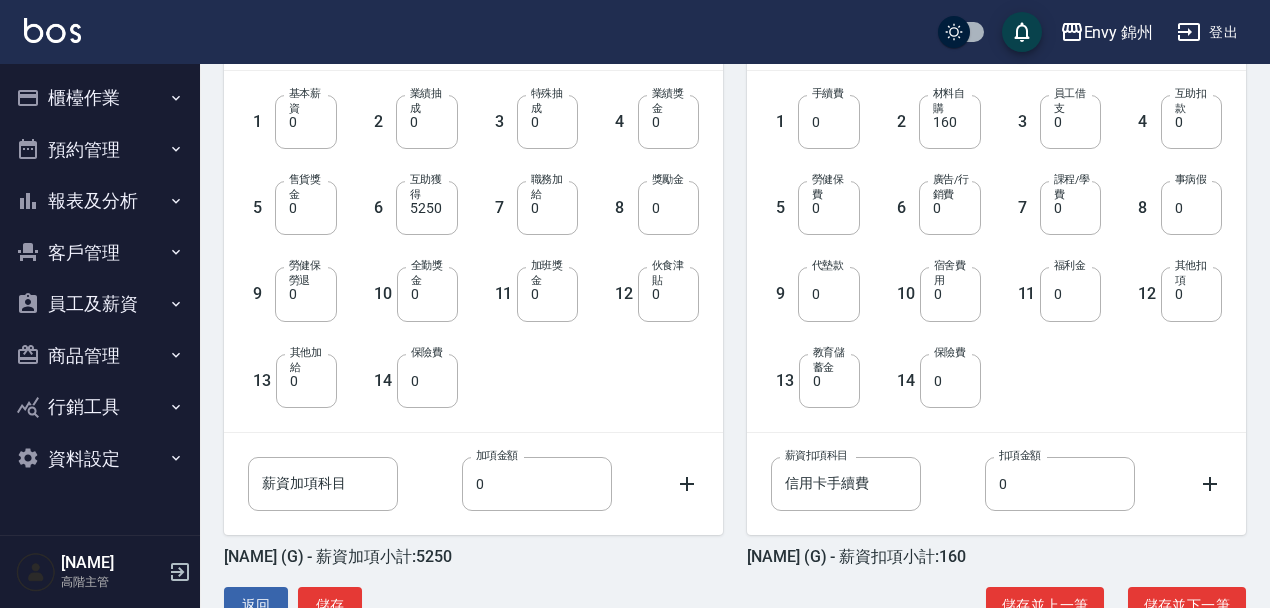 click on "勞健保費" at bounding box center [830, 187] 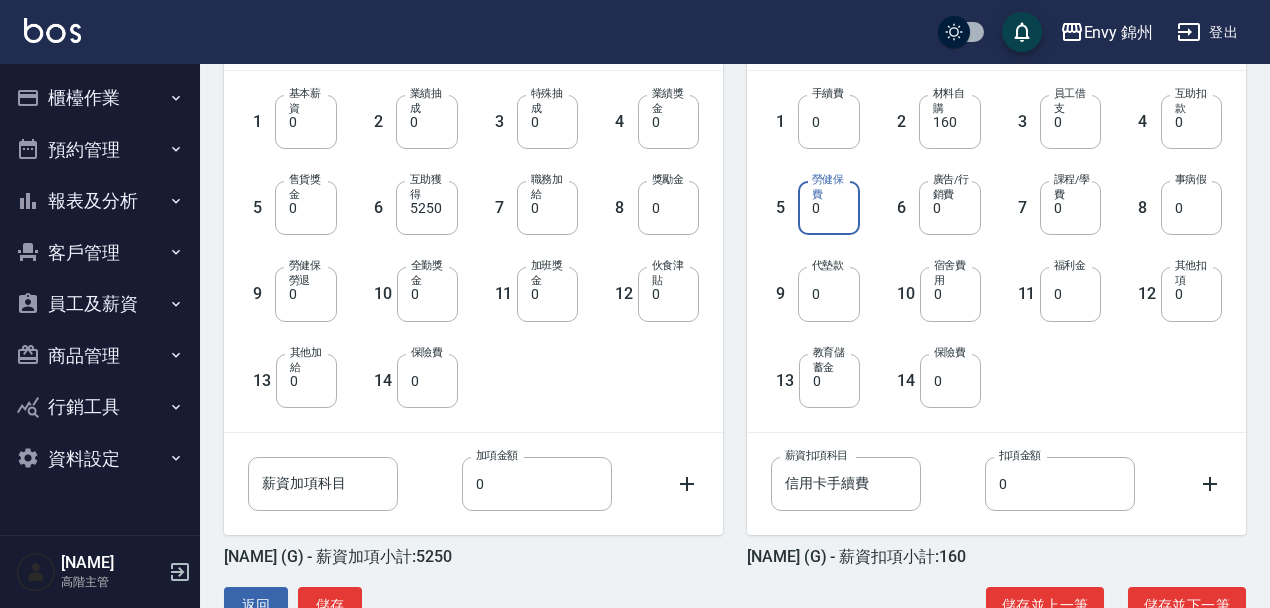 click on "0" at bounding box center [828, 208] 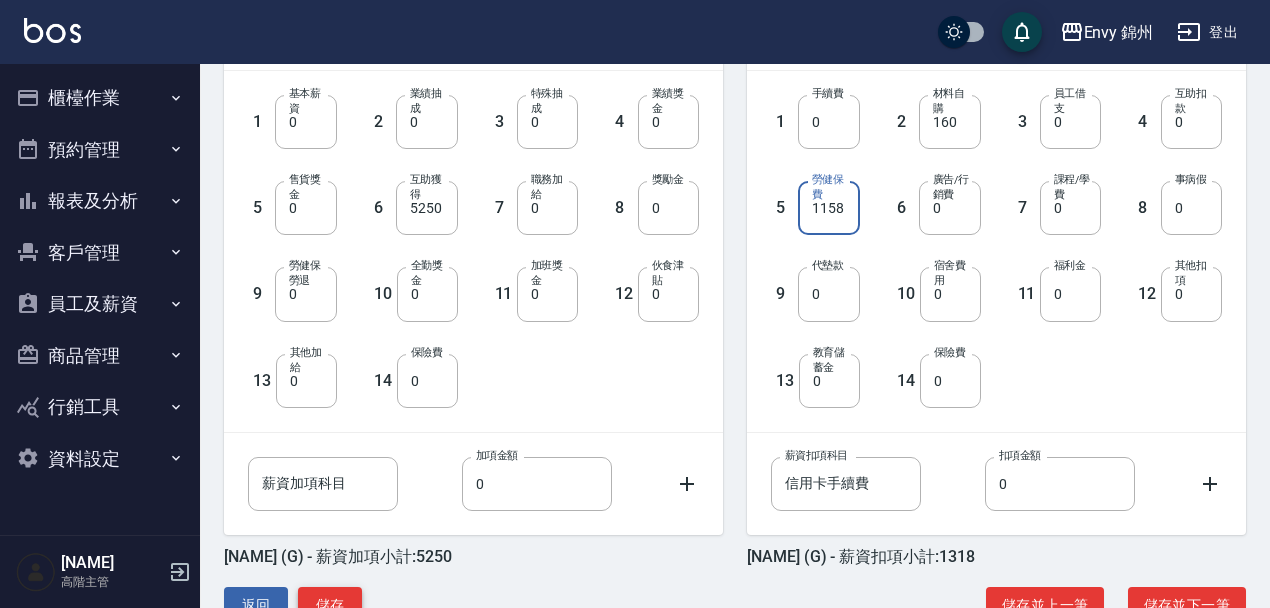 type on "1158" 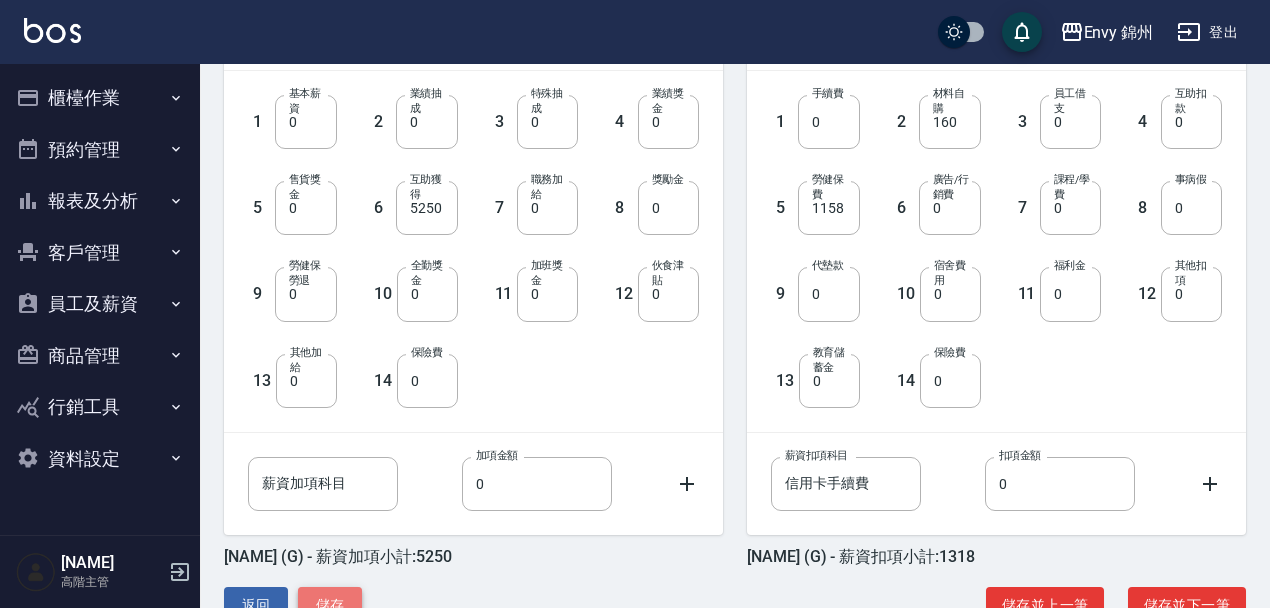 click on "儲存" at bounding box center (330, 605) 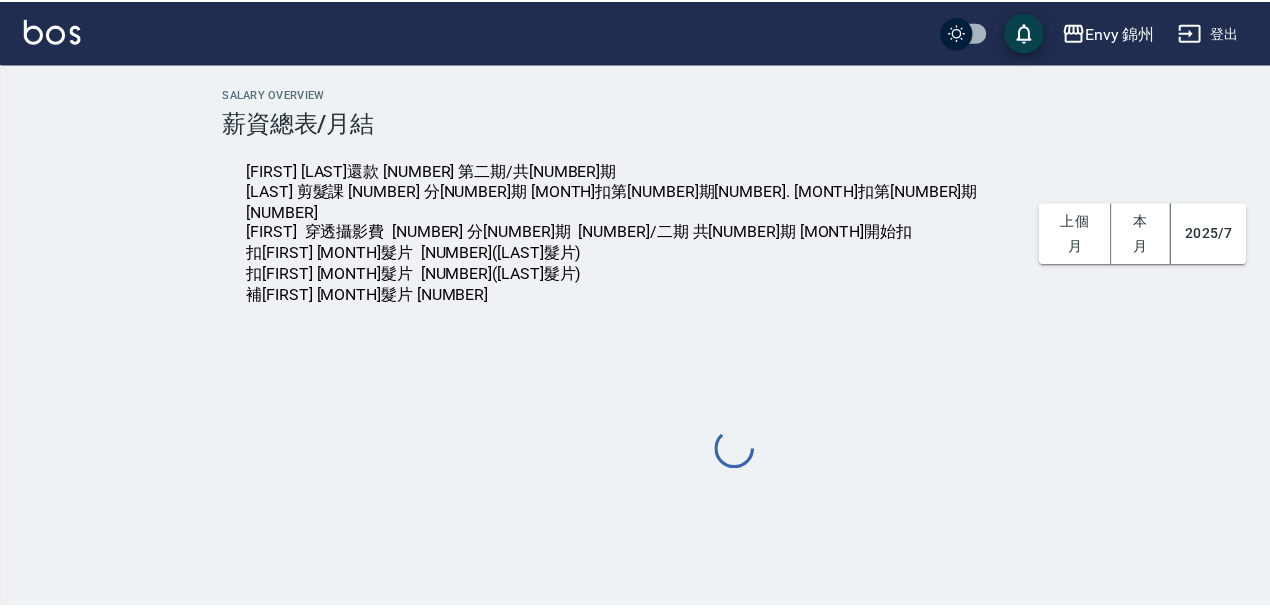 scroll, scrollTop: 0, scrollLeft: 0, axis: both 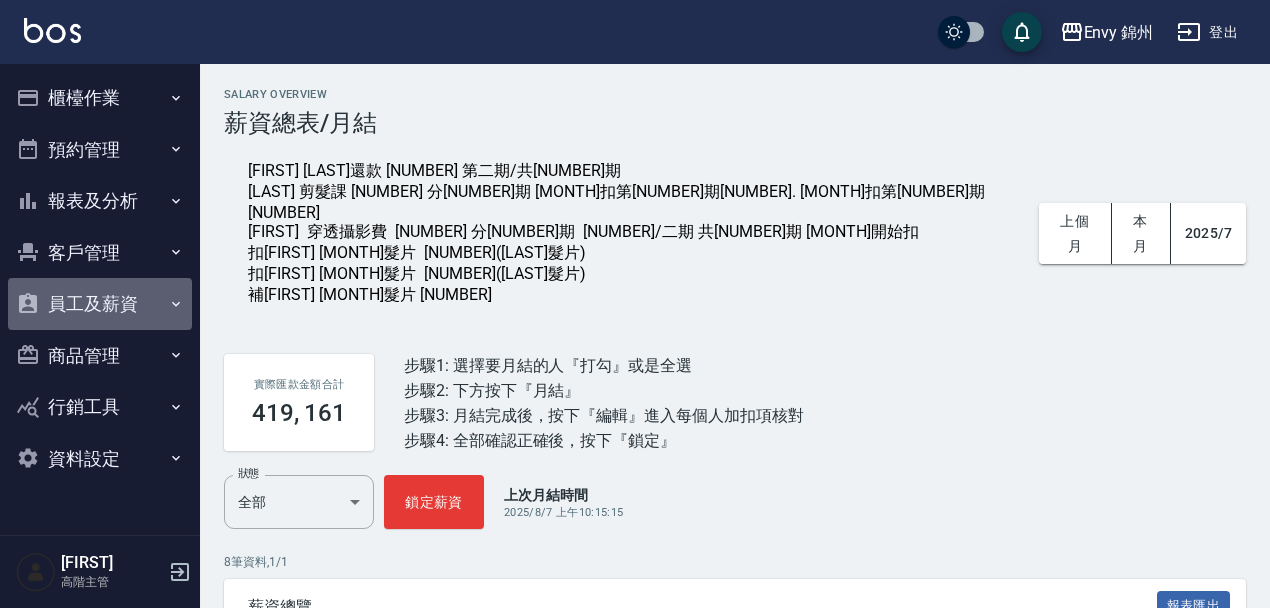 click on "員工及薪資" at bounding box center [100, 304] 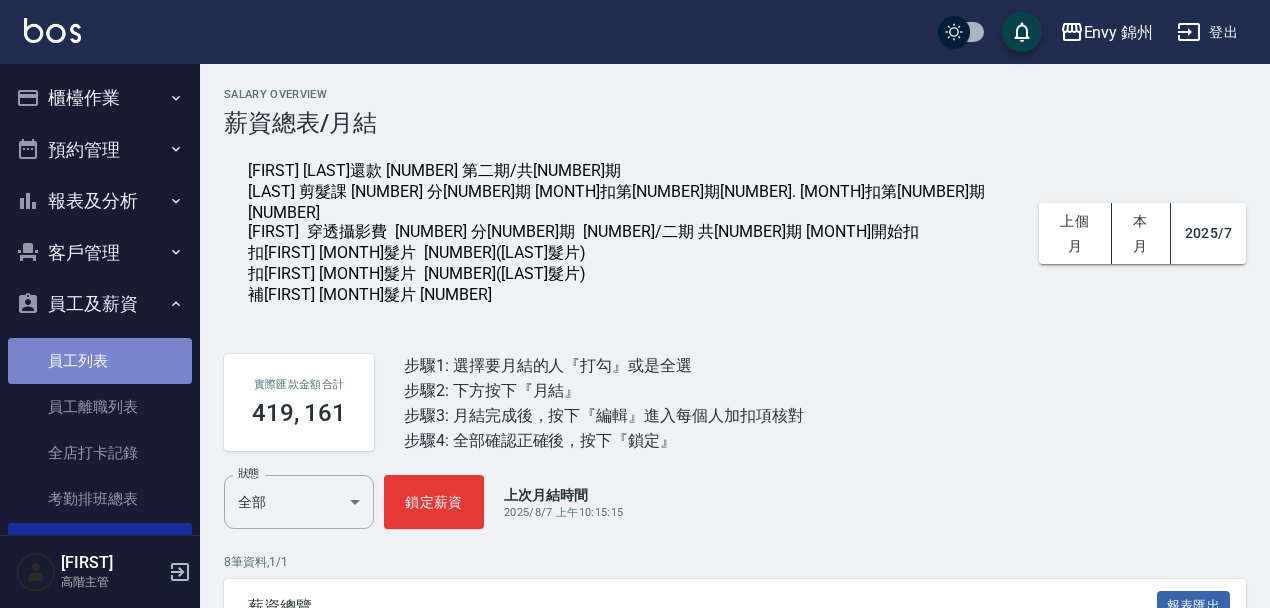 click on "員工列表" at bounding box center (100, 361) 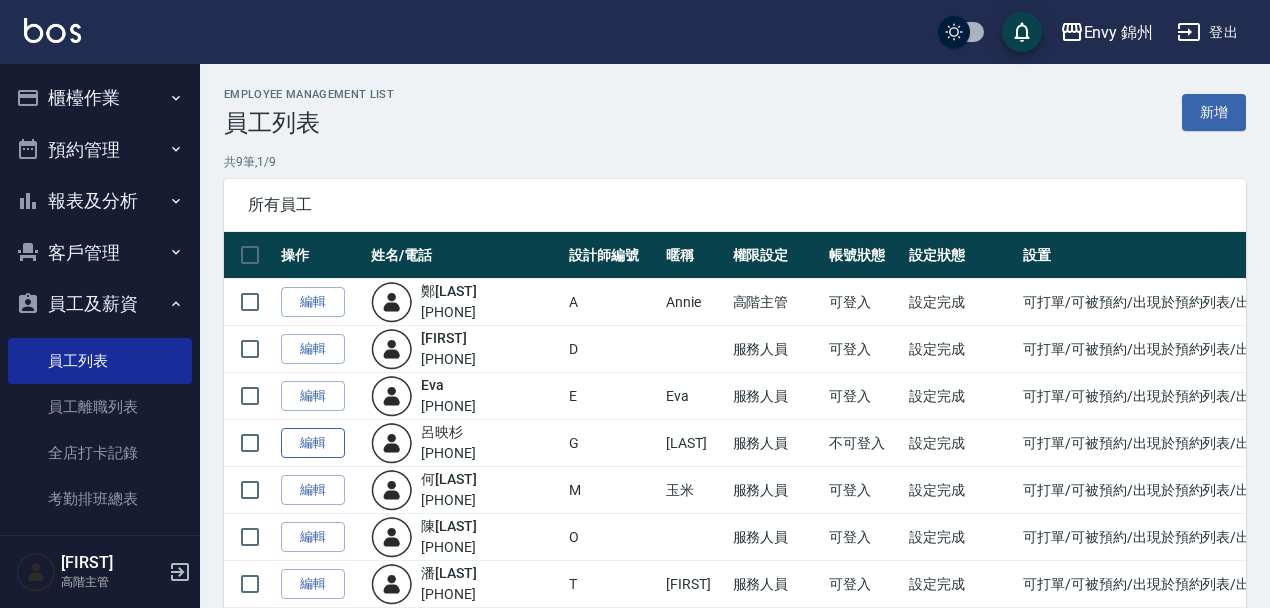 click on "編輯" at bounding box center [313, 443] 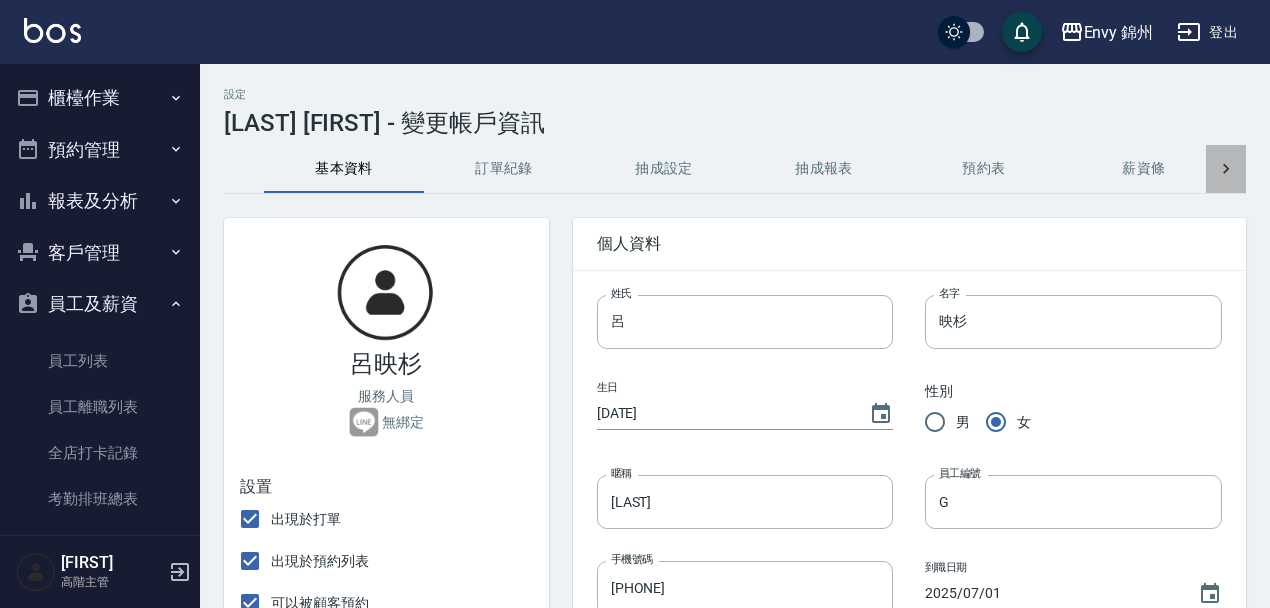 click 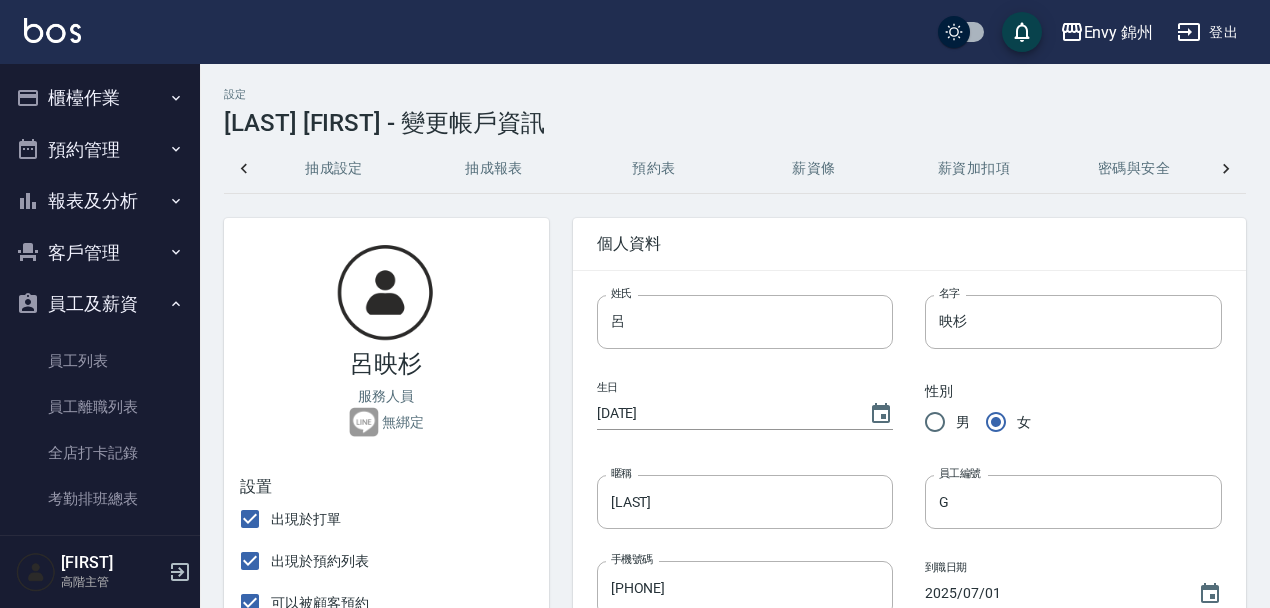 scroll, scrollTop: 0, scrollLeft: 498, axis: horizontal 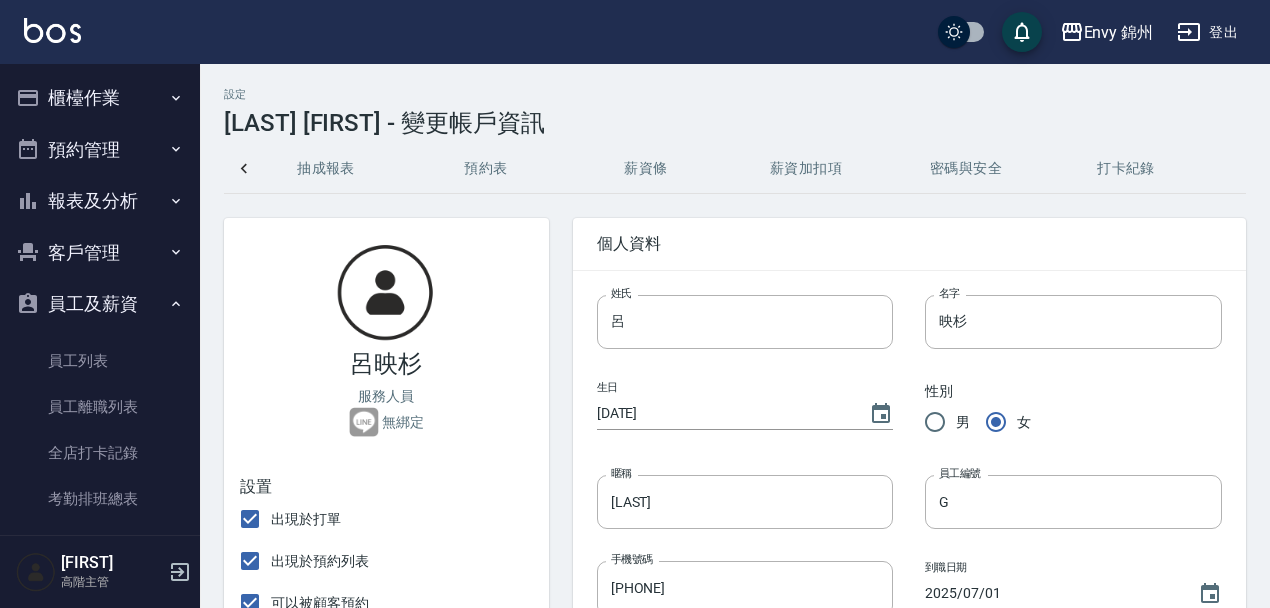 click on "薪資加扣項" at bounding box center (806, 169) 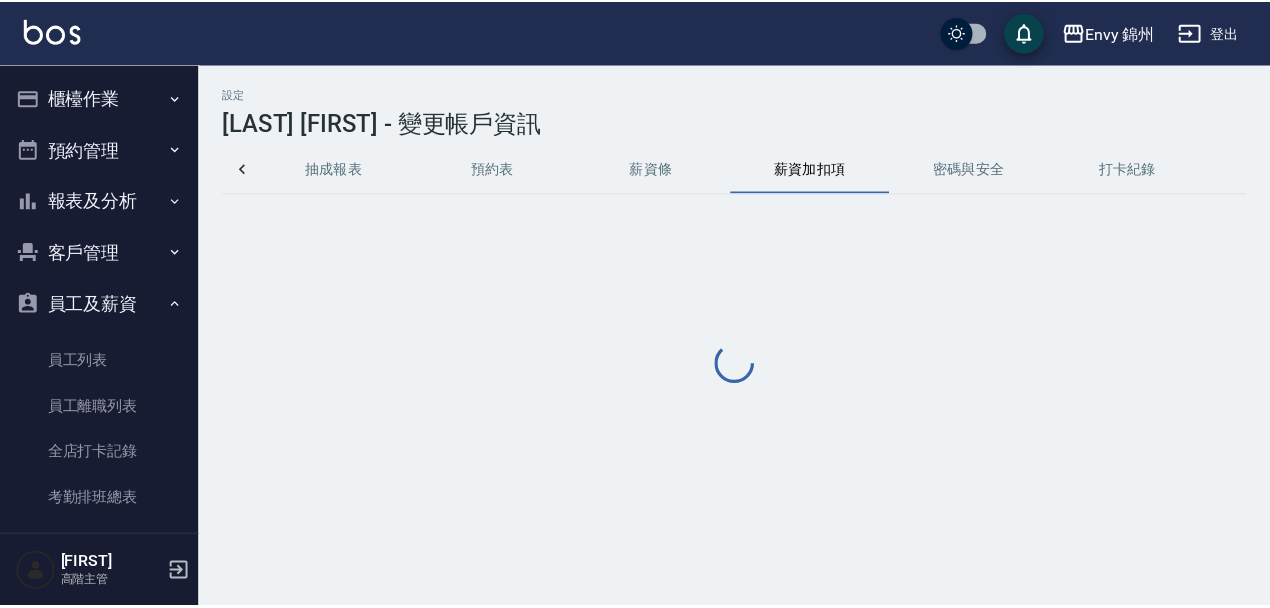 scroll, scrollTop: 0, scrollLeft: 488, axis: horizontal 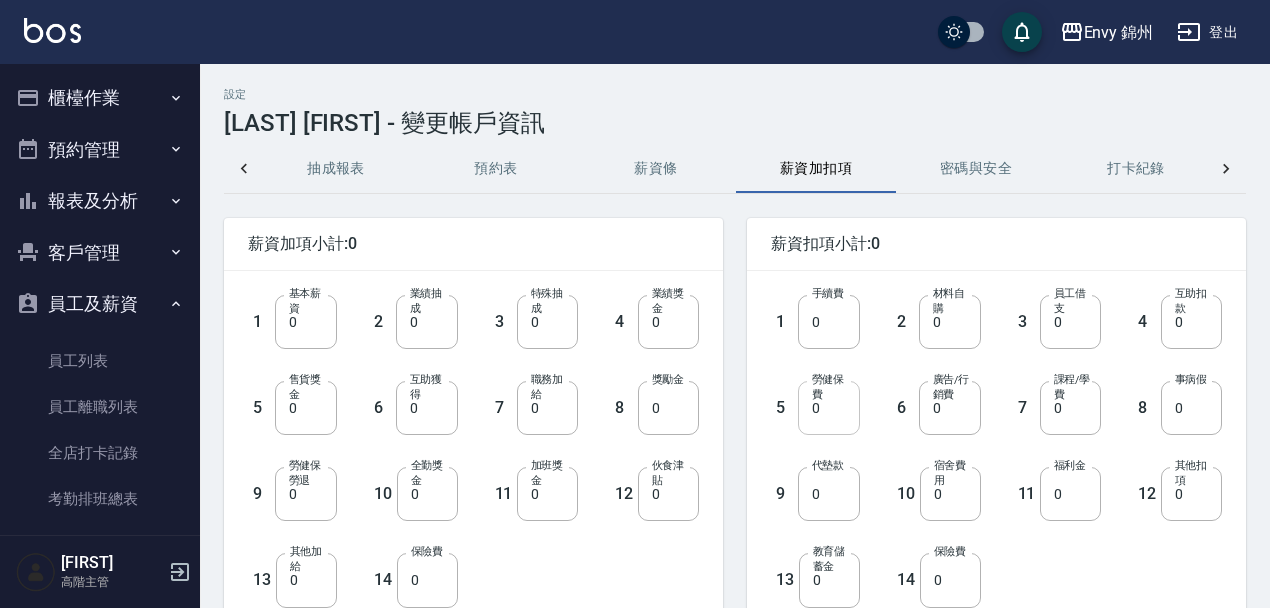 click on "0" at bounding box center (828, 408) 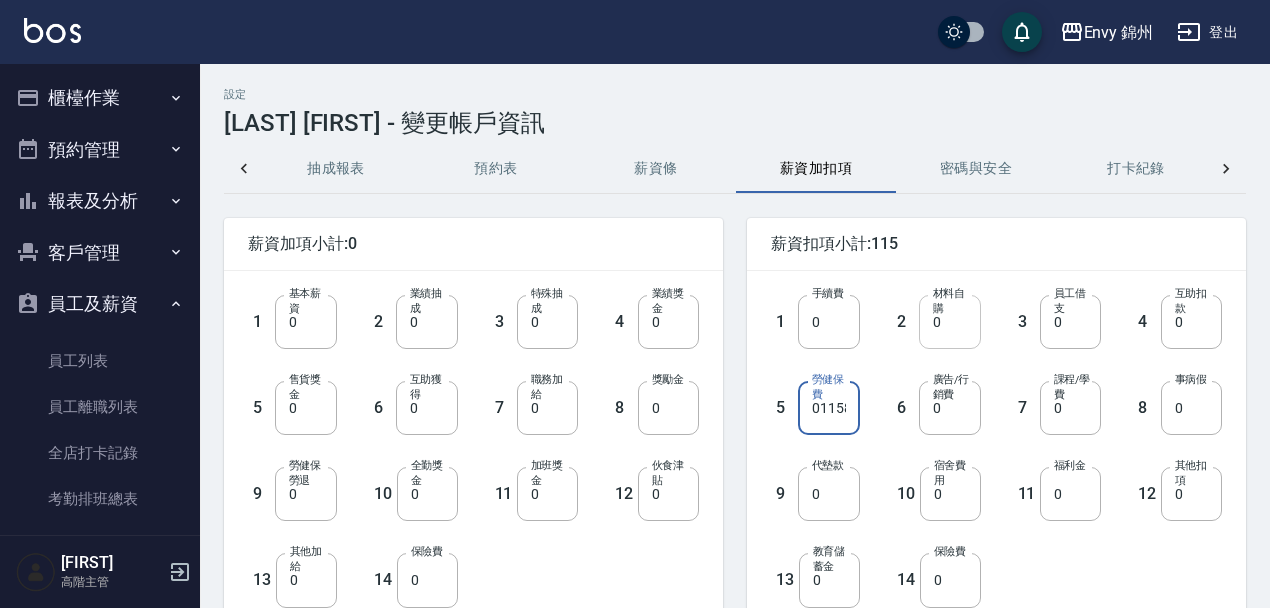 scroll, scrollTop: 0, scrollLeft: 6, axis: horizontal 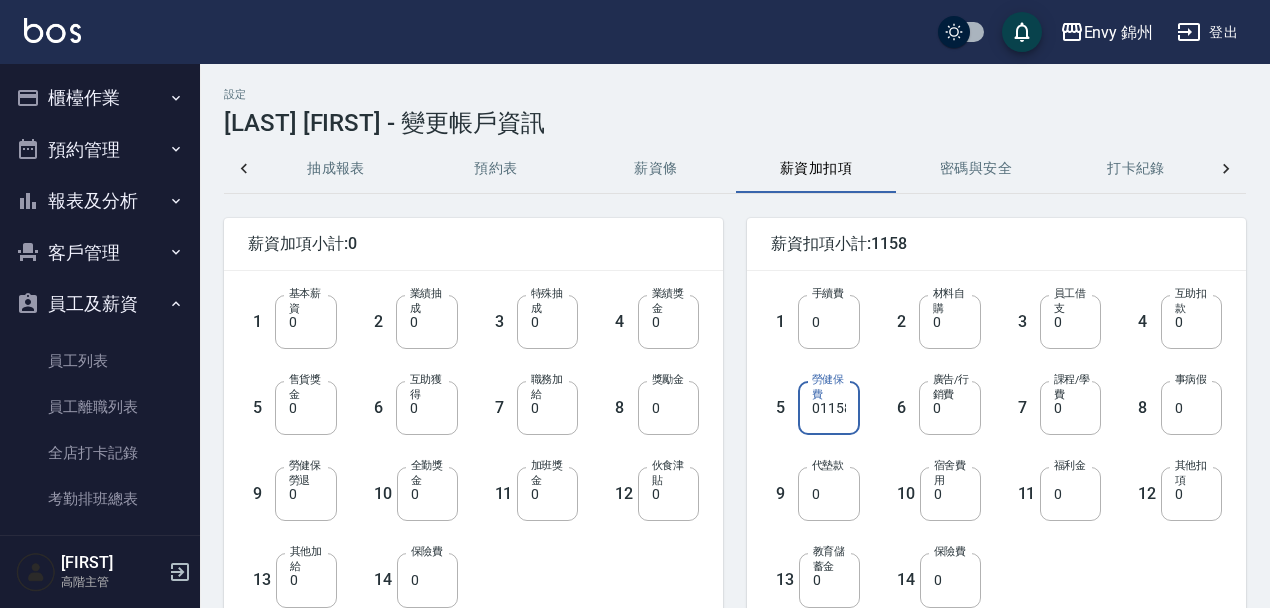 drag, startPoint x: 844, startPoint y: 410, endPoint x: 728, endPoint y: 397, distance: 116.72617 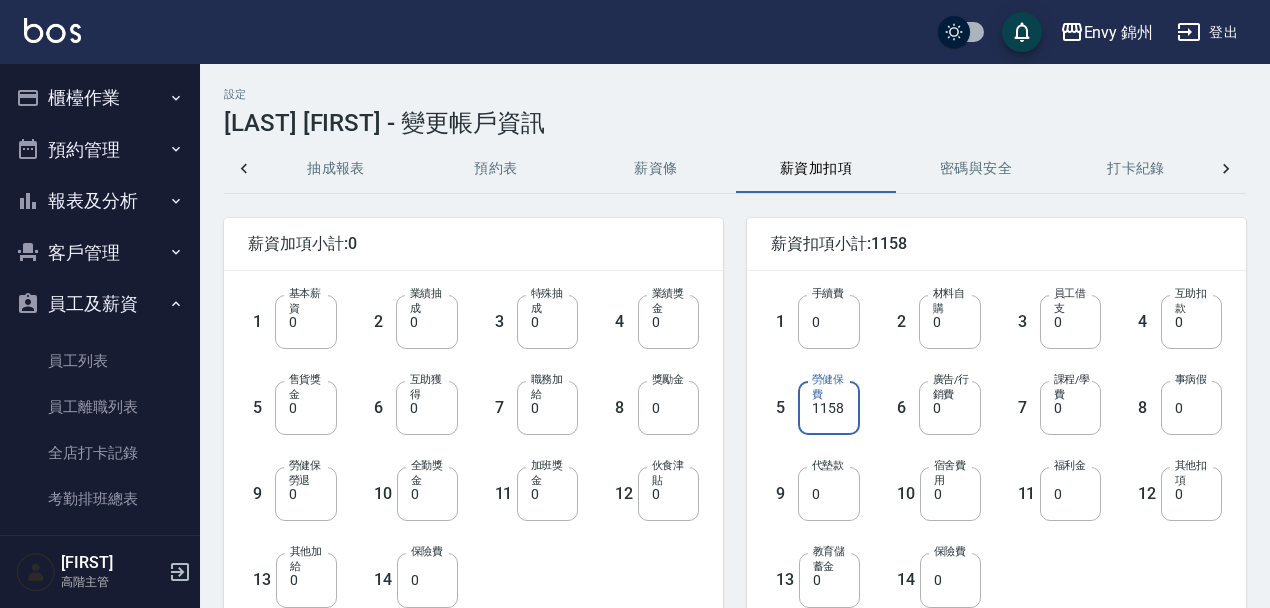 type on "1158" 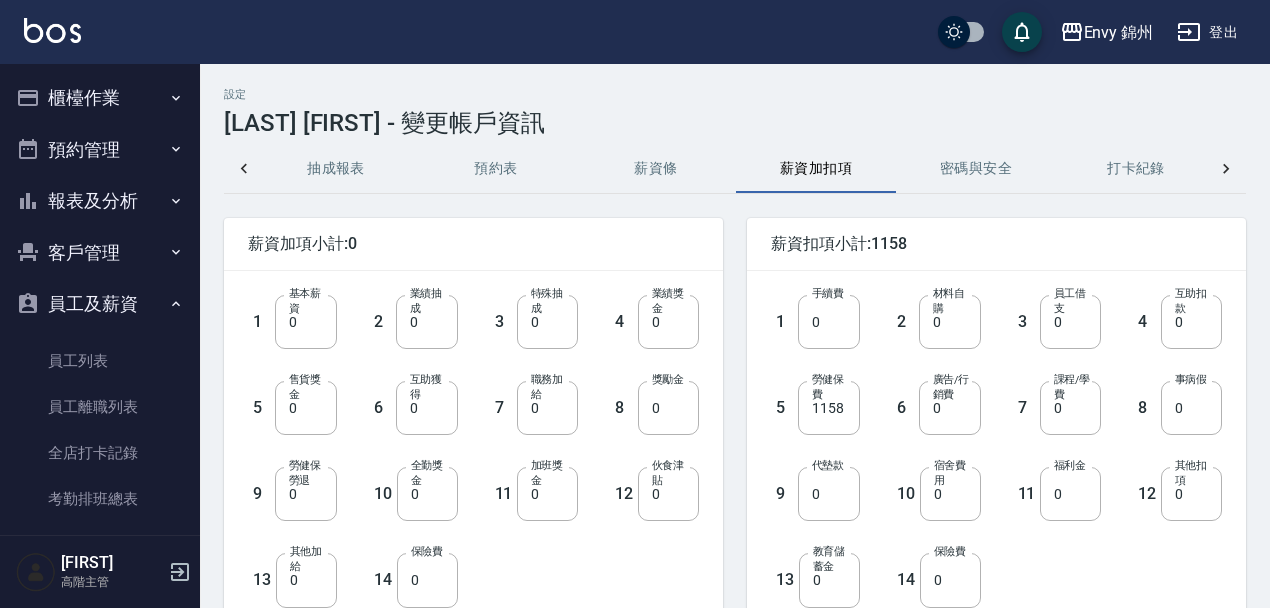 click on "6 廣告/行銷費 0 廣告/行銷費" at bounding box center (920, 392) 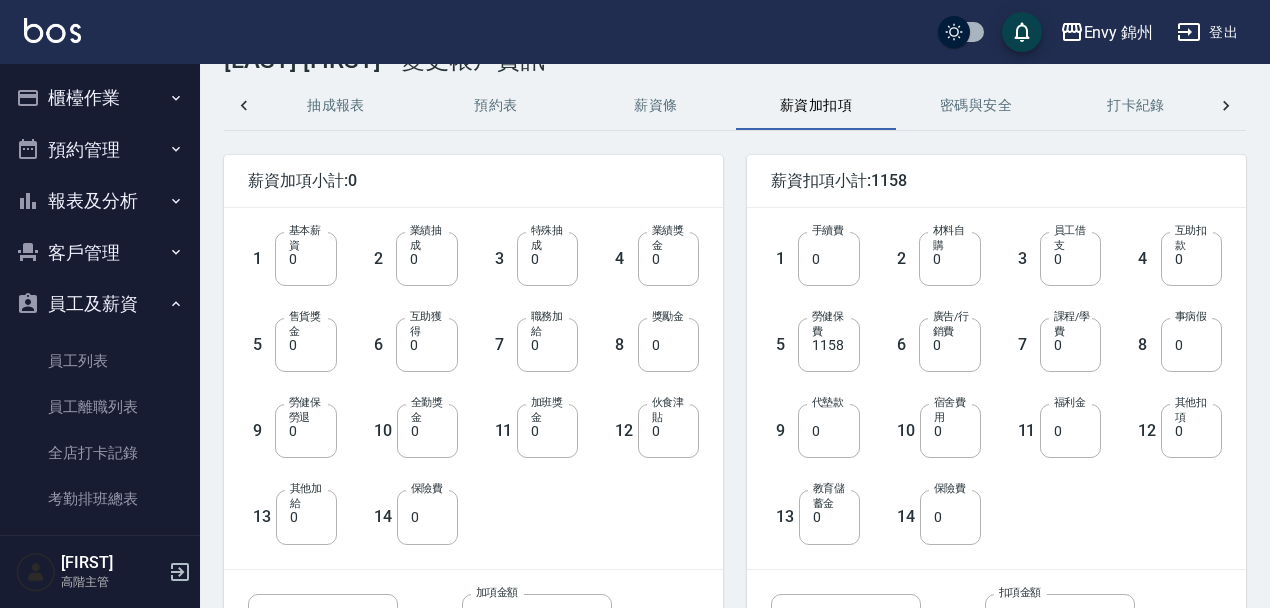 scroll, scrollTop: 231, scrollLeft: 0, axis: vertical 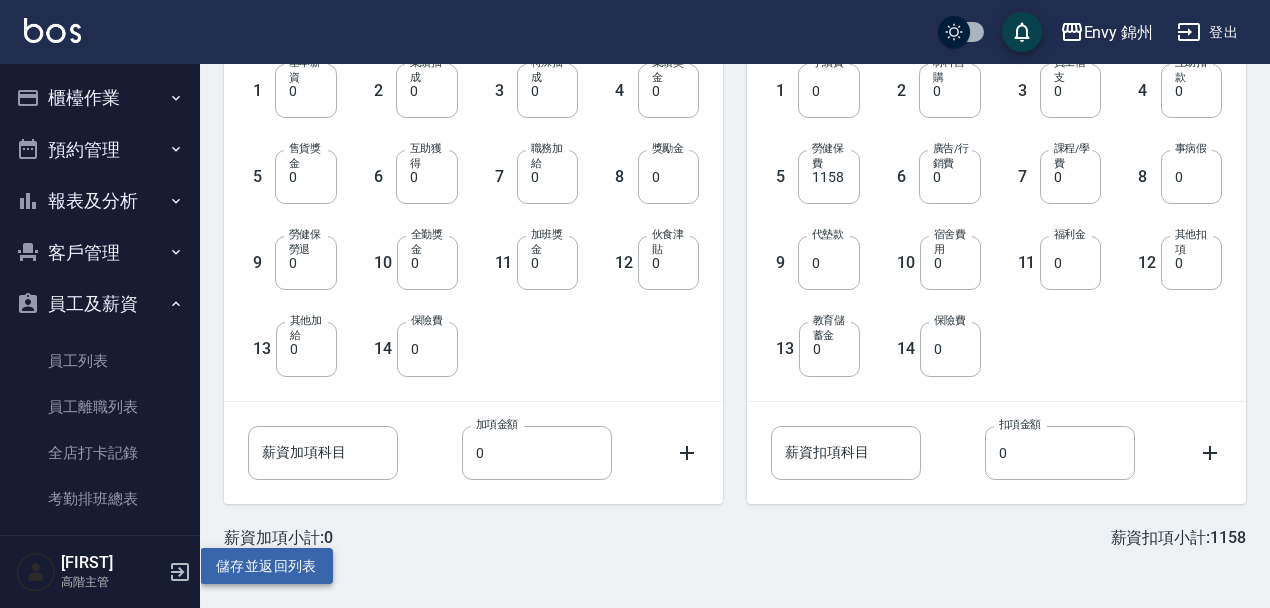click on "儲存並返回列表" at bounding box center [266, 566] 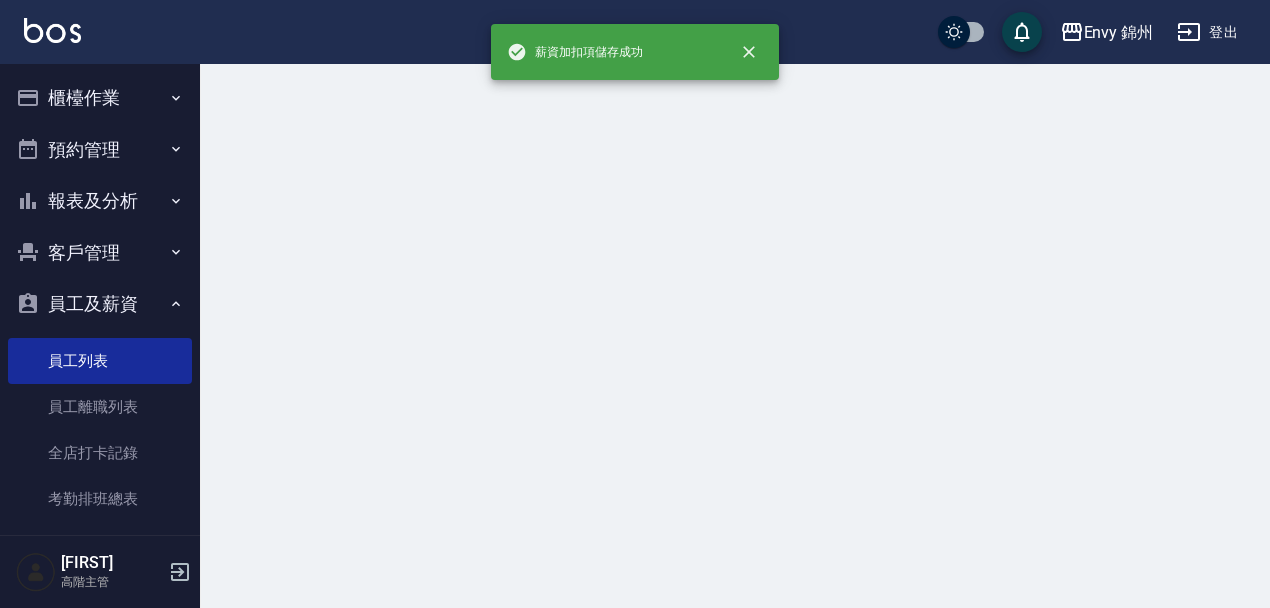 scroll, scrollTop: 0, scrollLeft: 0, axis: both 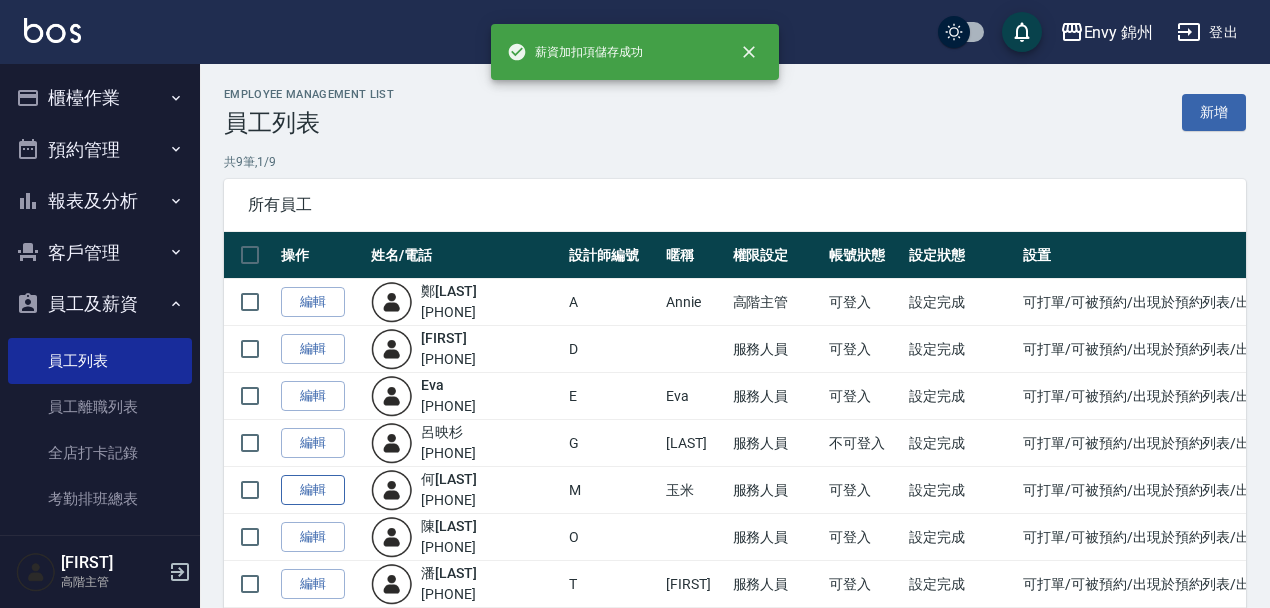 click on "編輯" at bounding box center [313, 490] 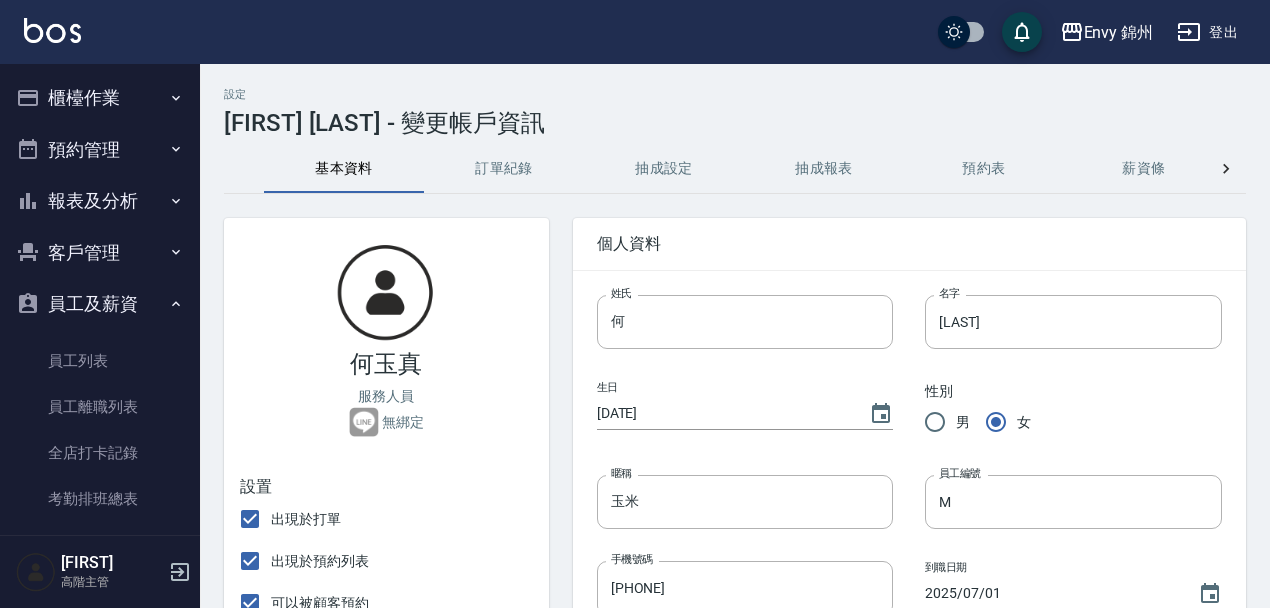 click 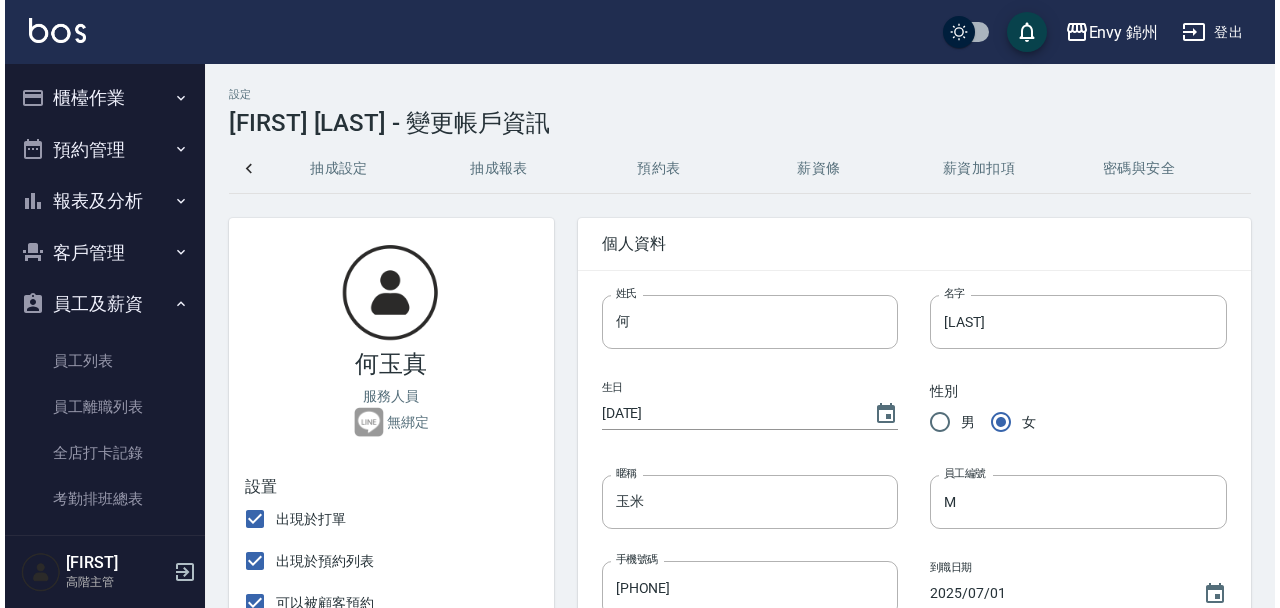 scroll, scrollTop: 0, scrollLeft: 498, axis: horizontal 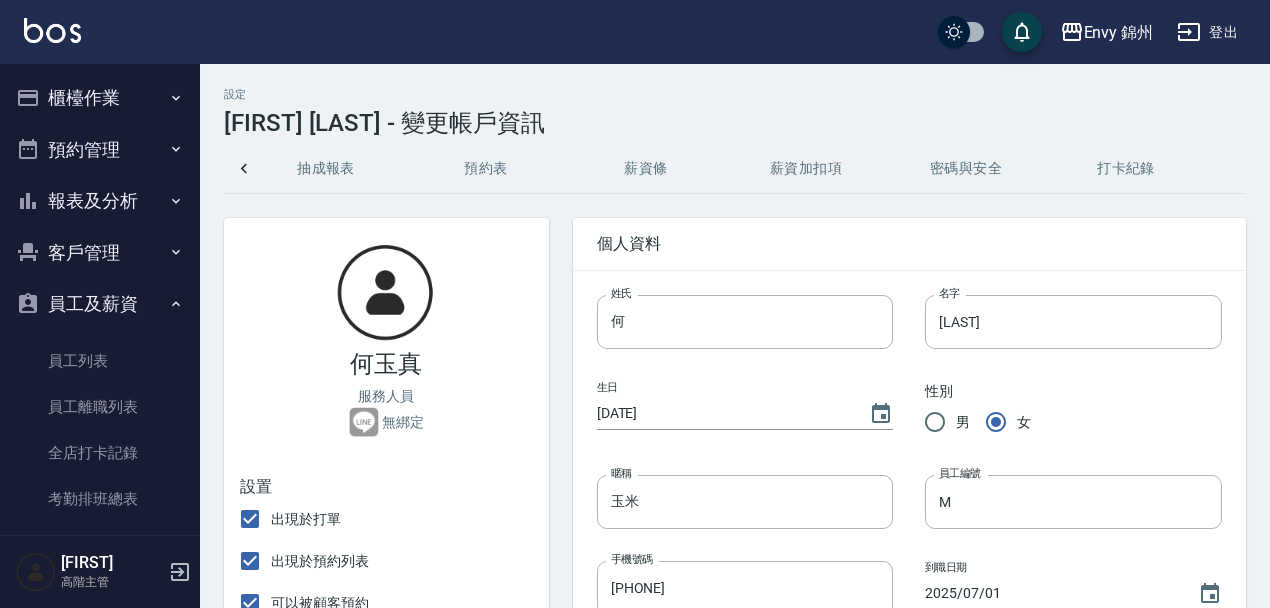 click on "薪資加扣項" at bounding box center [806, 169] 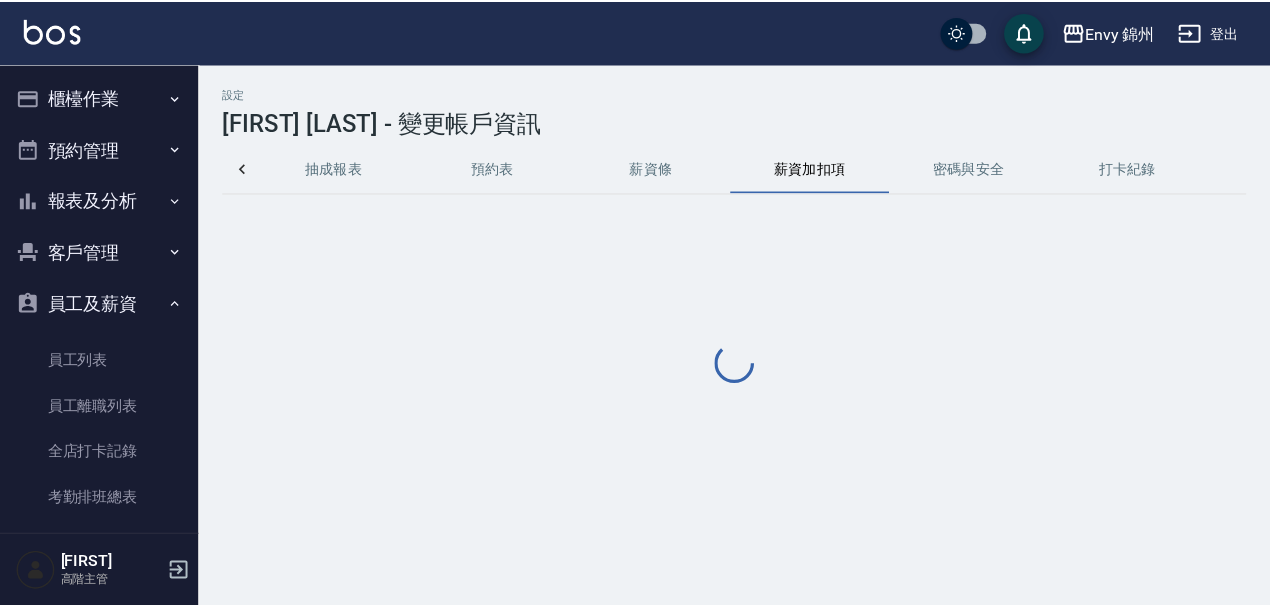 scroll, scrollTop: 0, scrollLeft: 488, axis: horizontal 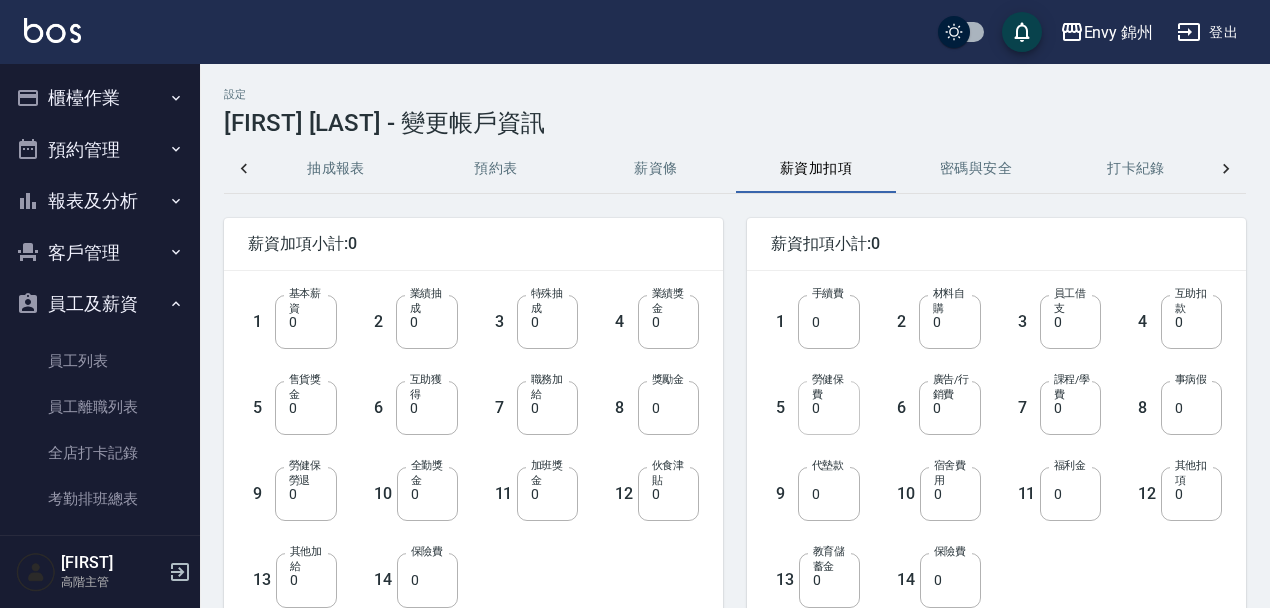 click on "0" at bounding box center (828, 408) 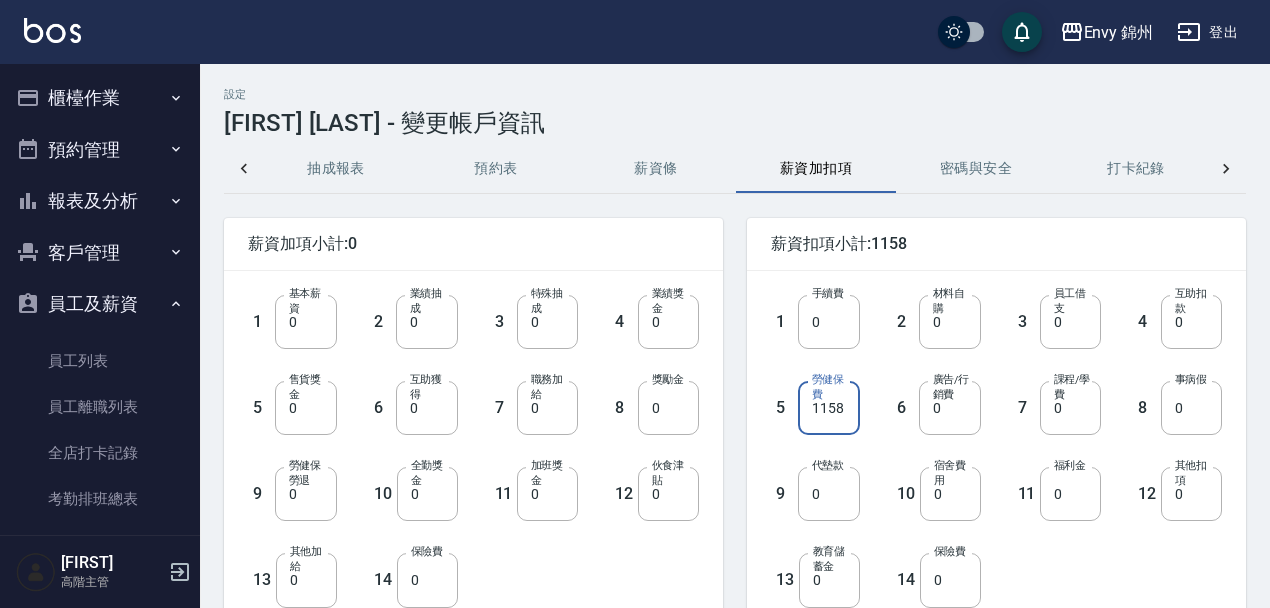 type on "1158" 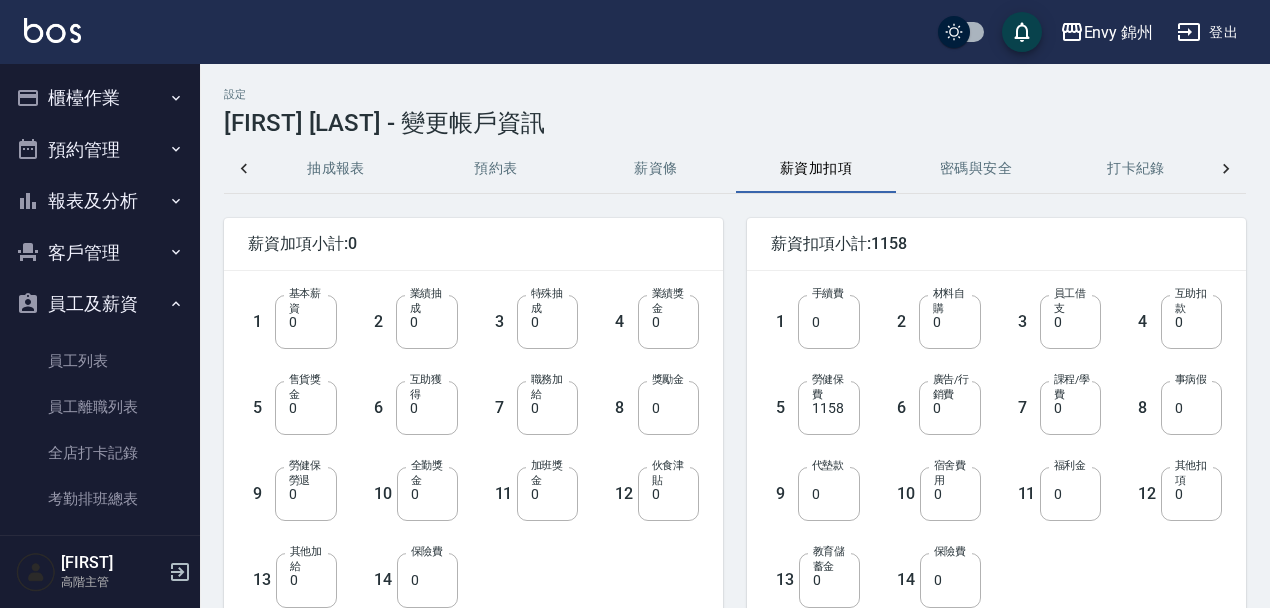 click on "6 廣告/行銷費 0 廣告/行銷費" at bounding box center (920, 392) 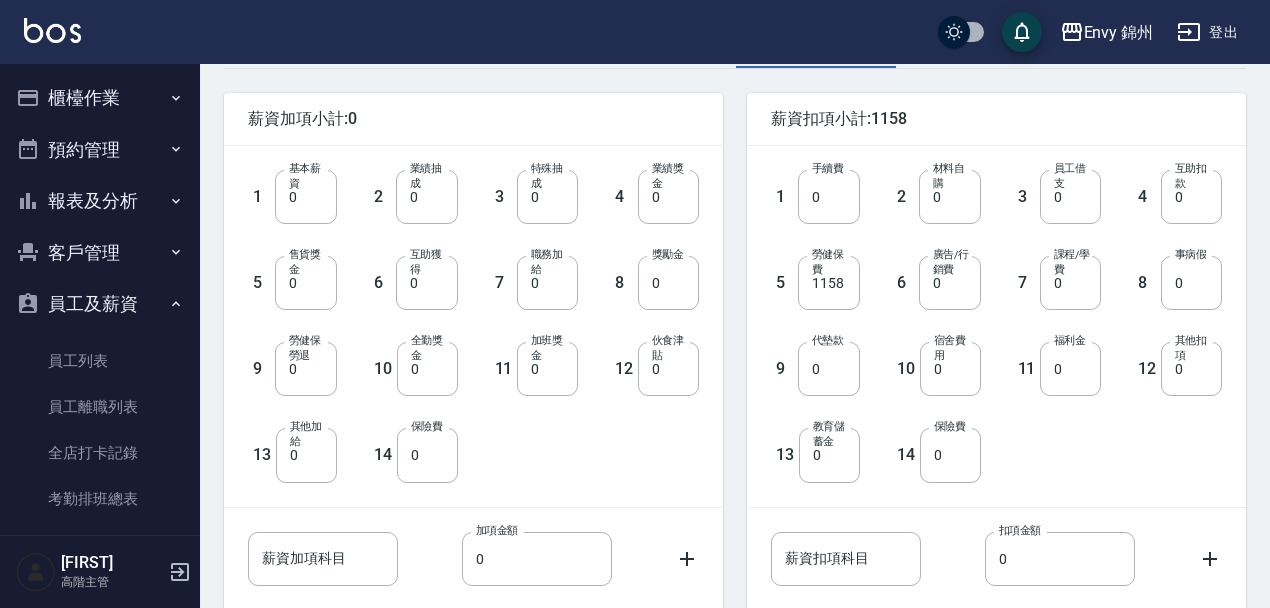 scroll, scrollTop: 231, scrollLeft: 0, axis: vertical 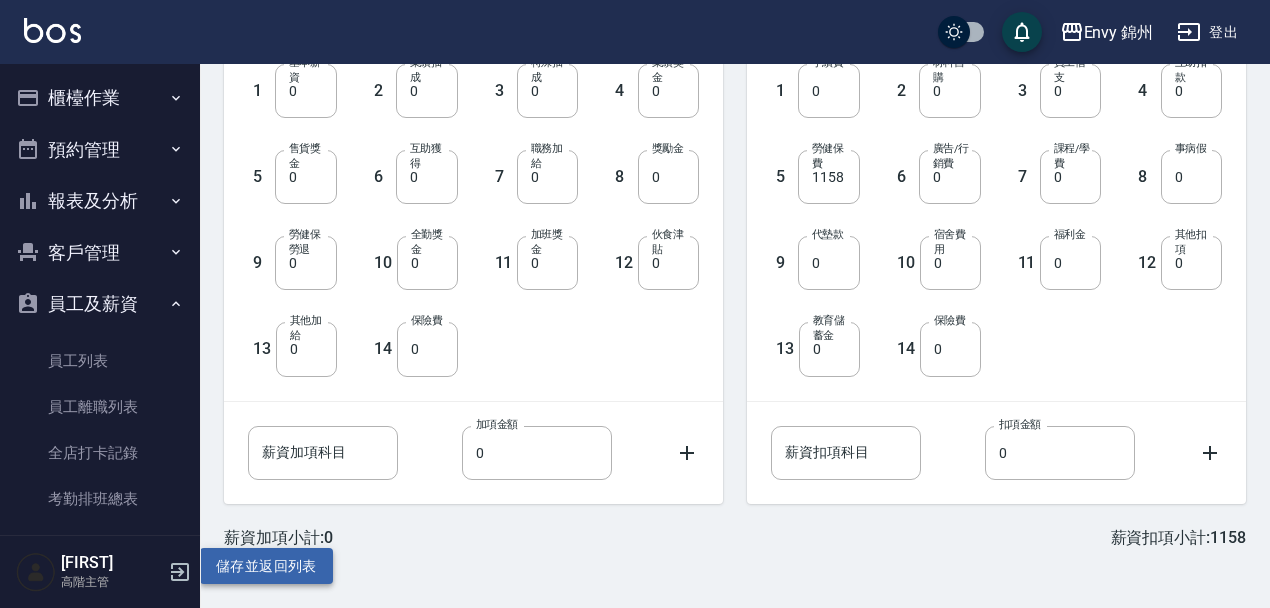 click on "儲存並返回列表" at bounding box center (266, 566) 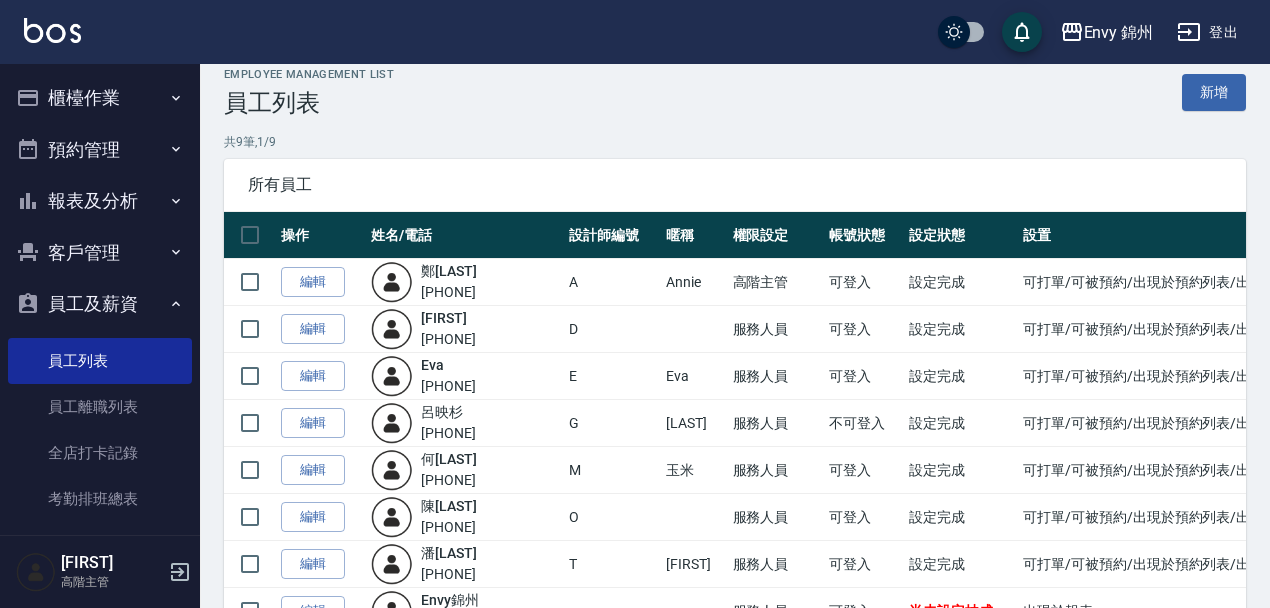 scroll, scrollTop: 22, scrollLeft: 0, axis: vertical 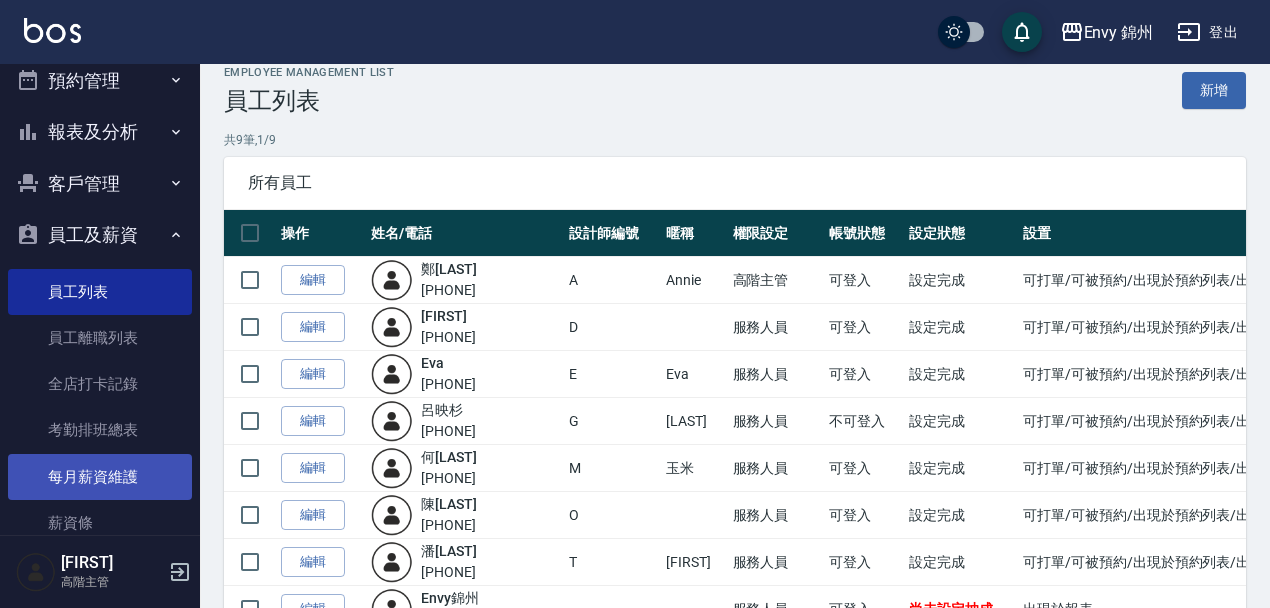 click on "每月薪資維護" at bounding box center [100, 477] 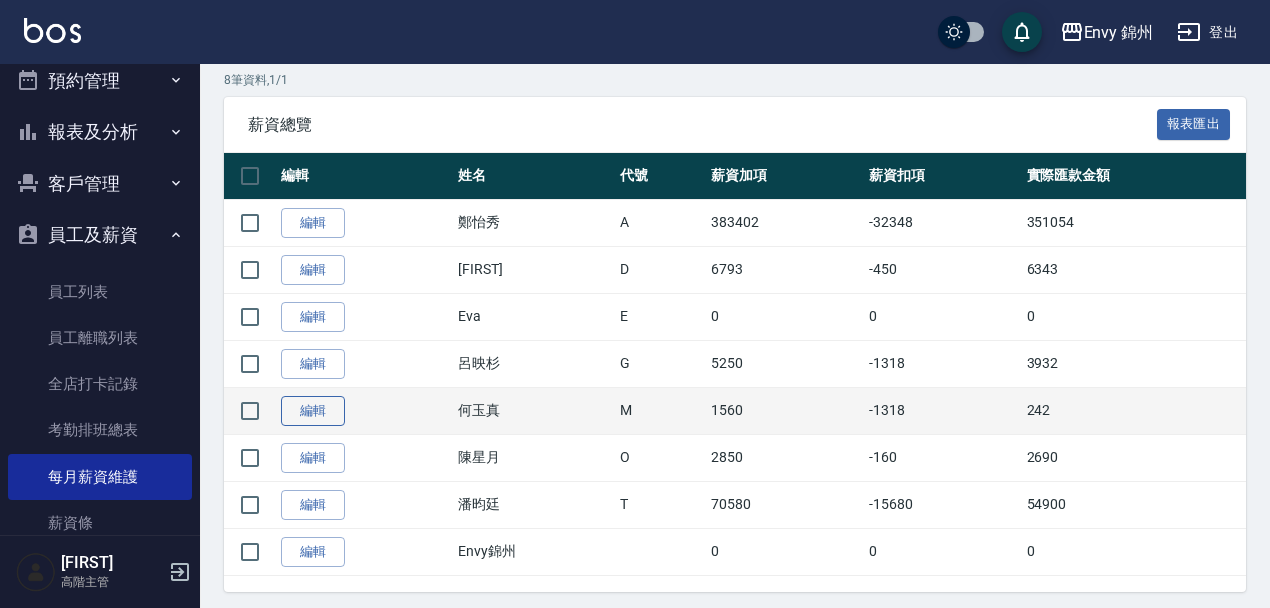 scroll, scrollTop: 513, scrollLeft: 0, axis: vertical 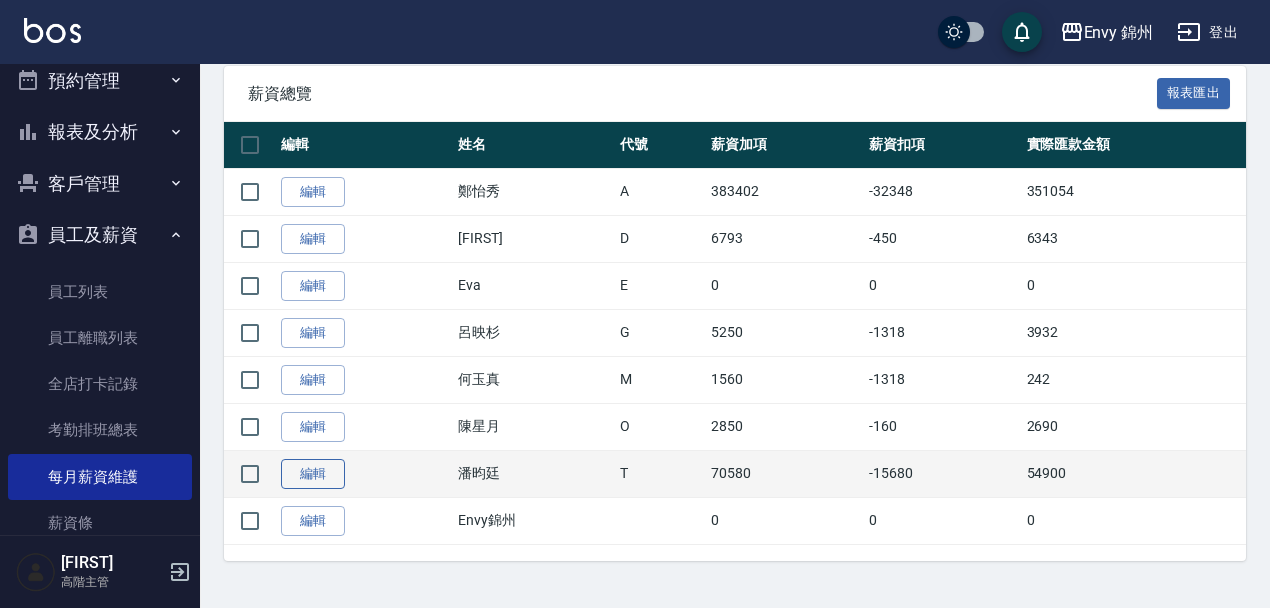 click on "編輯" at bounding box center [313, 474] 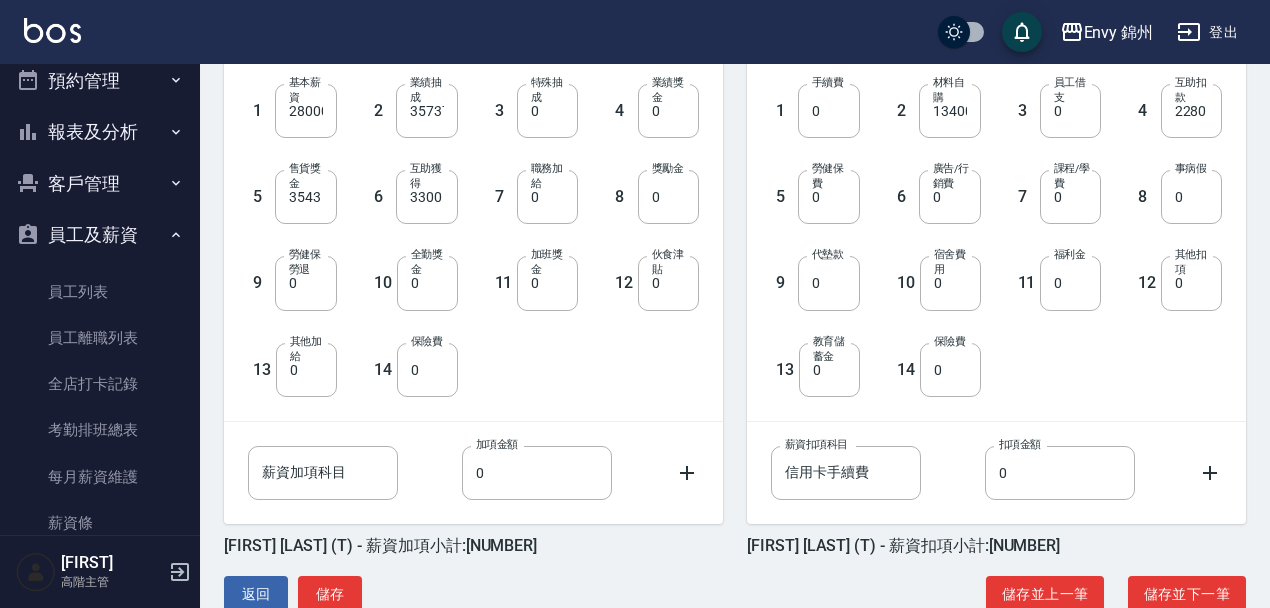 scroll, scrollTop: 556, scrollLeft: 0, axis: vertical 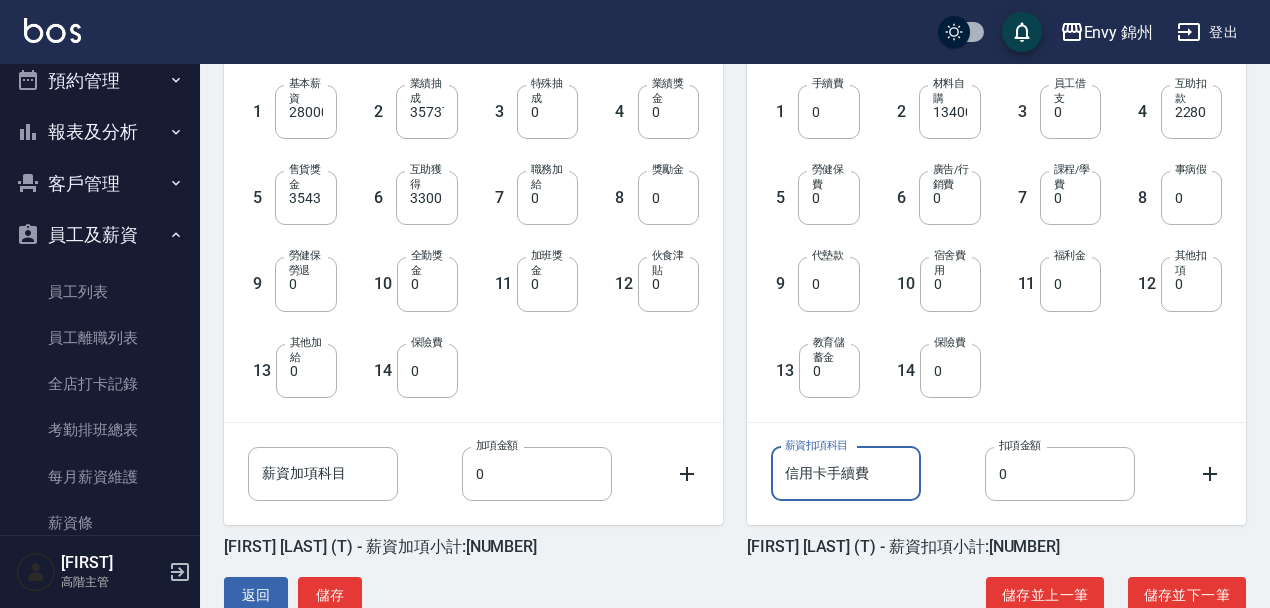 click on "信用卡手續費" at bounding box center (846, 474) 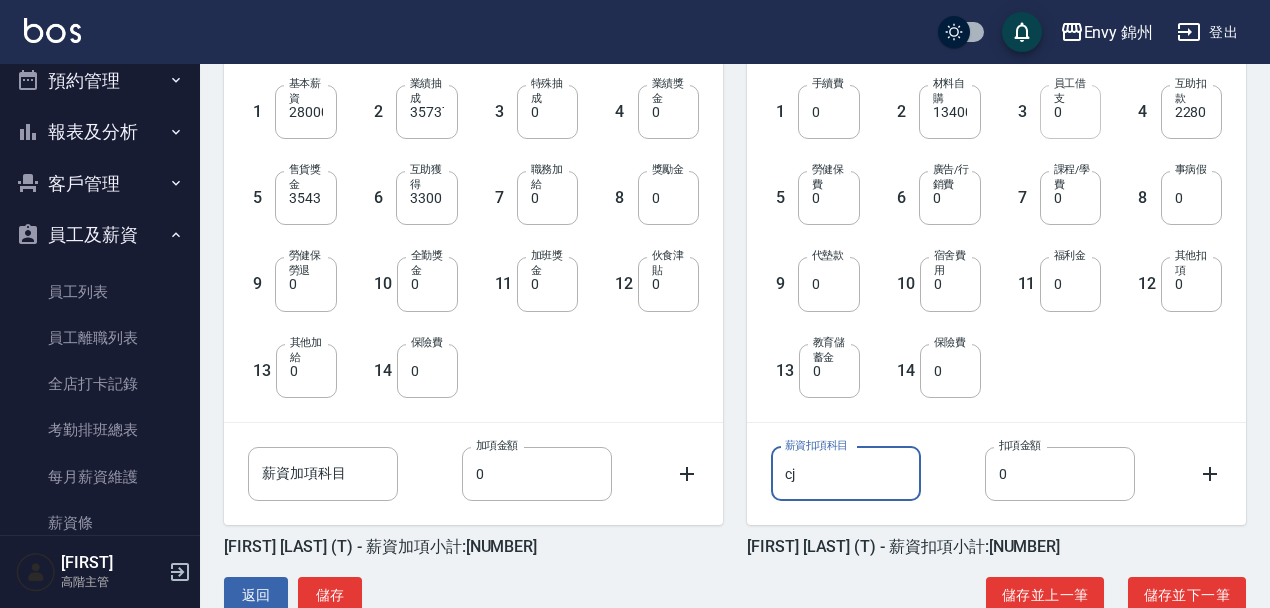 type on "c" 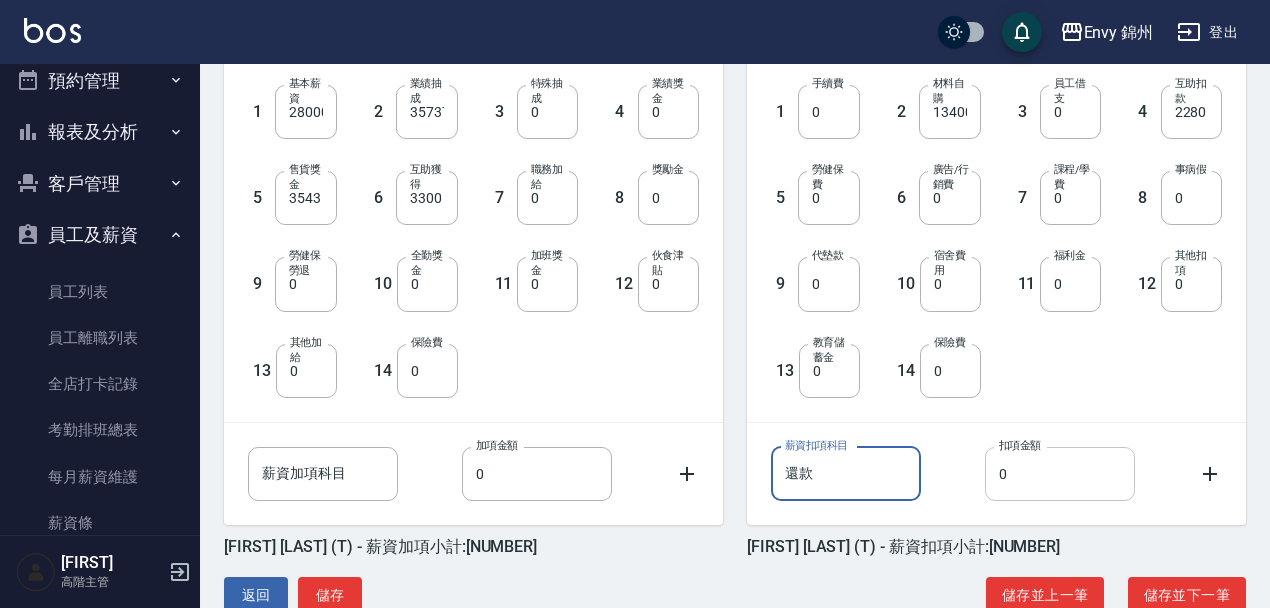 type on "還款" 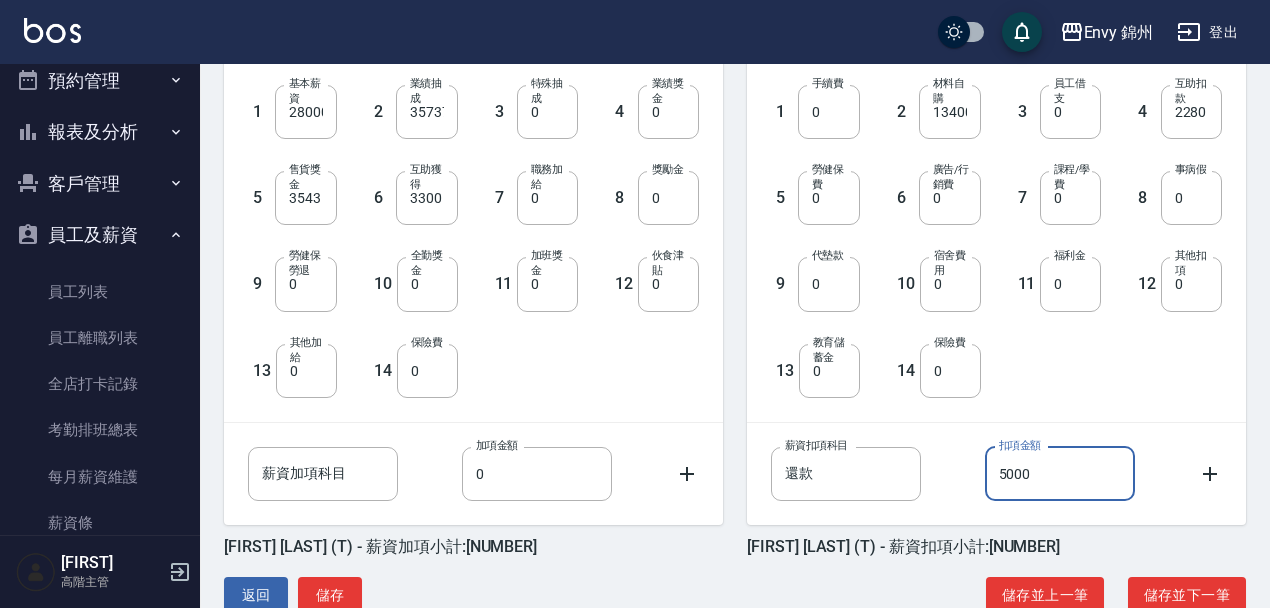 type on "5000" 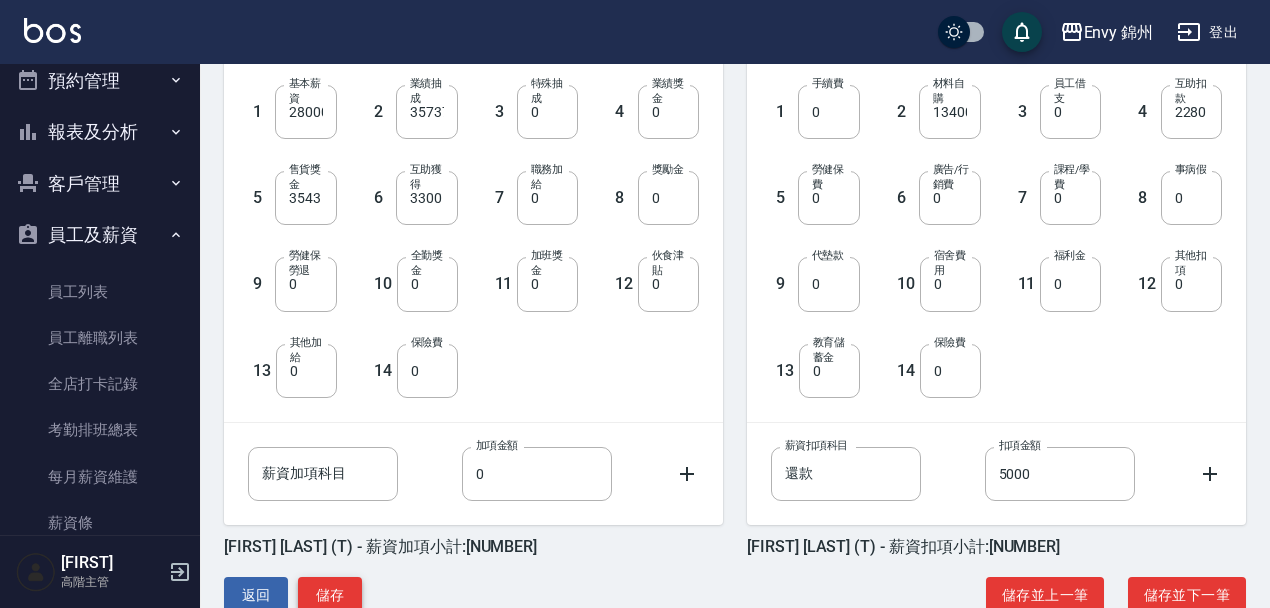 click on "儲存" at bounding box center (330, 595) 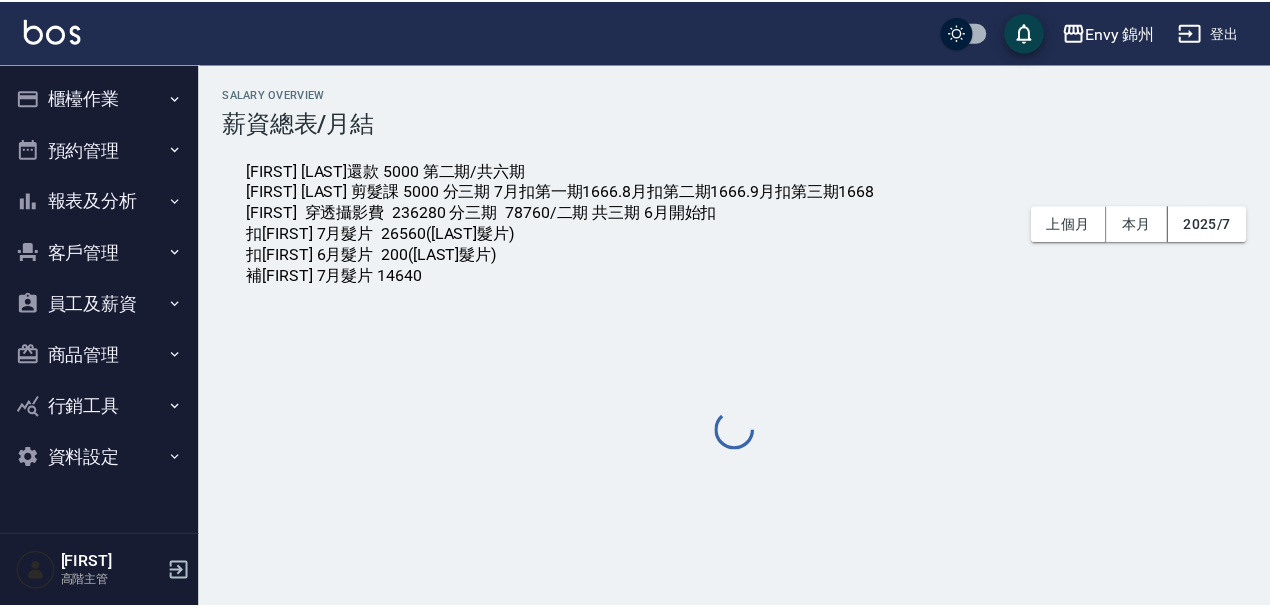 scroll, scrollTop: 0, scrollLeft: 0, axis: both 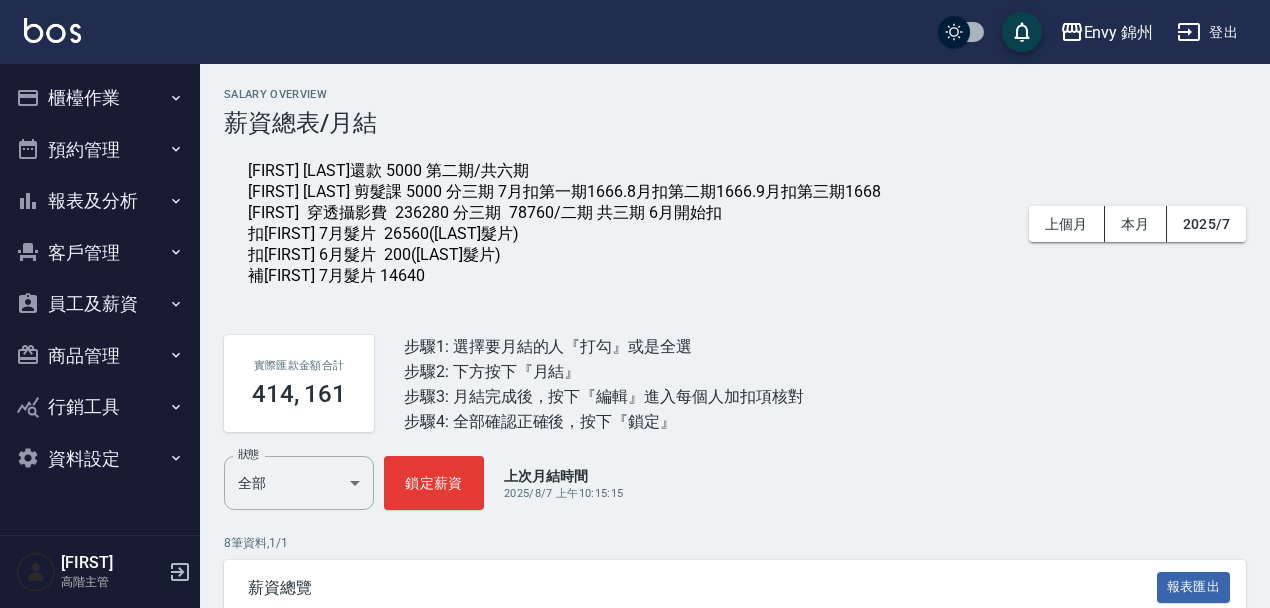 click on "[FIRST] [LAST]還款 5000 第二期/共六期
[FIRST] [LAST] 剪髮課 5000 分三期 7月扣第一期1666.8月扣第二期1666.9月扣第三期1668
[FIRST]  穿透攝影費  236280 分三期  78760/二期 共三期 6月開始扣
扣[FIRST] 7月髮片  26560([LAST]髮片)
扣[FIRST] 6月髮片  200([LAST]髮片)
補[FIRST] 7月髮片 14640" at bounding box center [564, 224] 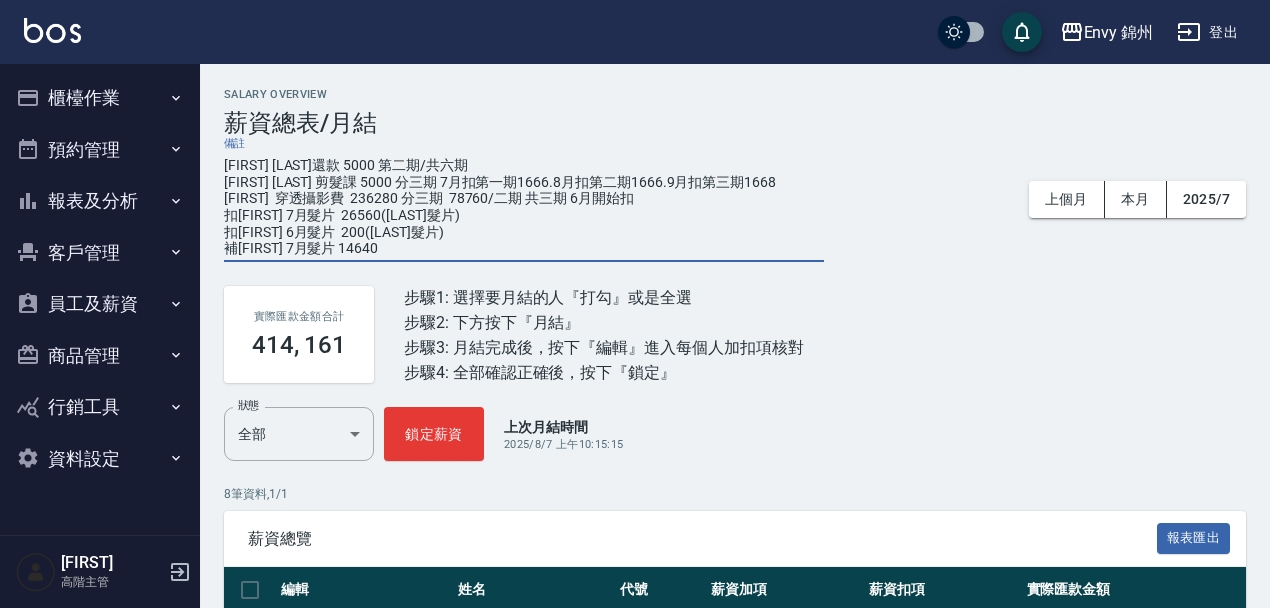 click on "潘昀廷還款 5000 第二期/共六期
楊莫 剪髮課 5000 分三期 7月扣第一期1666.8月扣第二期1666.9月扣第三期1668
annie  穿透攝影費  236280 分三期  78760/二期 共三期 6月開始扣
扣annie 7月髮片  26560(吳區髮片)
扣annie 6月髮片  200(交交髮片)
補annie 7月髮片 14640" at bounding box center [524, 207] 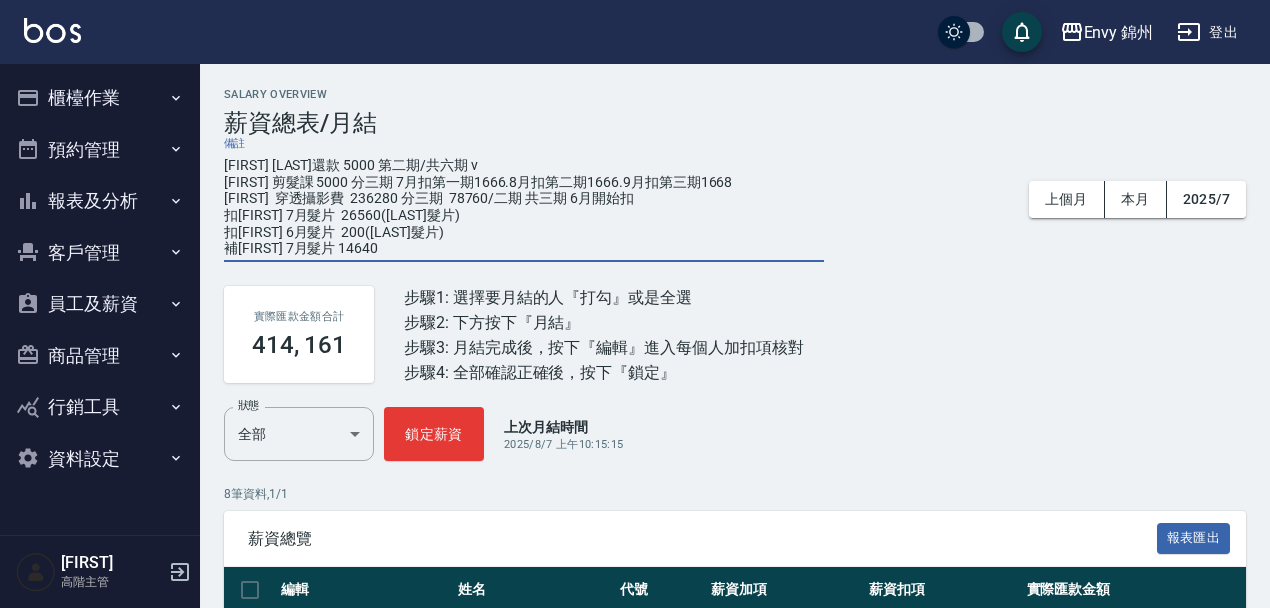 click on "潘昀廷還款 5000 第二期/共六期 v
楊莫 剪髮課 5000 分三期 7月扣第一期1666.8月扣第二期1666.9月扣第三期1668
annie  穿透攝影費  236280 分三期  78760/二期 共三期 6月開始扣
扣annie 7月髮片  26560(吳區髮片)
扣annie 6月髮片  200(交交髮片)
補annie 7月髮片 14640" at bounding box center [524, 207] 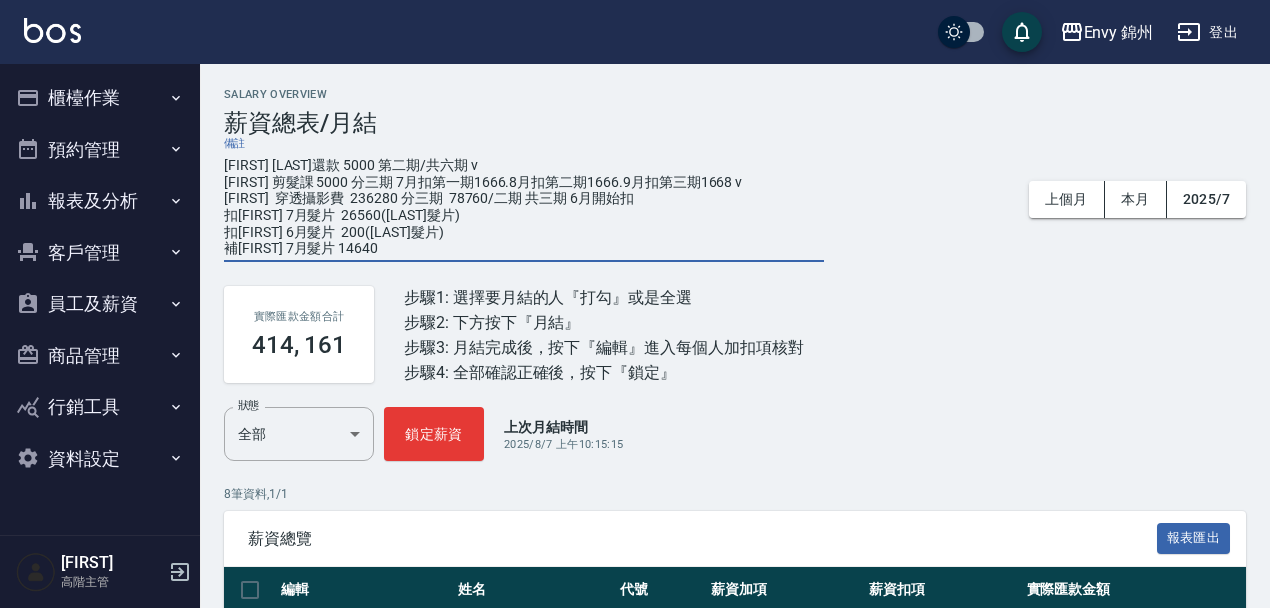 click on "Salary Overview 薪資總表/月結 備註 潘昀廷還款 5000 第二期/共六期 v
楊莫 剪髮課 5000 分三期 7月扣第一期1666.8月扣第二期1666.9月扣第三期1668 v
annie  穿透攝影費  236280 分三期  78760/二期 共三期 6月開始扣
扣annie 7月髮片  26560(吳區髮片)
扣annie 6月髮片  200(交交髮片)
補annie 7月髮片 14640 x 上個月 本月 2025/7 實際匯款金額合計 414, 161 步驟1: 選擇要月結的人『打勾』或是全選 步驟2: 下方按下『月結』 步驟3: 月結完成後，按下『編輯』進入每個人加扣項核對 步驟4: 全部確認正確後，按下『鎖定』 狀態 全部 ALL 狀態 鎖定薪資 上次月結時間 2025/8/7 上午10:15:15 8  筆資料,  1 / 1 薪資總覽 報表匯出 編輯 姓名 代號 薪資加項 薪資扣項 實際匯款金額 編輯 鄭怡秀 A 383402 -32348 351054 編輯 Benson   D 6793 -450 6343 編輯 Eva E 0 0 0 編輯 呂映杉 G 5250 -1318 3932 編輯 何玉真 M 1560 -1318 242 編輯 陳星月 O 2850" at bounding box center (735, 547) 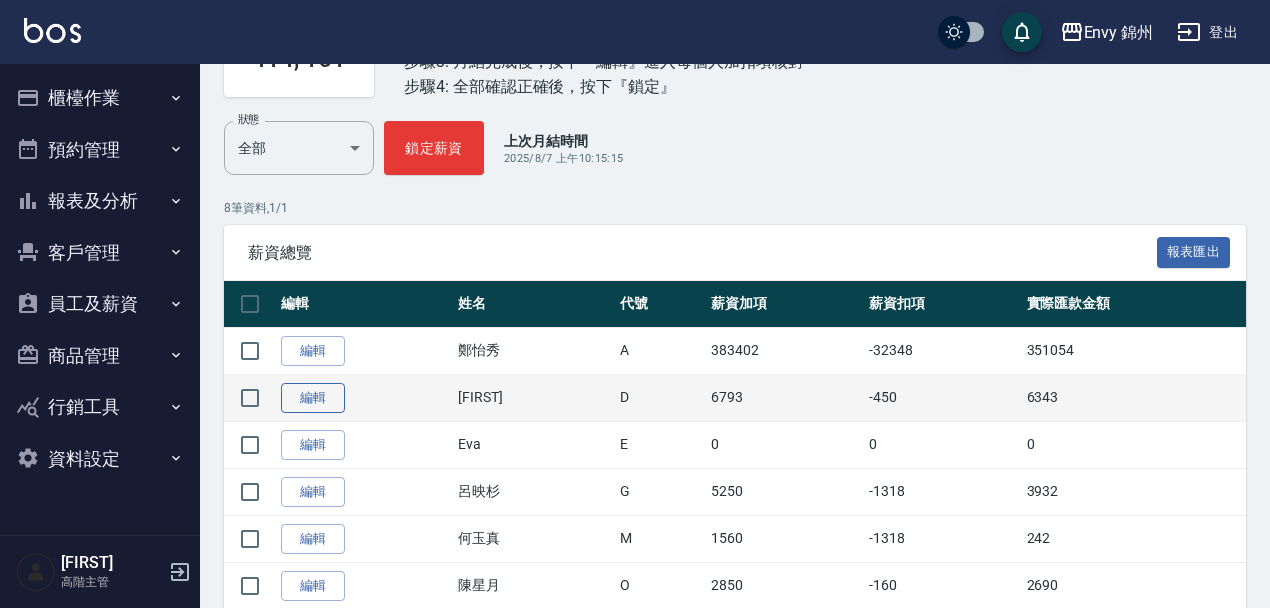 scroll, scrollTop: 513, scrollLeft: 0, axis: vertical 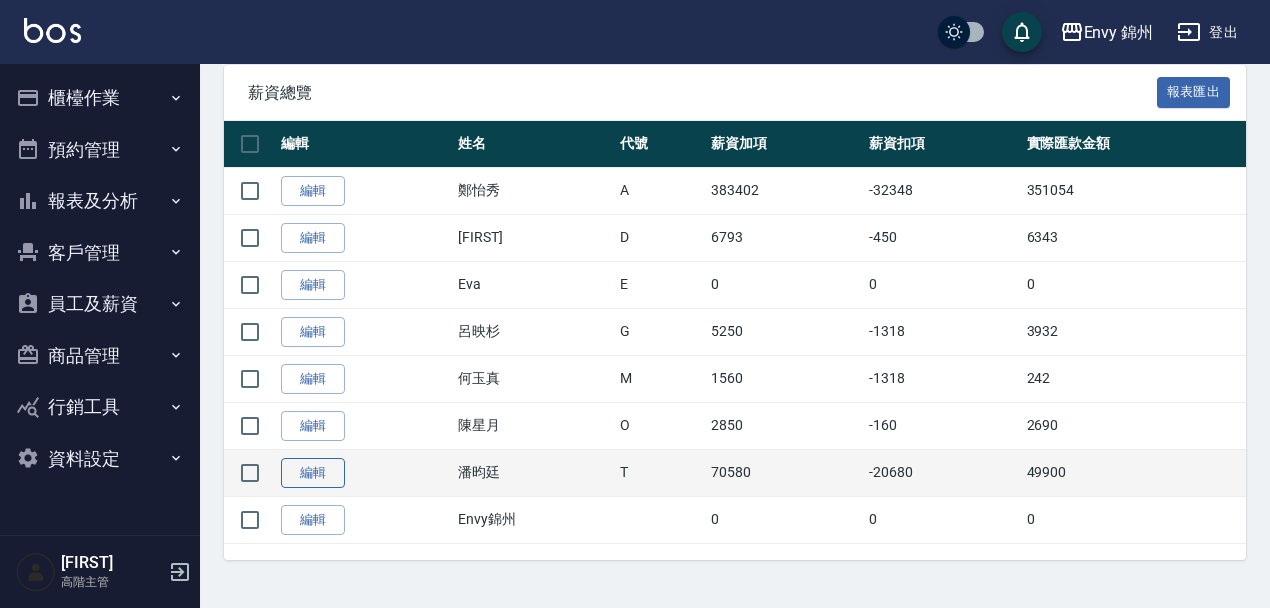 click on "編輯" at bounding box center (313, 473) 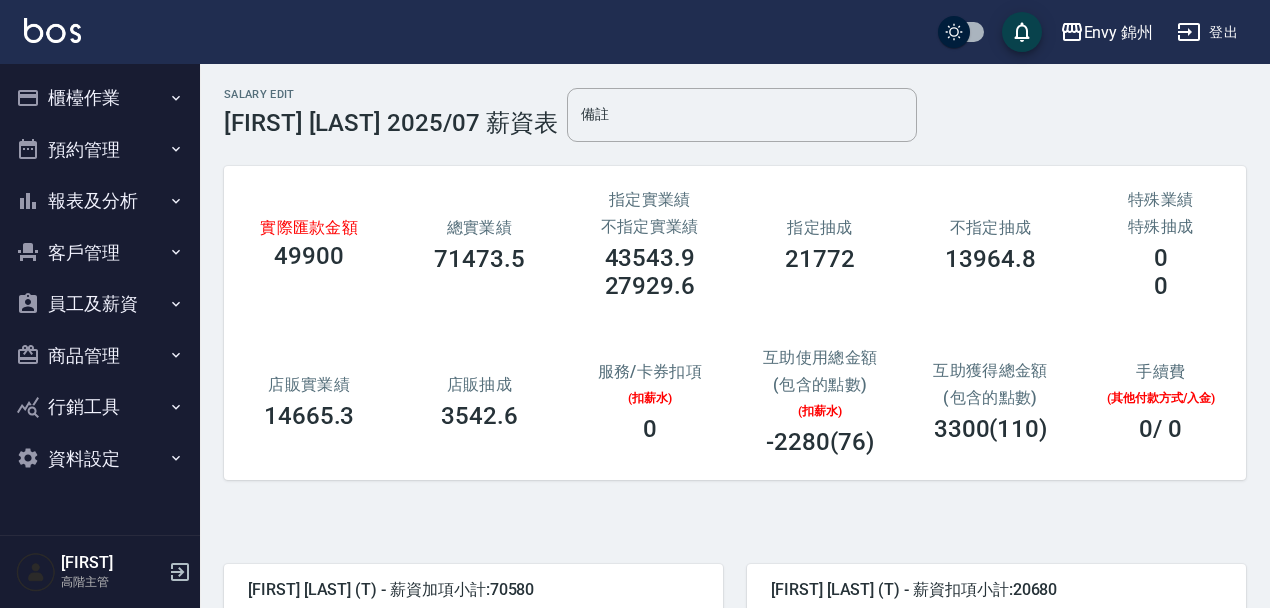 scroll, scrollTop: 605, scrollLeft: 0, axis: vertical 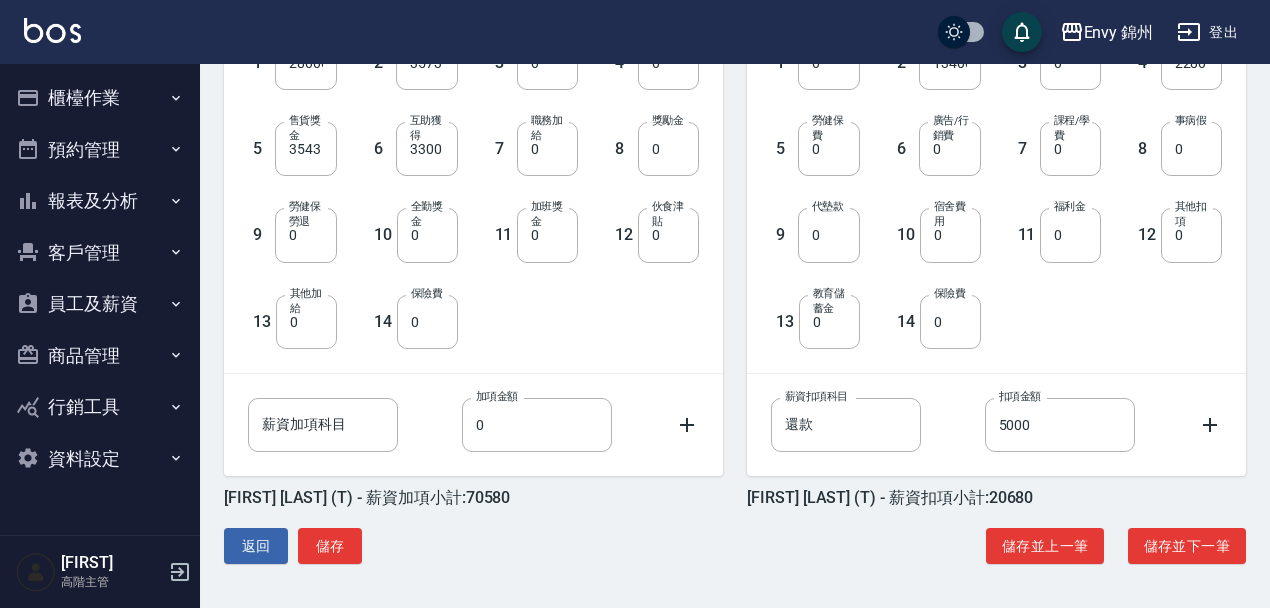 click on "薪資扣項科目 還款 薪資扣項科目 扣項金額 5000 扣項金額" at bounding box center (996, 425) 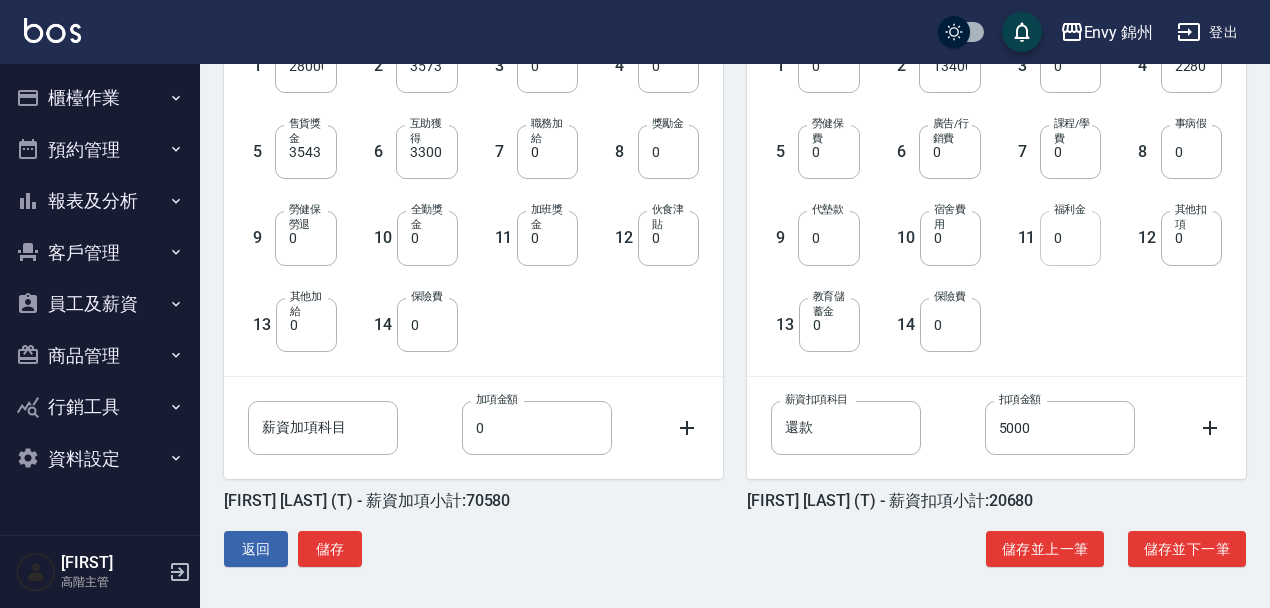 scroll, scrollTop: 601, scrollLeft: 0, axis: vertical 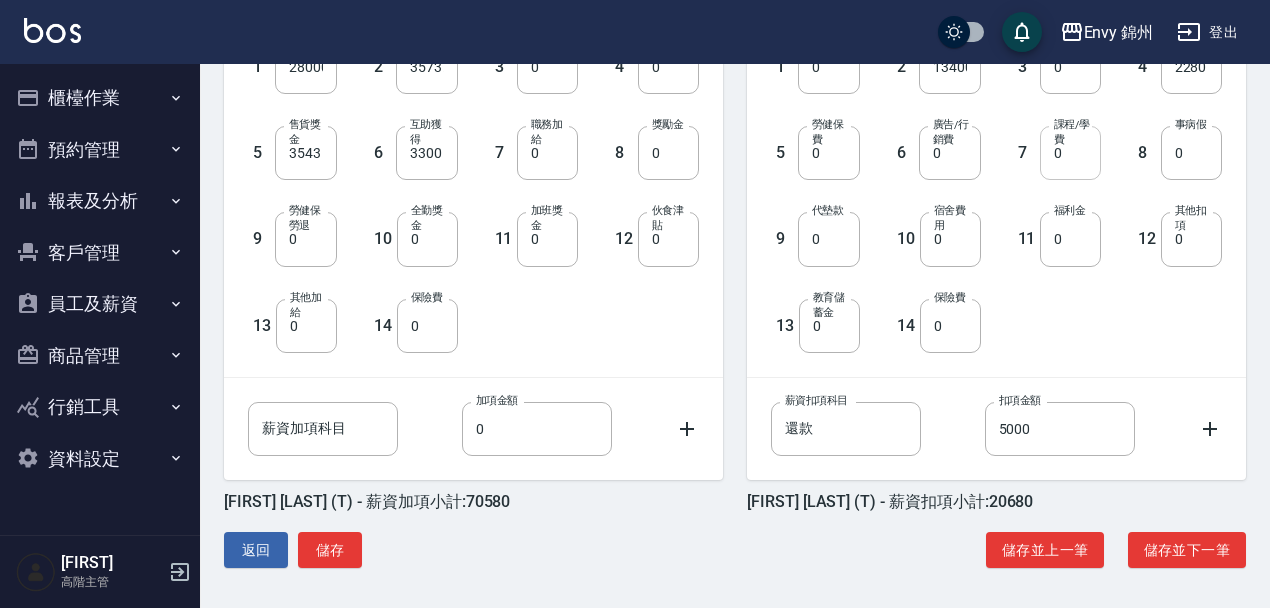 click on "課程/學費" at bounding box center (1072, 132) 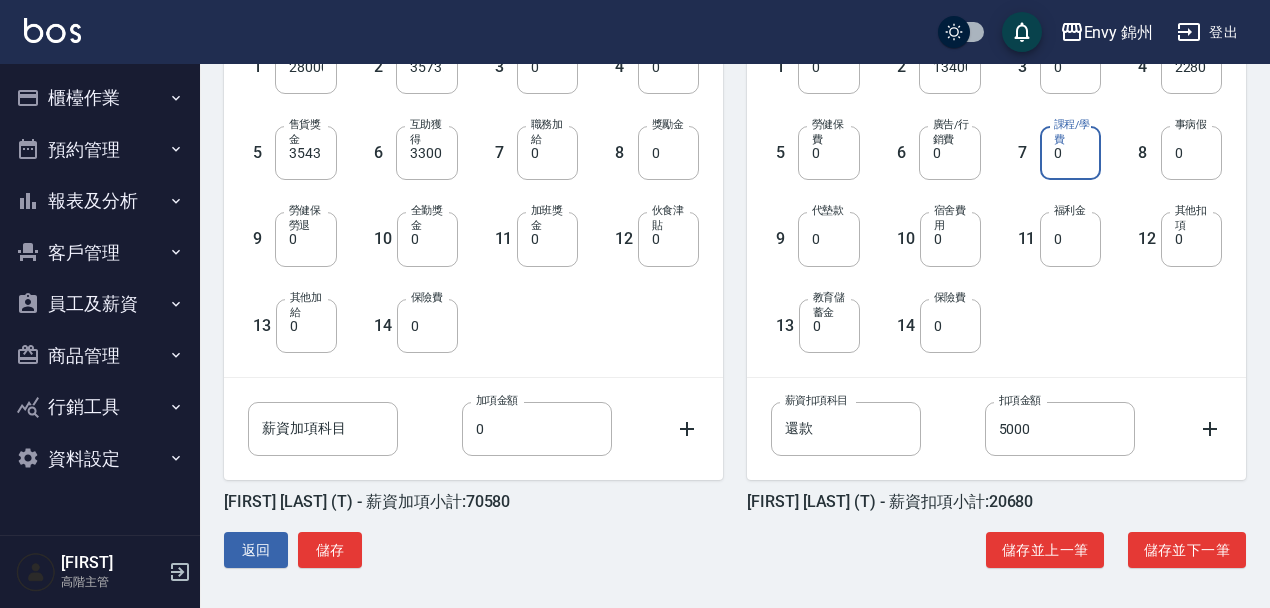 click on "0" at bounding box center [1070, 153] 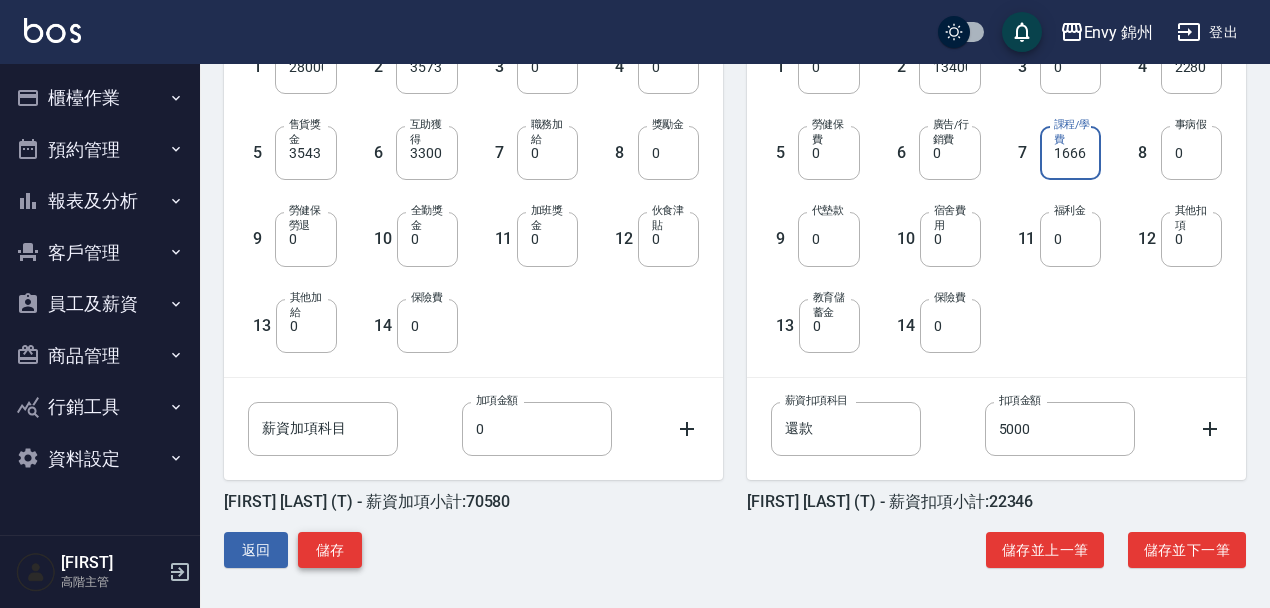 type on "1666" 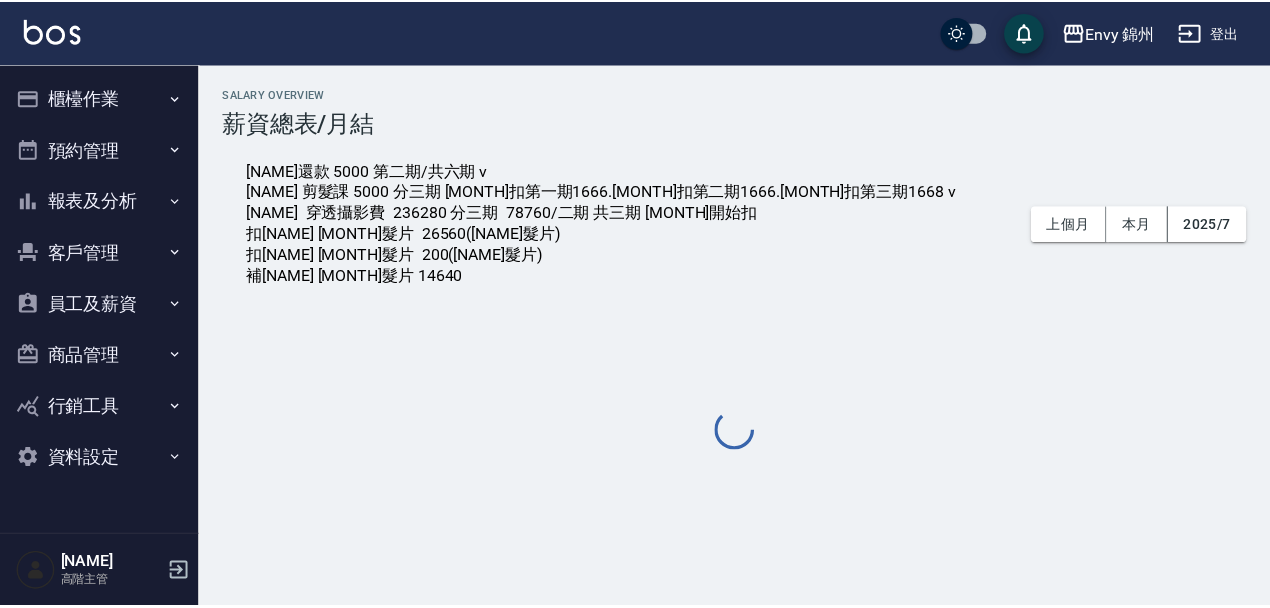 scroll, scrollTop: 0, scrollLeft: 0, axis: both 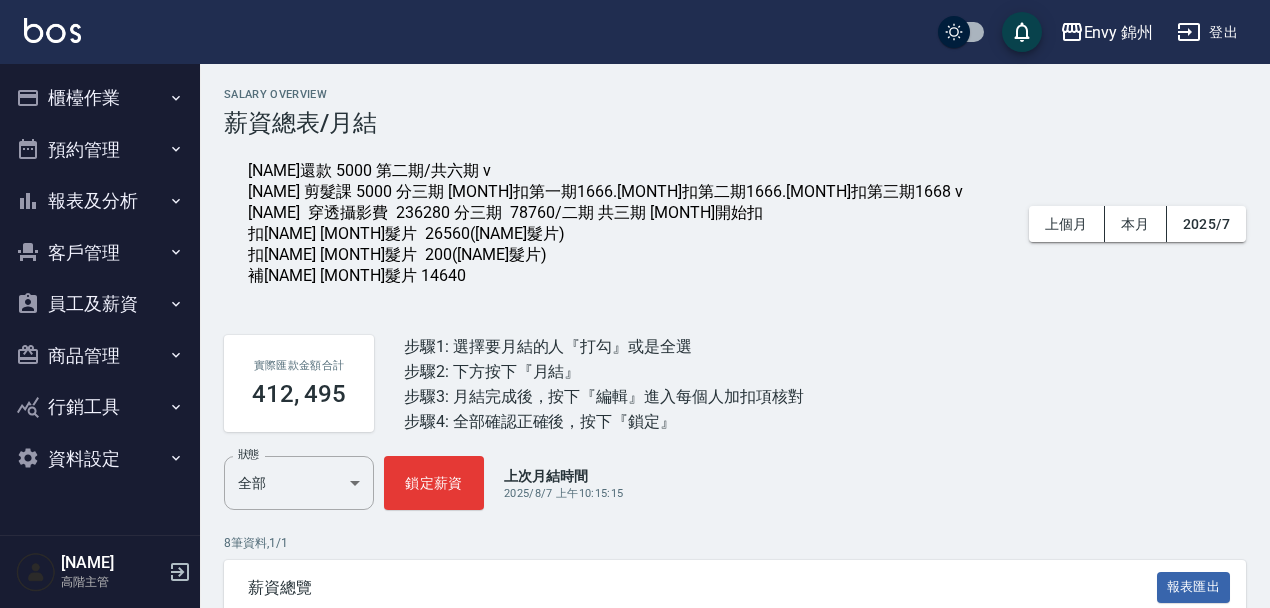 click on "[NAME]還款 5000 第二期/共六期 v
[NAME] 剪髮課 5000 分三期 [MONTH]扣第一期1666.[MONTH]扣第二期1666.[MONTH]扣第三期1668 v
[NAME]  穿透攝影費  236280 分三期  78760/二期 共三期 [MONTH]開始扣
扣[NAME] [MONTH]髮片  26560([NAME]髮片)
扣[NAME] [MONTH]髮片  200([NAME]髮片)
補[NAME] [MONTH]髮片 14640" at bounding box center [605, 224] 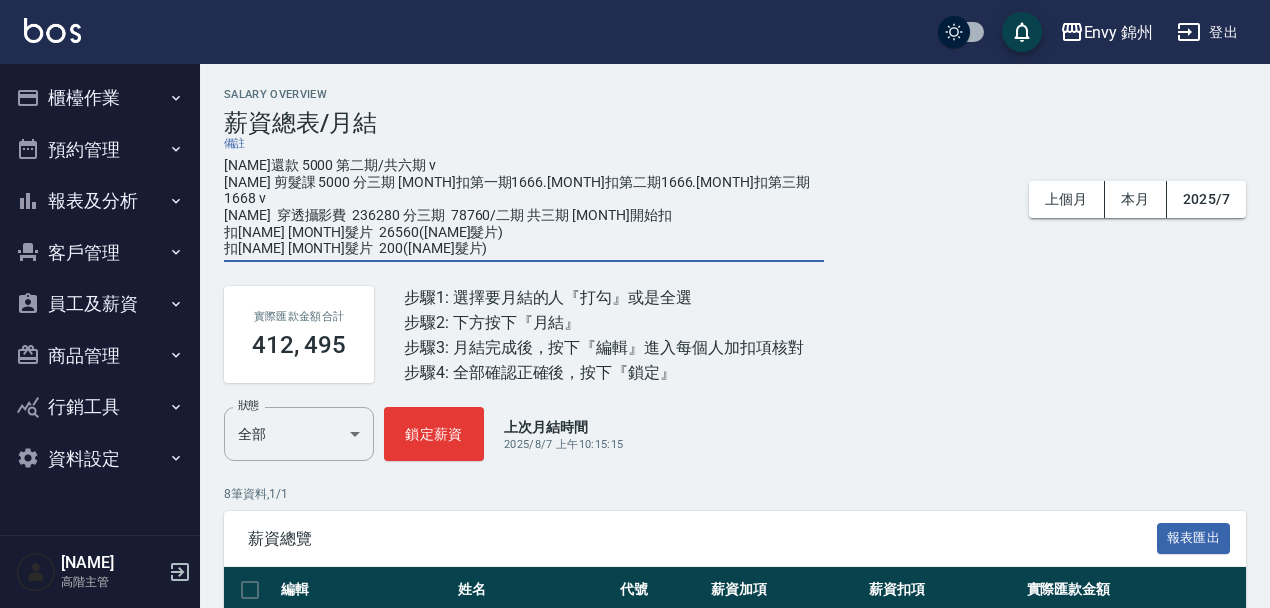 click on "[NAME]還款 5000 第二期/共六期 v
[NAME] 剪髮課 5000 分三期 [MONTH]扣第一期1666.[MONTH]扣第二期1666.[MONTH]扣第三期1668 v
[NAME]  穿透攝影費  236280 分三期  78760/二期 共三期 [MONTH]開始扣
扣[NAME] [MONTH]髮片  26560([NAME]髮片)
扣[NAME] [MONTH]髮片  200([NAME]髮片)
補[NAME] [MONTH]髮片 14640" at bounding box center (524, 207) 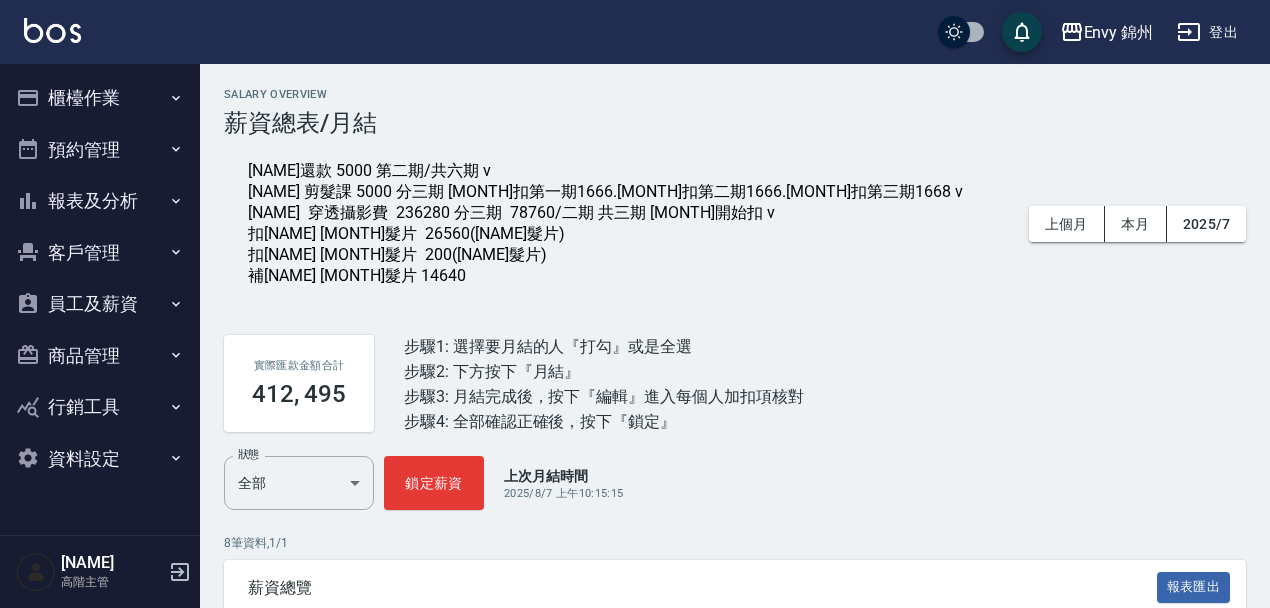 click on "實際匯款金額合計 412, 495 步驟1: 選擇要月結的人『打勾』或是全選 步驟2: 下方按下『月結』 步驟3: 月結完成後，按下『編輯』進入每個人加扣項核對 步驟4: 全部確認正確後，按下『鎖定』" at bounding box center [735, 383] 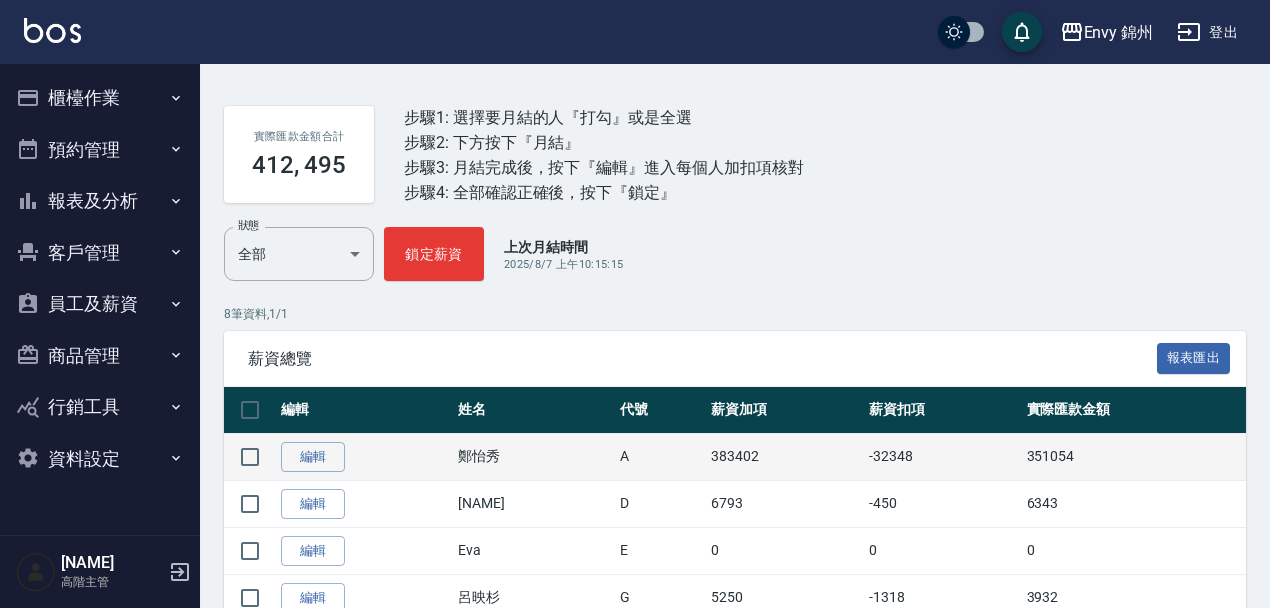 scroll, scrollTop: 245, scrollLeft: 0, axis: vertical 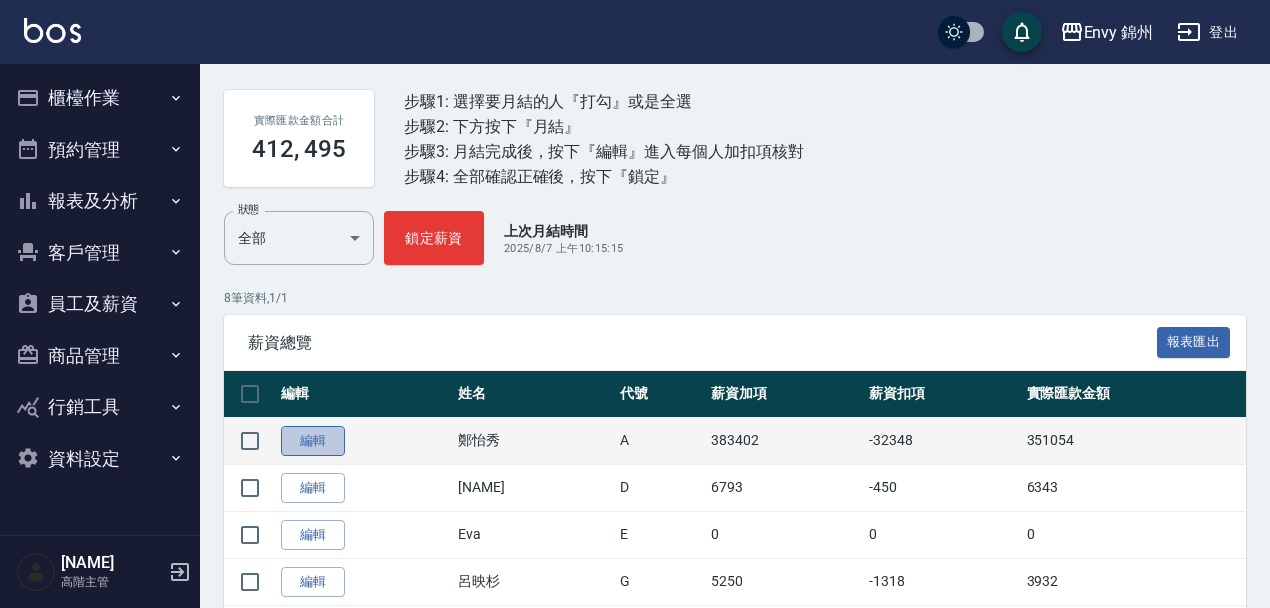 click on "編輯" at bounding box center [313, 441] 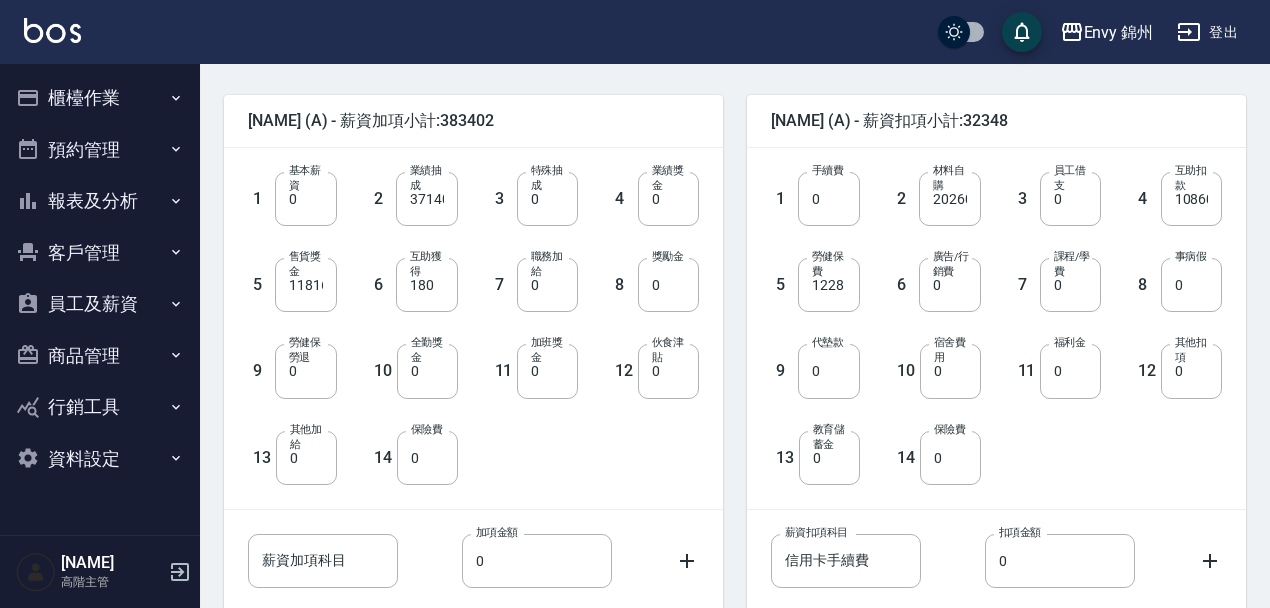 scroll, scrollTop: 605, scrollLeft: 0, axis: vertical 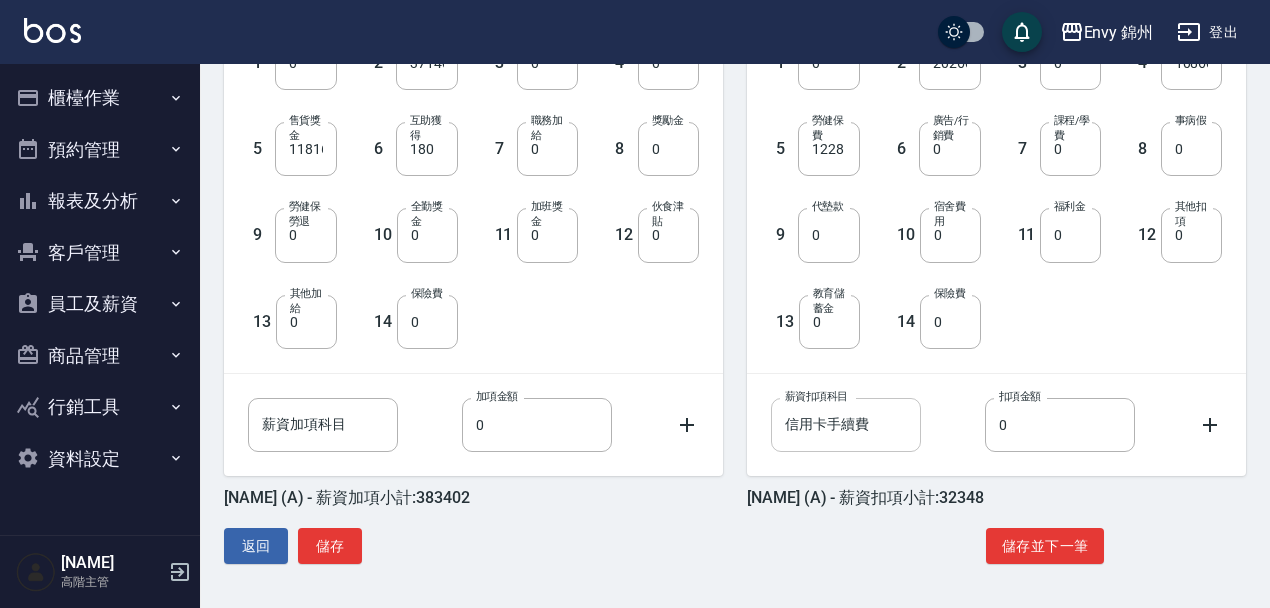 click on "信用卡手續費" at bounding box center (846, 425) 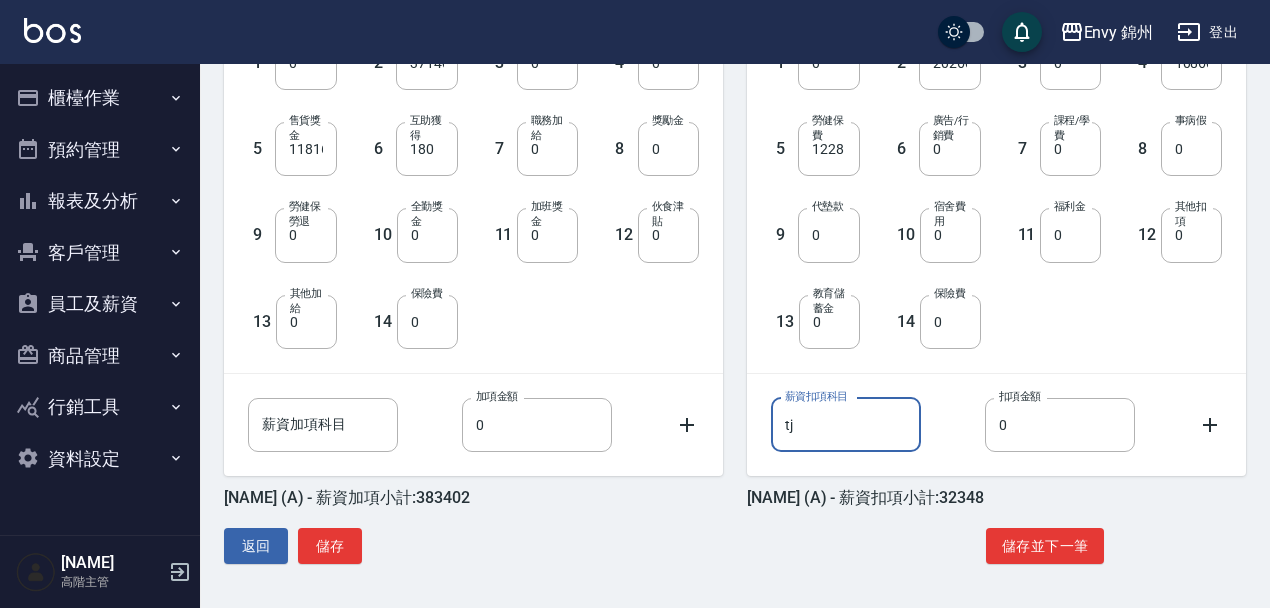 type on "t" 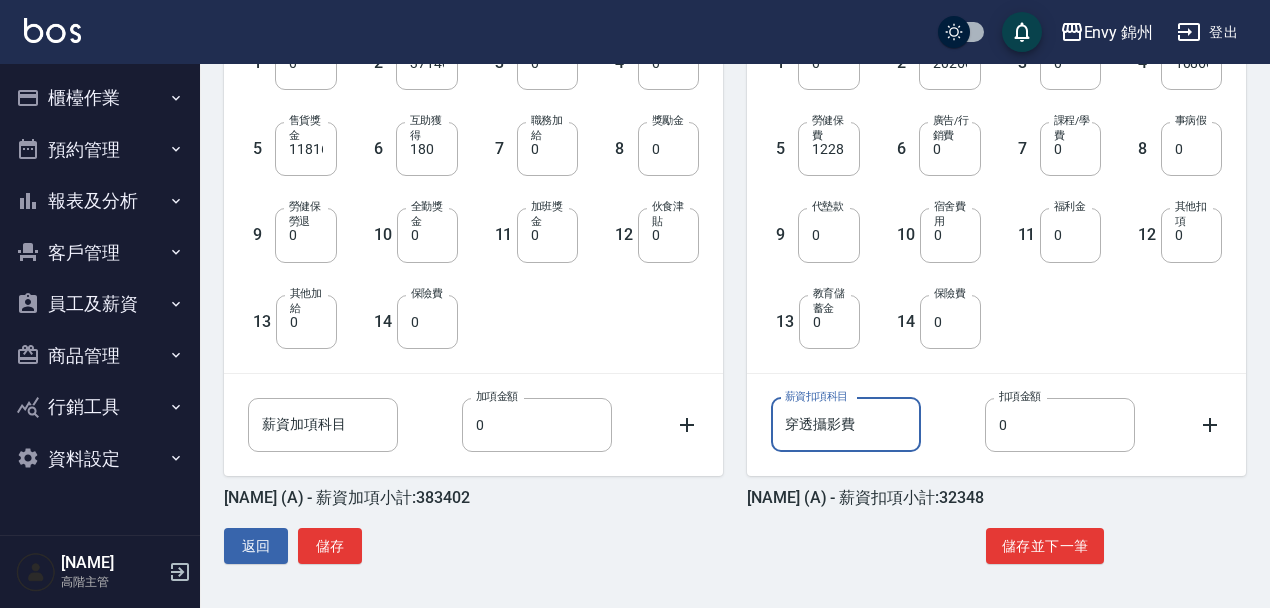 type on "穿透攝影費" 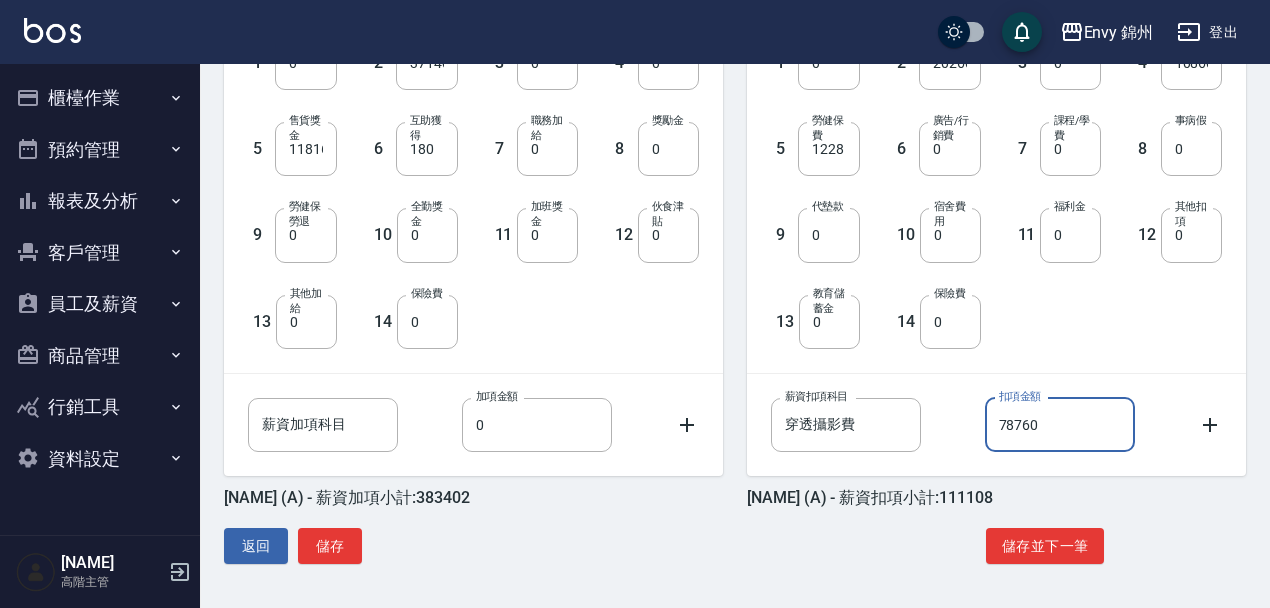 type on "78760" 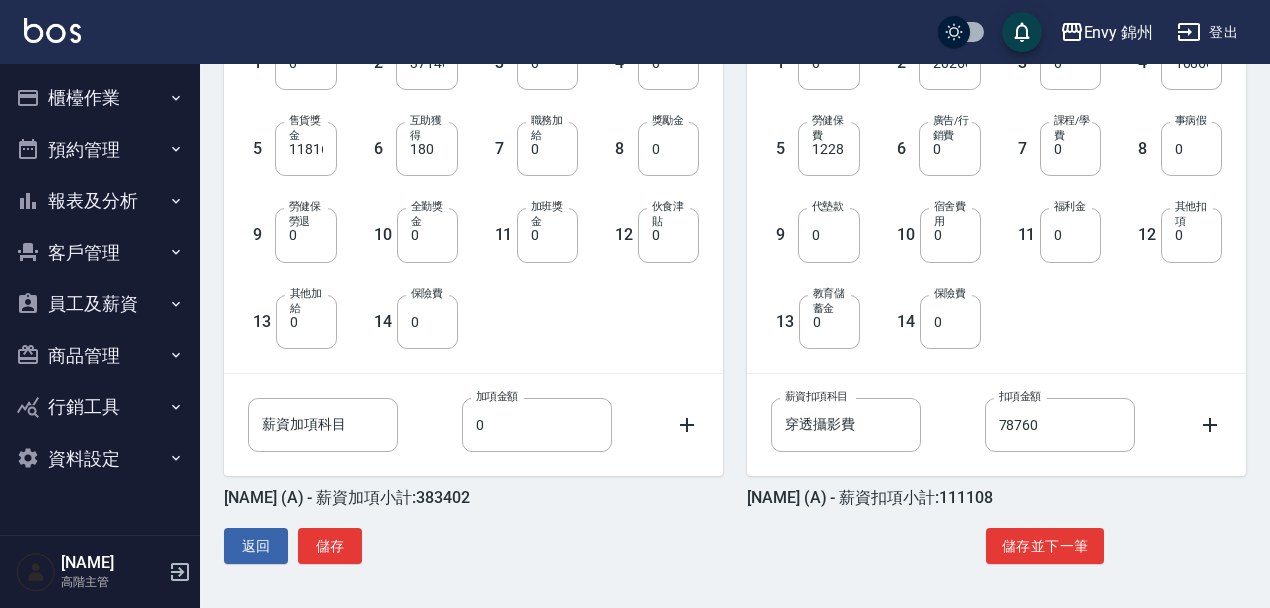 click on "返回 儲存 儲存並下一筆" at bounding box center (735, 546) 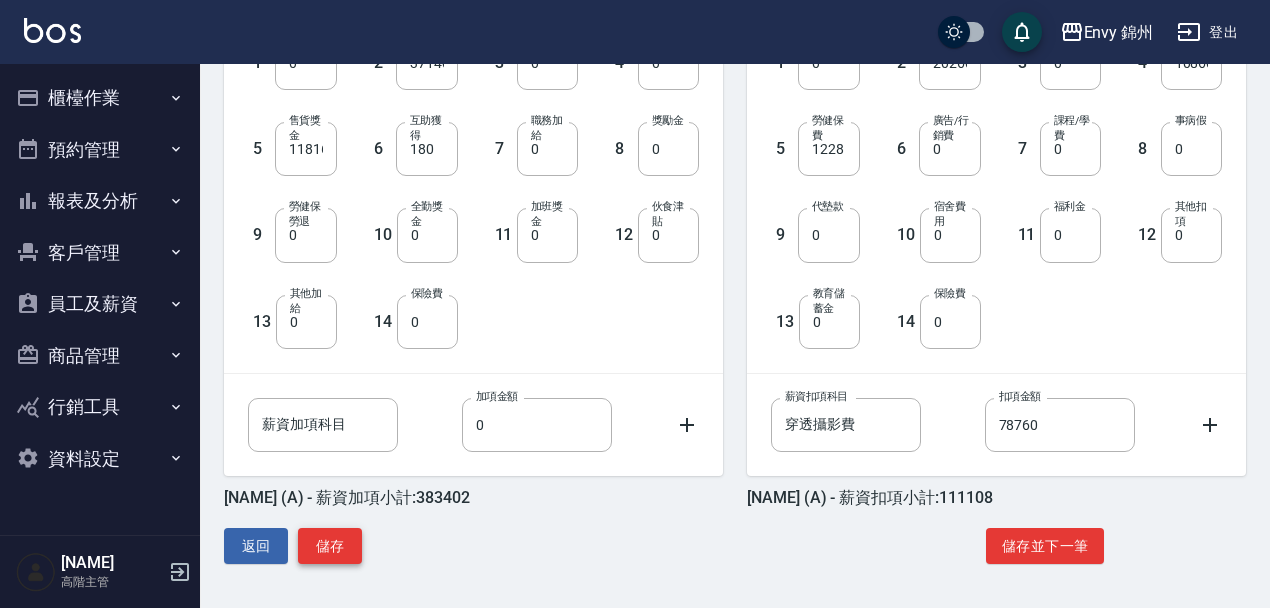 click on "儲存" at bounding box center [330, 546] 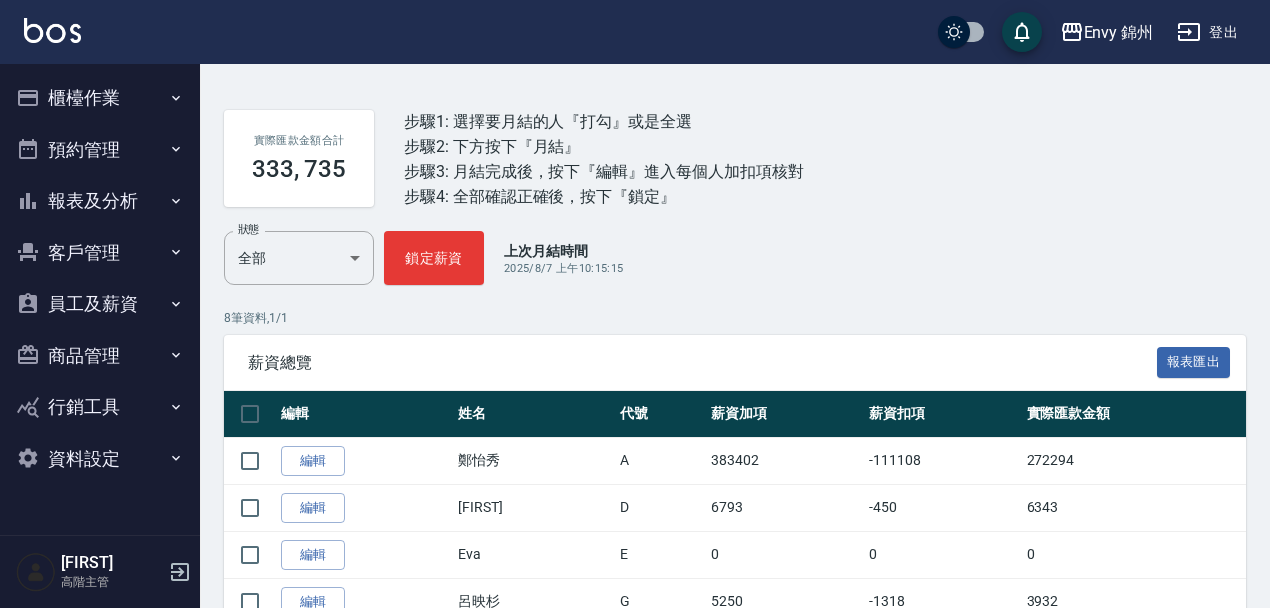 scroll, scrollTop: 513, scrollLeft: 0, axis: vertical 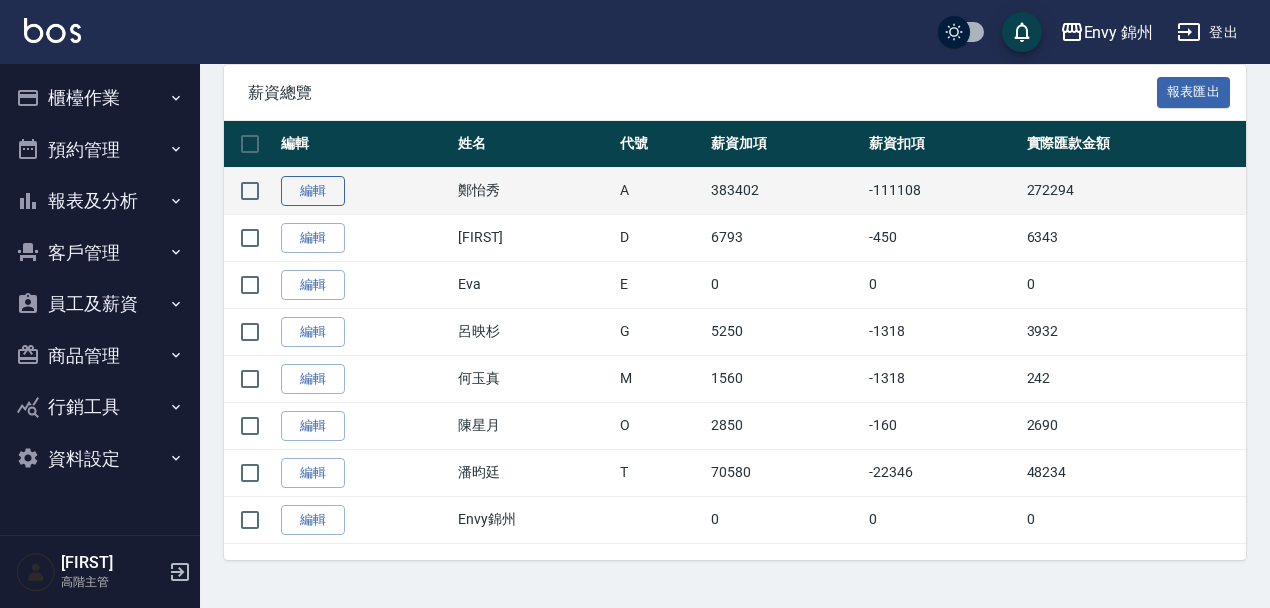 click on "編輯" at bounding box center [313, 191] 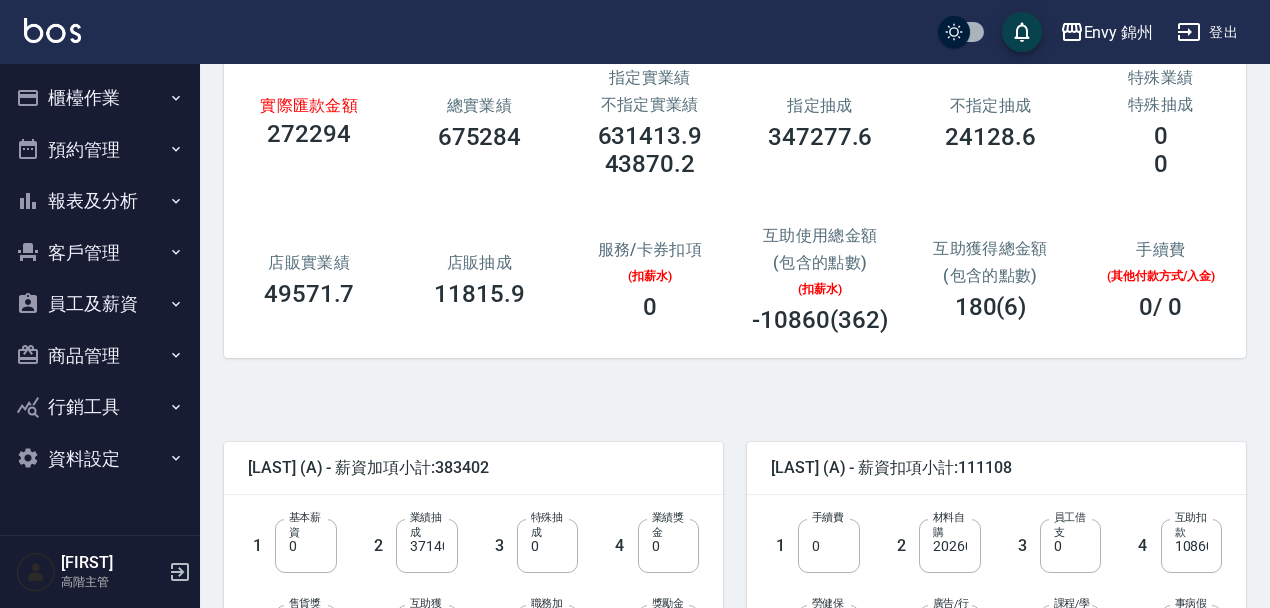 scroll, scrollTop: 605, scrollLeft: 0, axis: vertical 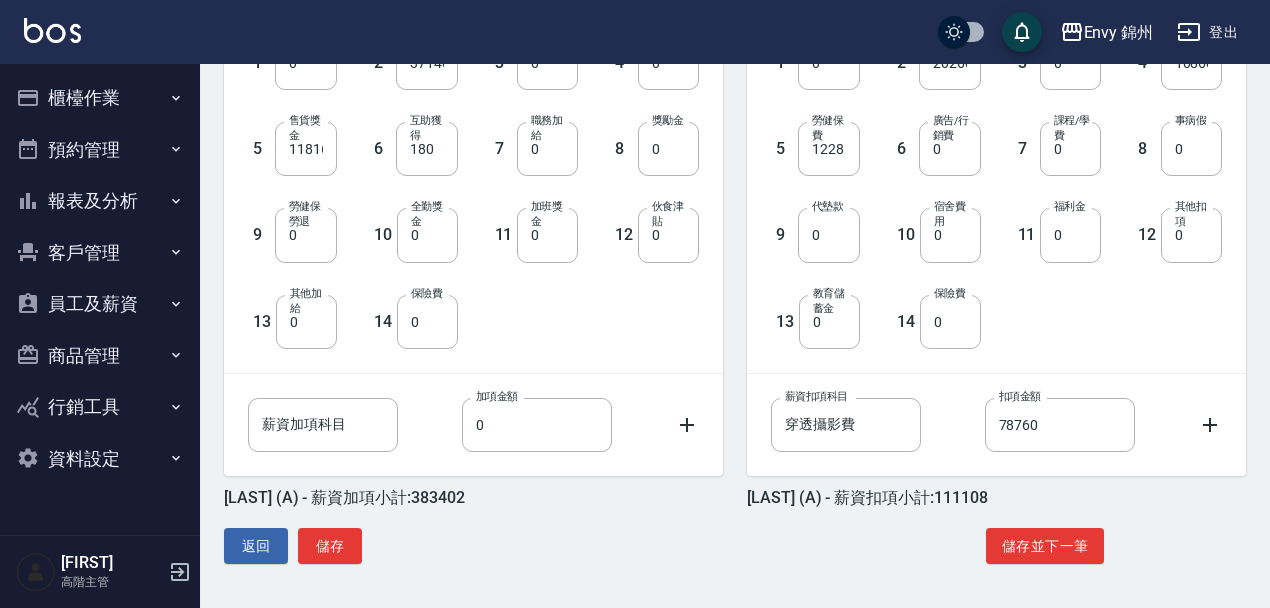 click 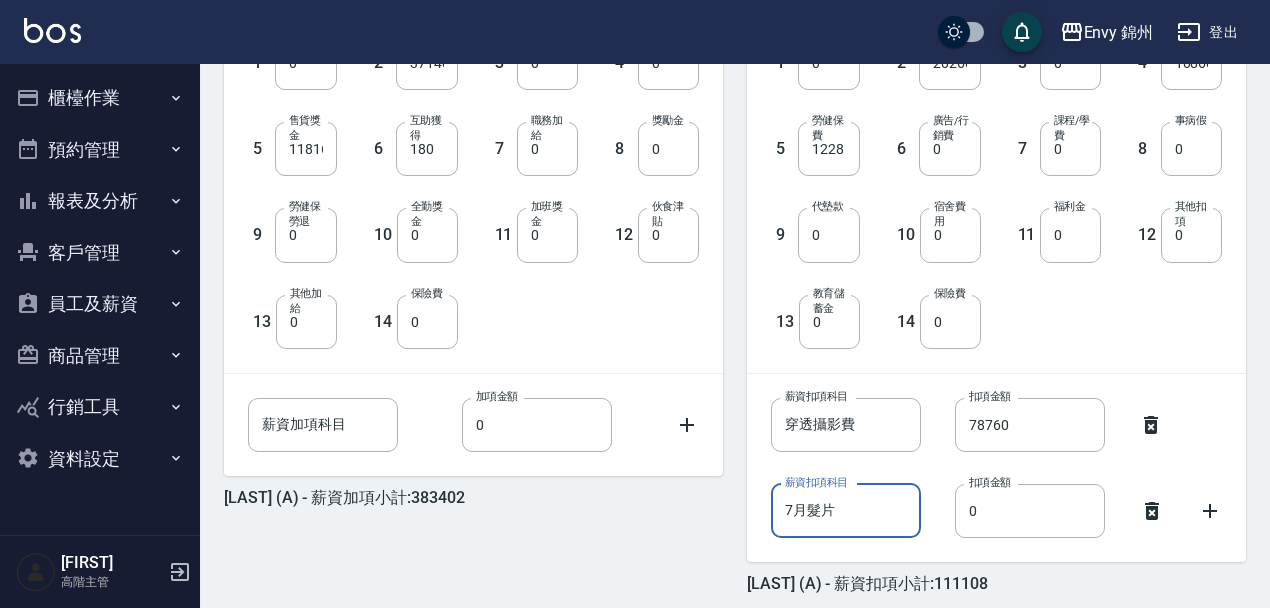 type on "7月髮片" 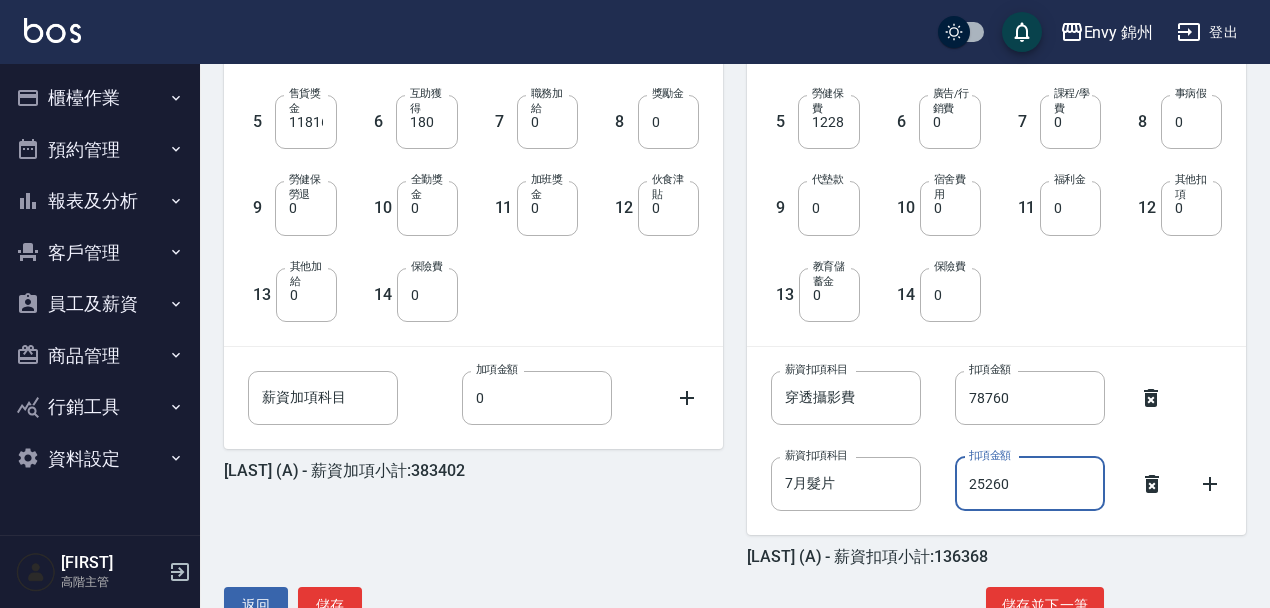scroll, scrollTop: 654, scrollLeft: 0, axis: vertical 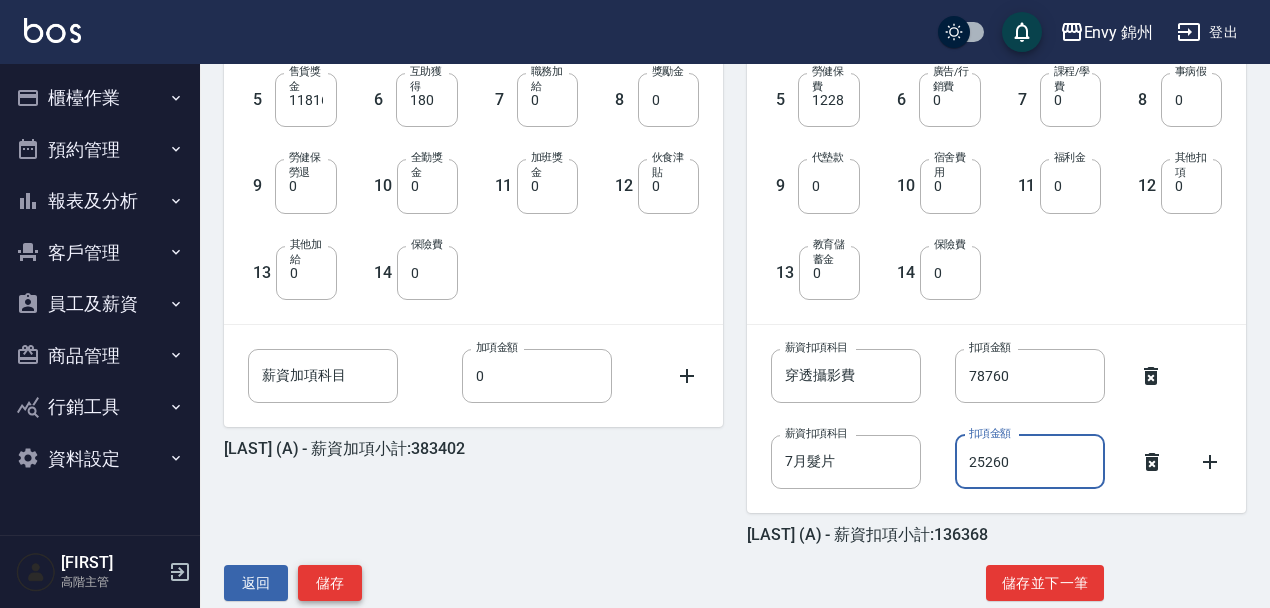 type on "25260" 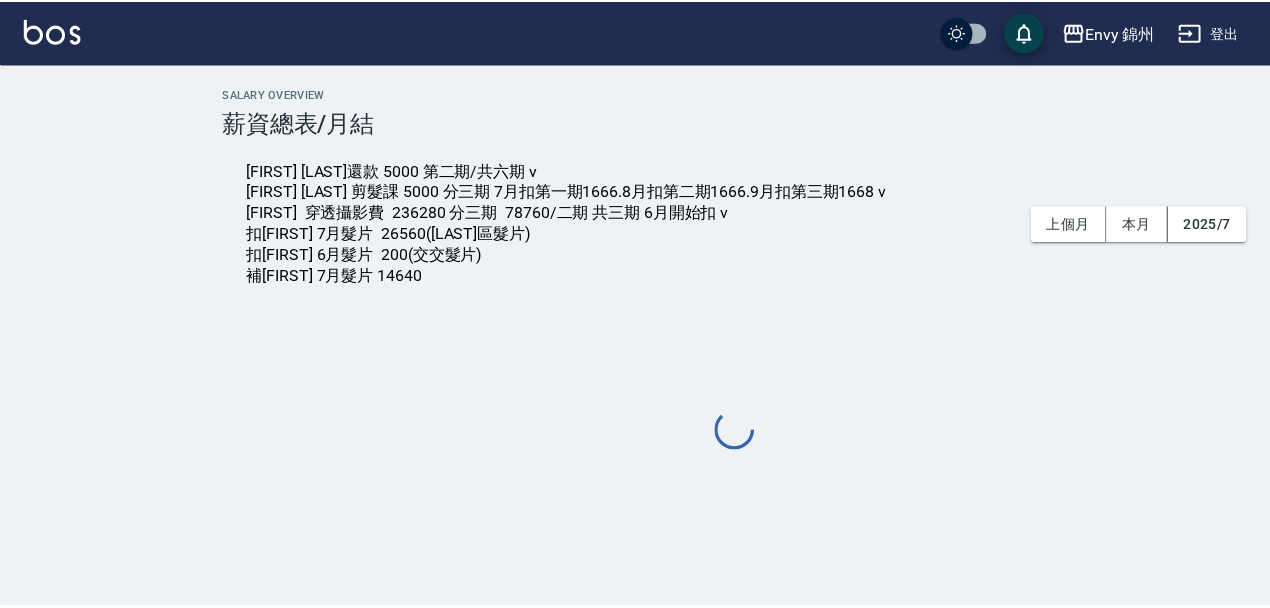 scroll, scrollTop: 0, scrollLeft: 0, axis: both 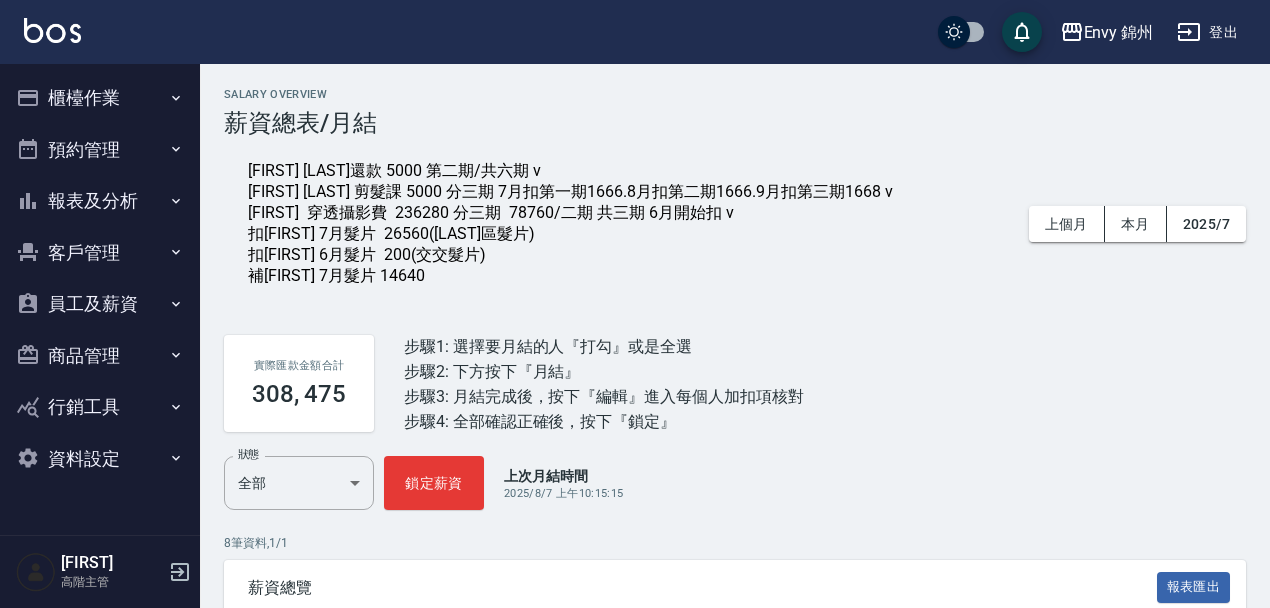 click on "[FIRST] [LAST]還款 5000 第二期/共六期 v
[FIRST] [LAST] 剪髮課 5000 分三期 7月扣第一期1666.8月扣第二期1666.9月扣第三期1668 v
[FIRST]  穿透攝影費  236280 分三期  78760/二期 共三期 6月開始扣 v
扣[FIRST] 7月髮片  26560([LAST]區髮片)
扣[FIRST] 6月髮片  200(交交髮片)
補[FIRST] 7月髮片 14640" at bounding box center (570, 224) 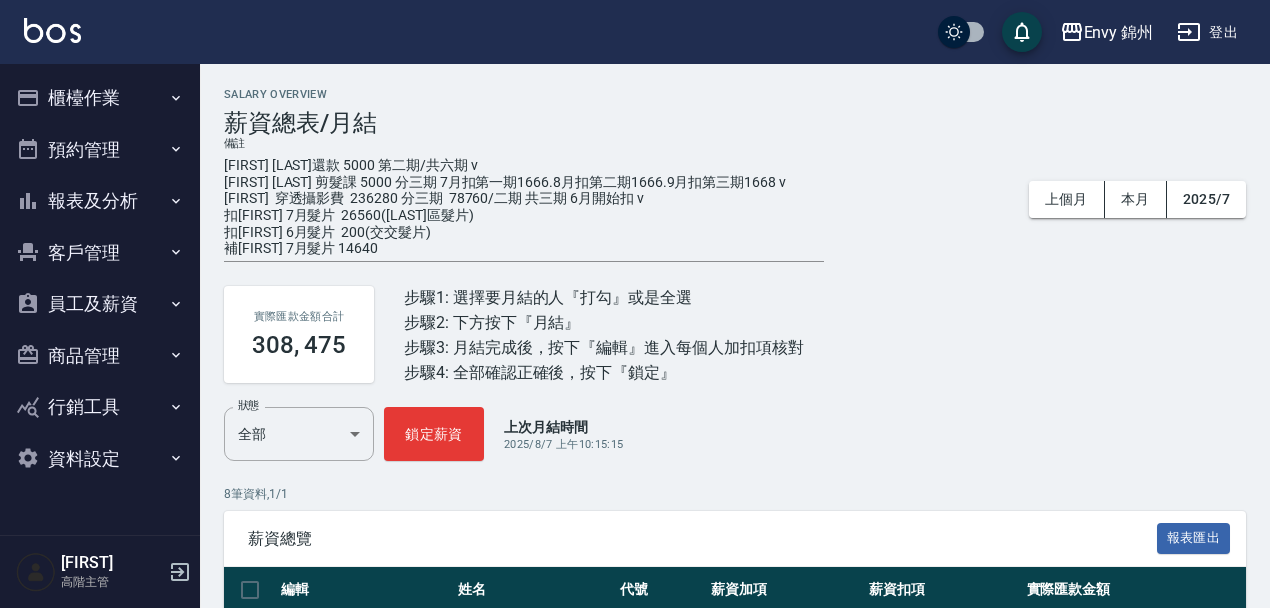 click on "[FIRST] [LAST]還款 5000 第二期/共六期 v
[FIRST] [LAST] 剪髮課 5000 分三期 7月扣第一期1666.8月扣第二期1666.9月扣第三期1668 v
[FIRST]  穿透攝影費  236280 分三期  78760/二期 共三期 6月開始扣 v
扣[FIRST] 7月髮片  26560([LAST]區髮片)
扣[FIRST] 6月髮片  200(交交髮片)
補[FIRST] 7月髮片 14640" at bounding box center (524, 207) 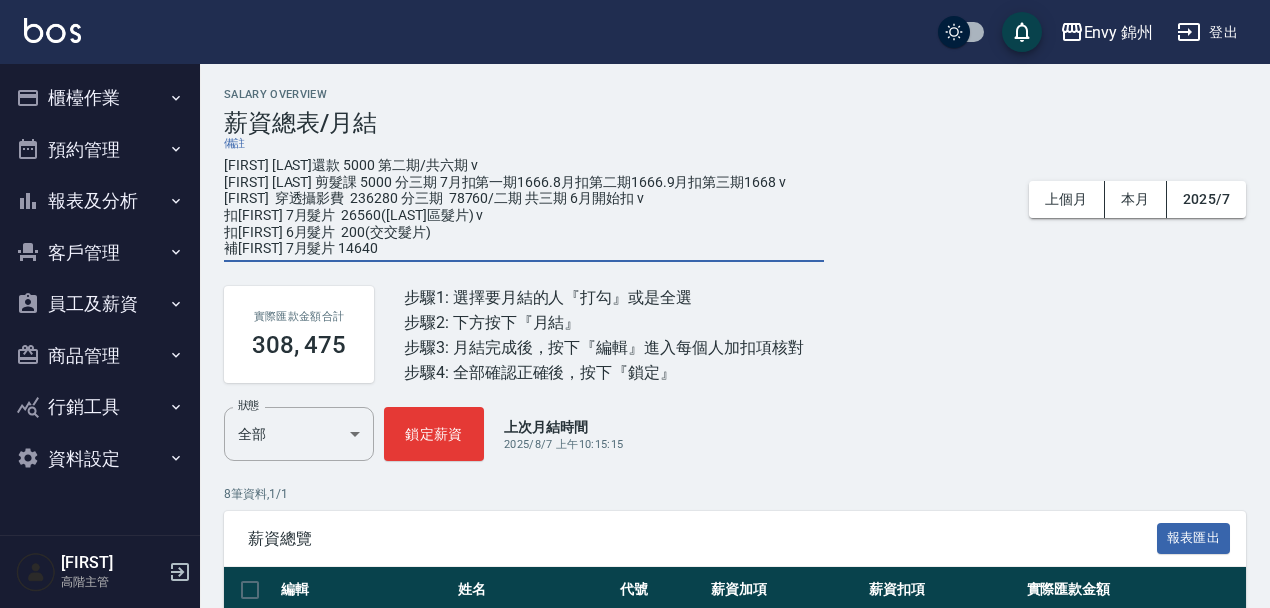 click on "[FIRST] [LAST]還款 5000 第二期/共六期 v
[FIRST] [LAST] 剪髮課 5000 分三期 7月扣第一期1666.8月扣第二期1666.9月扣第三期1668 v
[FIRST]  穿透攝影費  236280 分三期  78760/二期 共三期 6月開始扣 v
扣[FIRST] 7月髮片  26560([LAST]區髮片) v
扣[FIRST] 6月髮片  200(交交髮片)
補[FIRST] 7月髮片 14640" at bounding box center [524, 207] 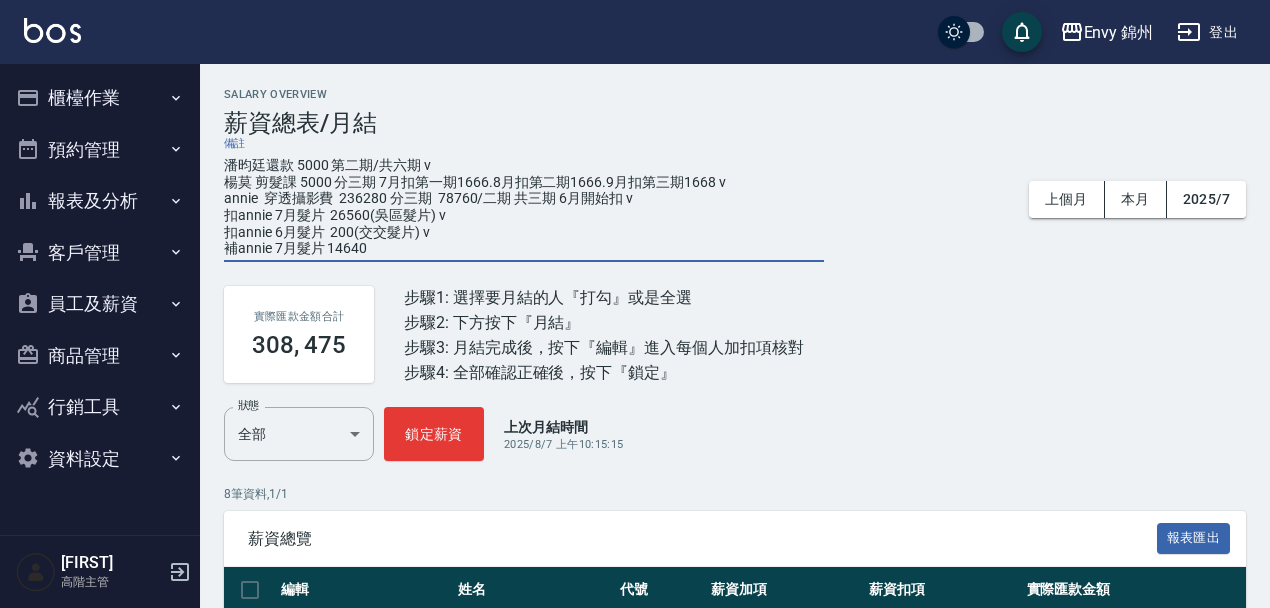 drag, startPoint x: 274, startPoint y: 231, endPoint x: 416, endPoint y: 227, distance: 142.05632 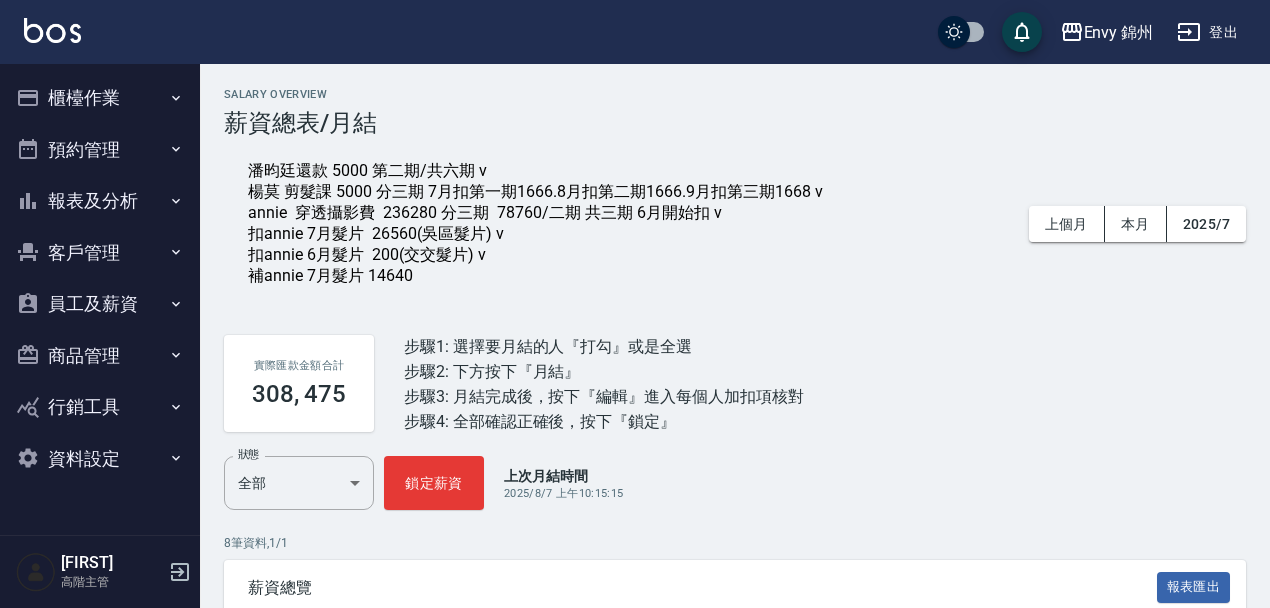 click on "Salary Overview 薪資總表/月結 [FIRST] [LAST]還款 5000 第二期/共六期 v
[FIRST] [LAST] 剪髮課 5000 分三期 7月扣第一期1666.8月扣第二期1666.9月扣第三期1668 v
[FIRST]  穿透攝影費  236280 分三期  78760/二期 共三期 6月開始扣 v
扣[FIRST] 7月髮片  26560([LAST]區髮片) v
扣[FIRST] 6月髮片  200(交交髮片) v
補[FIRST] 7月髮片 14640 上個月 本月 2025/7 實際匯款金額合計 308, 475 步驟1: 選擇要月結的人『打勾』或是全選 步驟2: 下方按下『月結』 步驟3: 月結完成後，按下『編輯』進入每個人加扣項核對 步驟4: 全部確認正確後，按下『鎖定』 狀態 全部 ALL 狀態 鎖定薪資 上次月結時間 2025/8/7 上午10:15:15 8  筆資料,  1 / 1 薪資總覽 報表匯出 編輯 姓名 代號 薪資加項 薪資扣項 實際匯款金額 編輯 [FIRST] [LAST] A 383402 -136368 247034 編輯 [FIRST]   D 6793 -450 6343 編輯 [FIRST] E 0 0 0 編輯 [FIRST] [LAST] G 5250 -1318 3932 編輯 [FIRST] [LAST] M 1560 -1318 242 編輯 [FIRST] [LAST] O 2850 T" at bounding box center [735, 571] 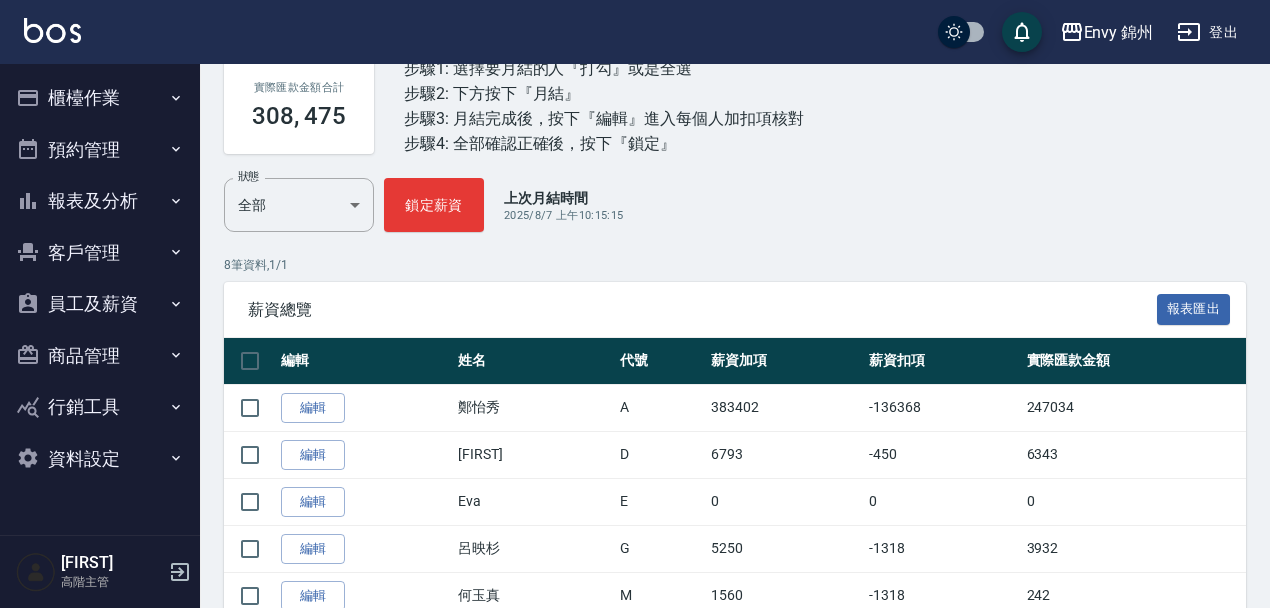 scroll, scrollTop: 286, scrollLeft: 0, axis: vertical 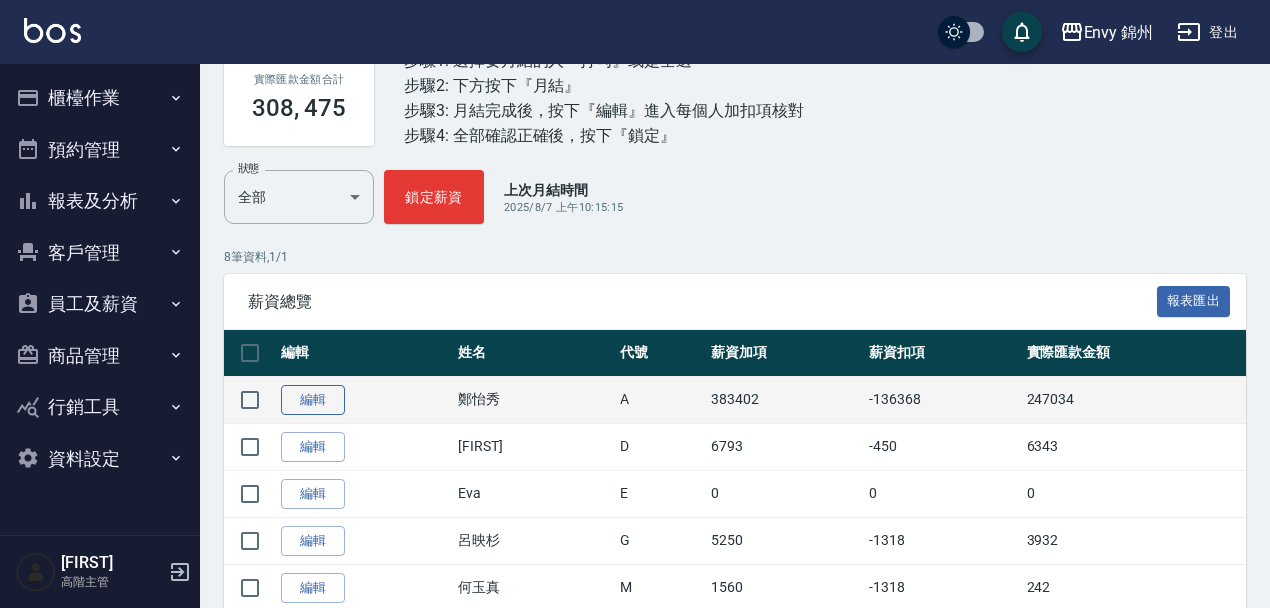 click on "編輯" at bounding box center (313, 400) 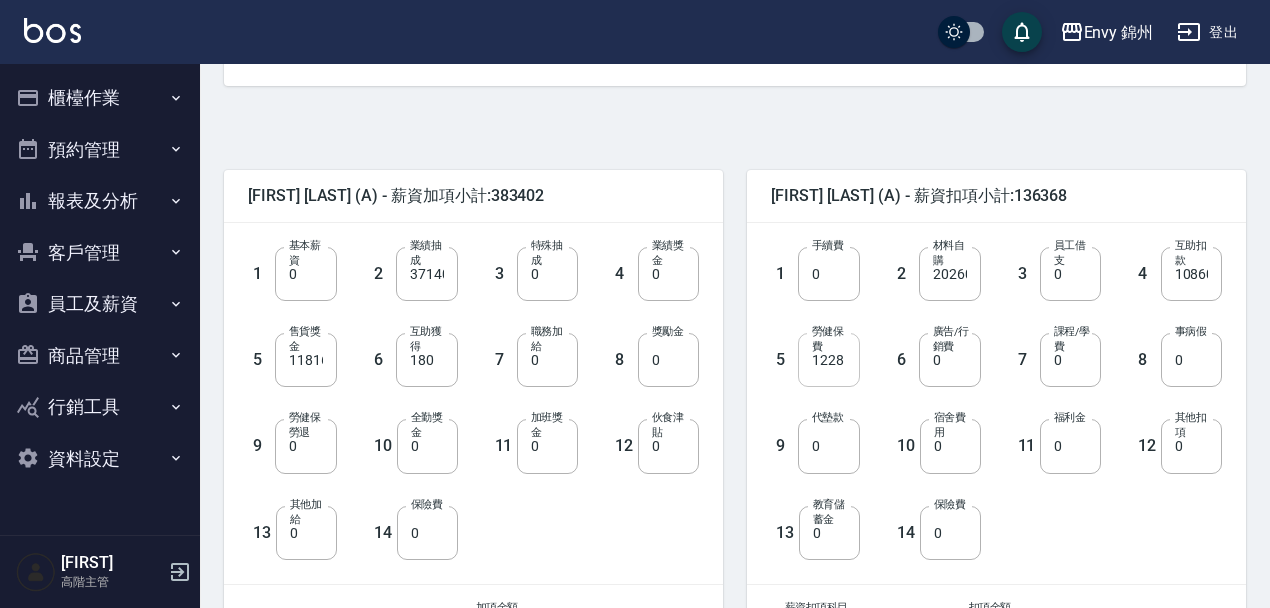 scroll, scrollTop: 652, scrollLeft: 0, axis: vertical 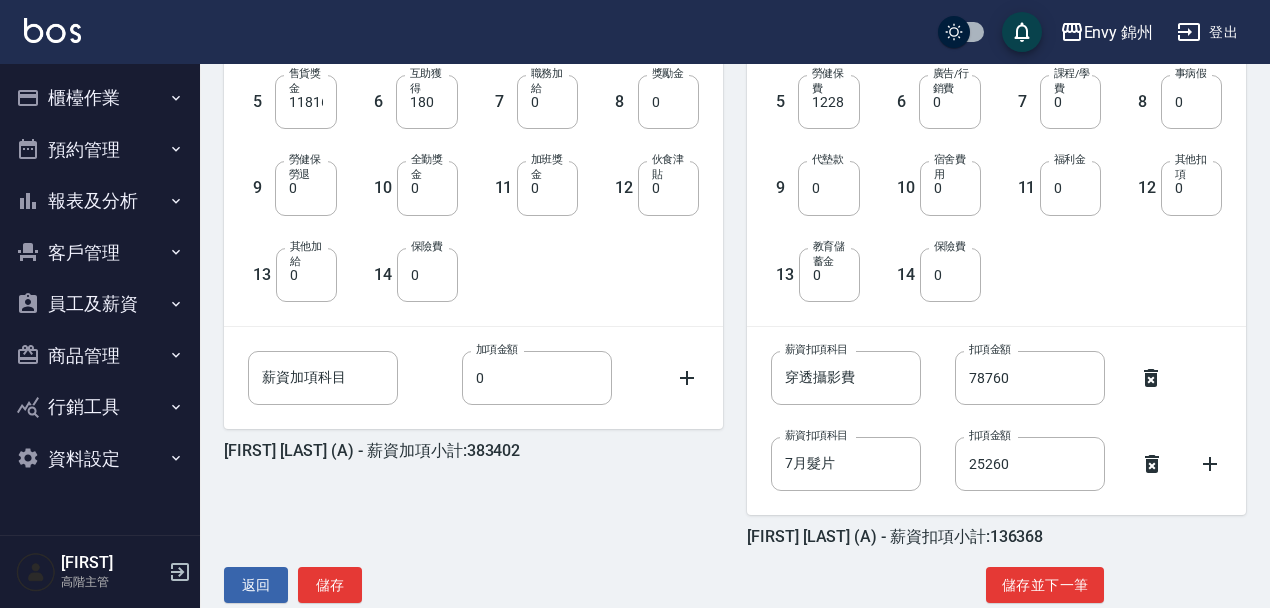 click 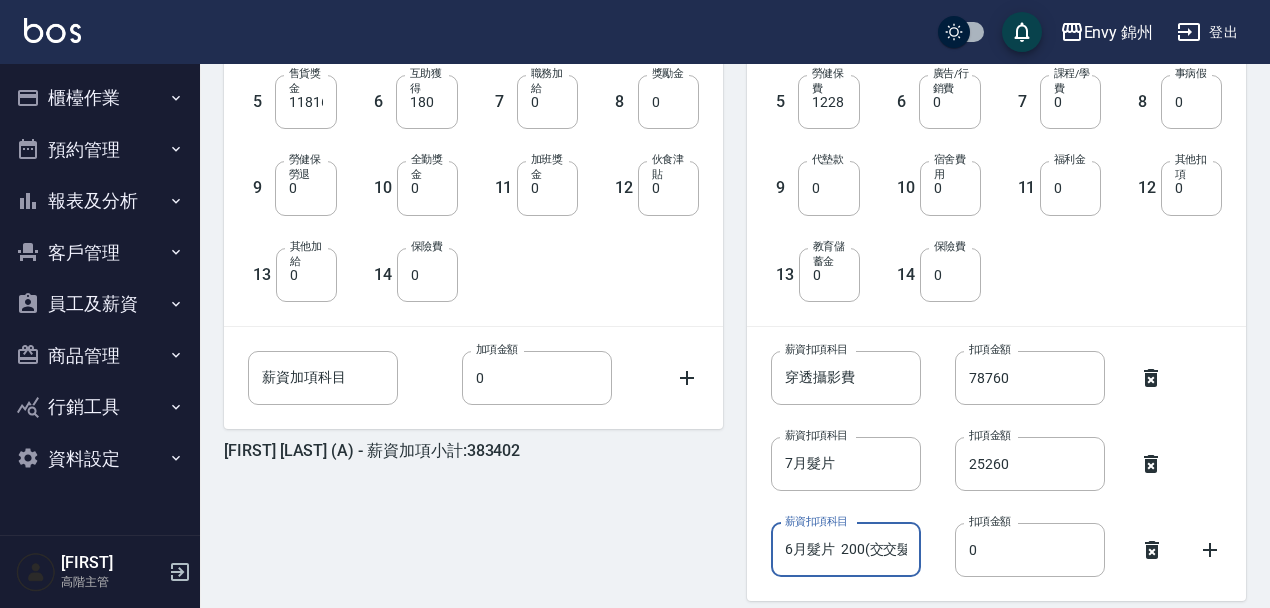 scroll, scrollTop: 0, scrollLeft: 18, axis: horizontal 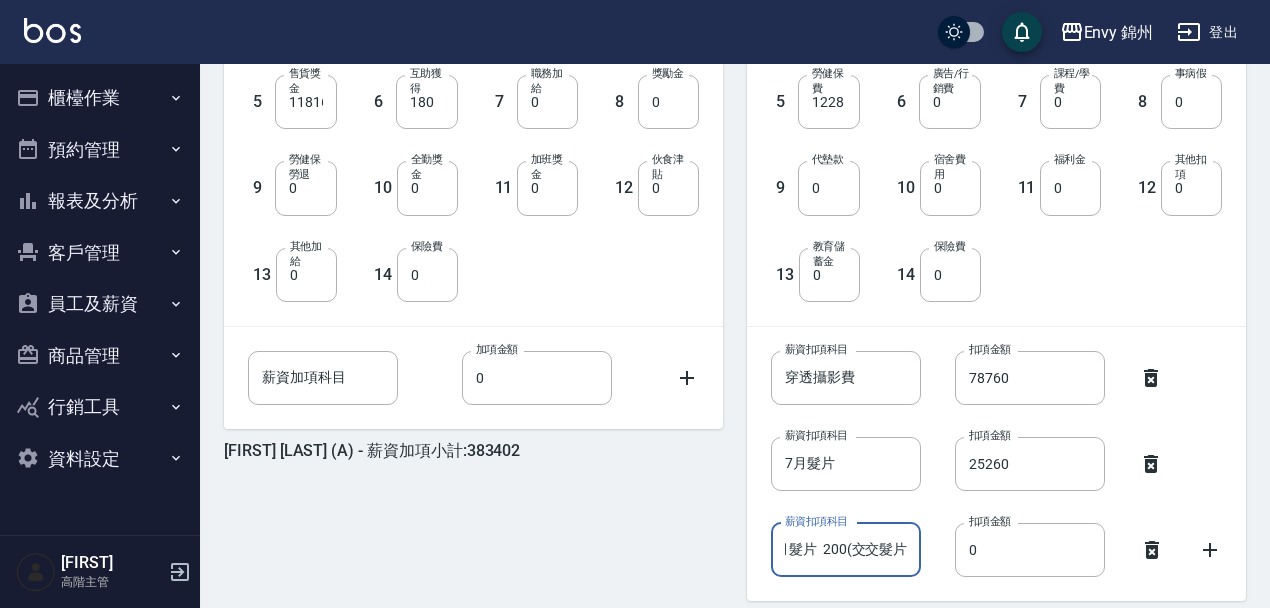click on "6月髮片  200(交交髮片" at bounding box center [846, 550] 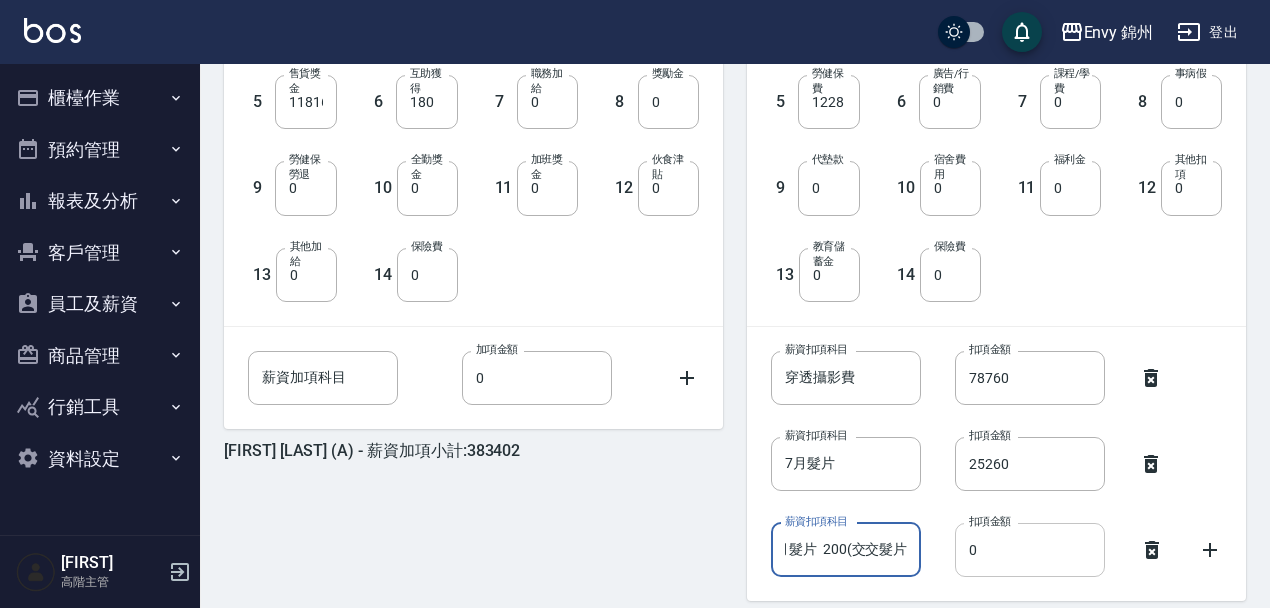 type on "6月髮片  200(交交髮片" 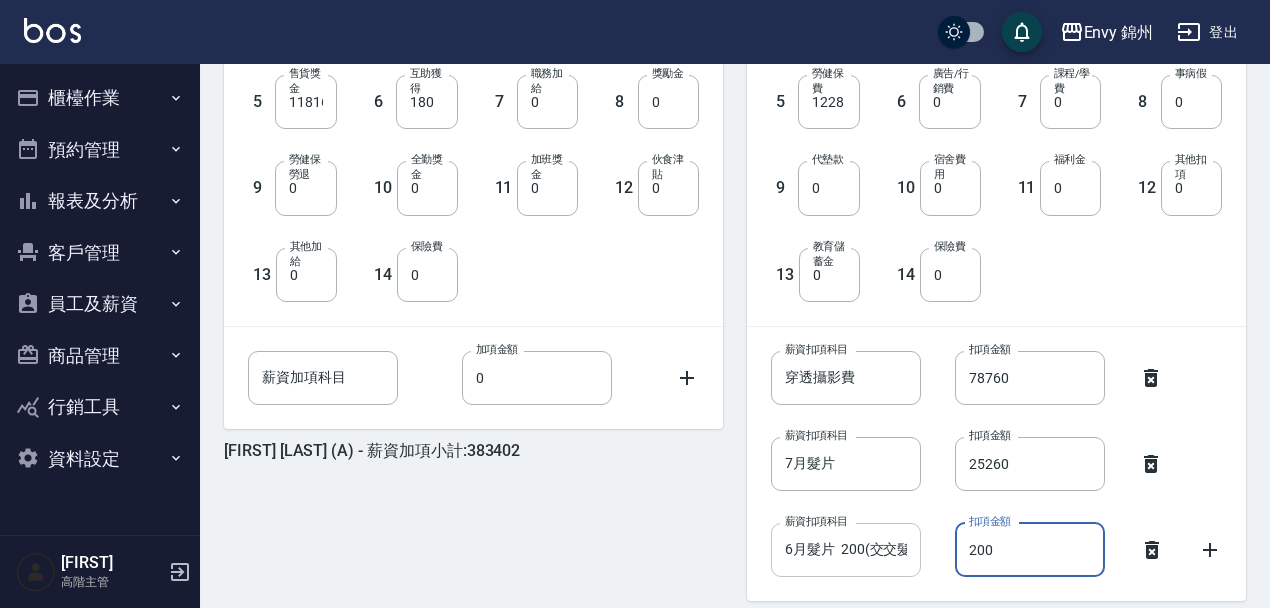 type on "200" 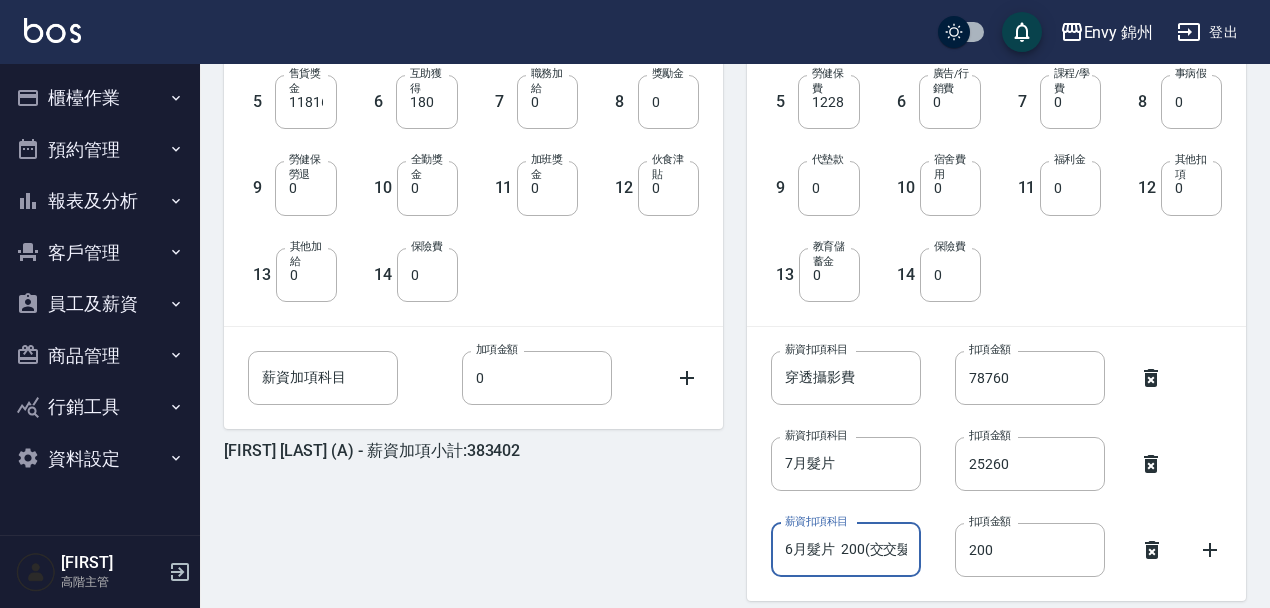 drag, startPoint x: 851, startPoint y: 551, endPoint x: 861, endPoint y: 553, distance: 10.198039 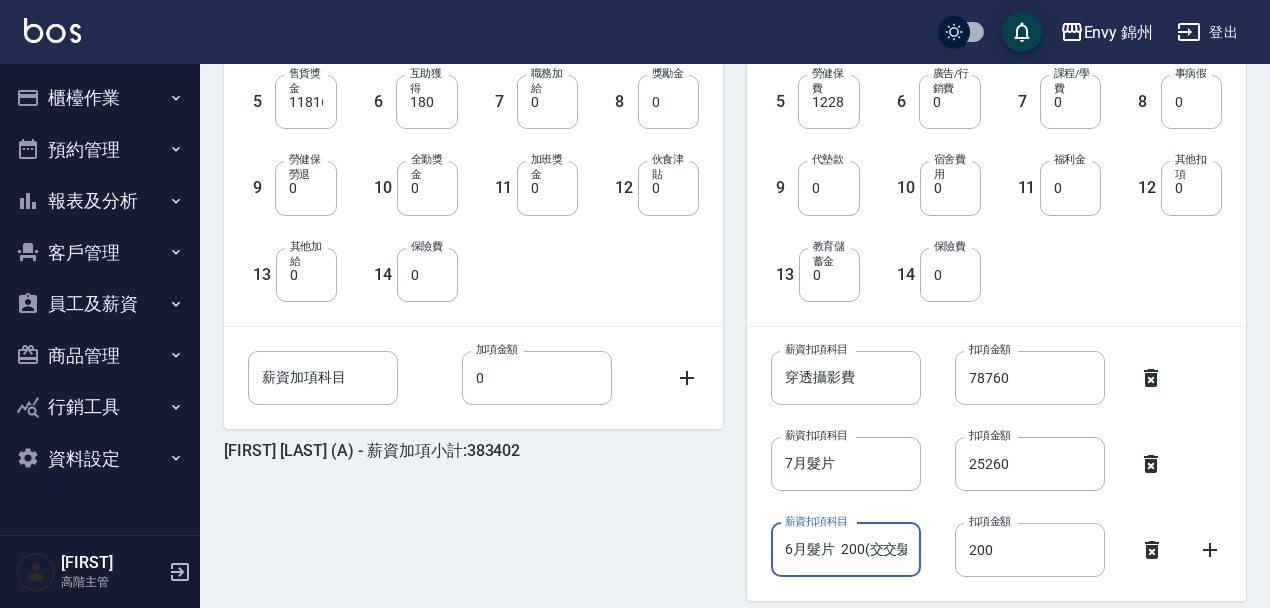 drag, startPoint x: 866, startPoint y: 552, endPoint x: 842, endPoint y: 552, distance: 24 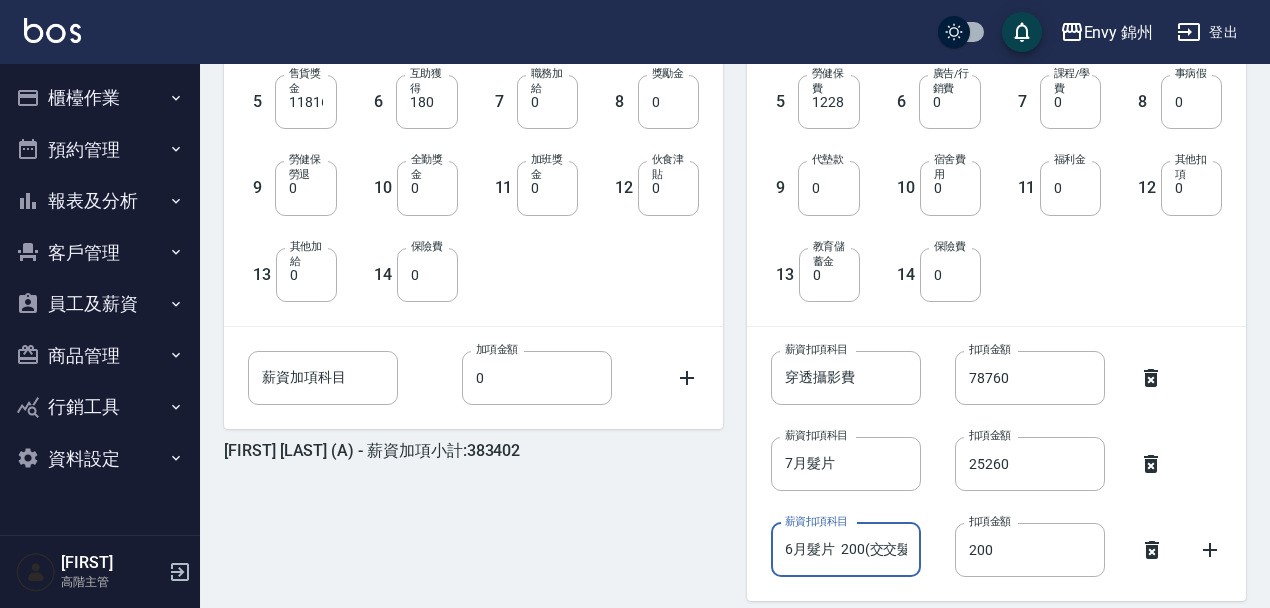 click on "6月髮片  200(交交髮片" at bounding box center [846, 550] 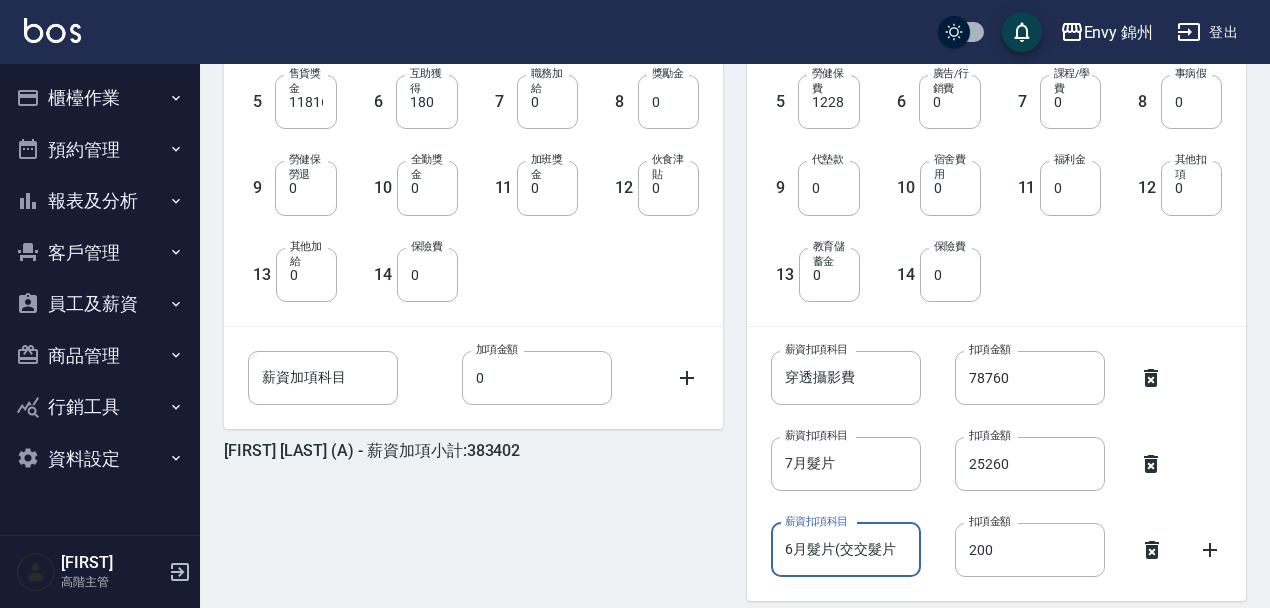 click on "6月髮片(交交髮片" at bounding box center [846, 550] 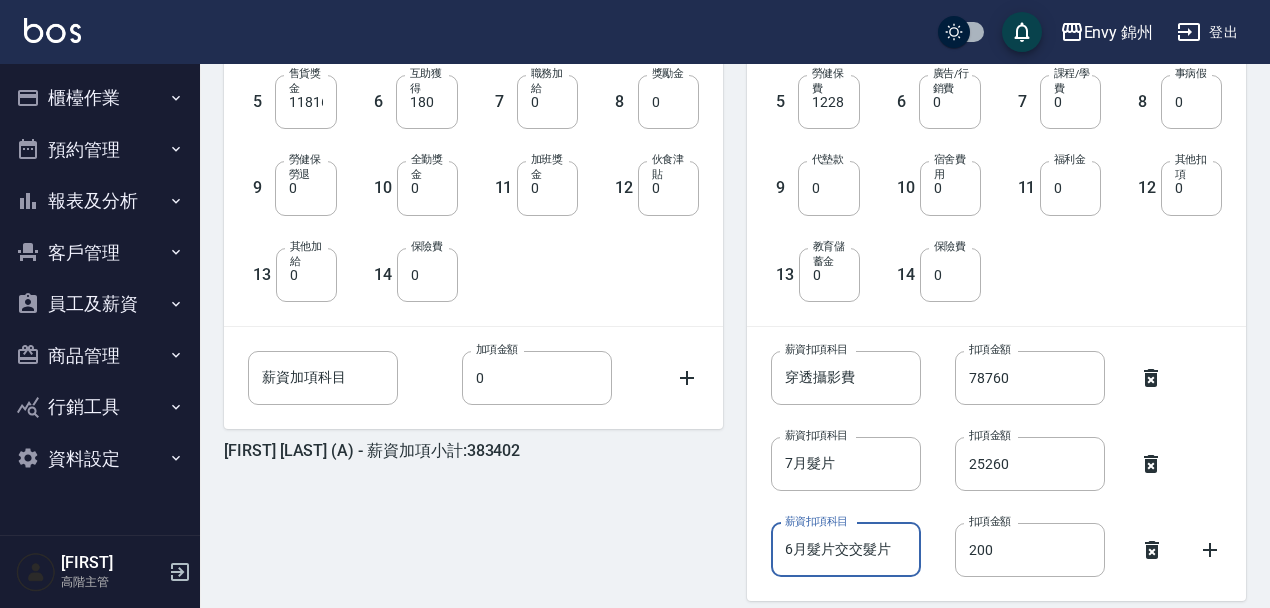 click on "6月髮片交交髮片" at bounding box center (846, 550) 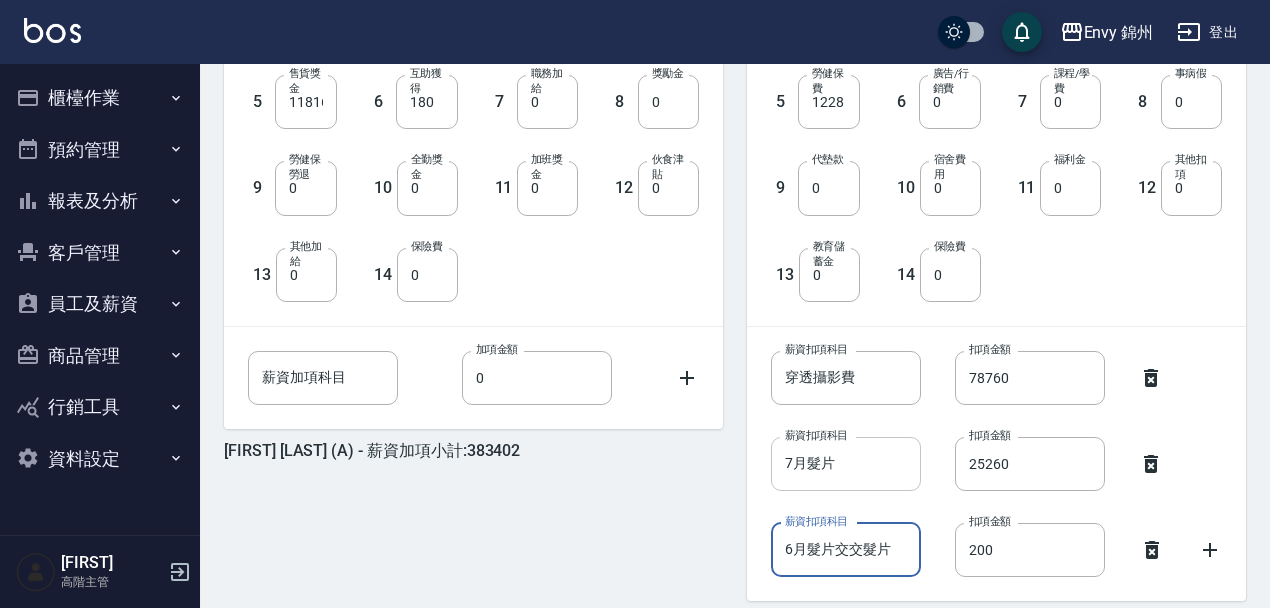 type on "6月髮片交交髮片" 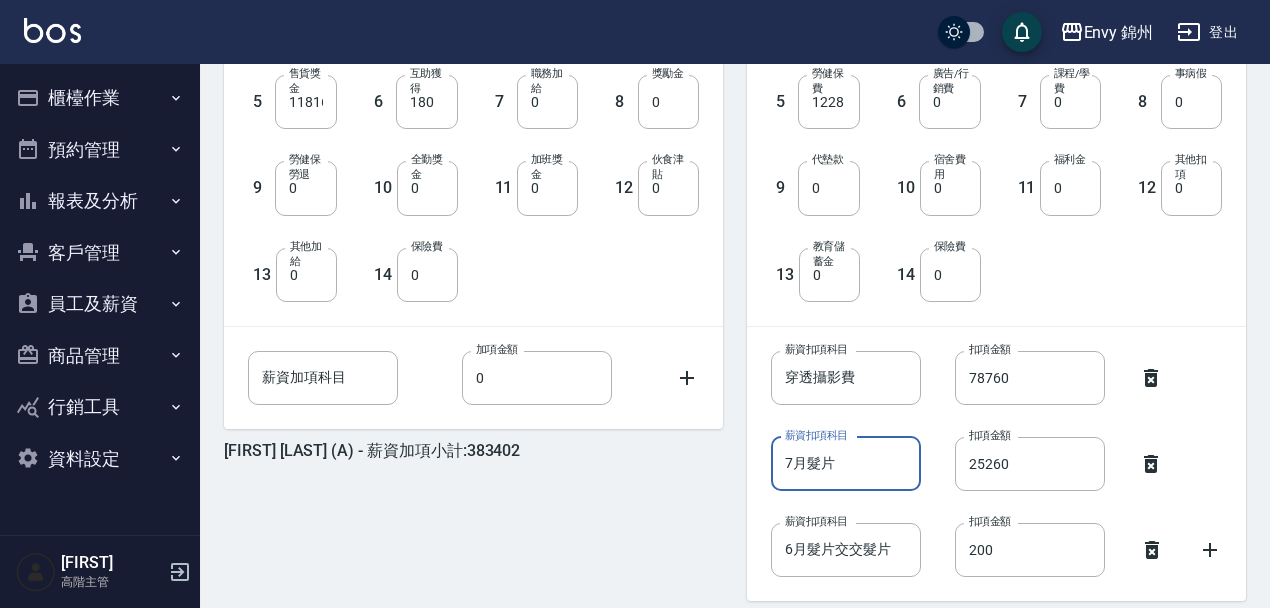 click on "7月髮片" at bounding box center [846, 464] 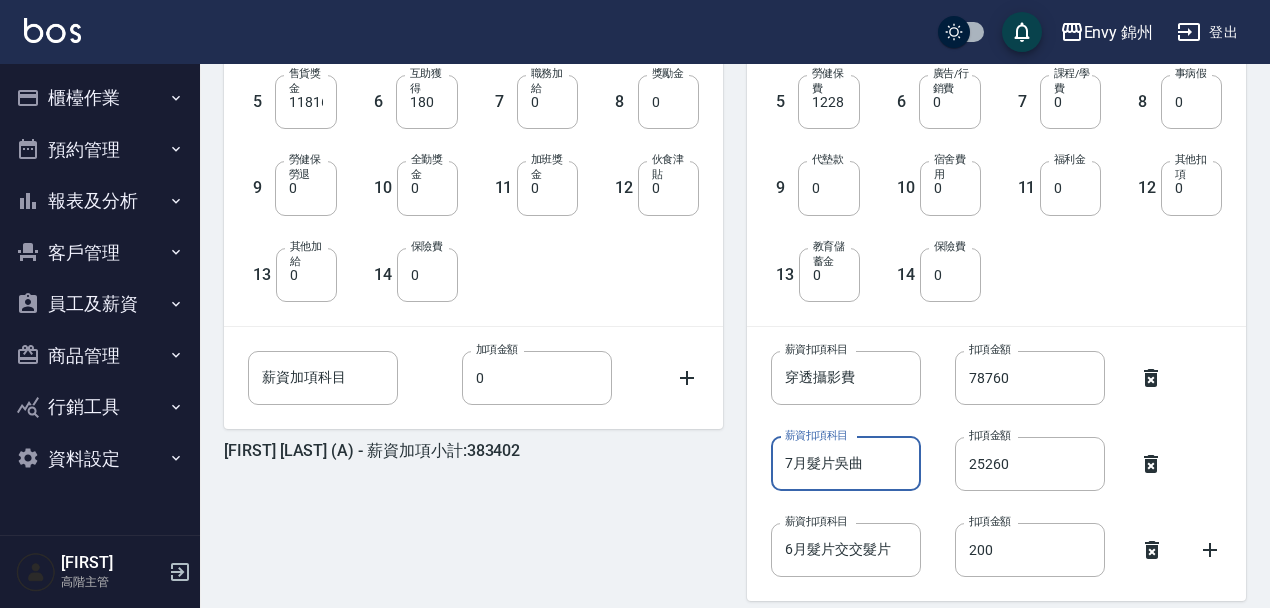 click on "7月髮片吳曲" at bounding box center [846, 464] 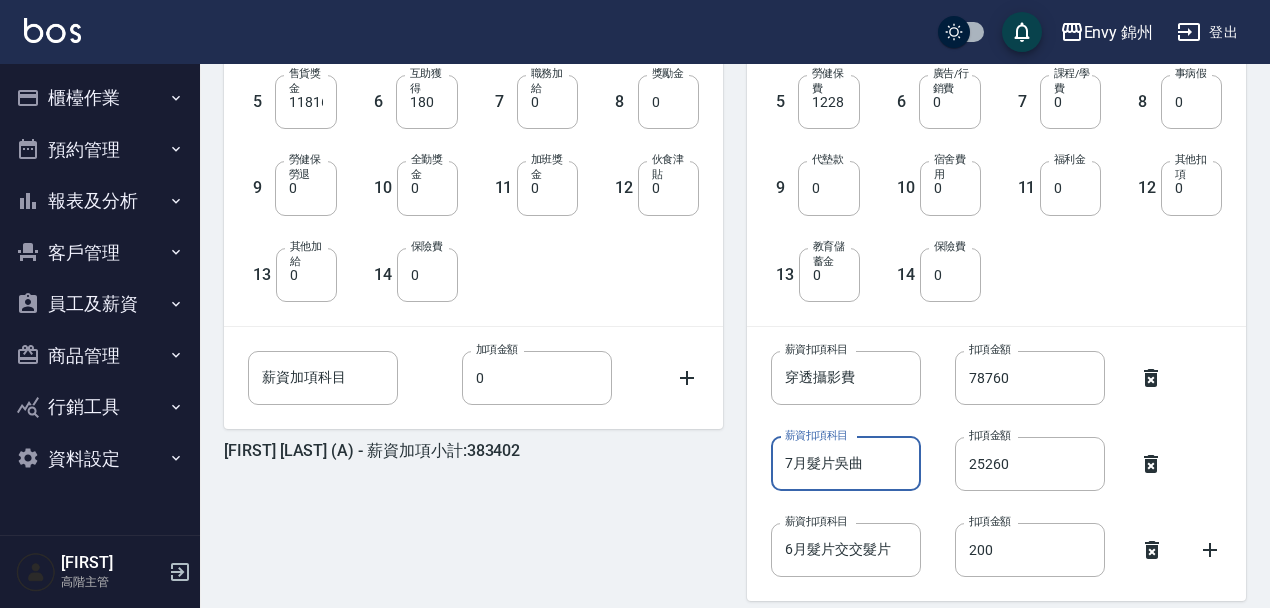 click on "7月髮片吳曲" at bounding box center (846, 464) 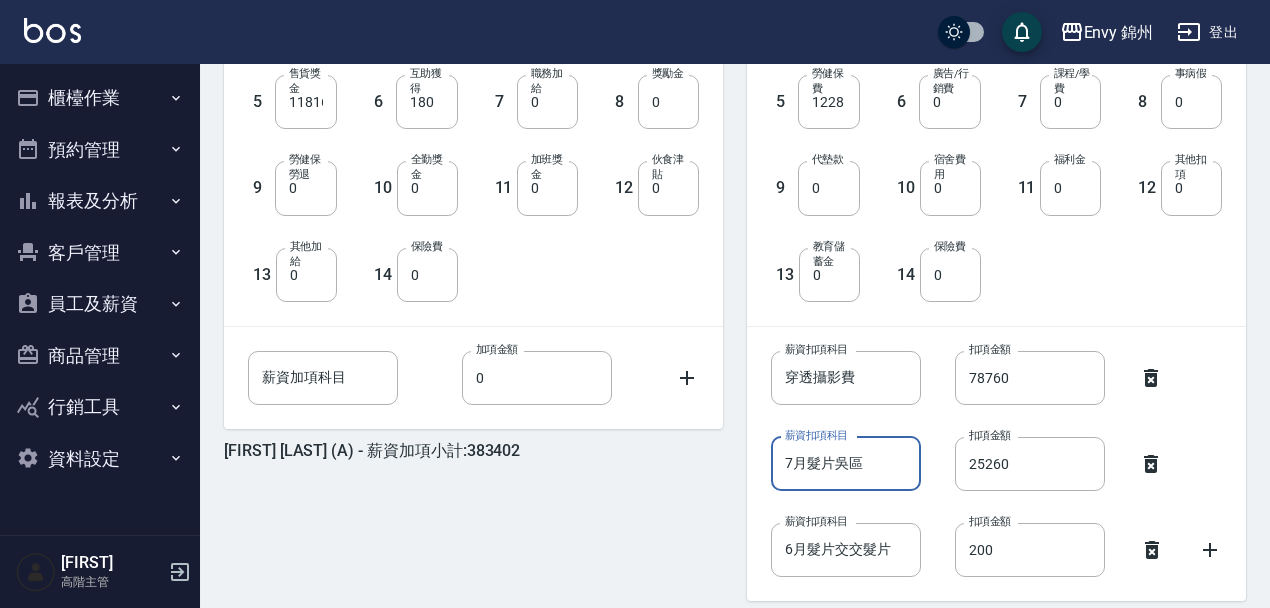 type on "7月髮片吳區" 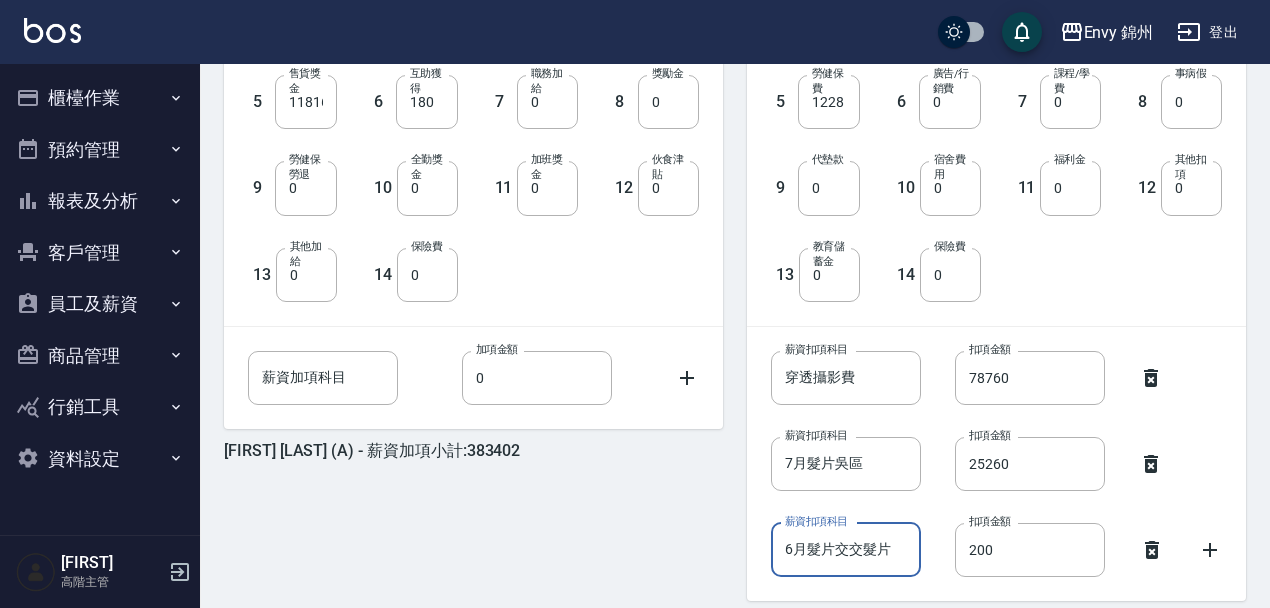 click on "6月髮片交交髮片" at bounding box center [846, 550] 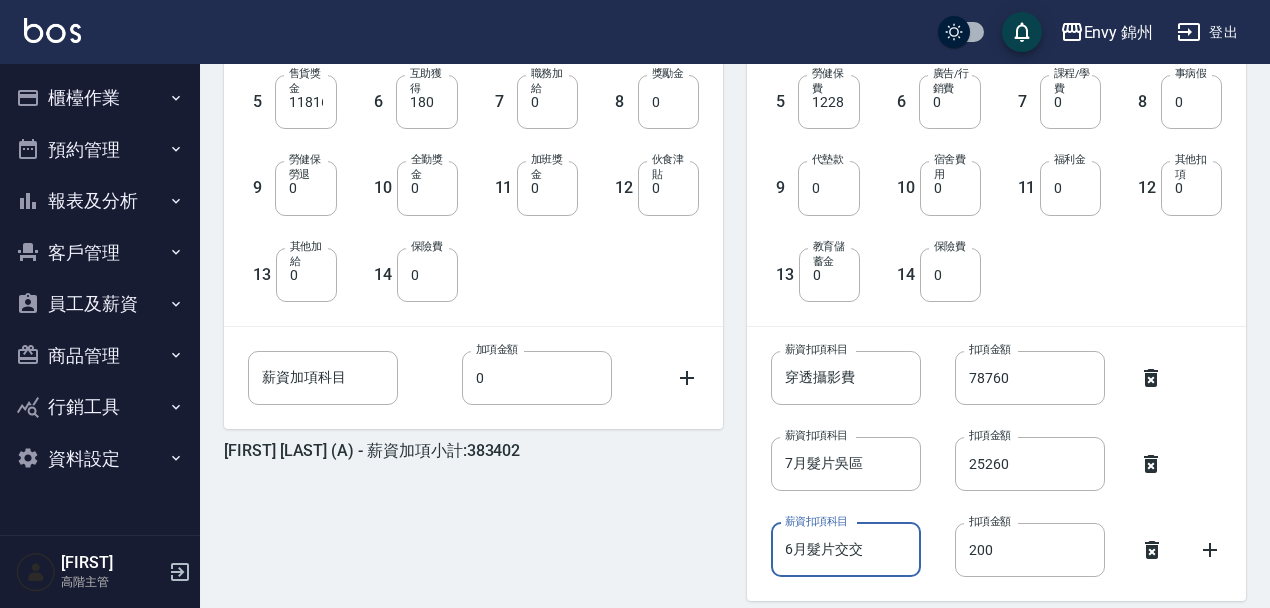 click on "1 手續費 0 手續費 2 材料自購 20260 材料自購 3 員工借支 0 員工借支 4 互助扣款 10860 互助扣款 5 勞健保費 1228 勞健保費 6 廣告/行銷費 0 廣告/行銷費 7 課程/學費 0 課程/學費 8 事病假 0 事病假 9 代墊款 0 代墊款 10 宿舍費用 0 宿舍費用 11 福利金 0 福利金 12 其他扣項 0 其他扣項 13 教育儲蓄金 0 教育儲蓄金 14 保險費 0 保險費" at bounding box center (996, 145) 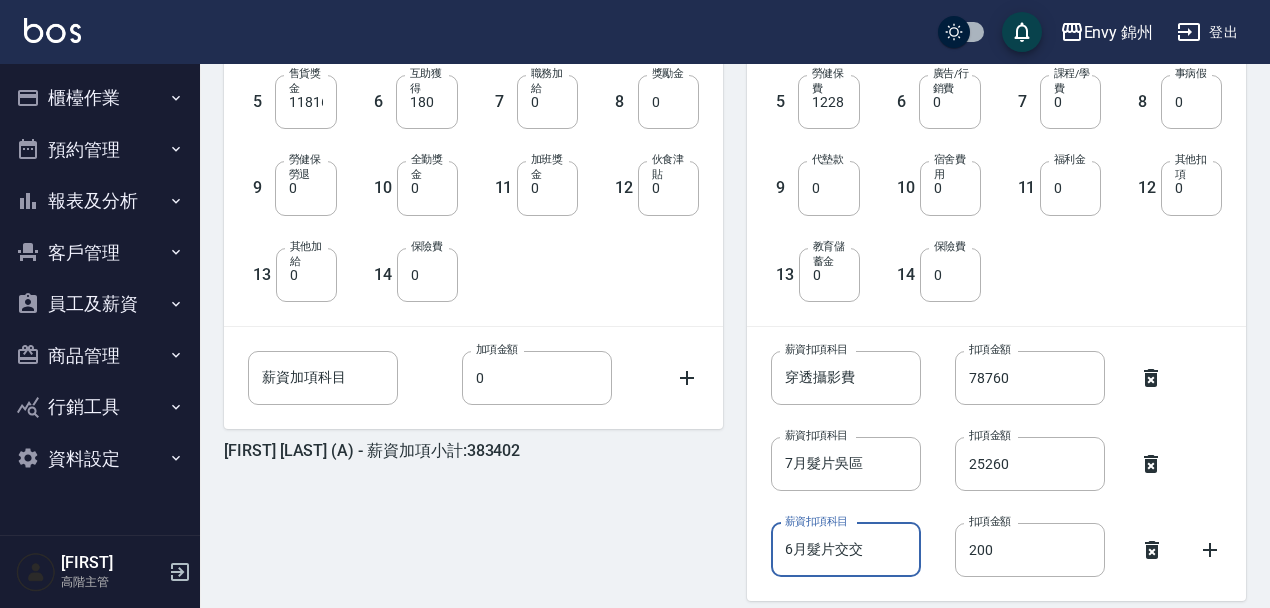 click on "6月髮片交交" at bounding box center [846, 550] 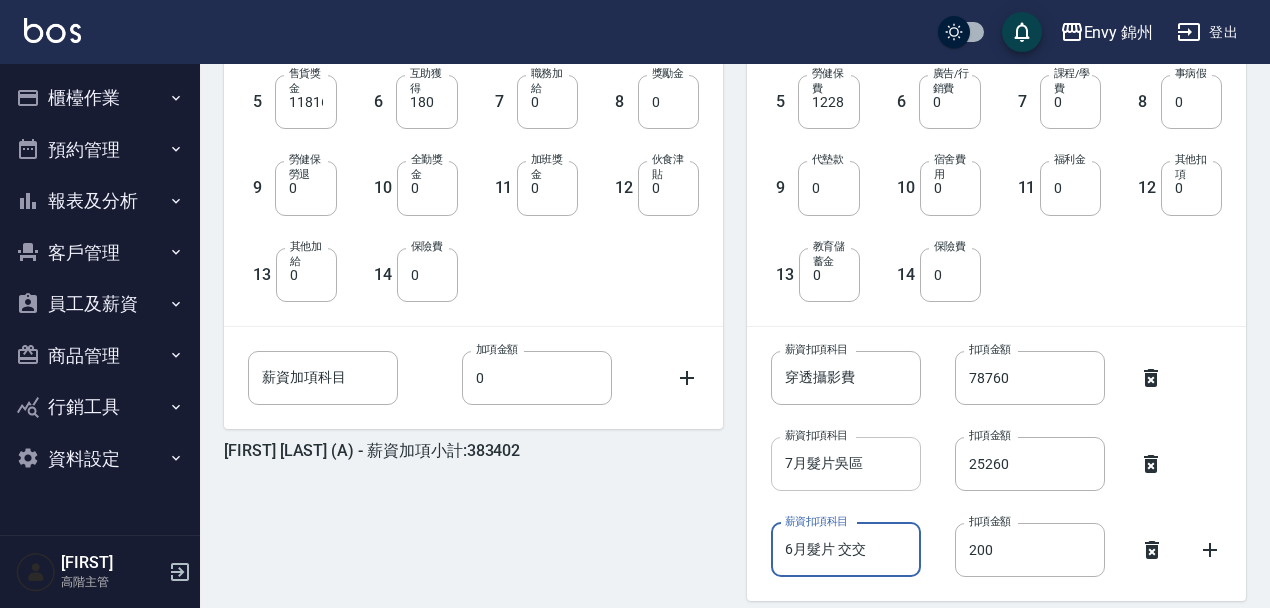 type on "6月髮片 交交" 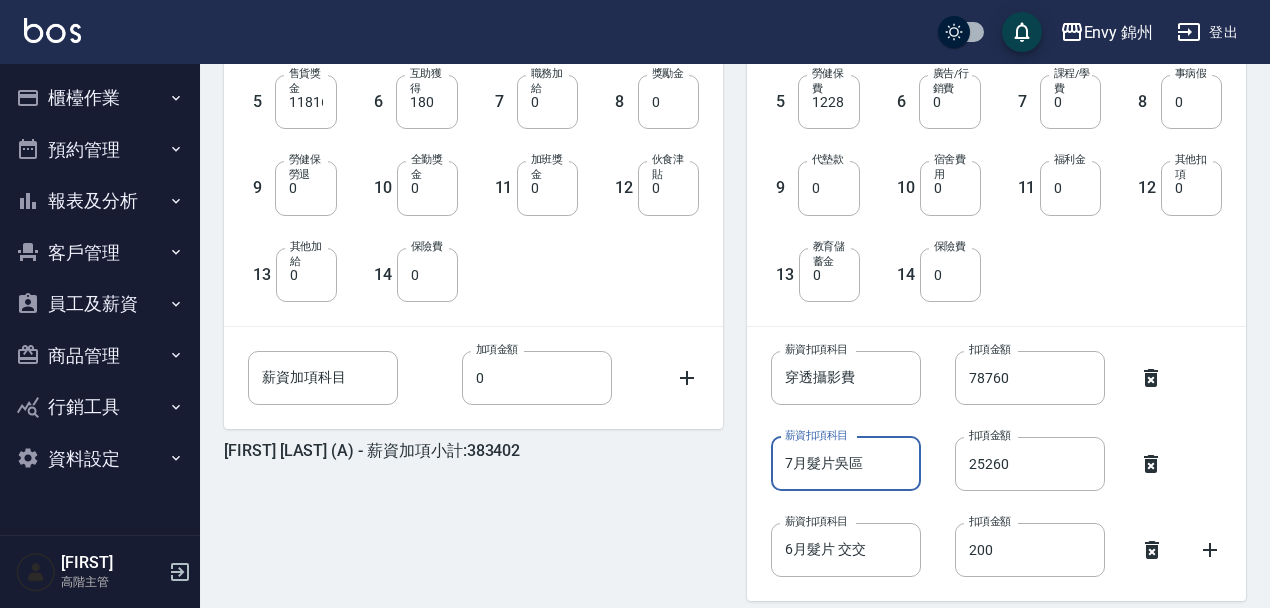 click on "7月髮片吳區" at bounding box center (846, 464) 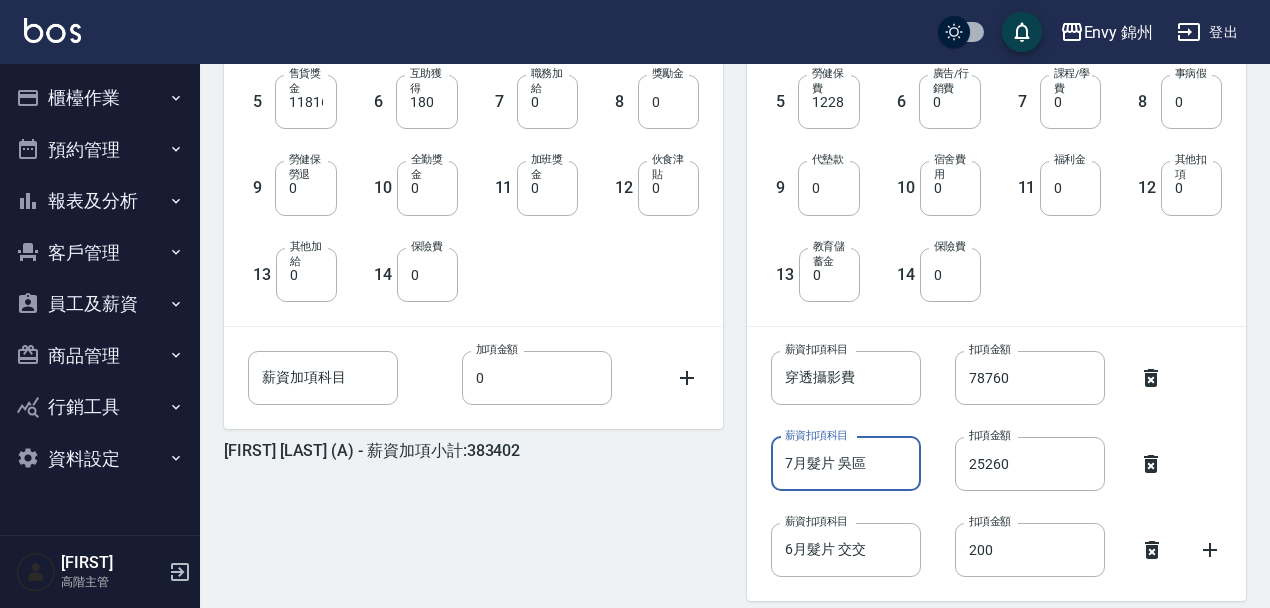type on "7月髮片 吳區" 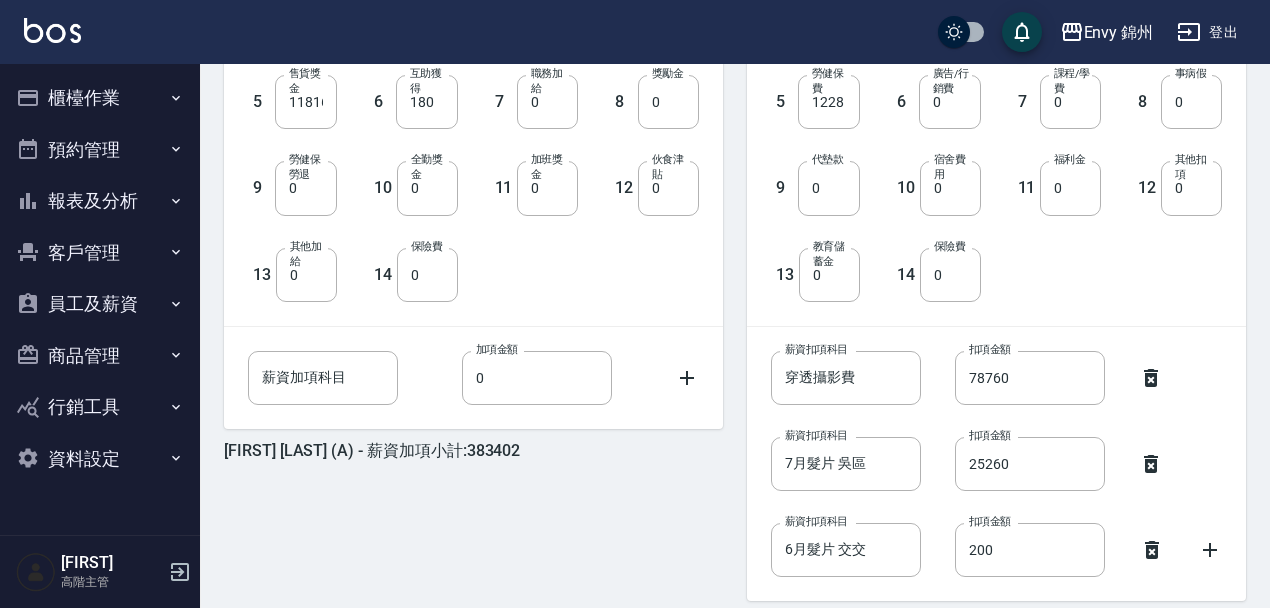 click on "薪資扣項科目 6月髮片 交交 薪資扣項科目 扣項金額 200 扣項金額" at bounding box center (980, 534) 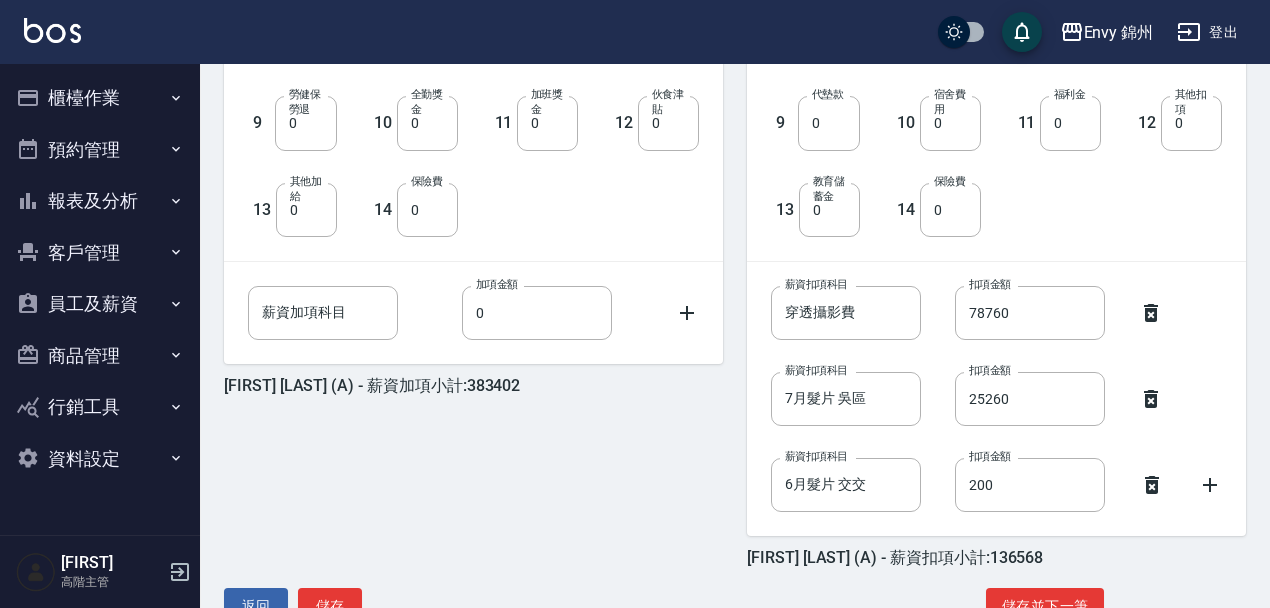 scroll, scrollTop: 778, scrollLeft: 0, axis: vertical 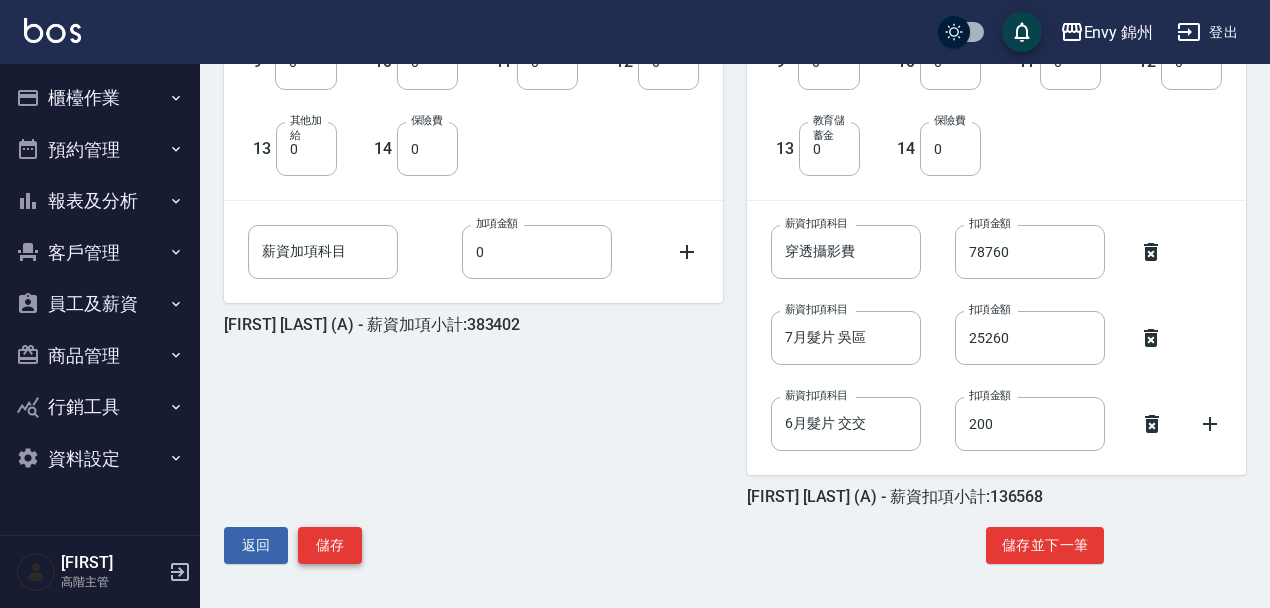click on "儲存" at bounding box center [330, 545] 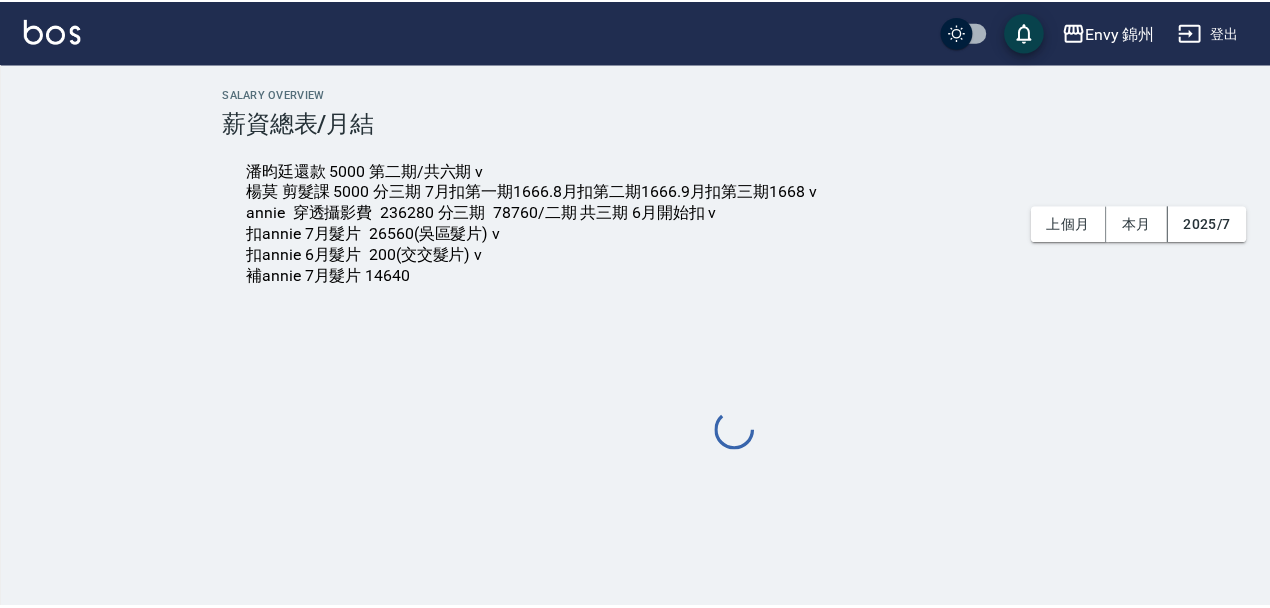 scroll, scrollTop: 0, scrollLeft: 0, axis: both 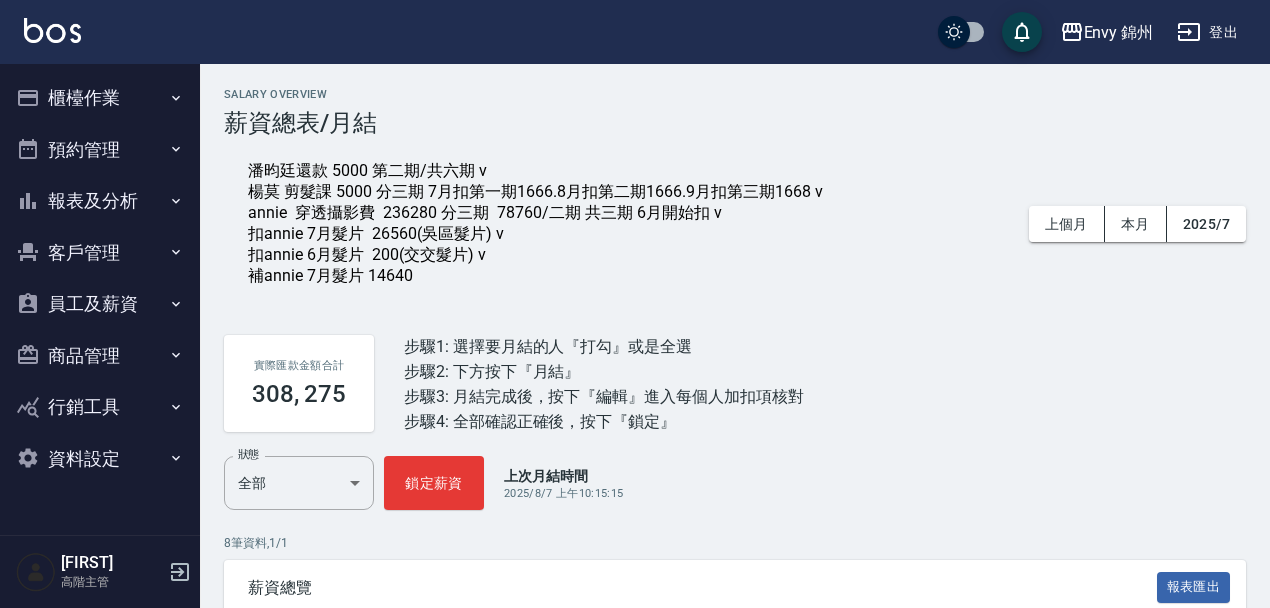 click on "潘昀廷還款 5000 第二期/共六期 v
楊莫 剪髮課 5000 分三期 7月扣第一期1666.8月扣第二期1666.9月扣第三期1668 v
annie  穿透攝影費  236280 分三期  78760/二期 共三期 6月開始扣 v
扣annie 7月髮片  26560(吳區髮片) v
扣annie 6月髮片  200(交交髮片) v
補annie 7月髮片 14640" at bounding box center [535, 224] 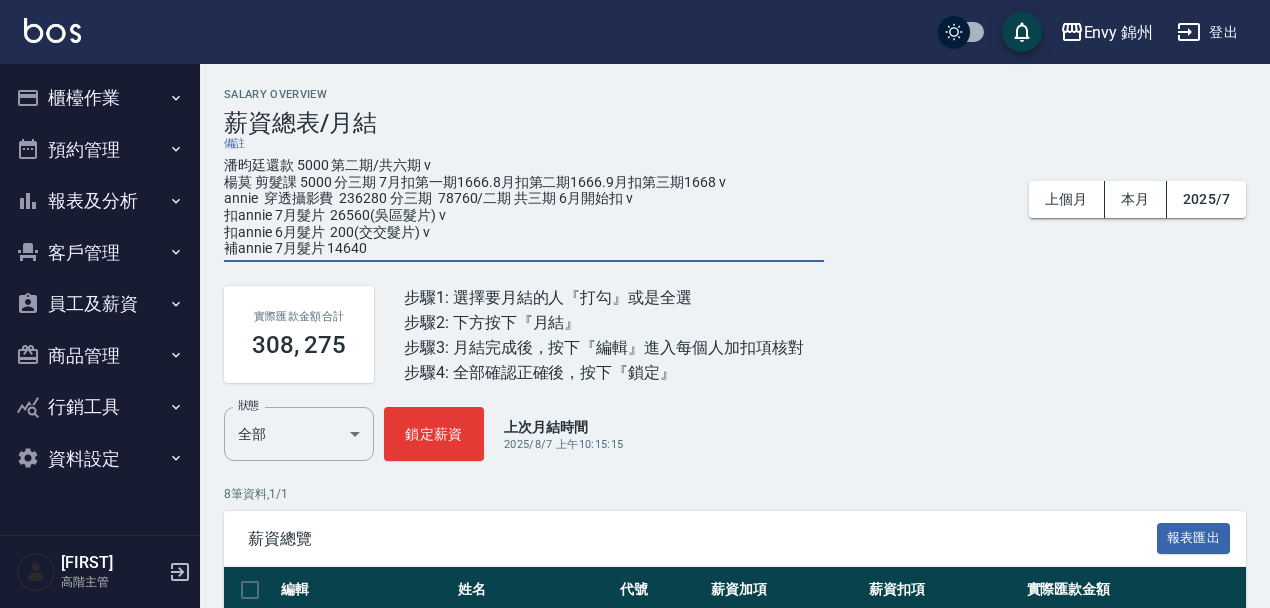 drag, startPoint x: 282, startPoint y: 246, endPoint x: 309, endPoint y: 245, distance: 27.018513 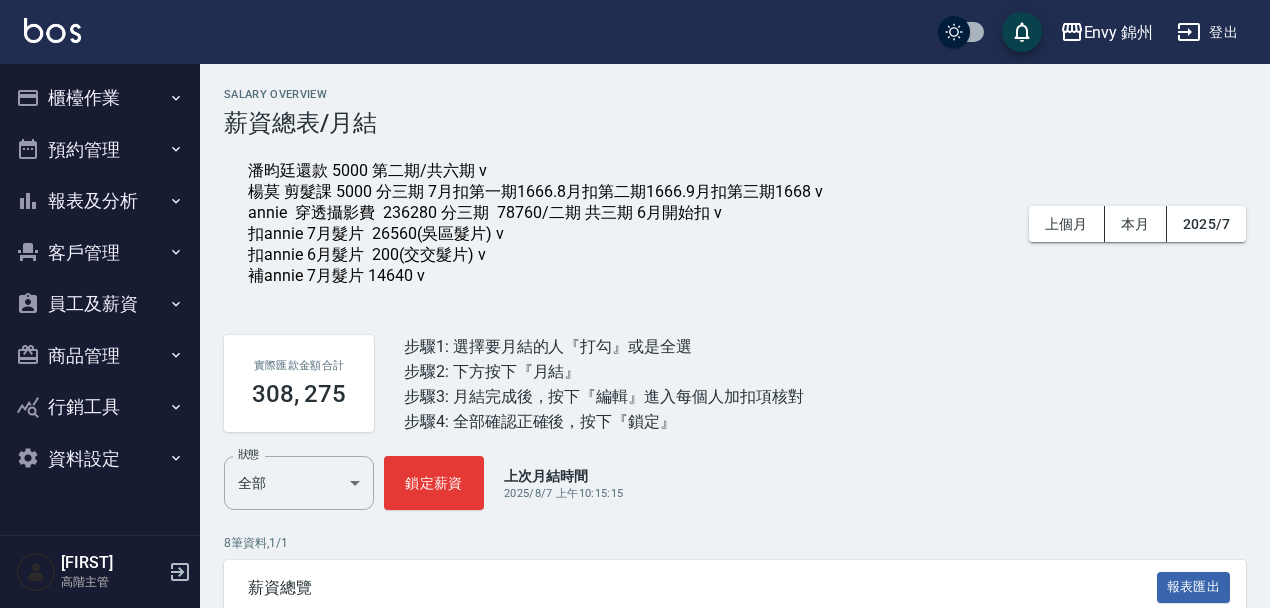click on "實際匯款金額合計 308, 275 步驟1: 選擇要月結的人『打勾』或是全選 步驟2: 下方按下『月結』 步驟3: 月結完成後，按下『編輯』進入每個人加扣項核對 步驟4: 全部確認正確後，按下『鎖定』" at bounding box center (735, 383) 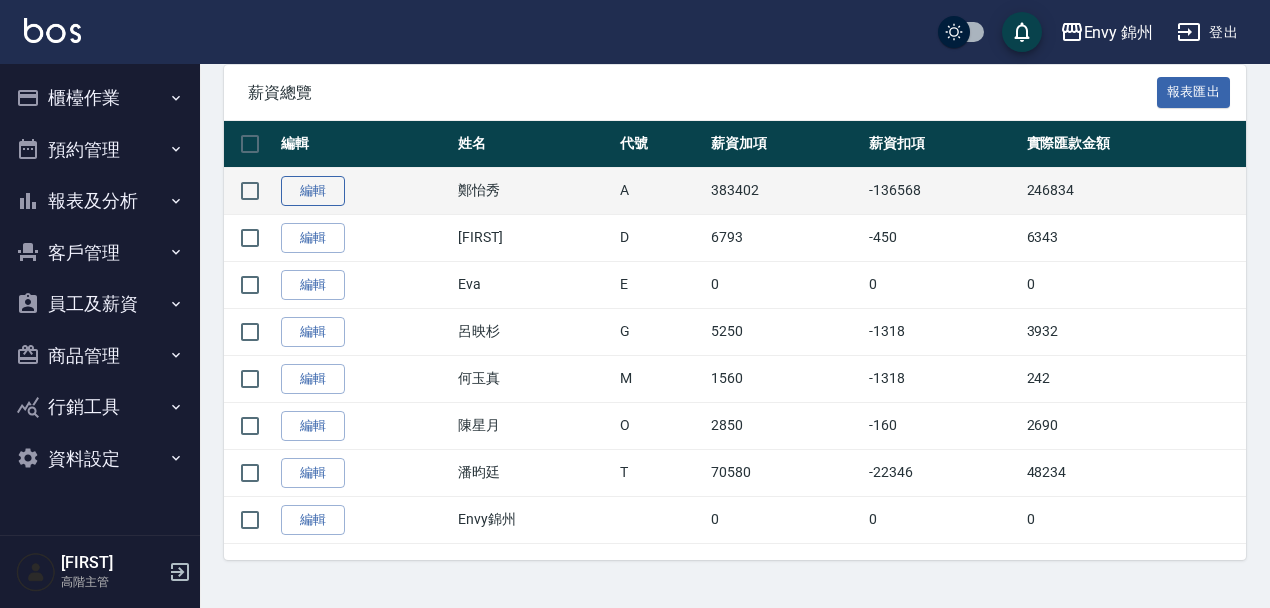 click on "編輯" at bounding box center [313, 191] 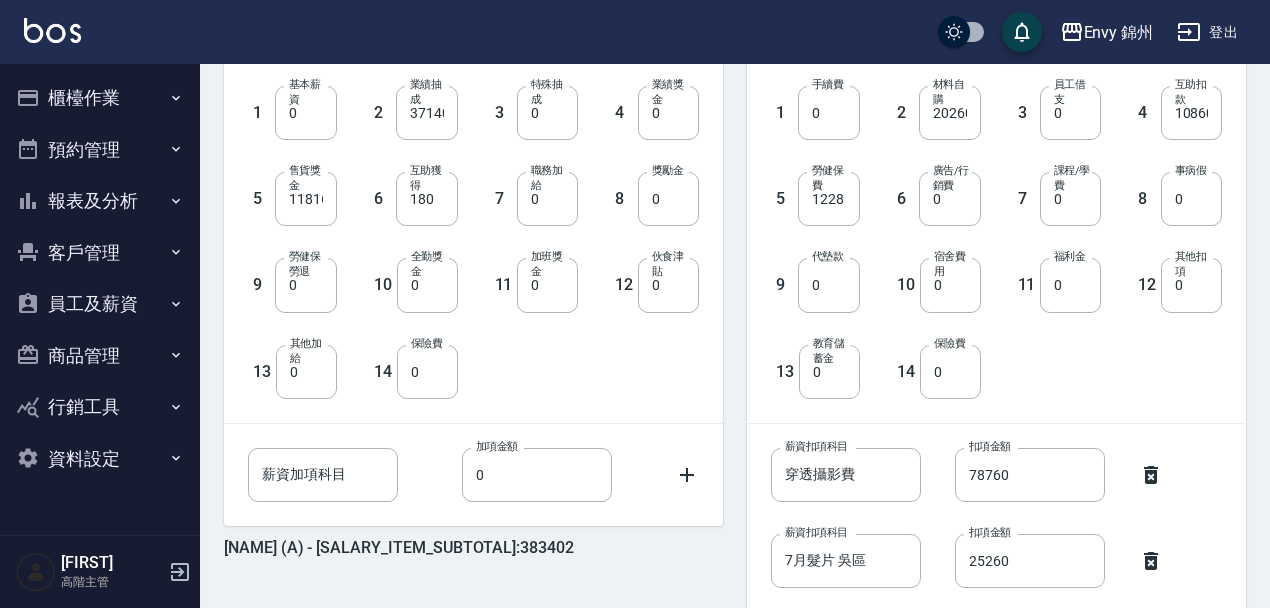 scroll, scrollTop: 736, scrollLeft: 0, axis: vertical 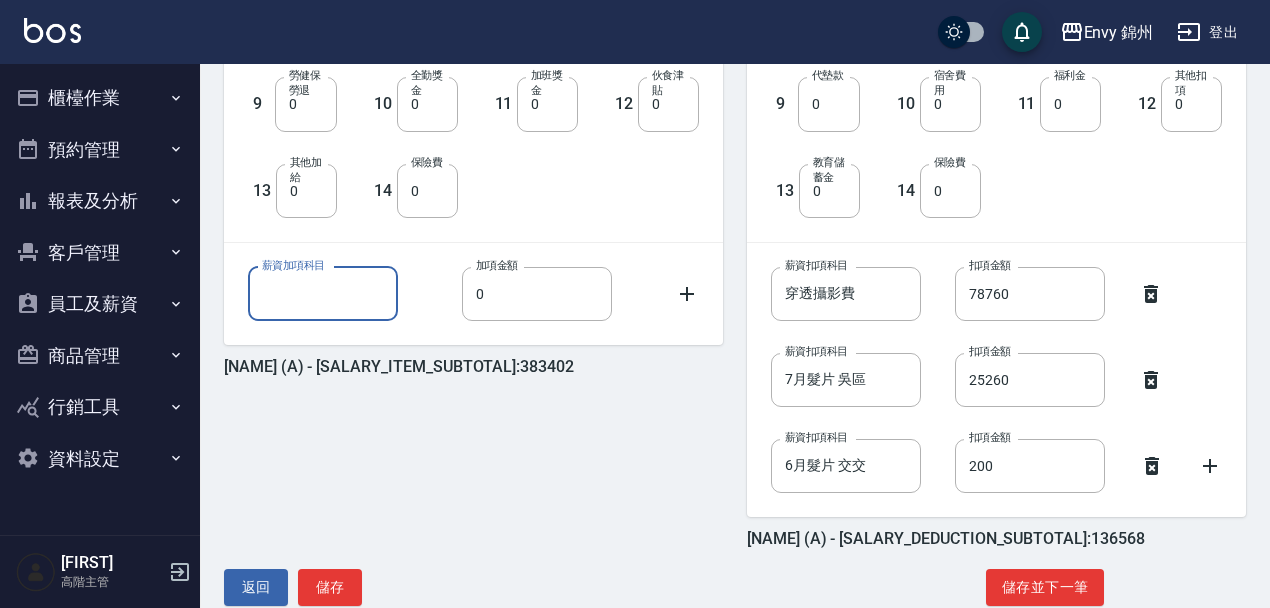 drag, startPoint x: 324, startPoint y: 286, endPoint x: 424, endPoint y: 289, distance: 100.04499 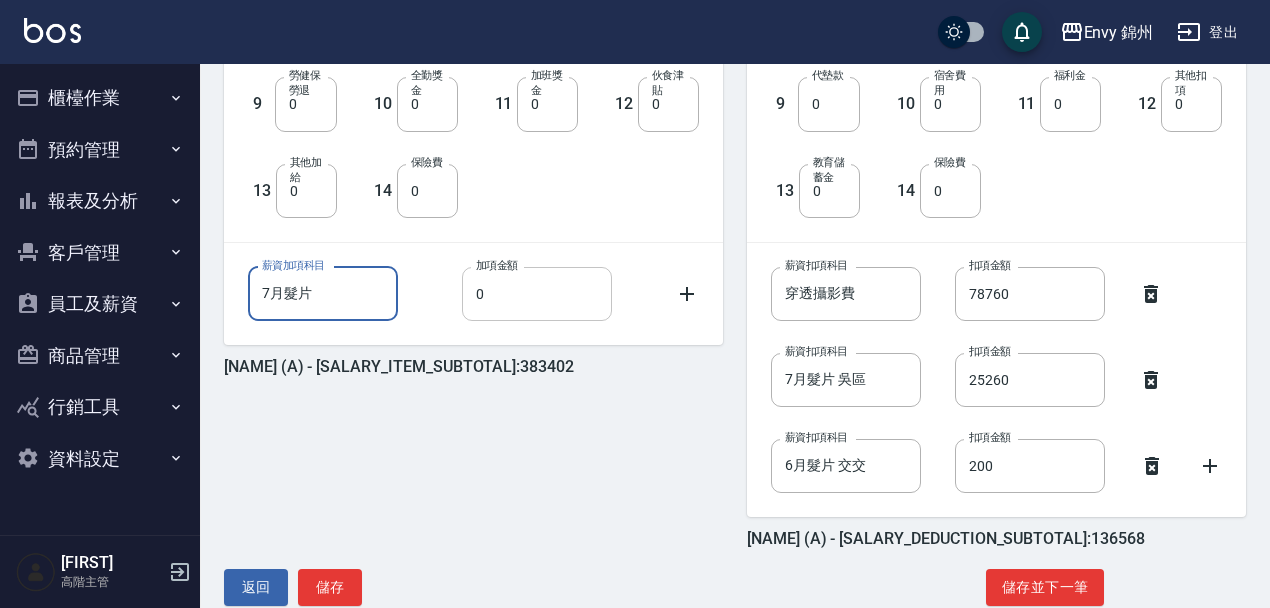 type on "7月髮片" 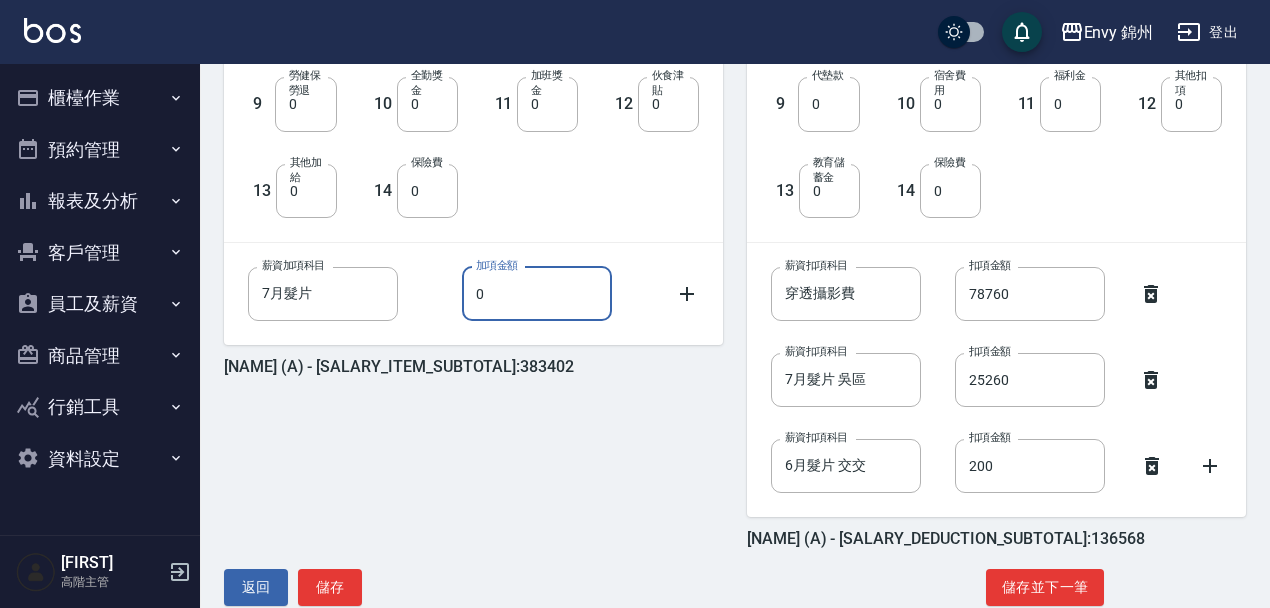 click on "0" at bounding box center [537, 294] 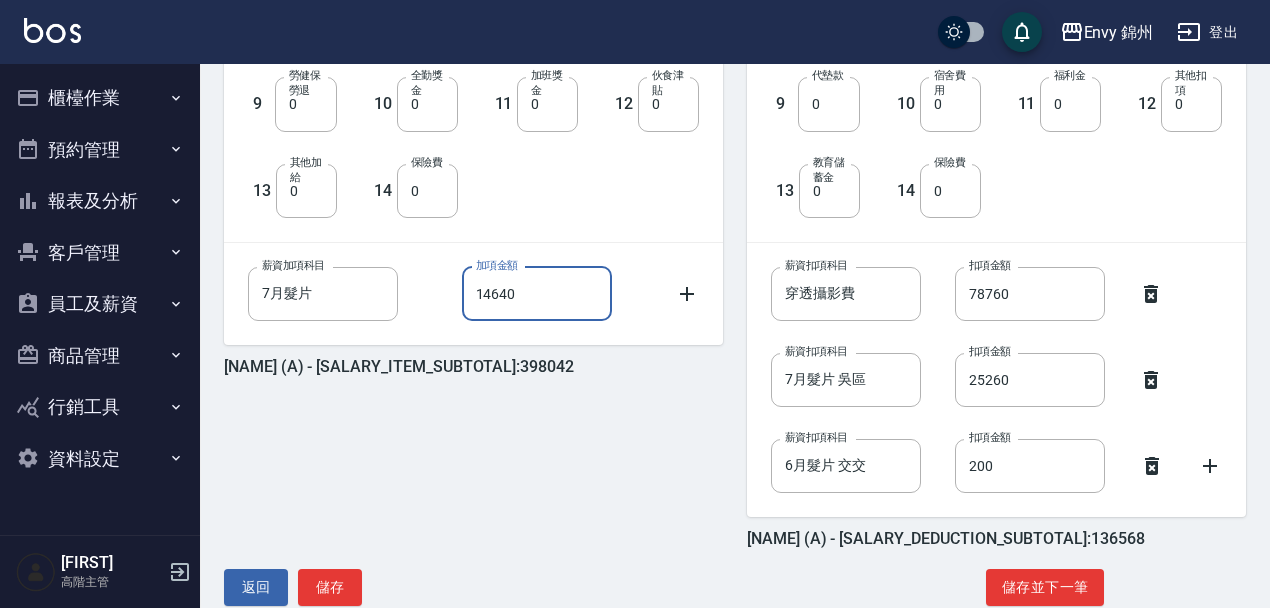 type on "14640" 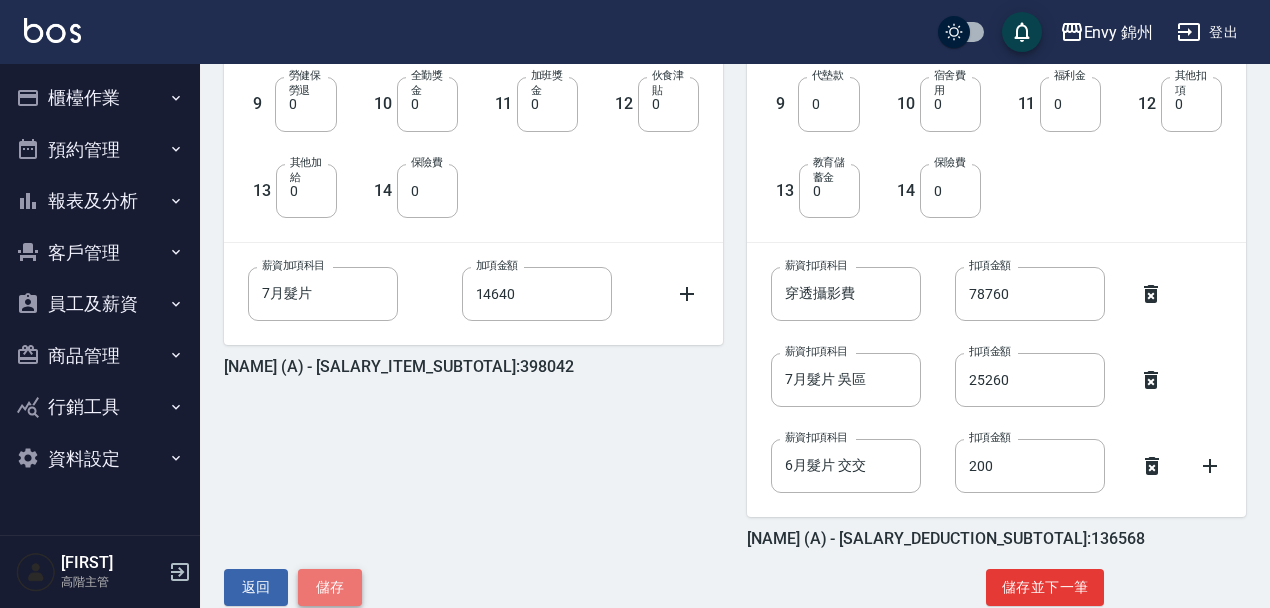 click on "儲存" at bounding box center (330, 587) 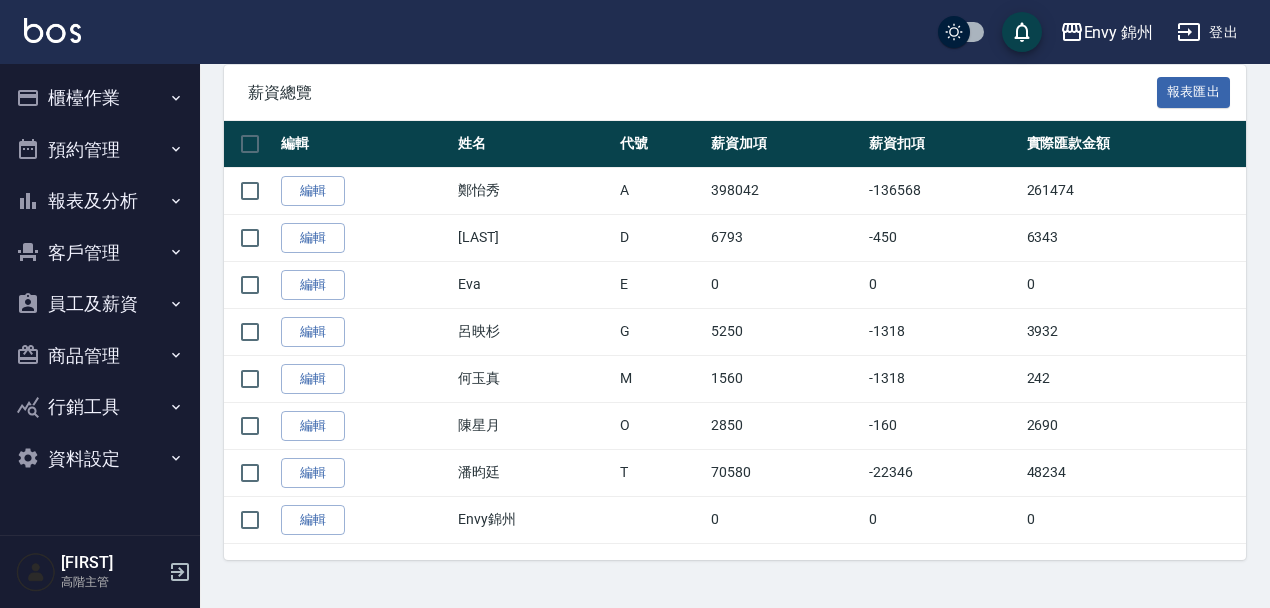 scroll, scrollTop: 511, scrollLeft: 0, axis: vertical 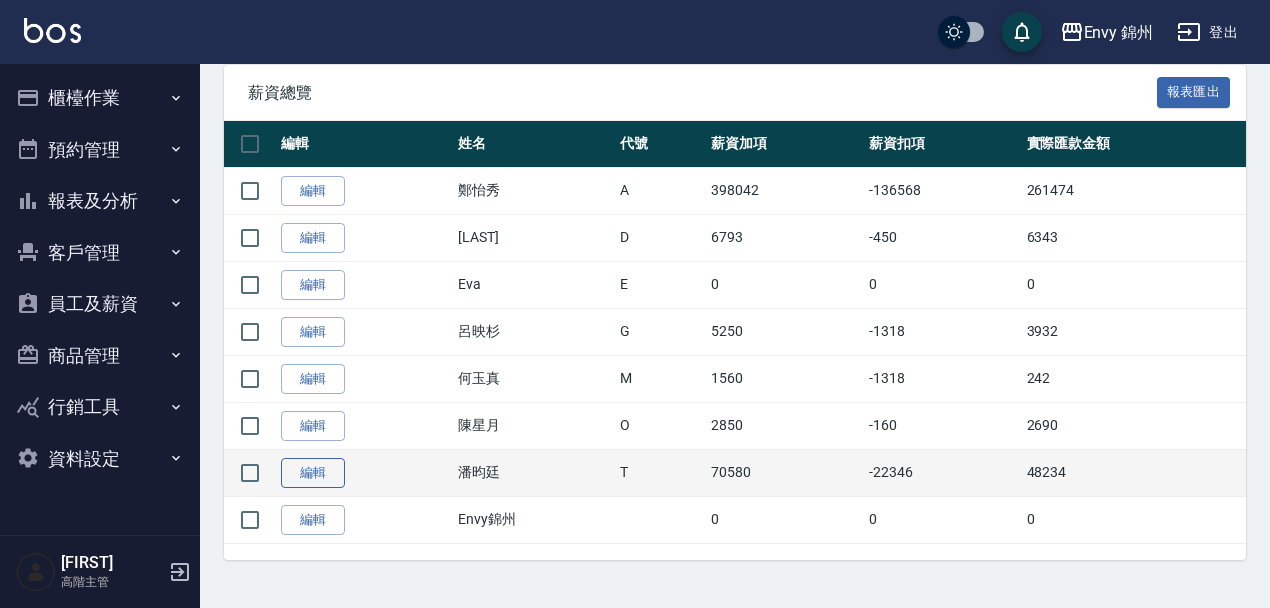 click on "編輯" at bounding box center [313, 473] 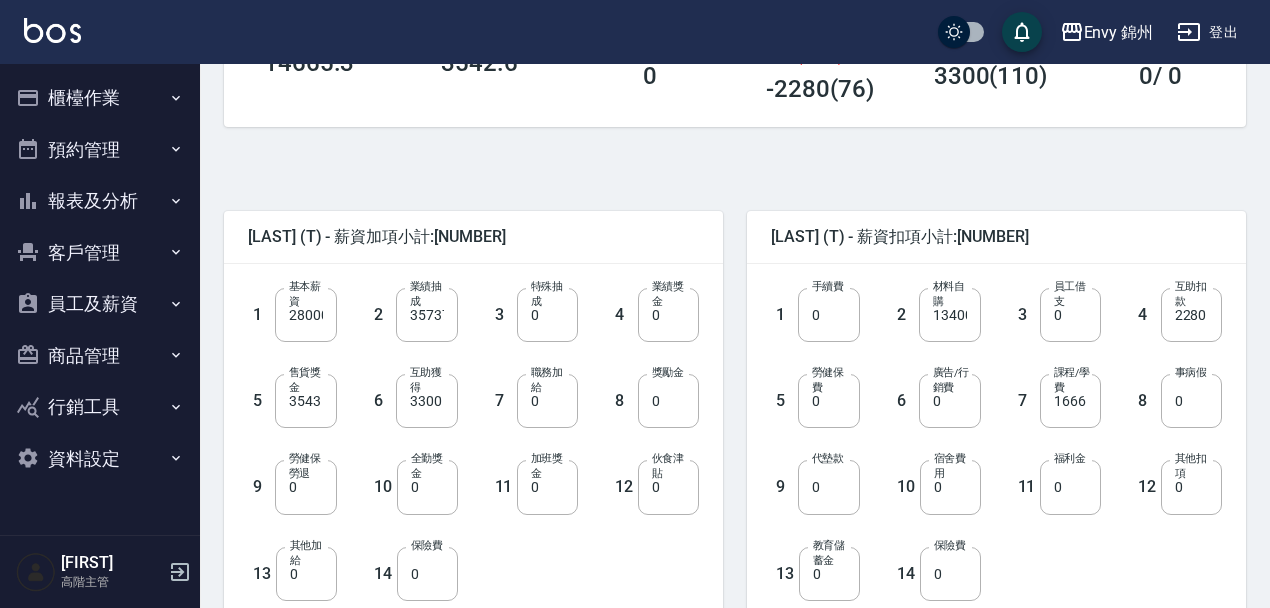 scroll, scrollTop: 350, scrollLeft: 0, axis: vertical 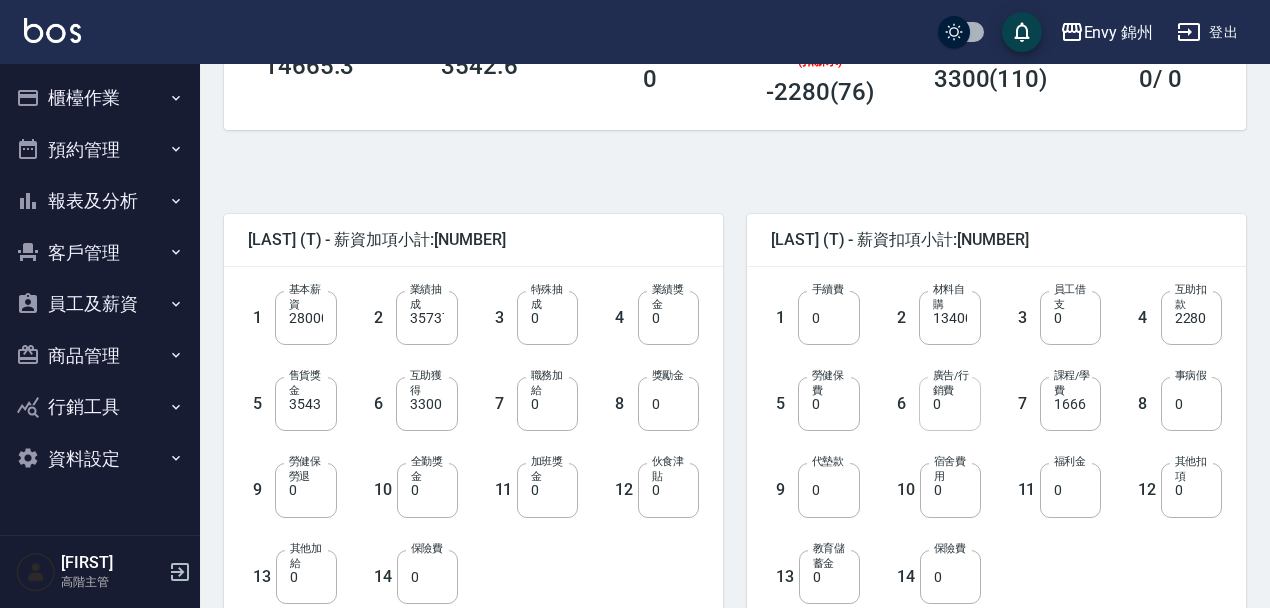 click on "0" at bounding box center [949, 404] 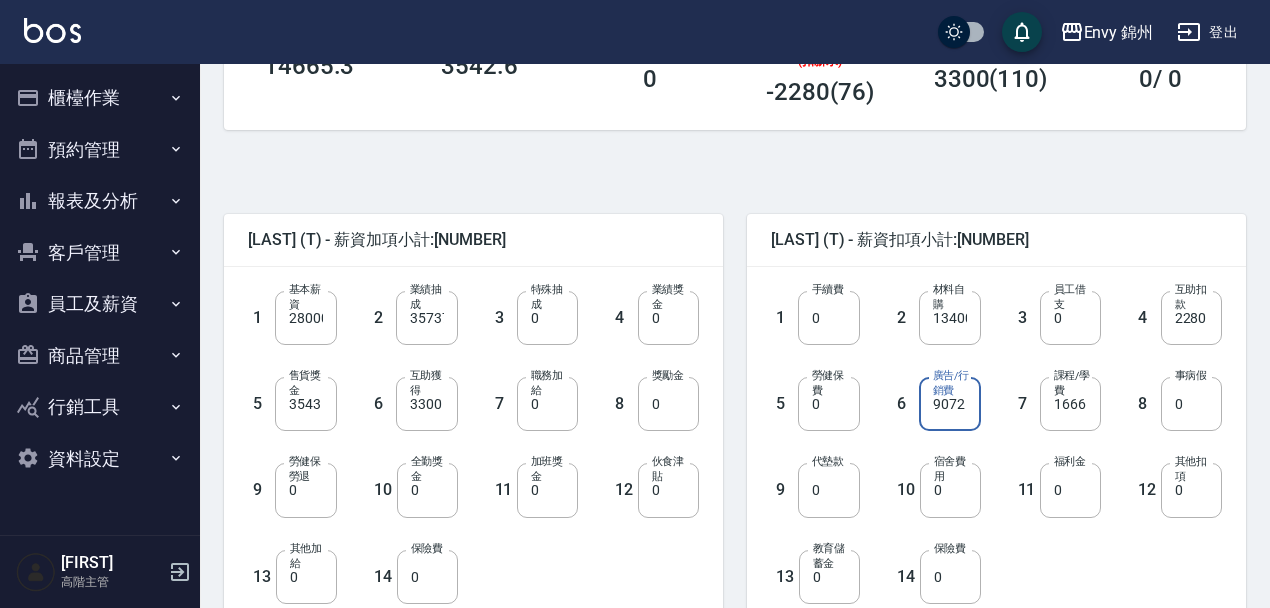 type on "9072" 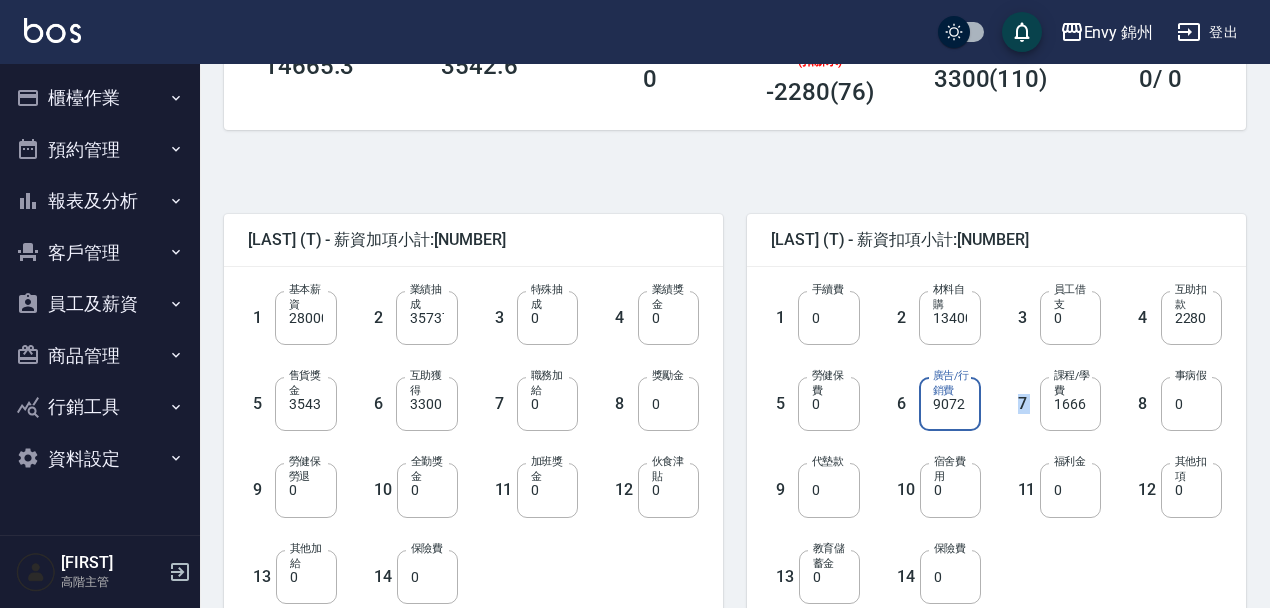 click on "7 課程/學費 1666 課程/學費" at bounding box center (1041, 388) 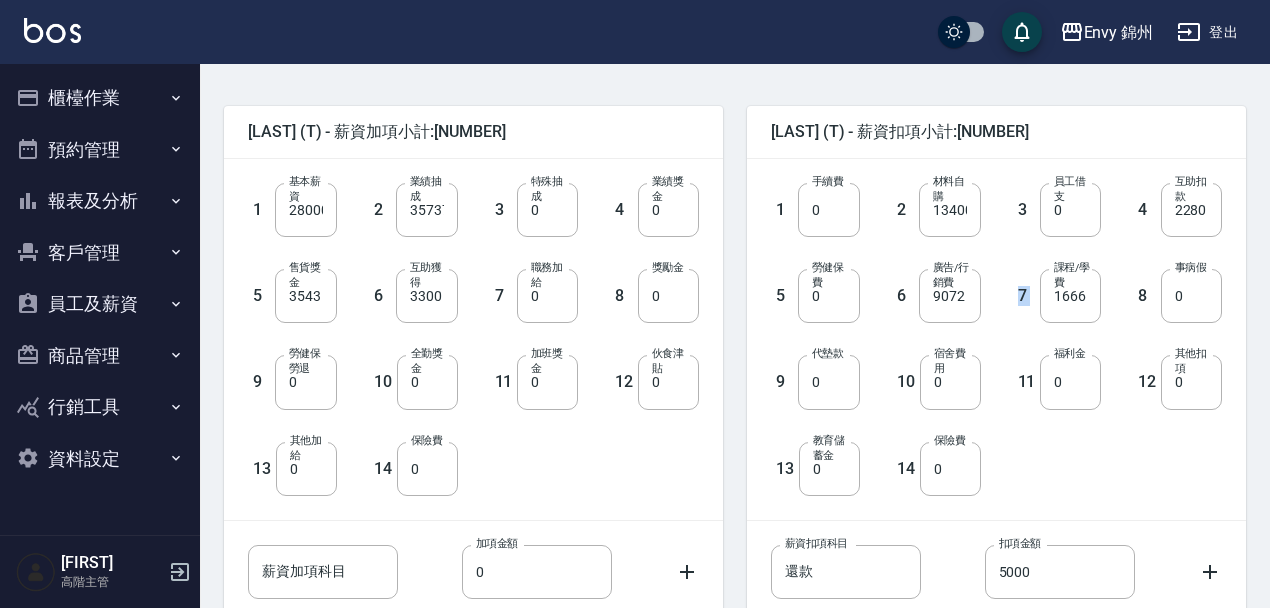 scroll, scrollTop: 605, scrollLeft: 0, axis: vertical 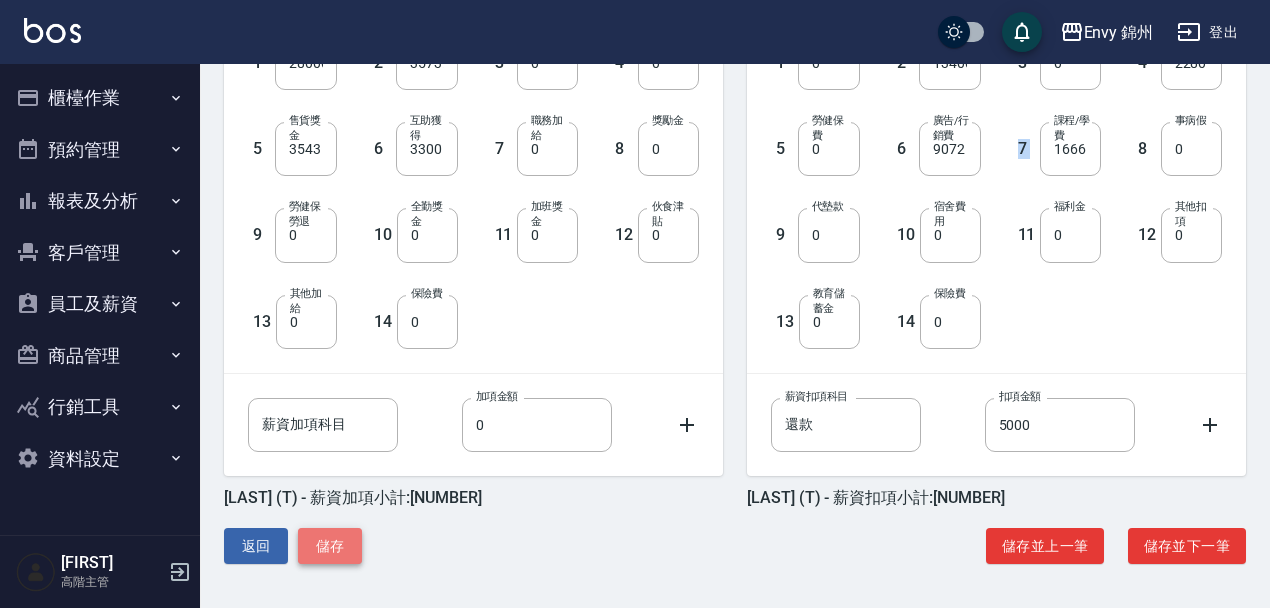 click on "儲存" at bounding box center (330, 546) 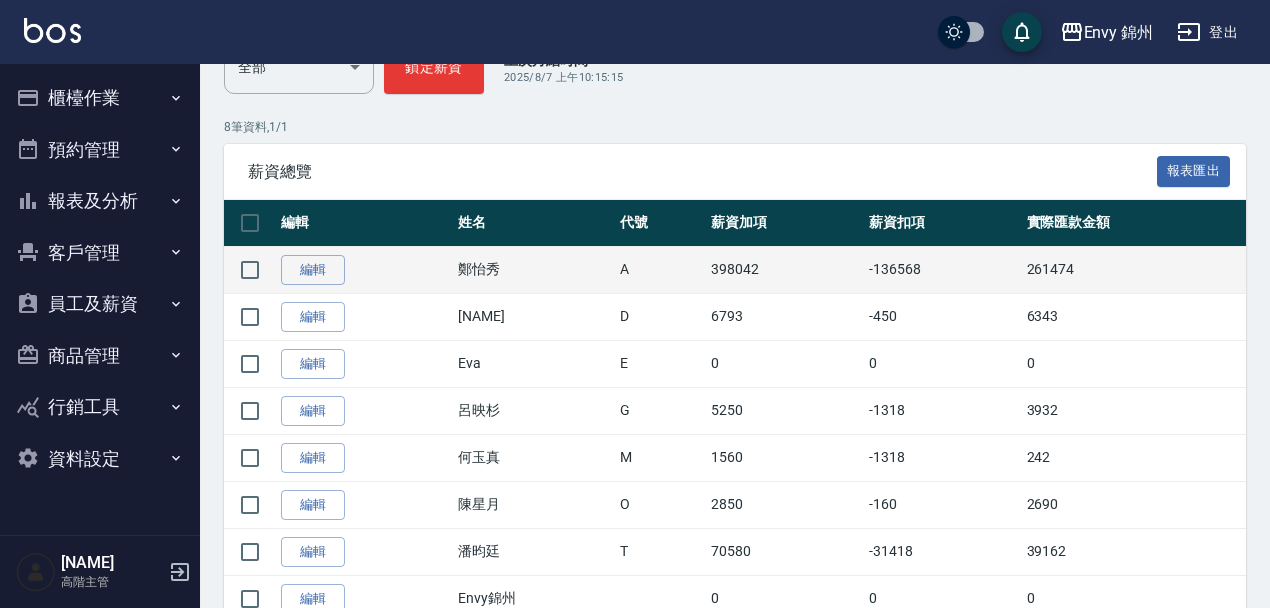 scroll, scrollTop: 513, scrollLeft: 0, axis: vertical 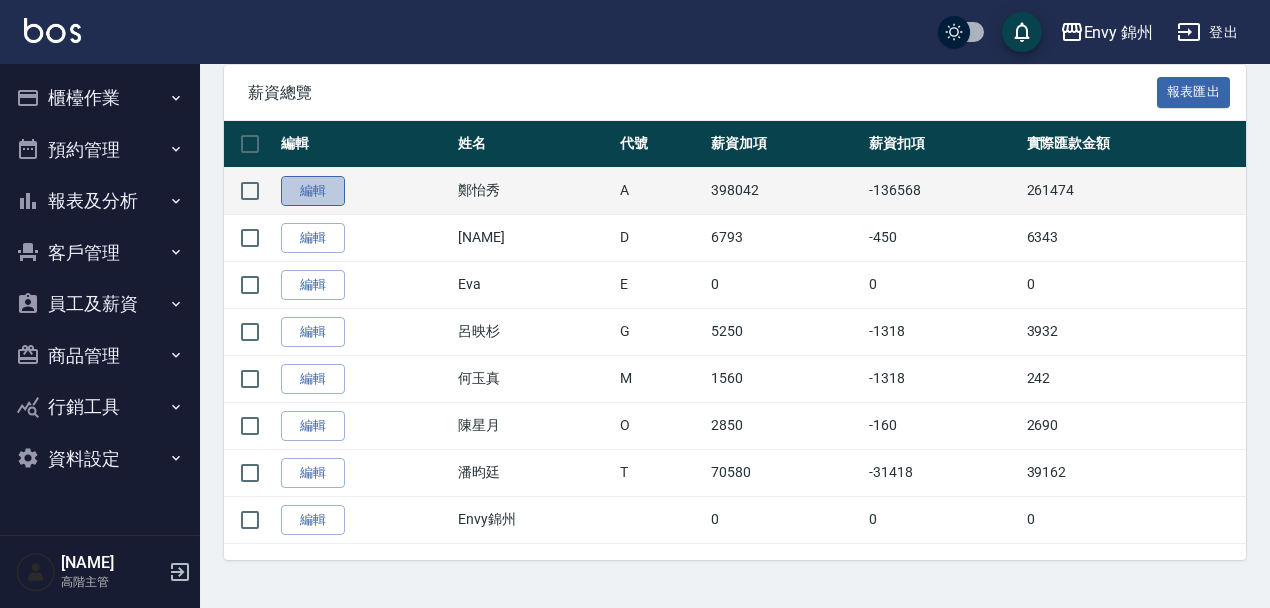 click on "編輯" at bounding box center [313, 191] 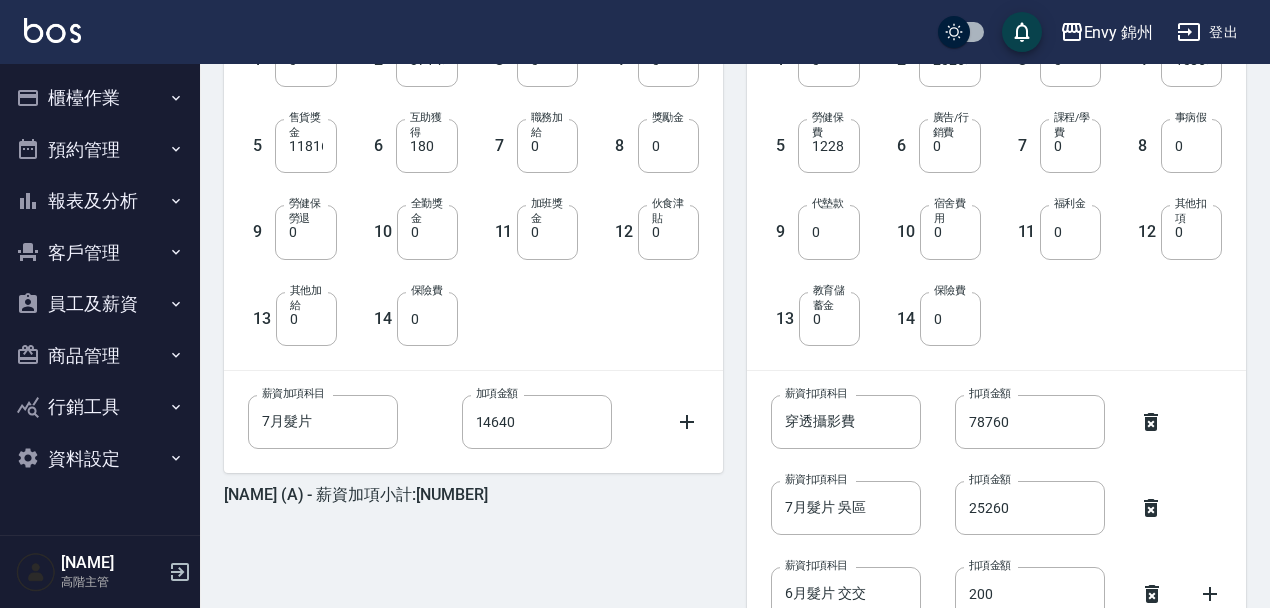 scroll, scrollTop: 433, scrollLeft: 0, axis: vertical 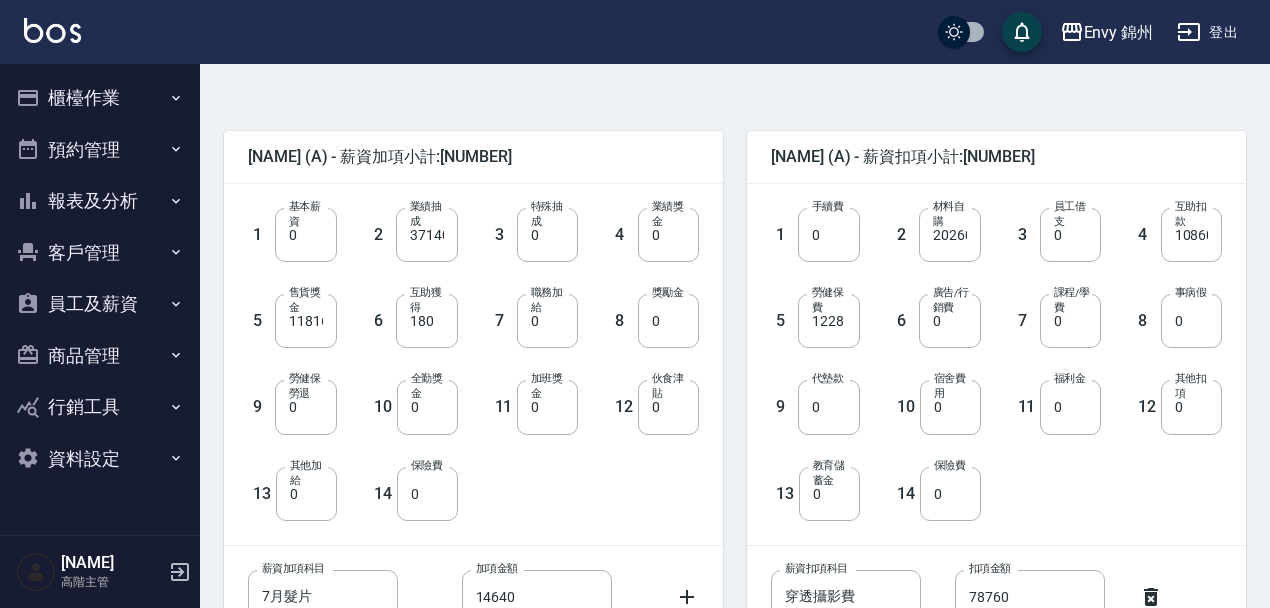 click on "廣告/行銷費" at bounding box center [951, 300] 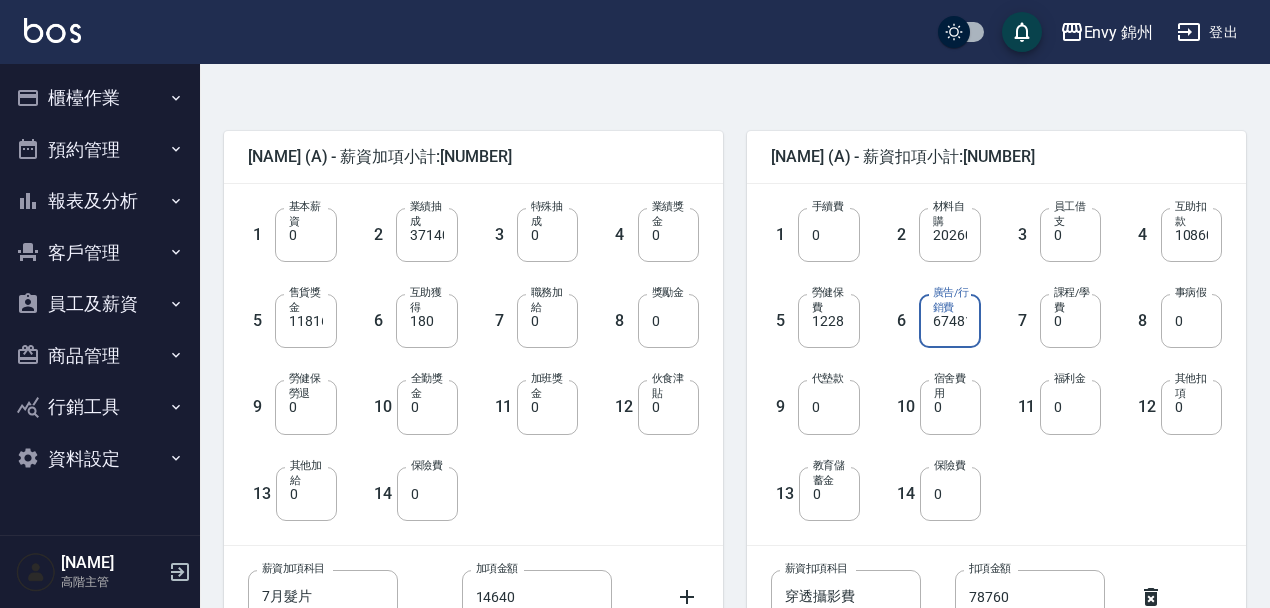 scroll, scrollTop: 0, scrollLeft: 6, axis: horizontal 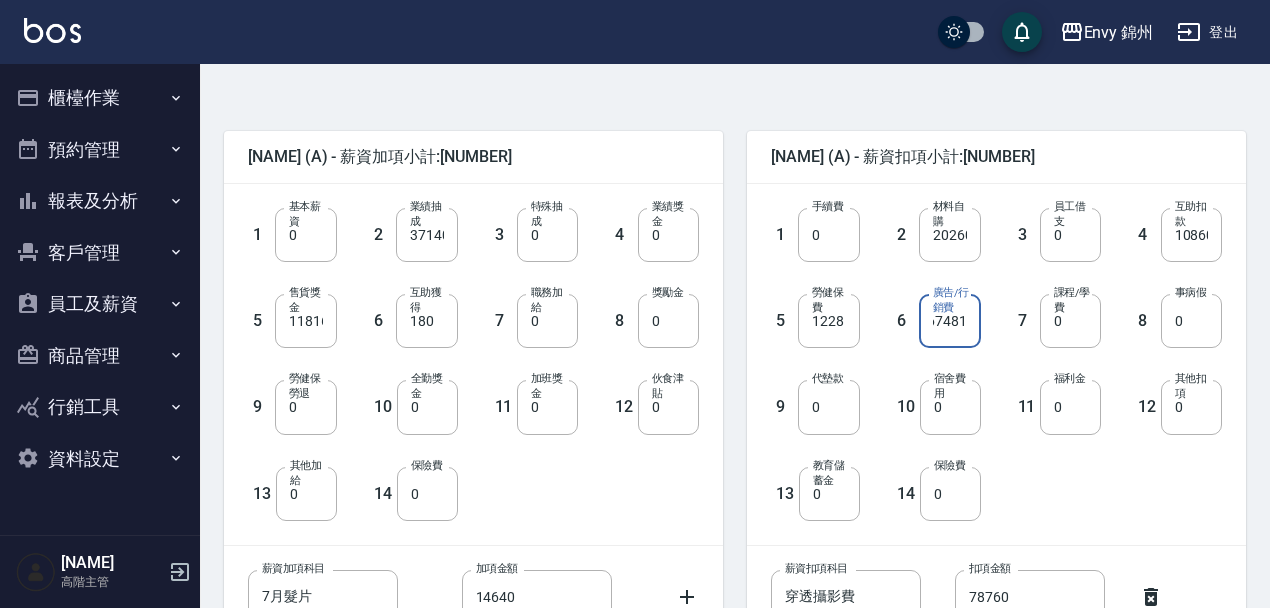 type on "67481" 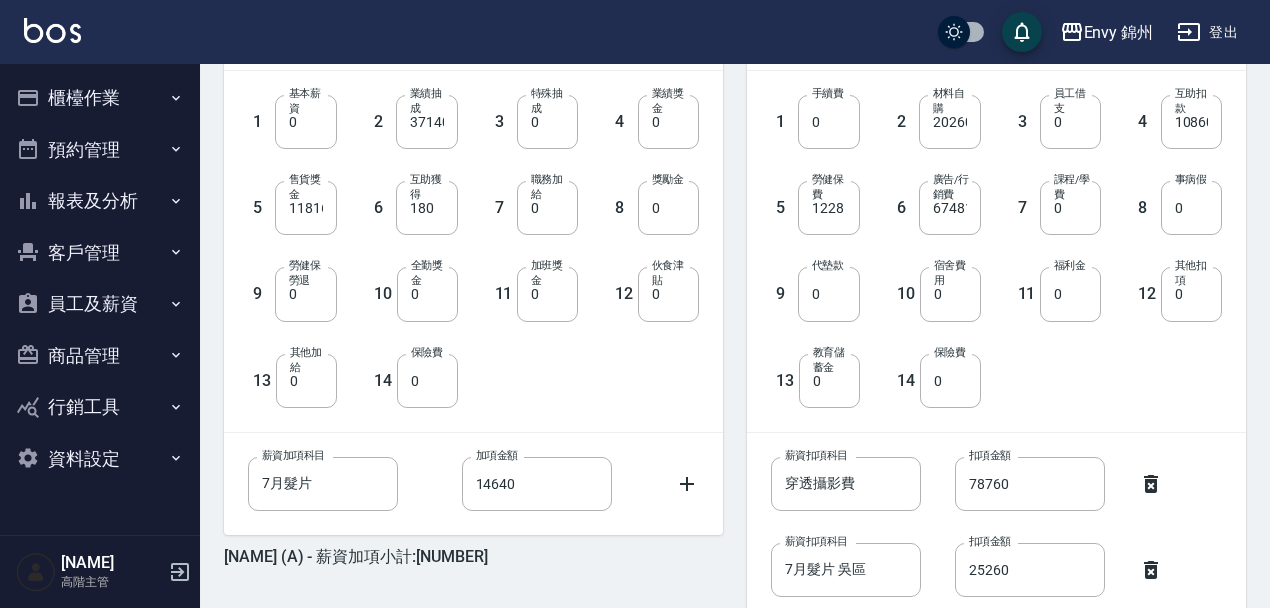 scroll, scrollTop: 778, scrollLeft: 0, axis: vertical 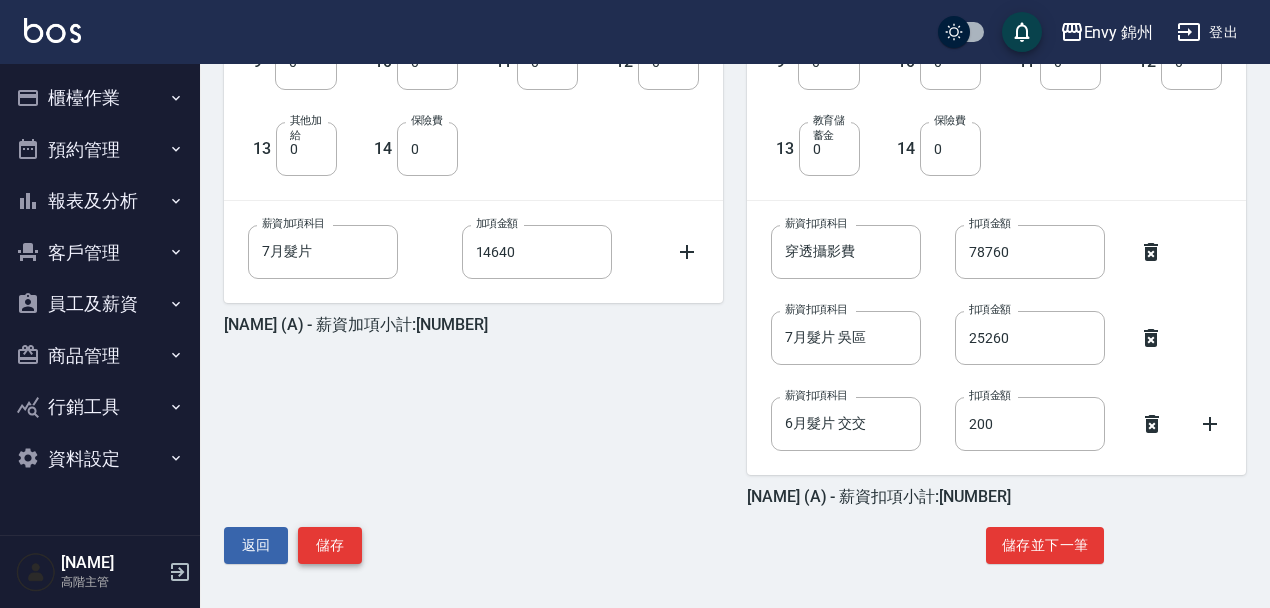click on "儲存" at bounding box center [330, 545] 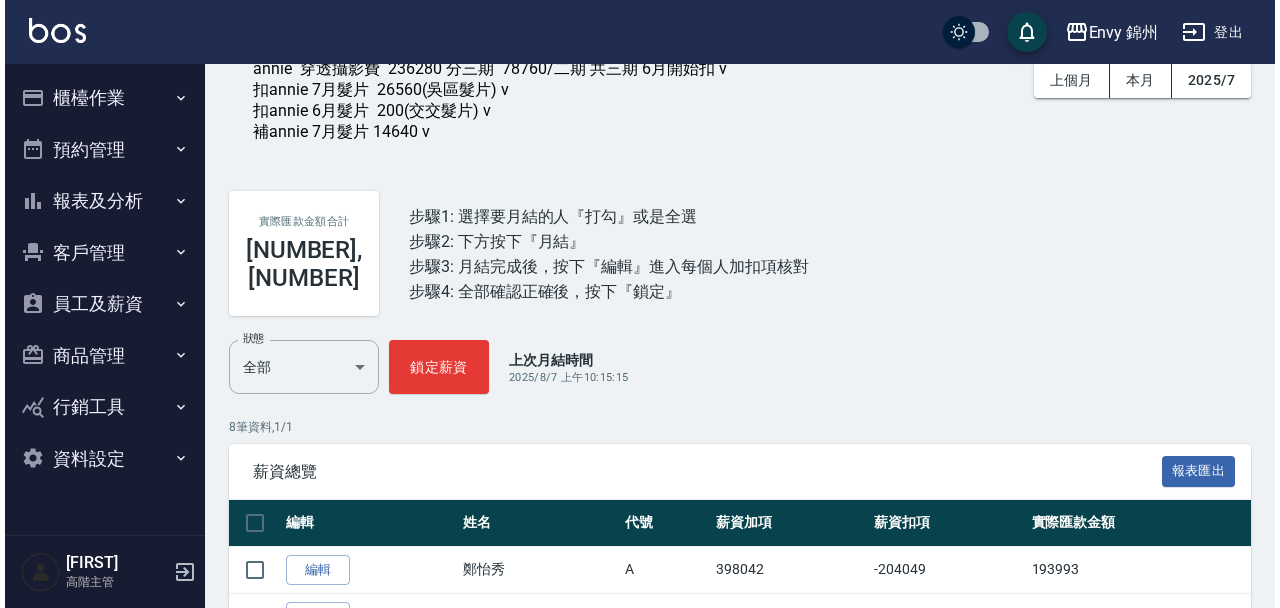 scroll, scrollTop: 0, scrollLeft: 0, axis: both 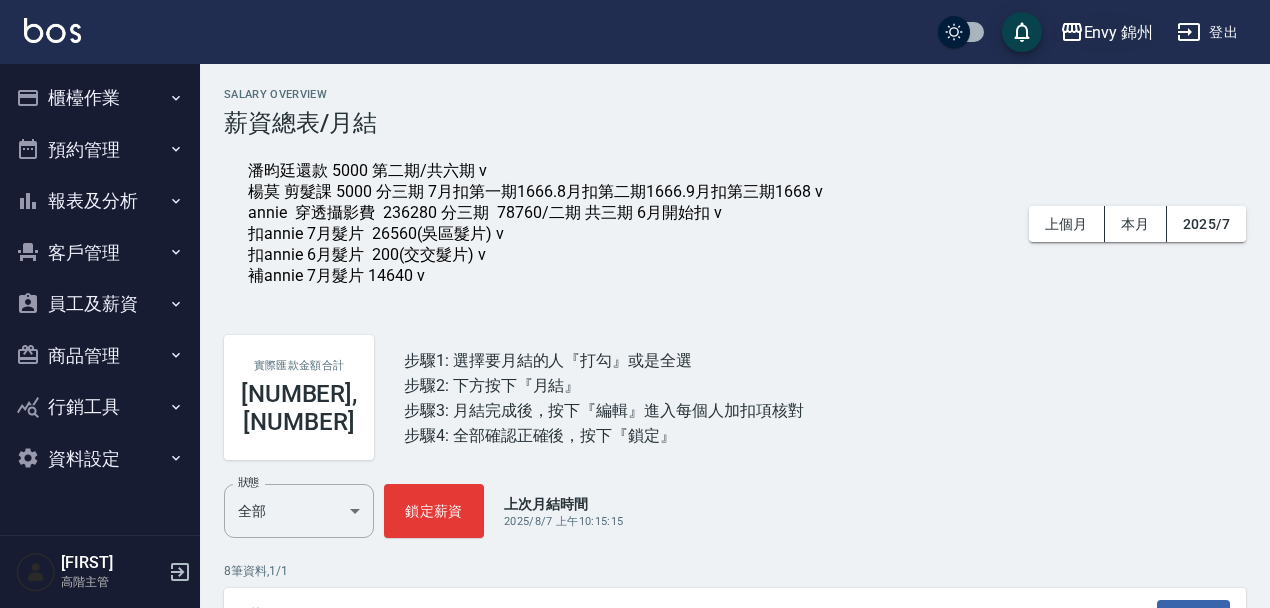 click on "Envy 錦州" at bounding box center [1119, 32] 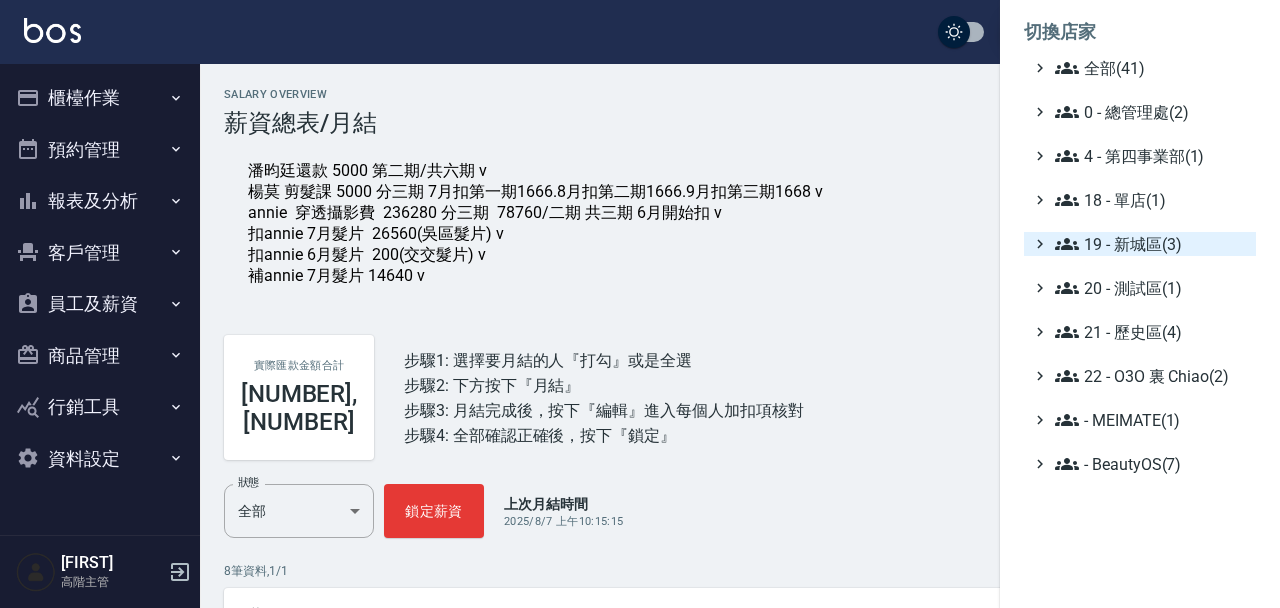 click on "19 - 新城區(3)" at bounding box center [1151, 244] 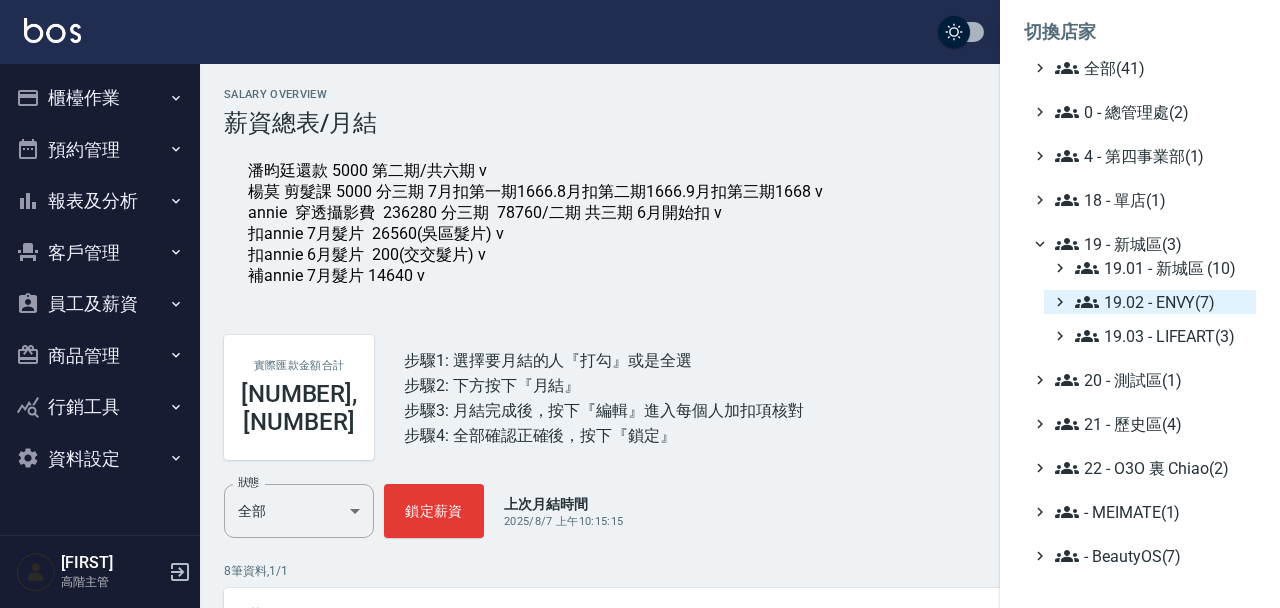 click on "19.02 - ENVY(7)" at bounding box center (1161, 302) 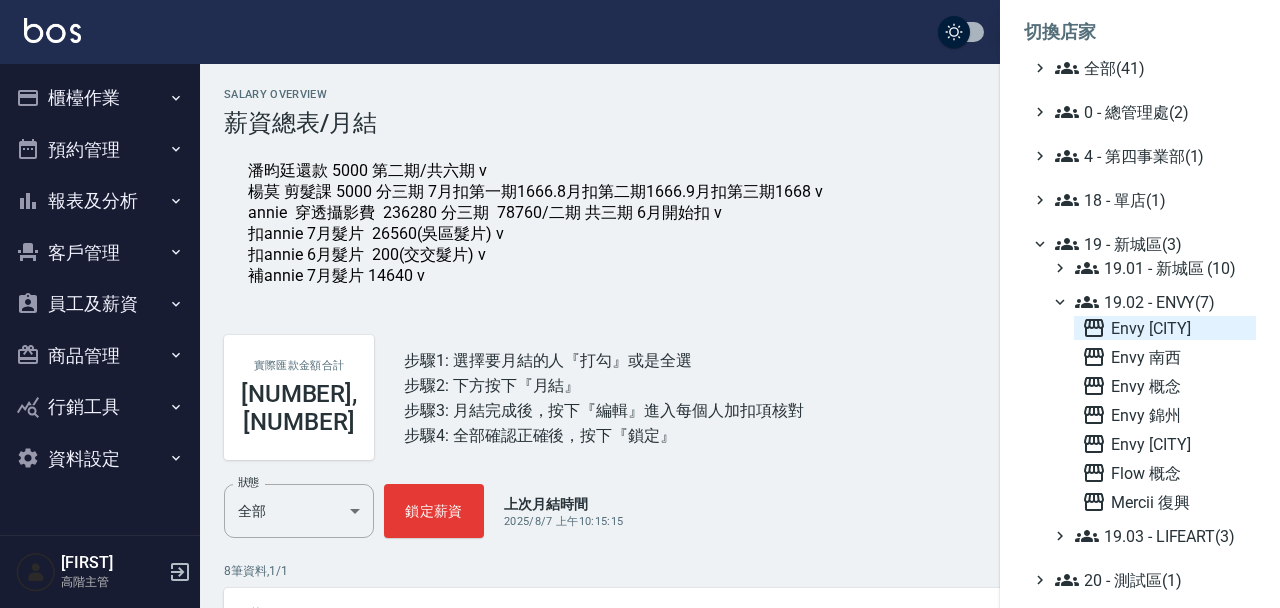 click on "[LAST] [BRAND]" at bounding box center (1165, 328) 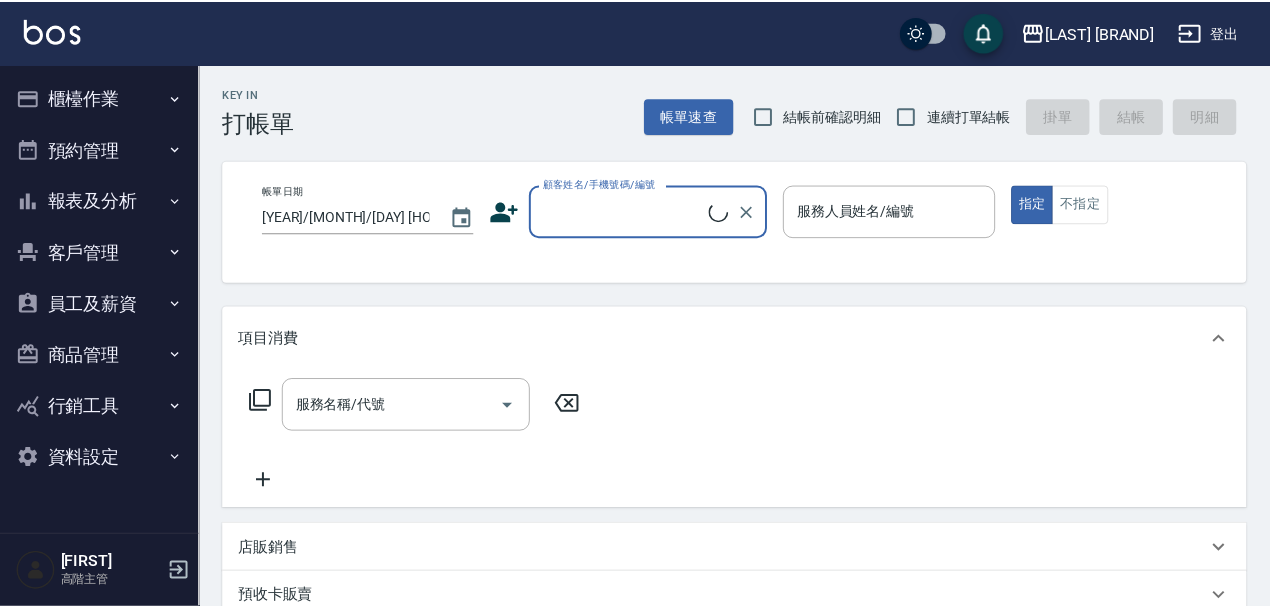 scroll, scrollTop: 0, scrollLeft: 0, axis: both 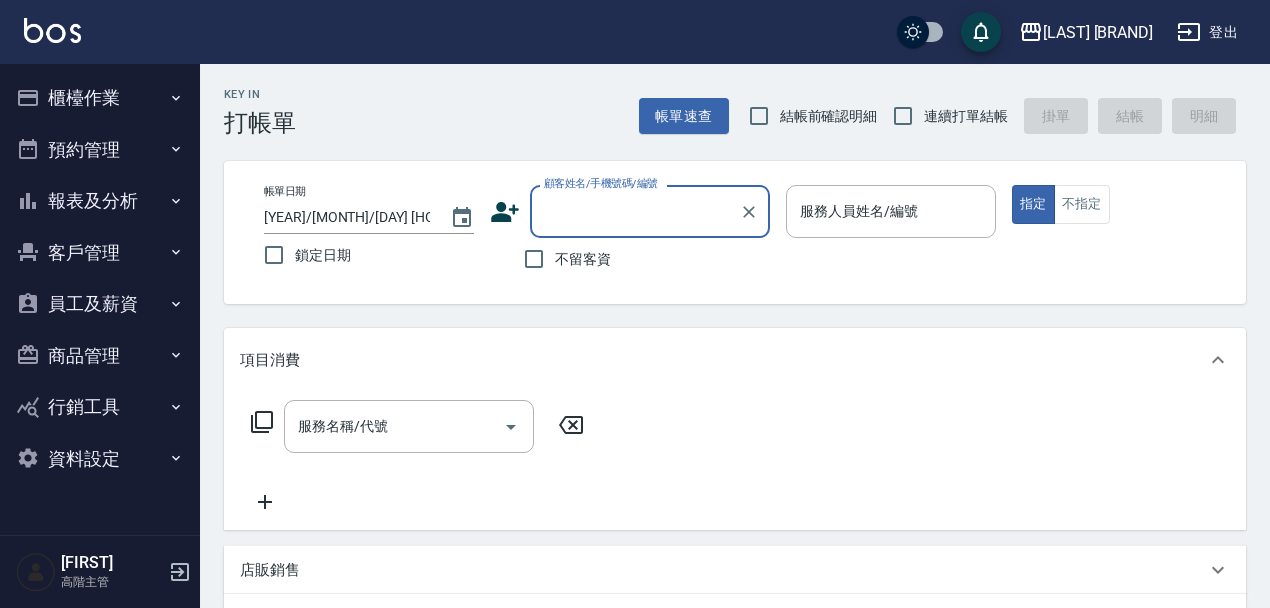 click on "員工及薪資" at bounding box center (100, 304) 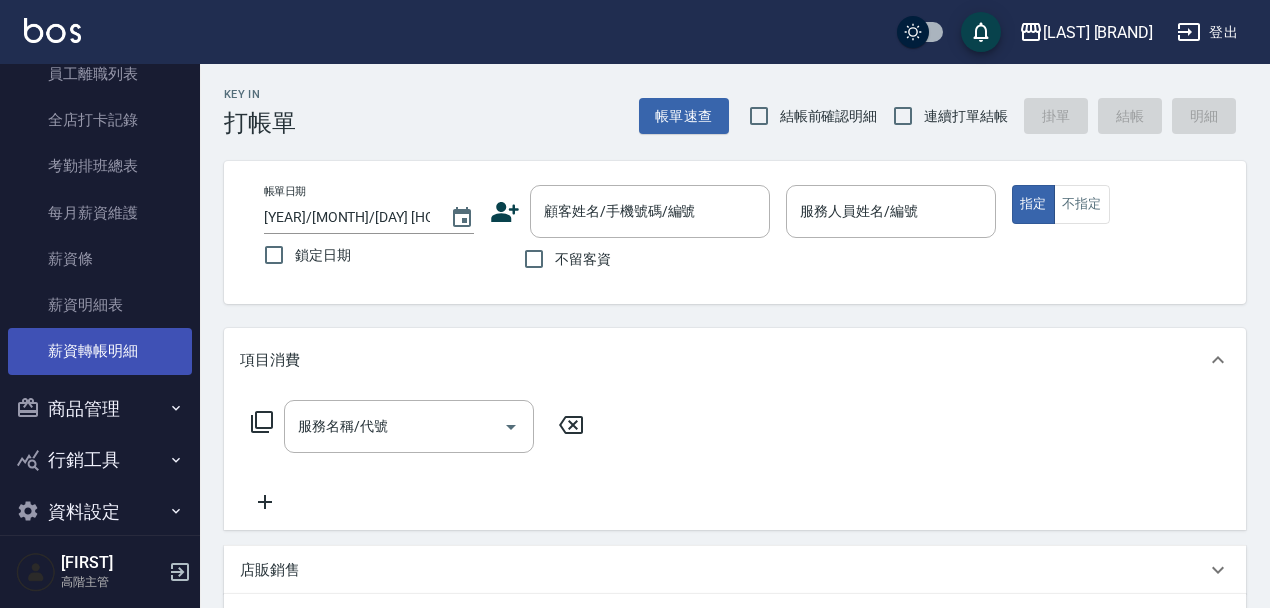scroll, scrollTop: 300, scrollLeft: 0, axis: vertical 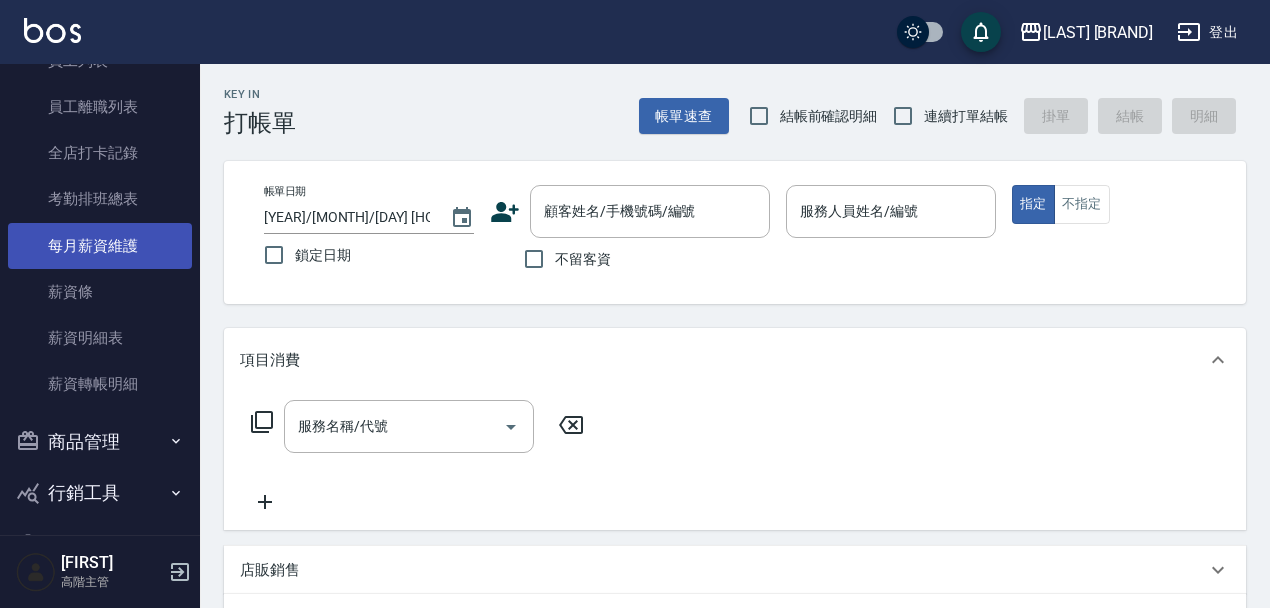 click on "每月薪資維護" at bounding box center [100, 246] 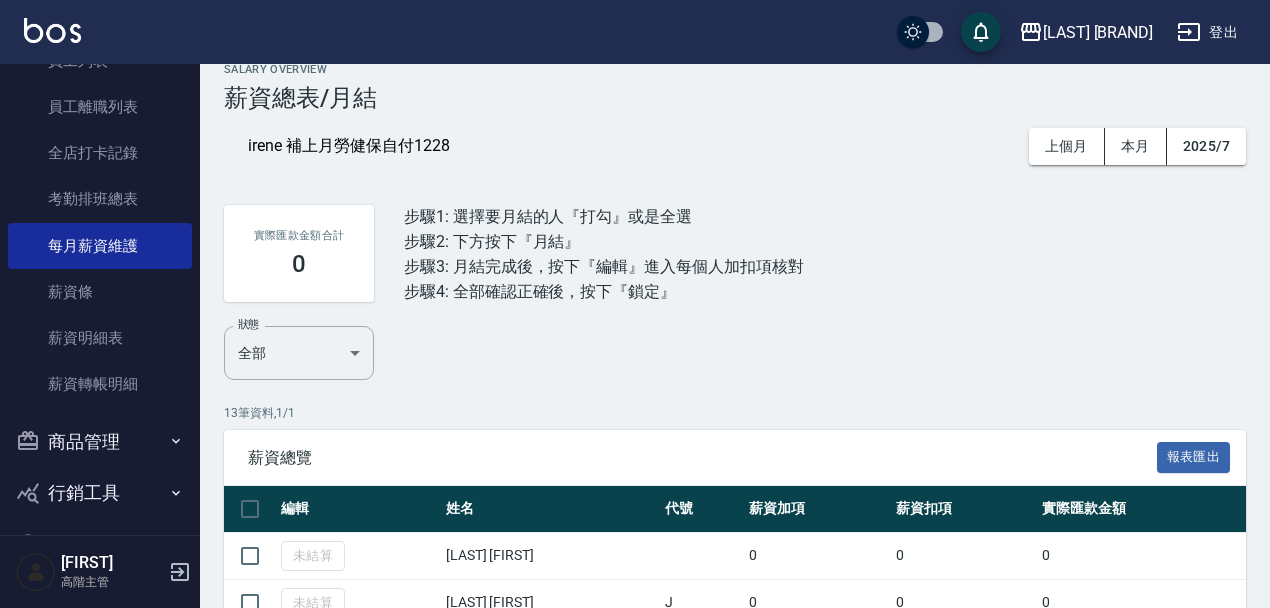 scroll, scrollTop: 59, scrollLeft: 0, axis: vertical 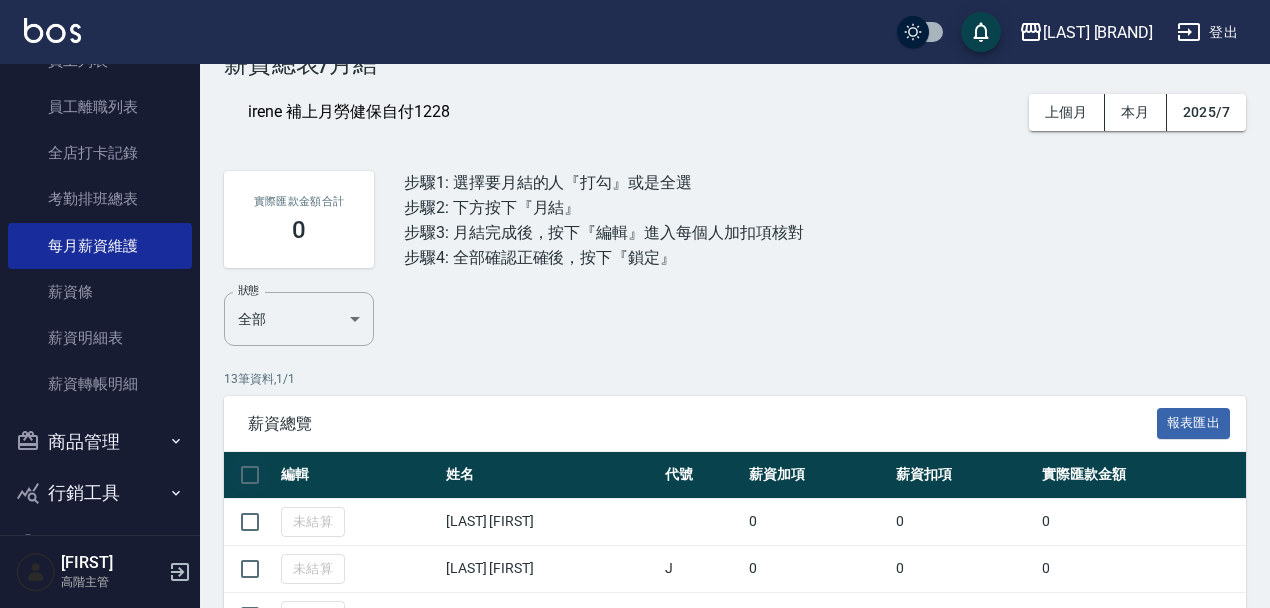 click at bounding box center [250, 475] 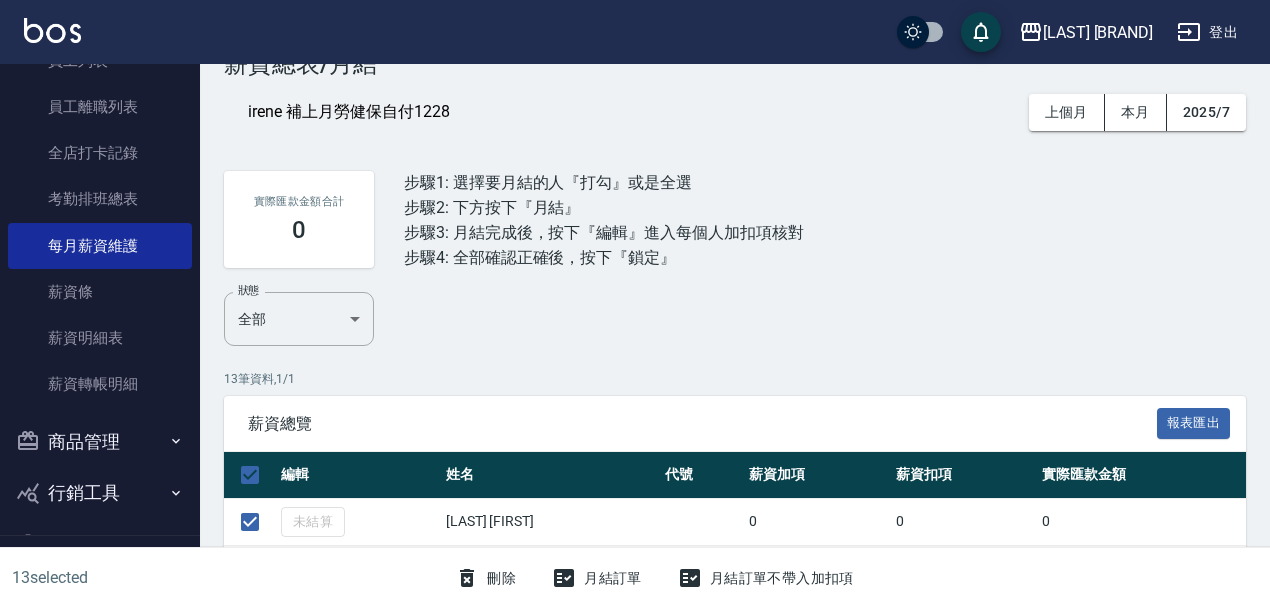 click on "月結訂單" at bounding box center (597, 578) 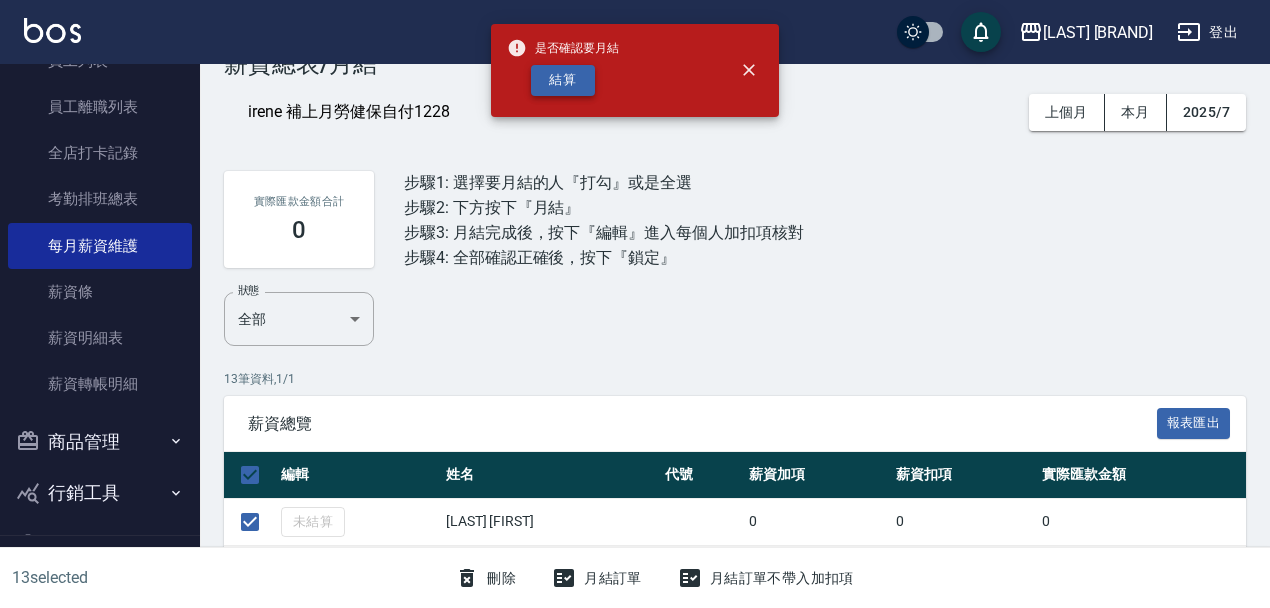 click on "結算" at bounding box center (563, 80) 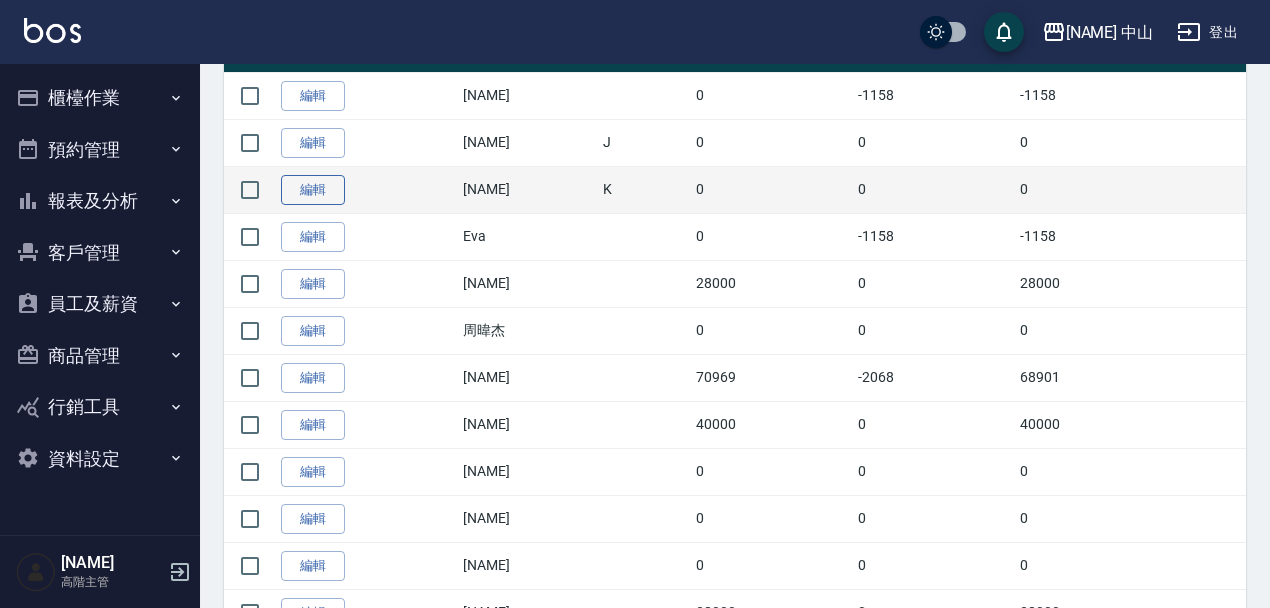 scroll, scrollTop: 628, scrollLeft: 0, axis: vertical 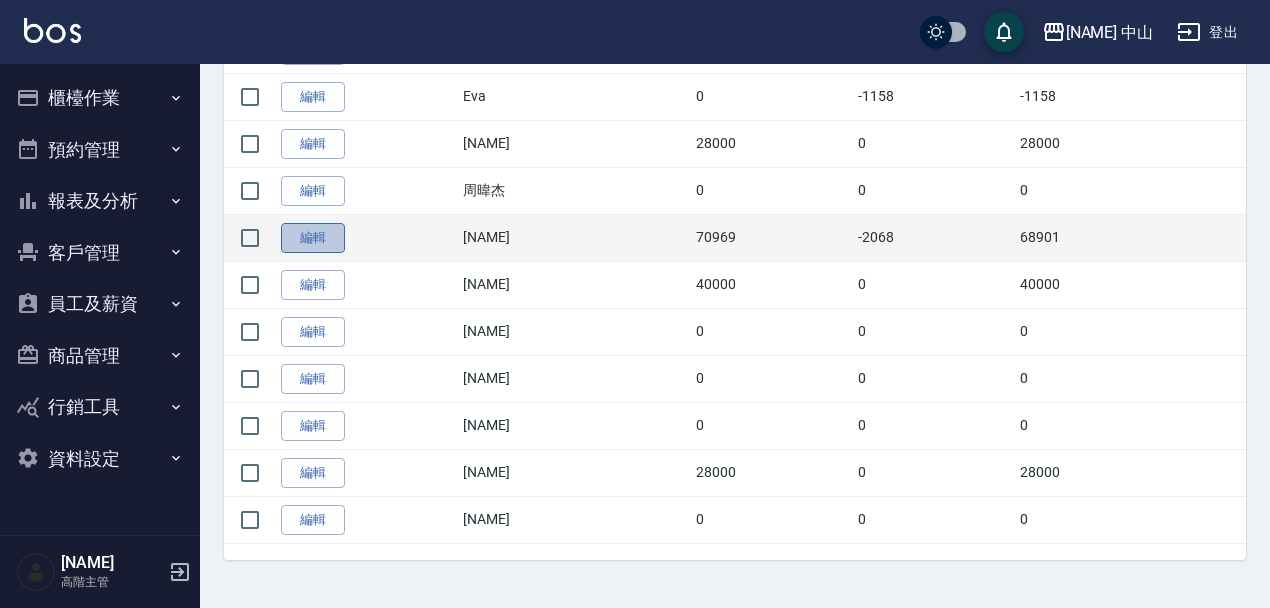 click on "編輯" at bounding box center [313, 238] 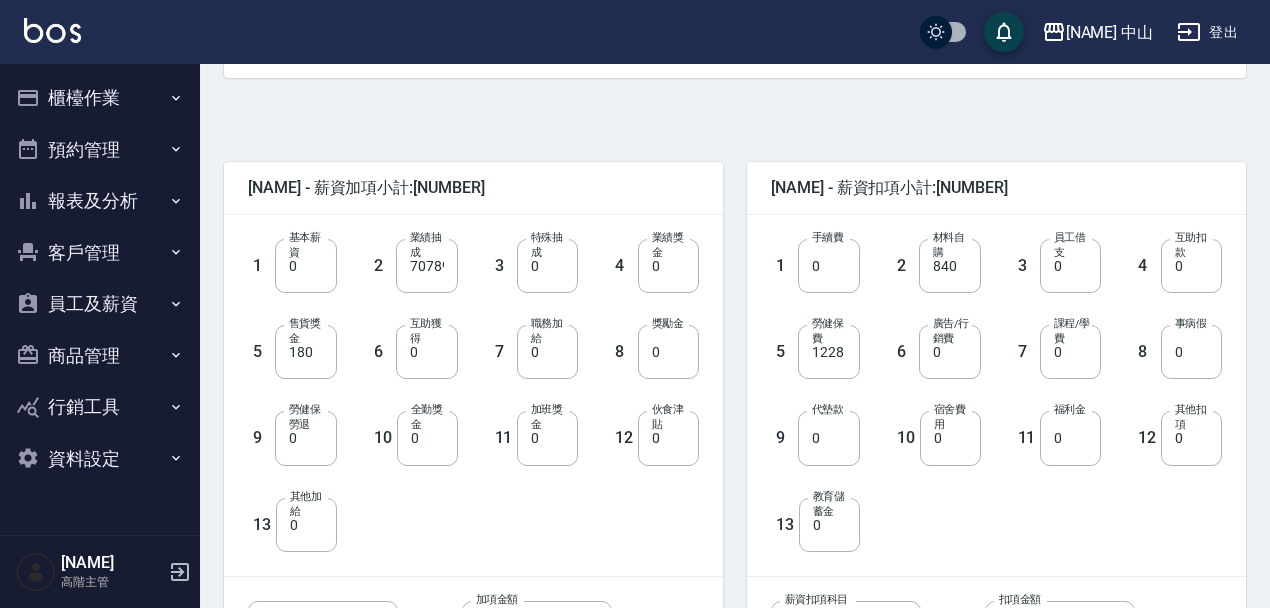 scroll, scrollTop: 566, scrollLeft: 0, axis: vertical 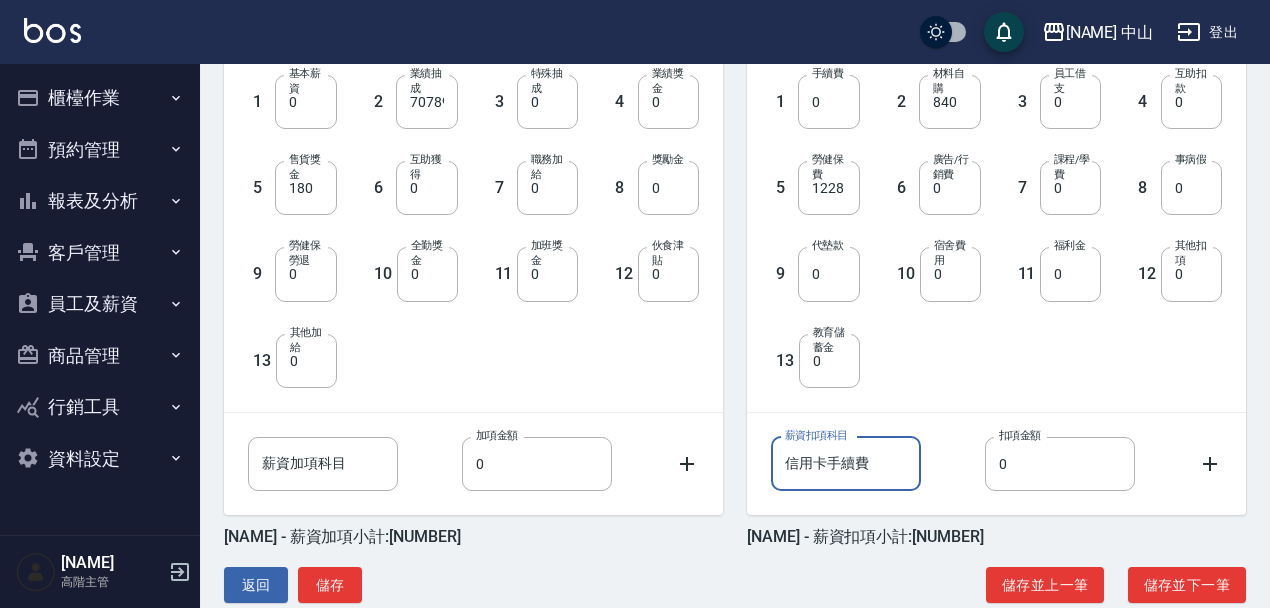 click on "信用卡手續費" at bounding box center [846, 464] 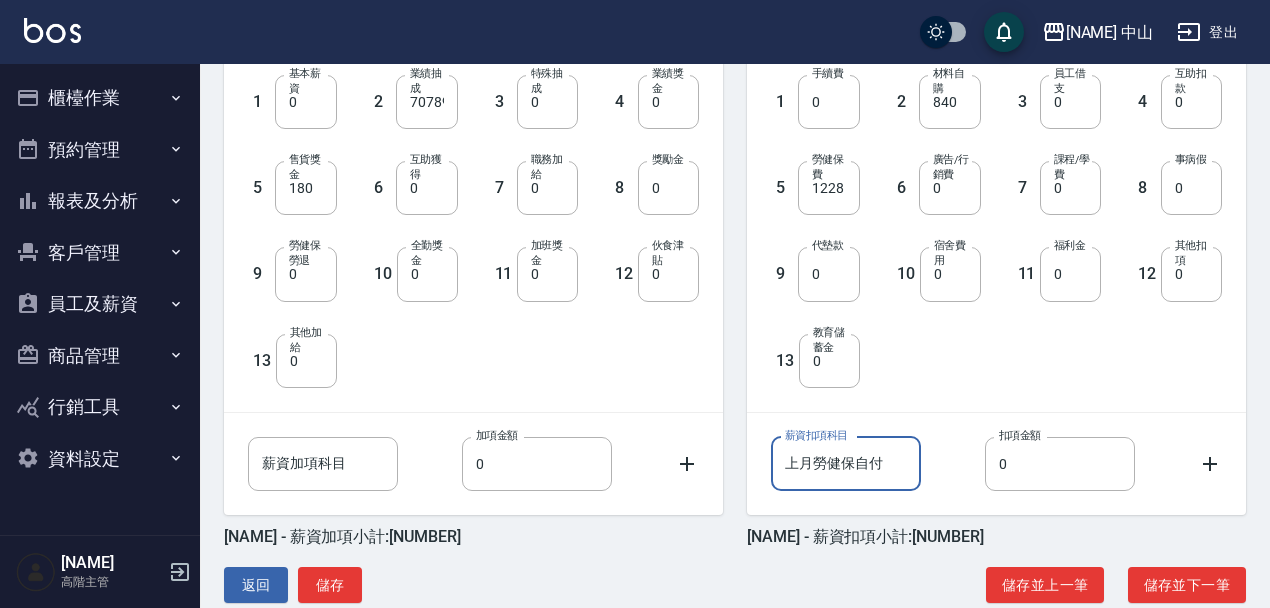 type on "上月勞健保自付" 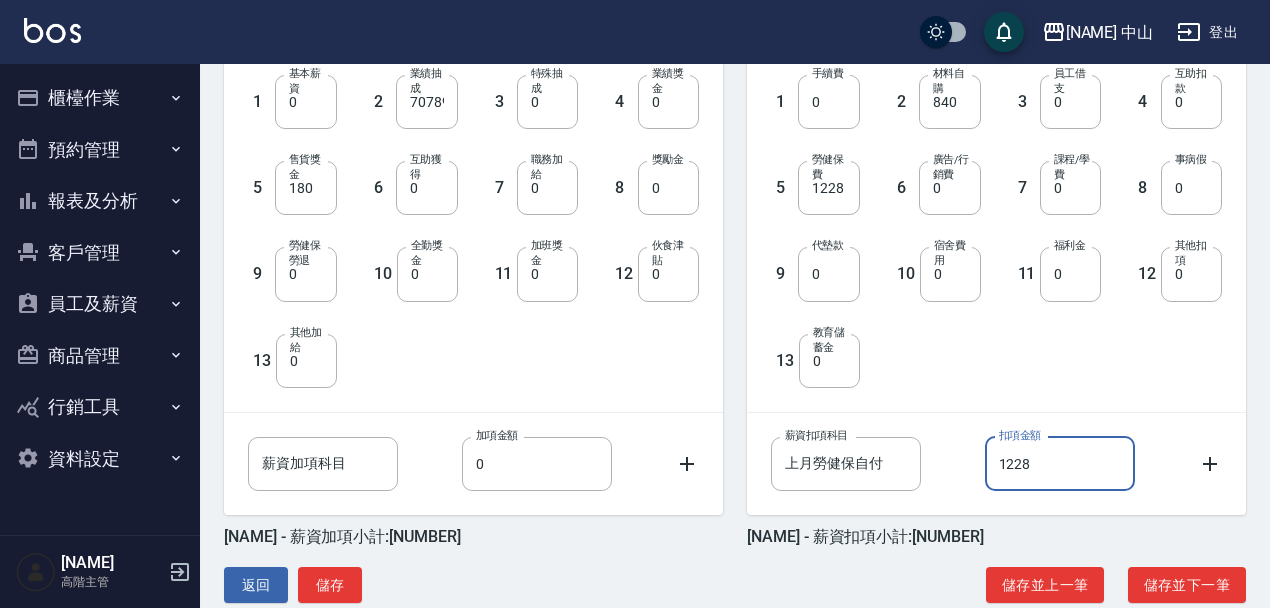 type on "1228" 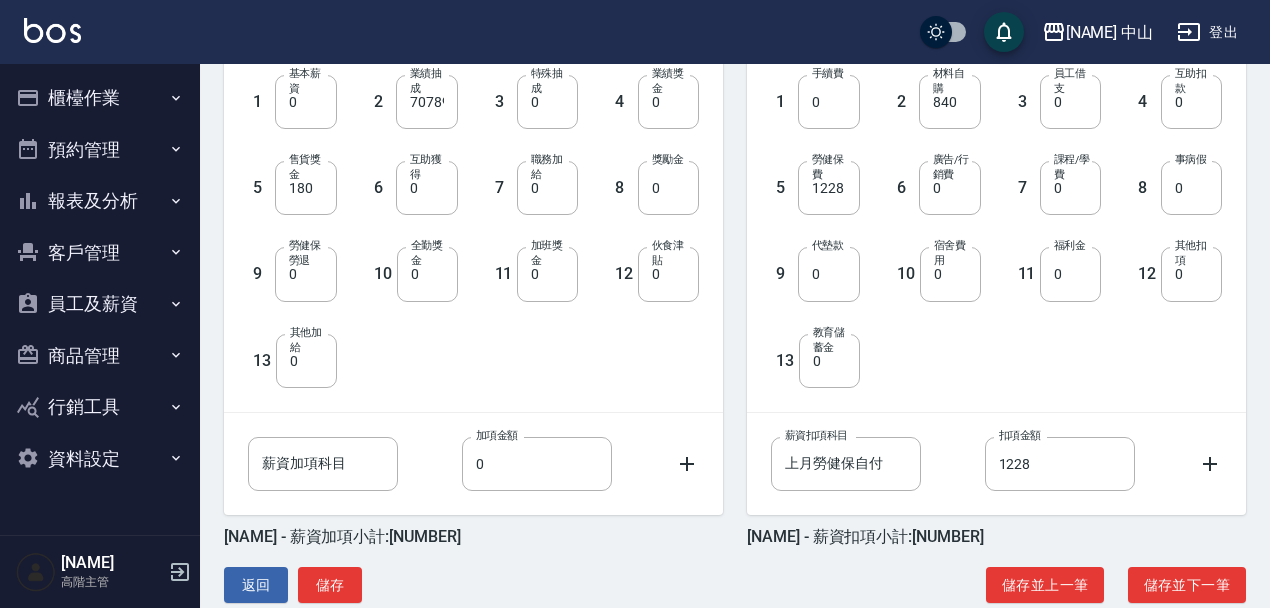 click on "薪資扣項科目 上月勞健保自付 薪資扣項科目 扣項金額 1228 扣項金額" at bounding box center [996, 464] 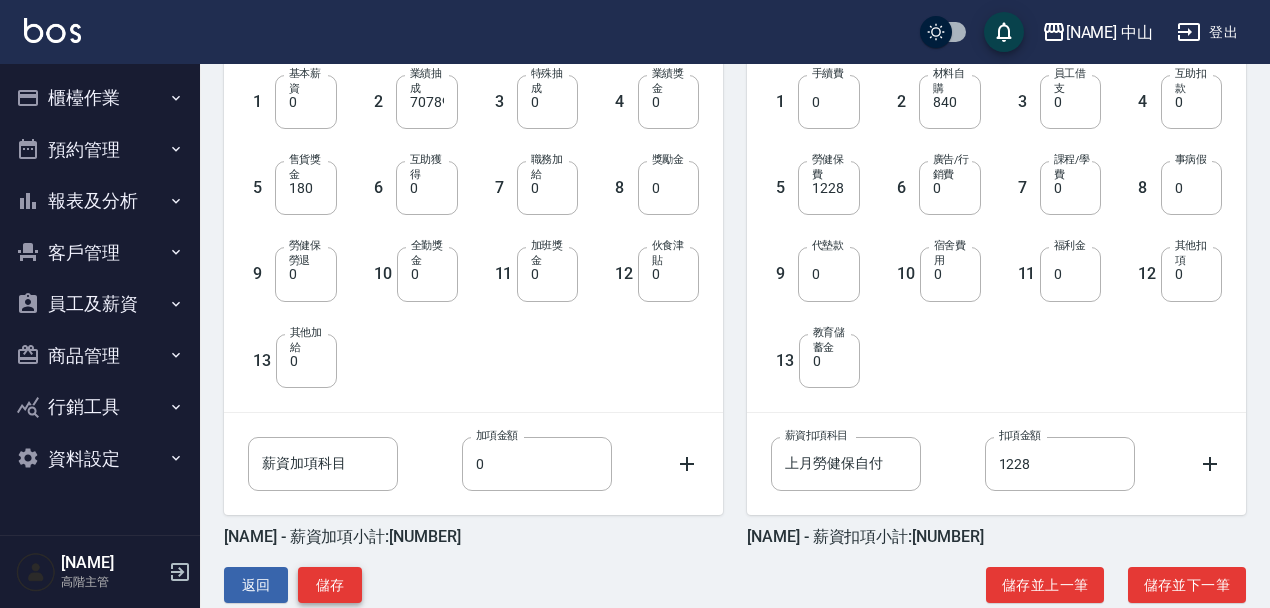 click on "儲存" at bounding box center (330, 585) 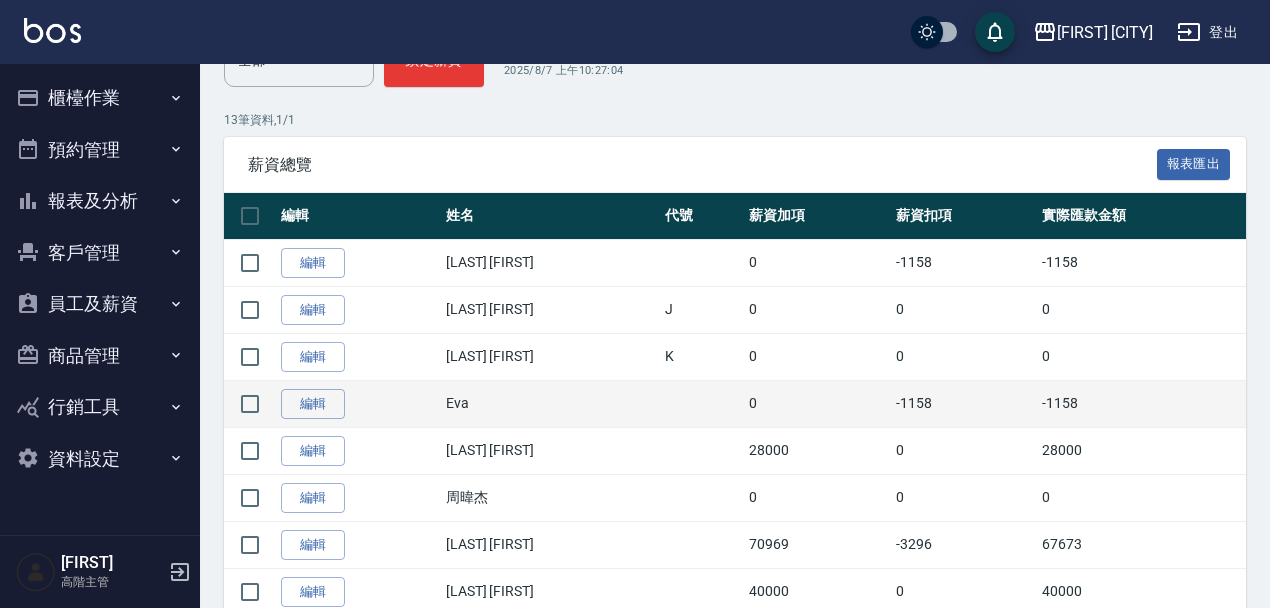 scroll, scrollTop: 378, scrollLeft: 0, axis: vertical 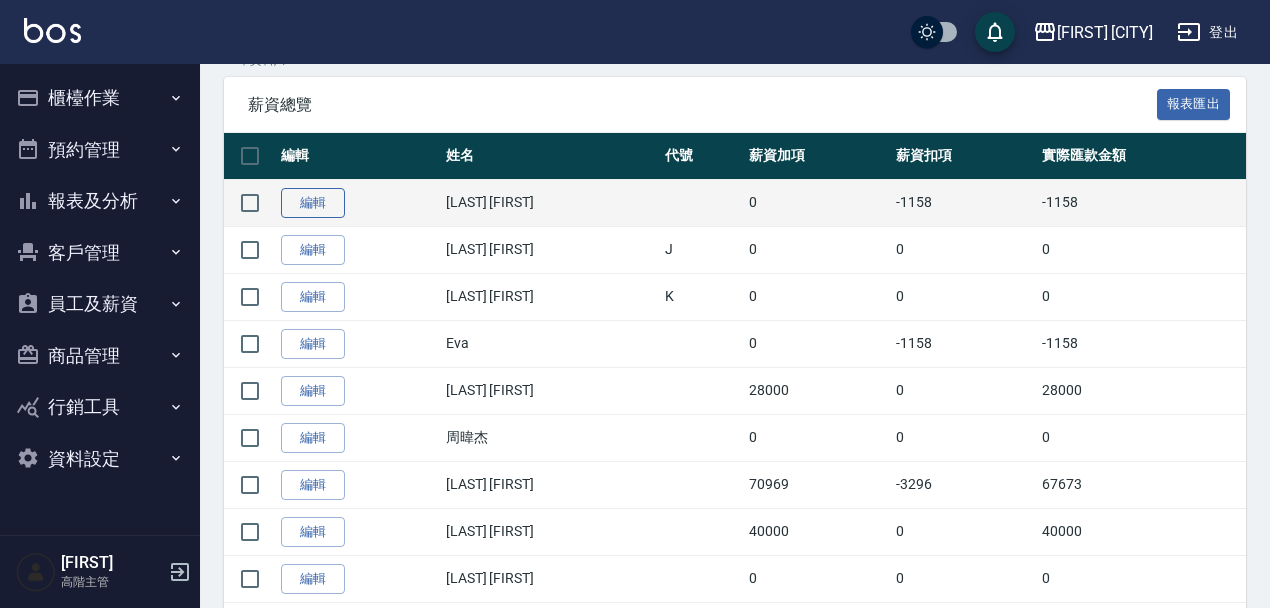 click on "編輯" at bounding box center (313, 203) 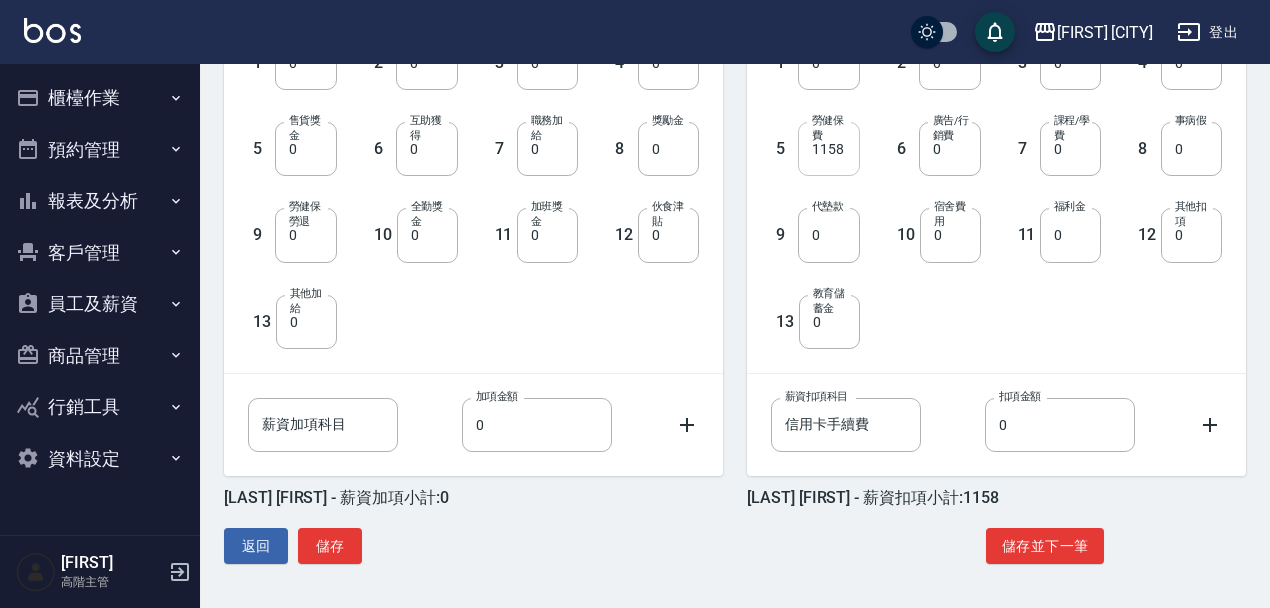 scroll, scrollTop: 540, scrollLeft: 0, axis: vertical 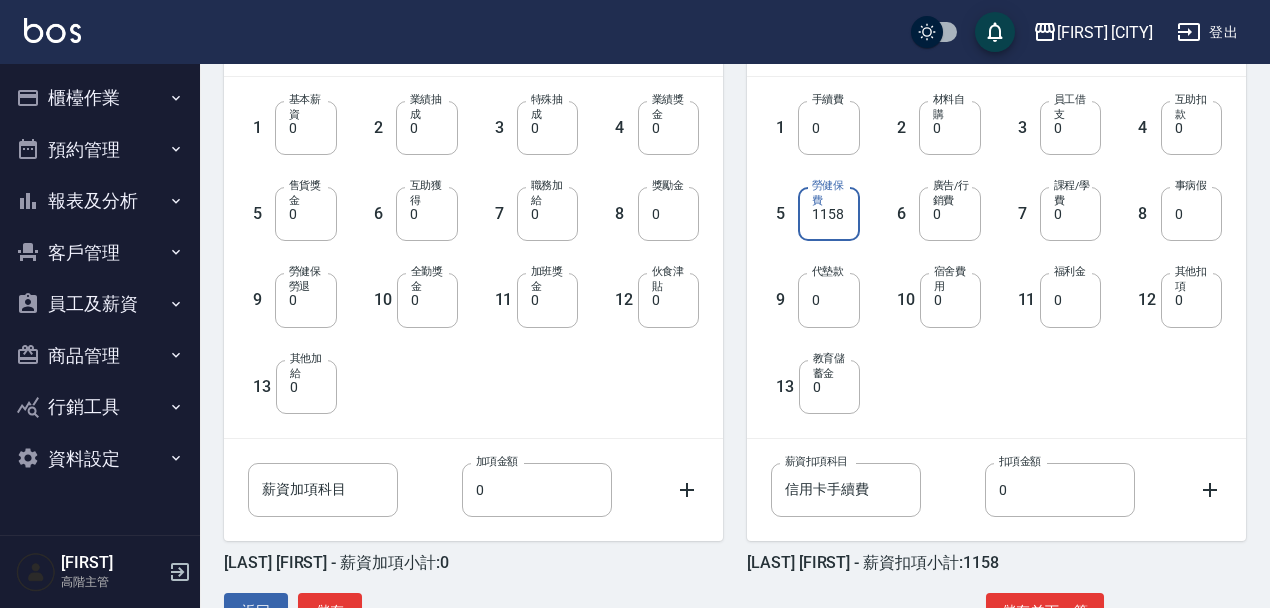 drag, startPoint x: 850, startPoint y: 218, endPoint x: 778, endPoint y: 215, distance: 72.06247 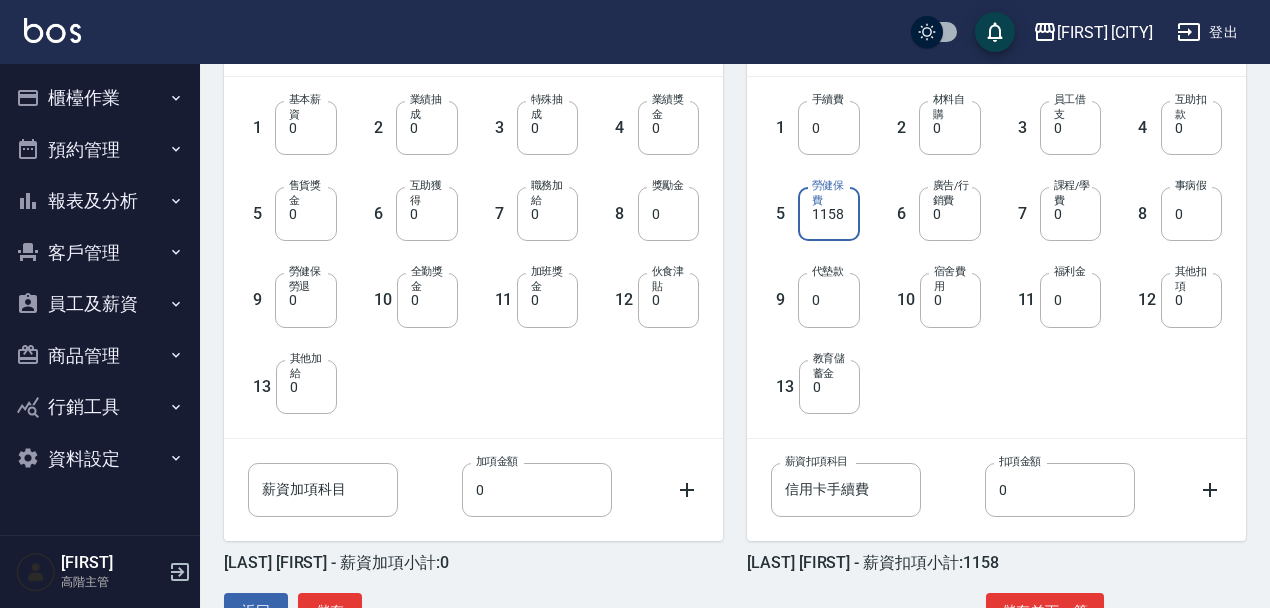 click on "5 勞健保費 1158 勞健保費" at bounding box center (799, 198) 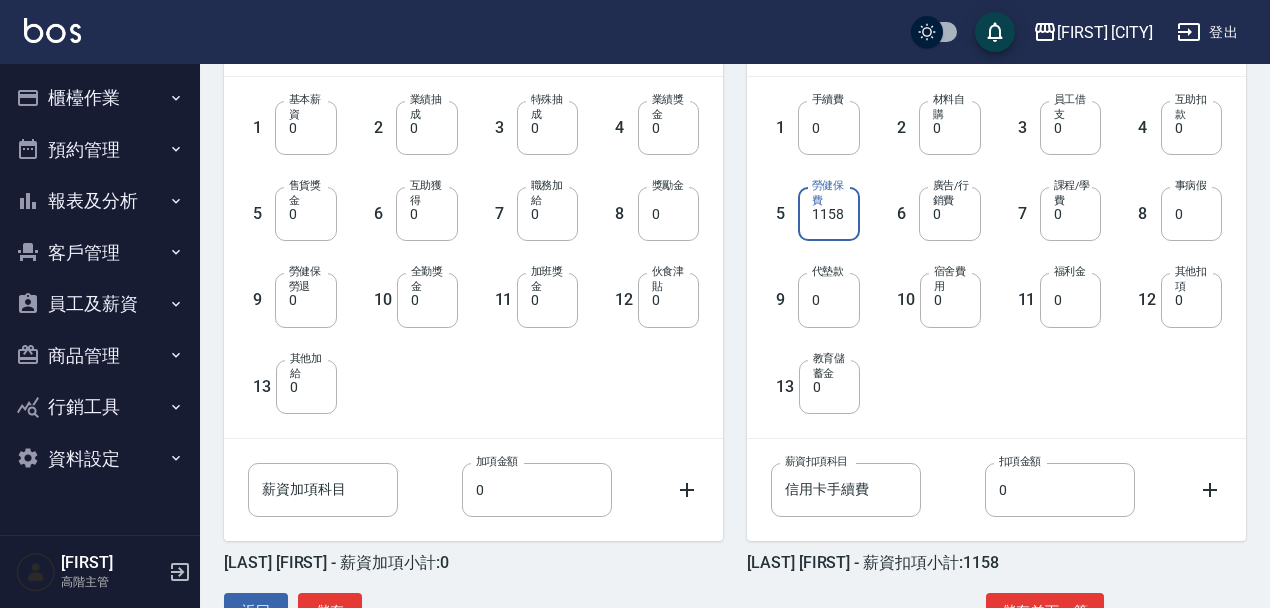 drag, startPoint x: 848, startPoint y: 214, endPoint x: 805, endPoint y: 208, distance: 43.416588 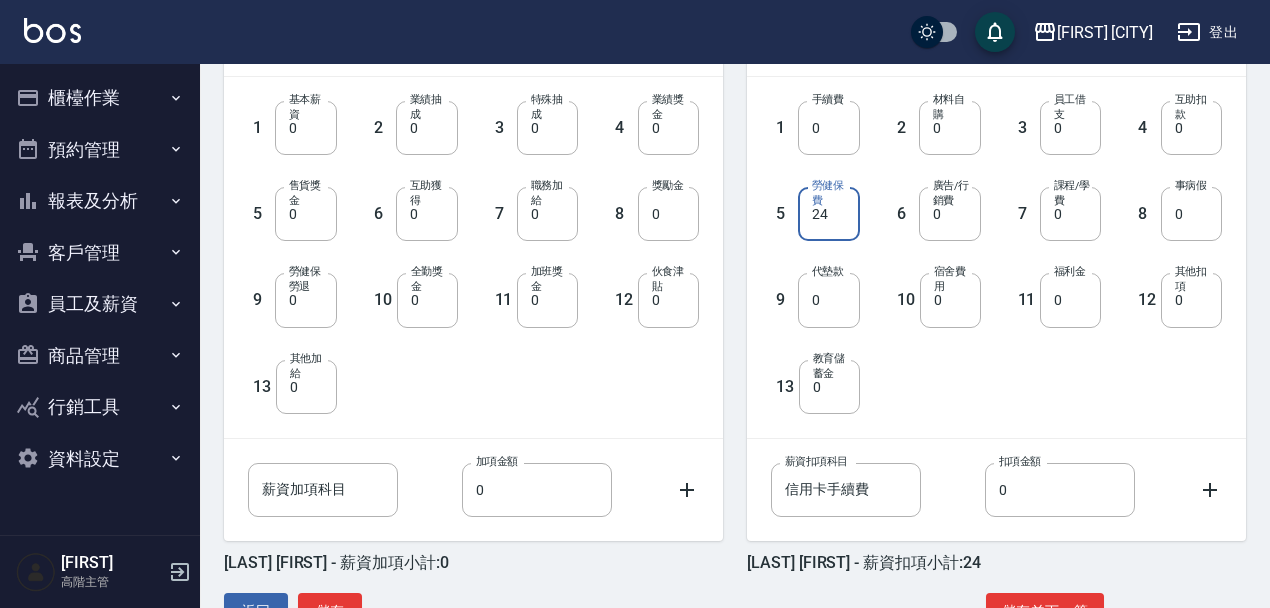 type on "24" 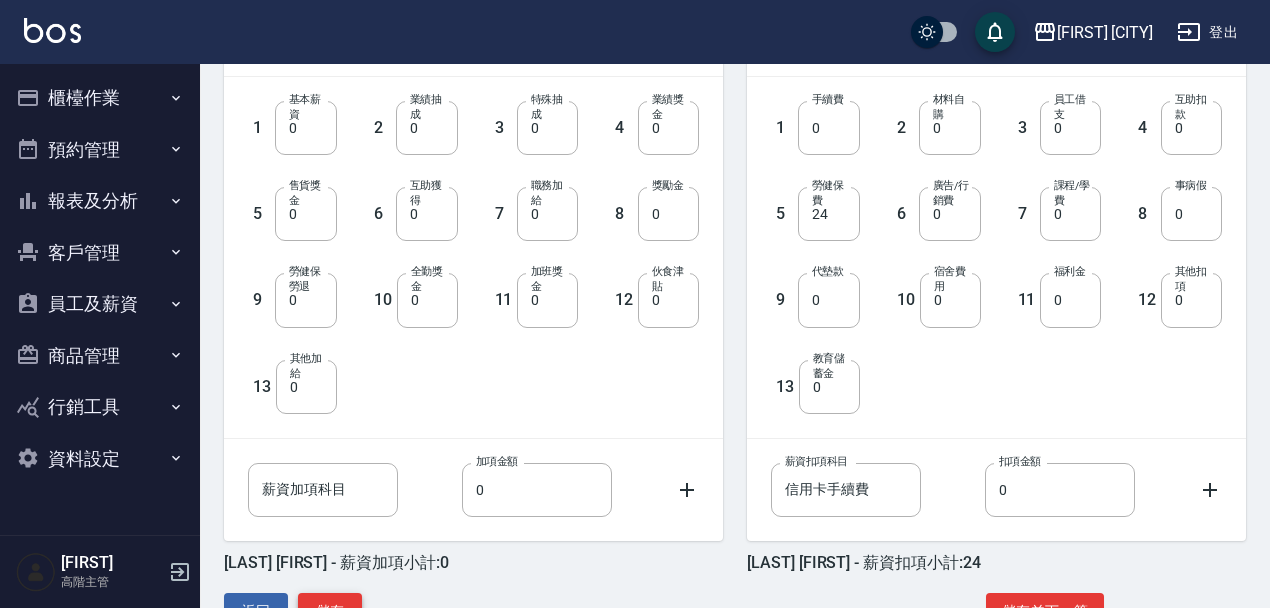 drag, startPoint x: 333, startPoint y: 598, endPoint x: 355, endPoint y: 592, distance: 22.803509 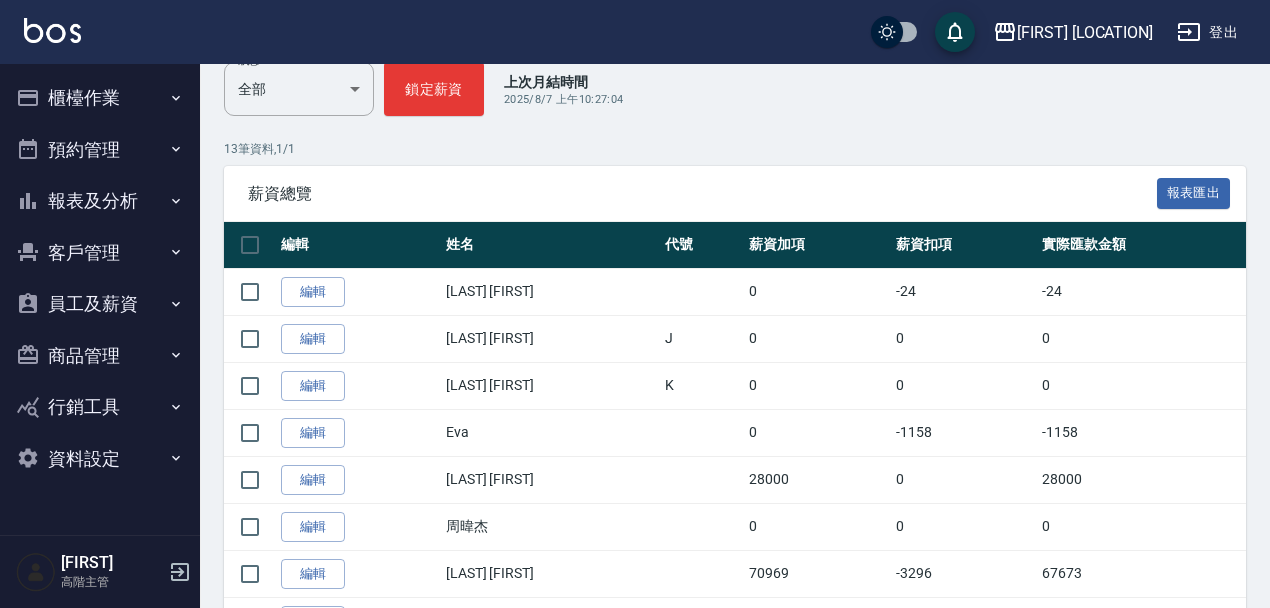 scroll, scrollTop: 246, scrollLeft: 0, axis: vertical 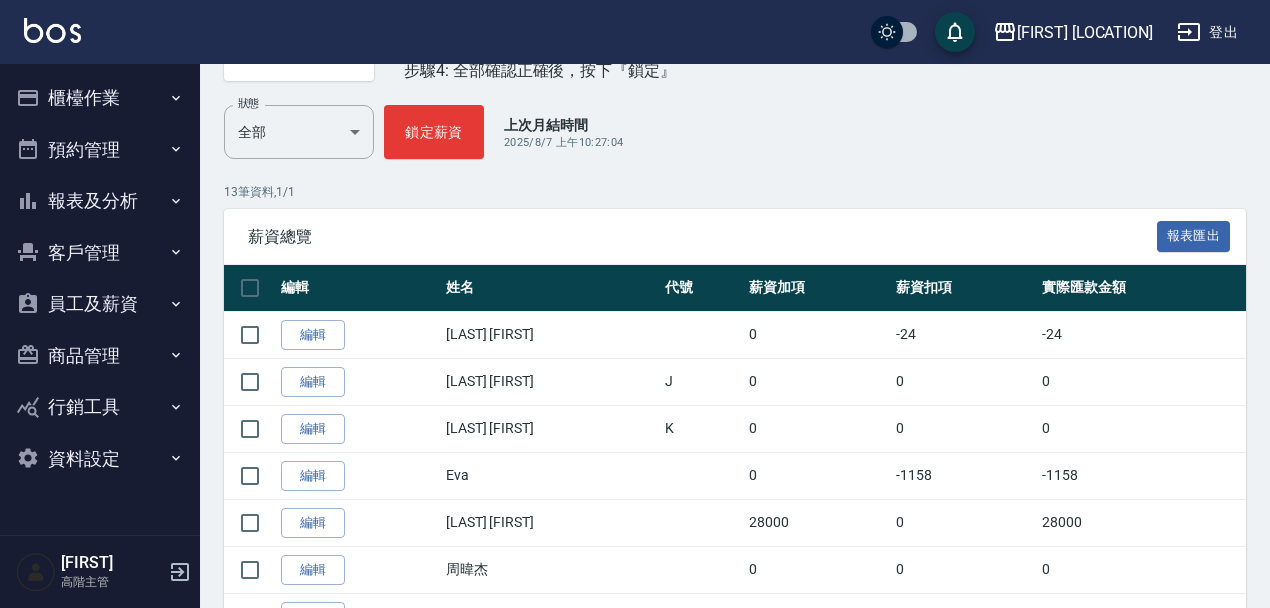 click on "員工及薪資" at bounding box center [100, 304] 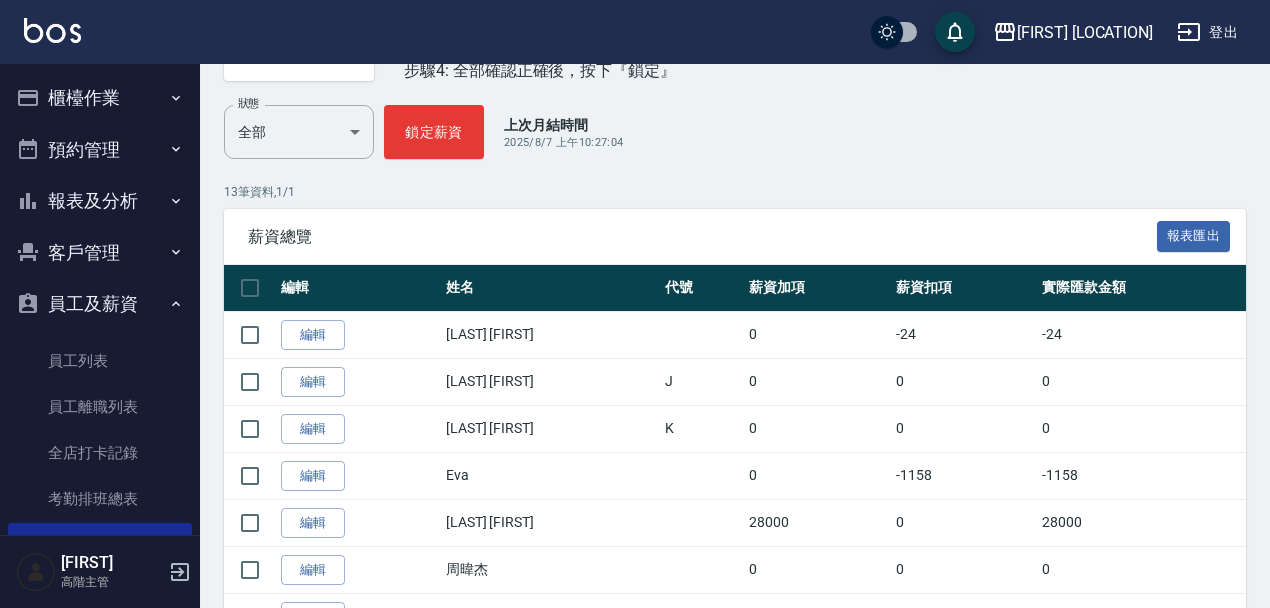 drag, startPoint x: 112, startPoint y: 346, endPoint x: 185, endPoint y: 350, distance: 73.109505 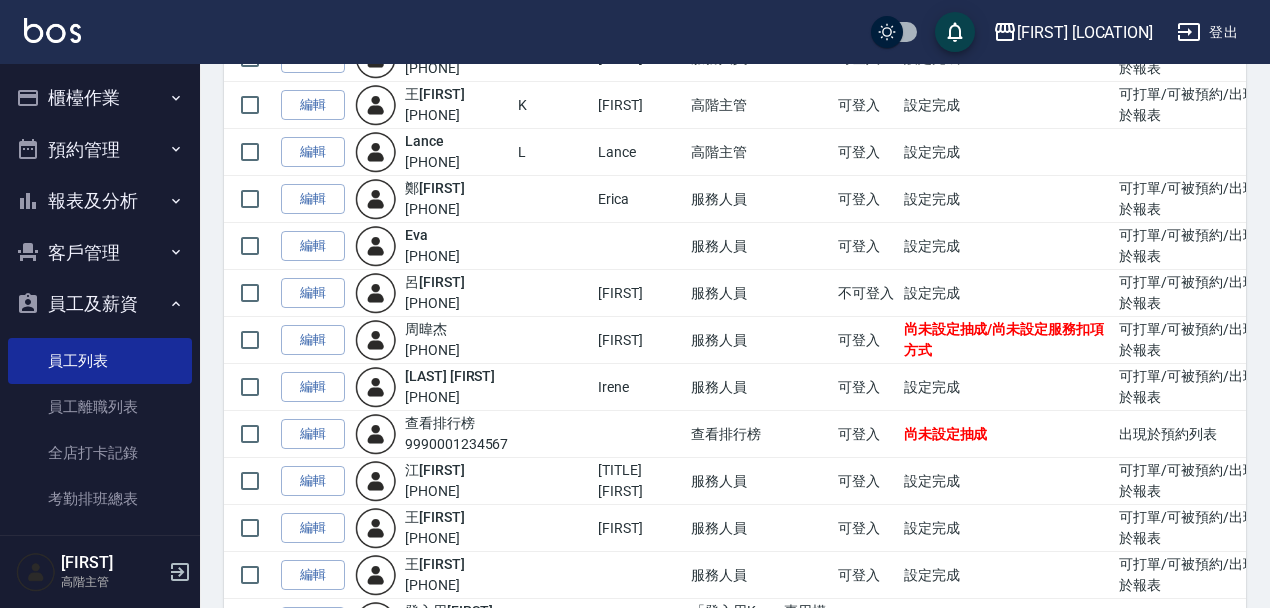 scroll, scrollTop: 184, scrollLeft: 0, axis: vertical 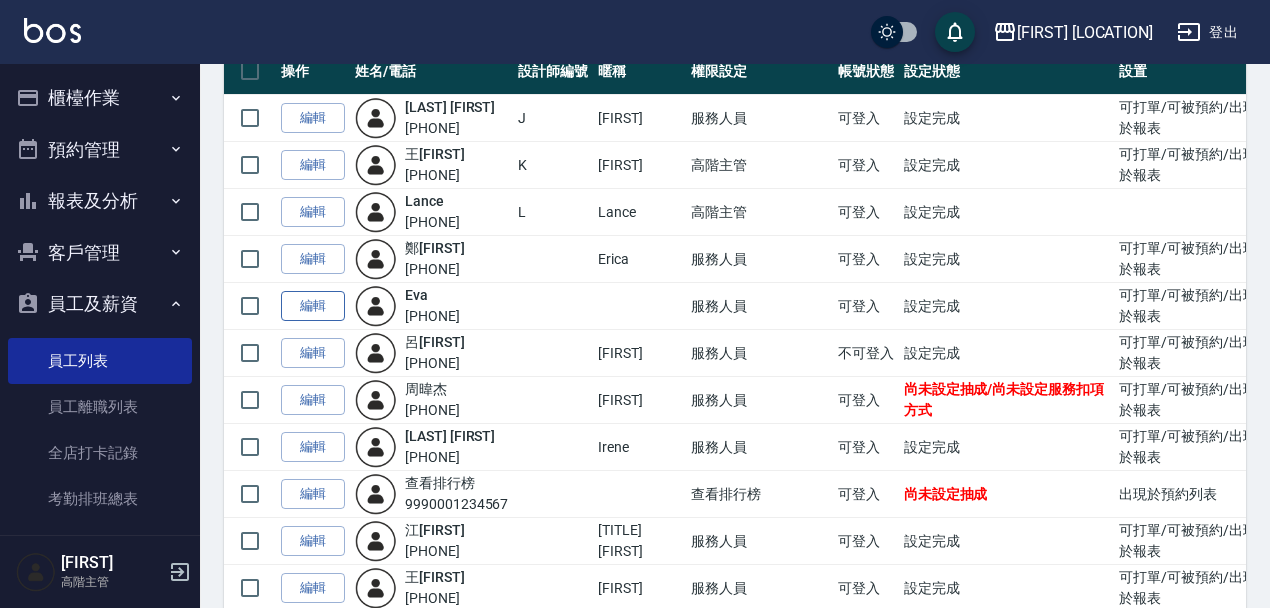 click on "編輯" at bounding box center (313, 306) 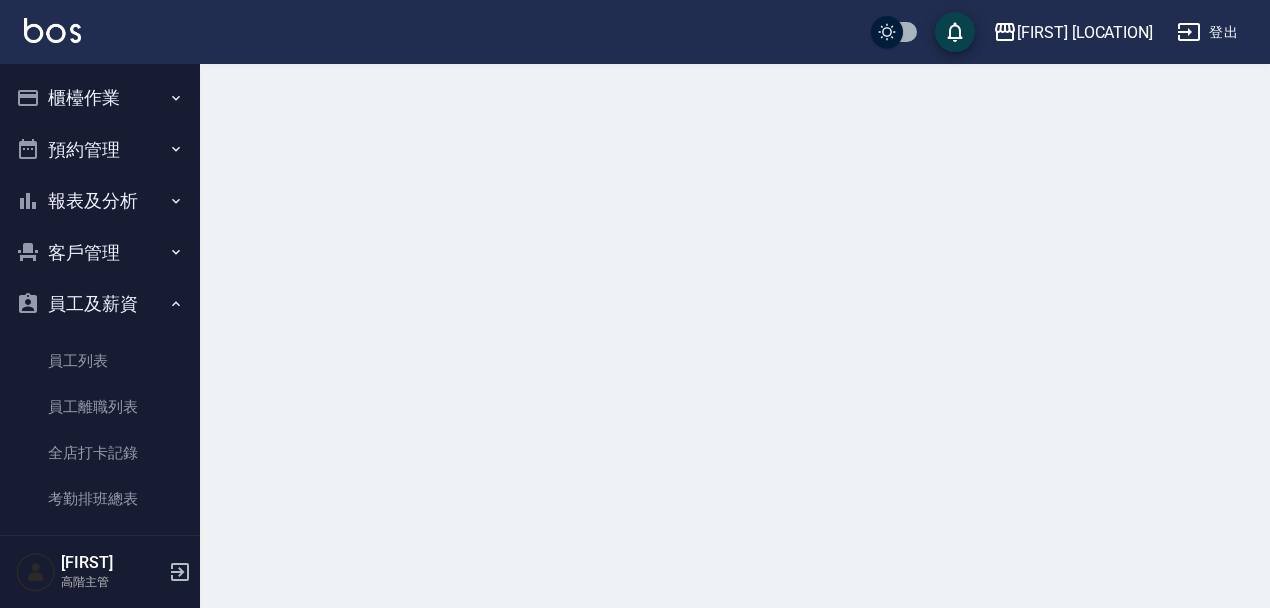 scroll, scrollTop: 0, scrollLeft: 0, axis: both 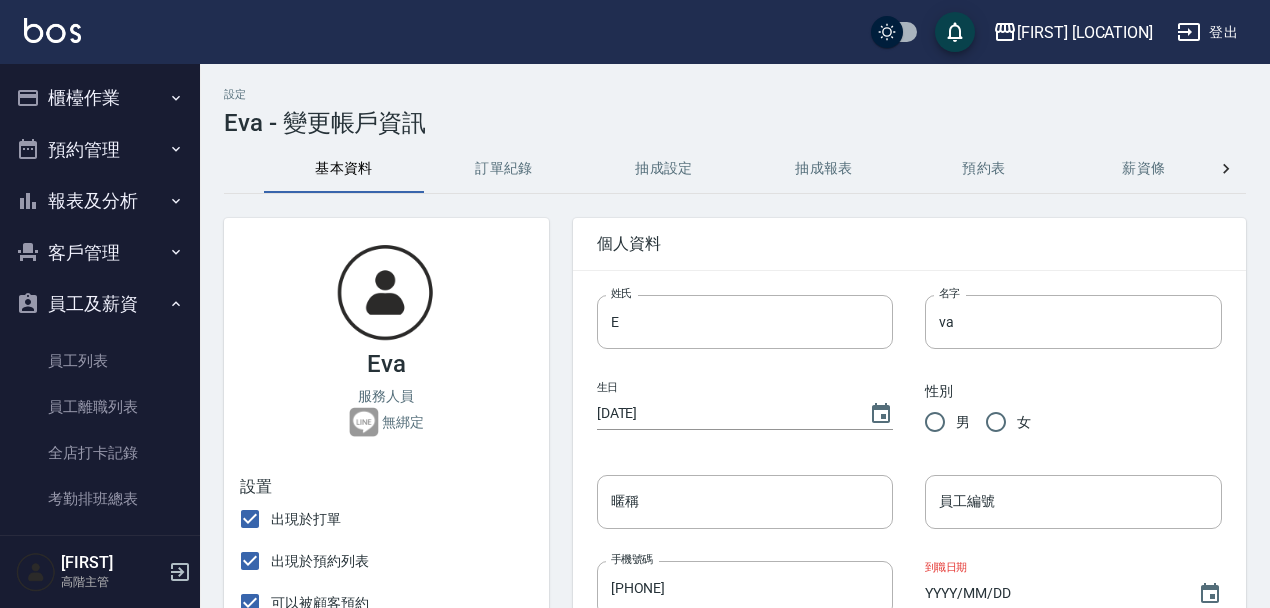 click at bounding box center (1226, 169) 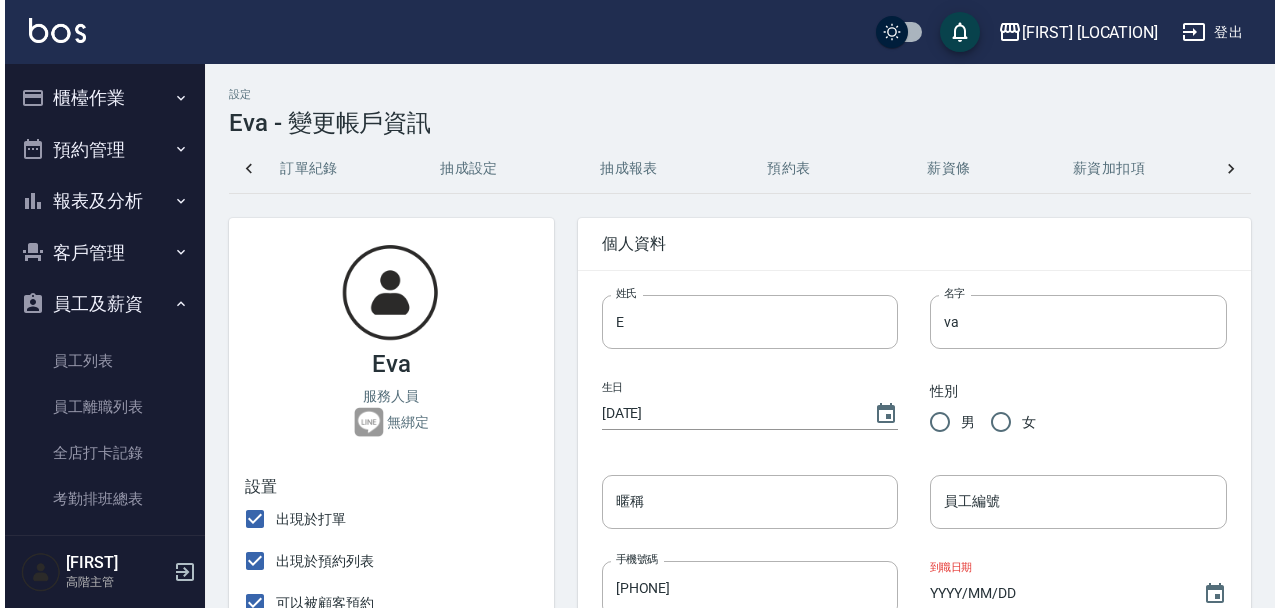 scroll, scrollTop: 0, scrollLeft: 498, axis: horizontal 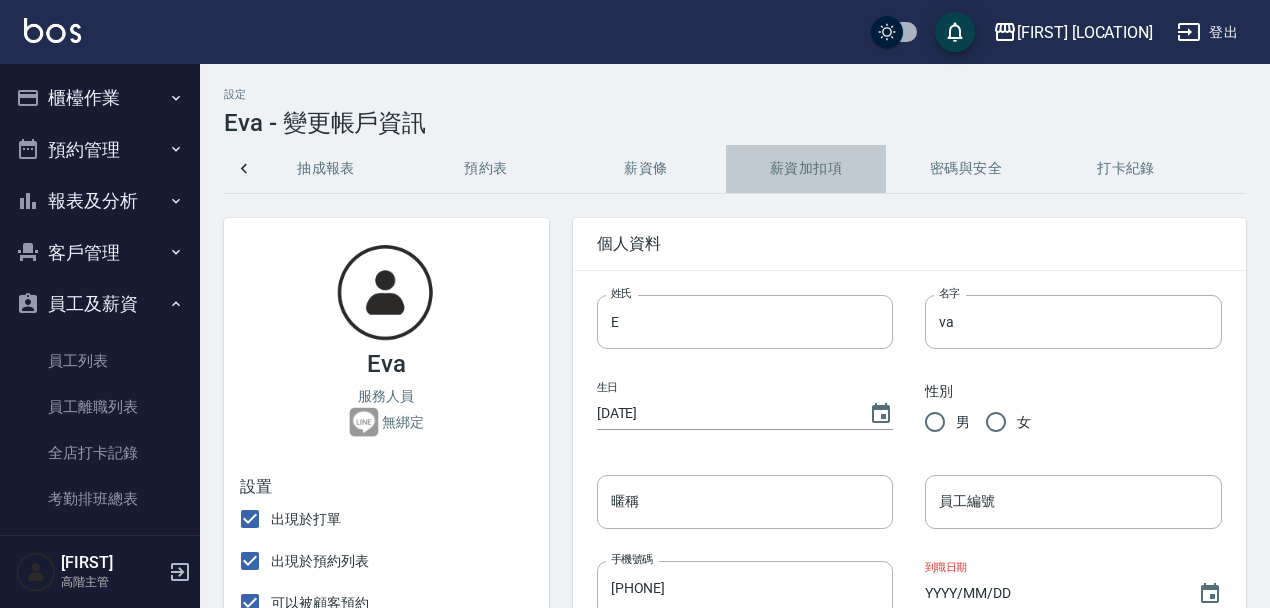 click on "薪資加扣項" at bounding box center (806, 169) 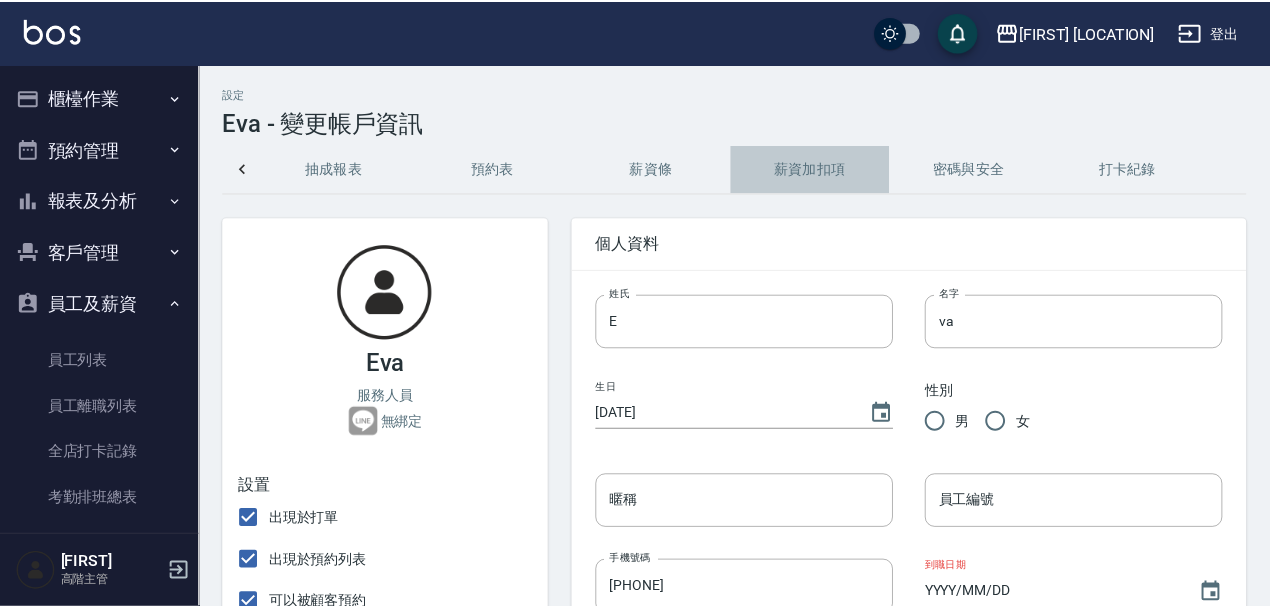 scroll, scrollTop: 0, scrollLeft: 488, axis: horizontal 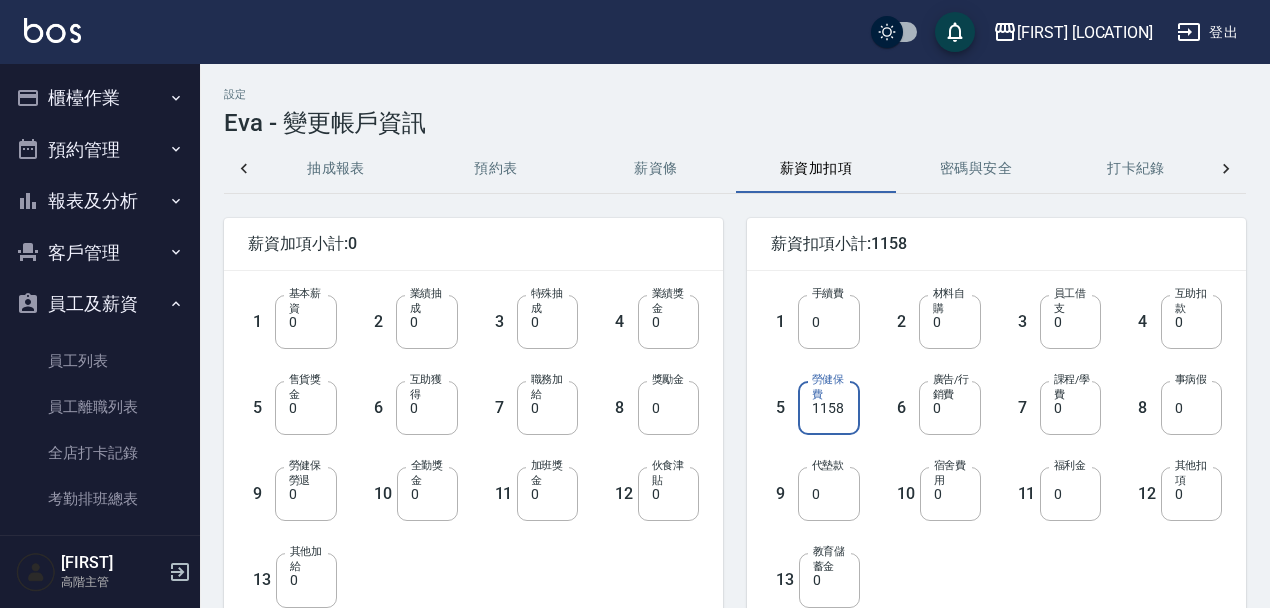 click on "1158" at bounding box center (828, 408) 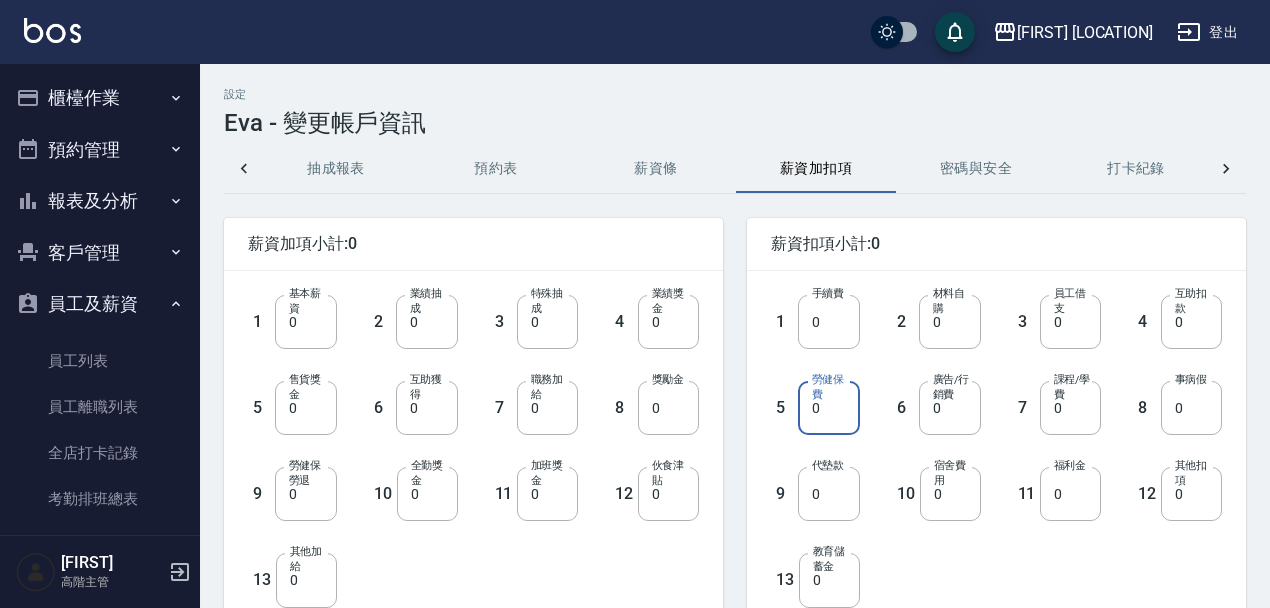 type on "0" 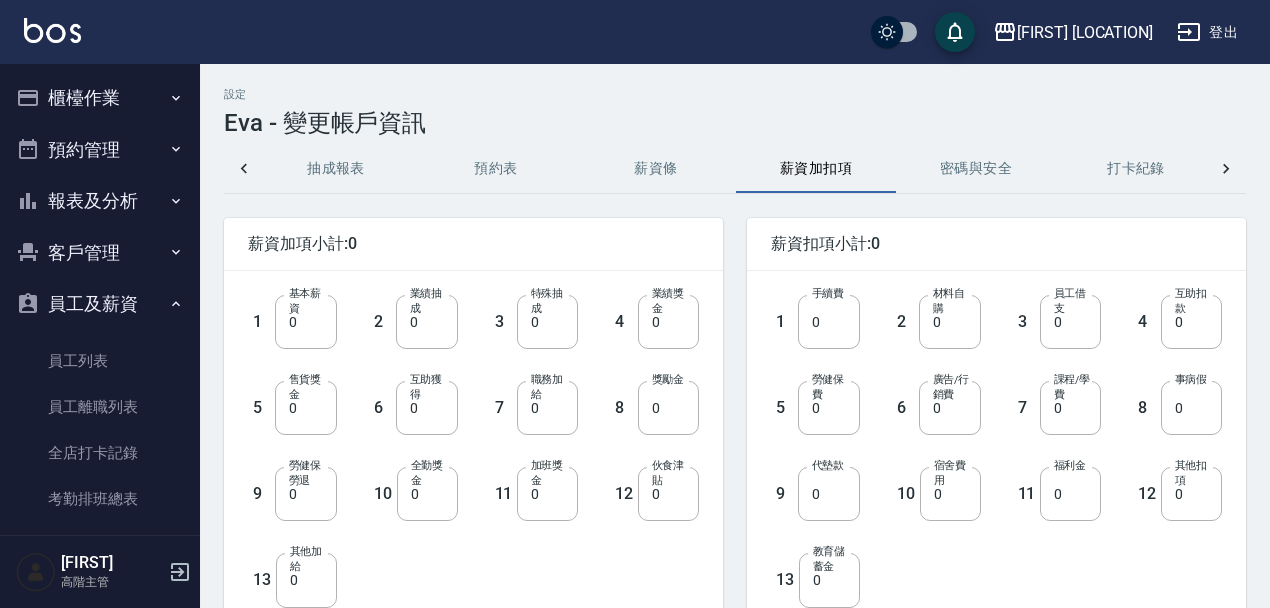 click on "9 代墊款 0 代墊款" at bounding box center [799, 478] 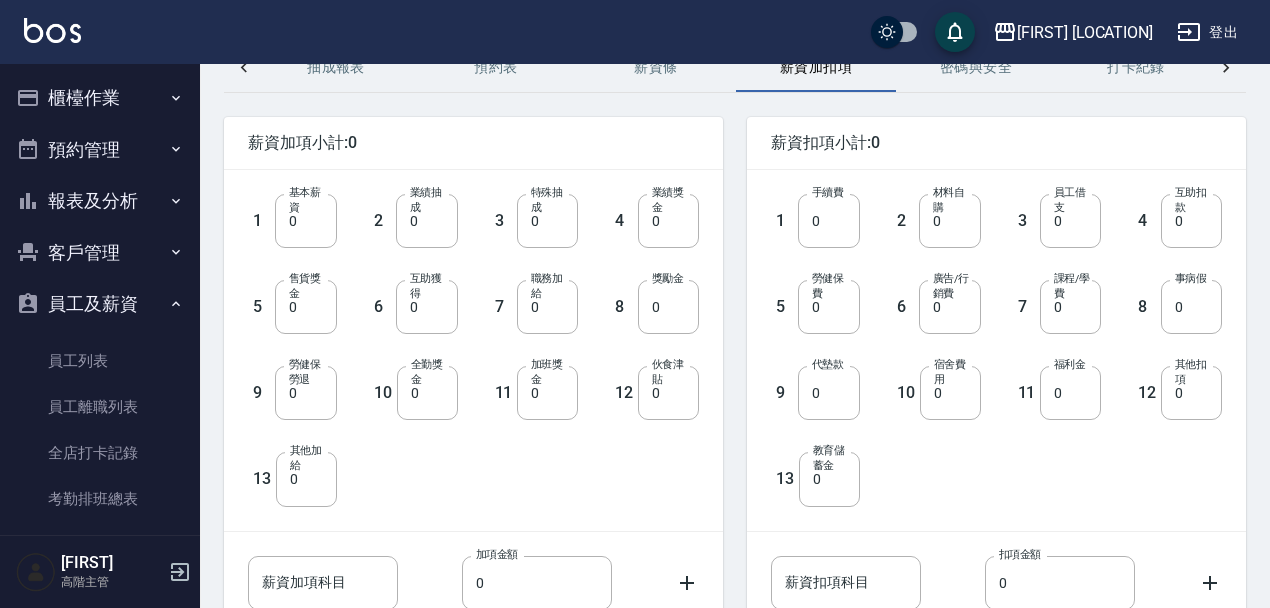 scroll, scrollTop: 231, scrollLeft: 0, axis: vertical 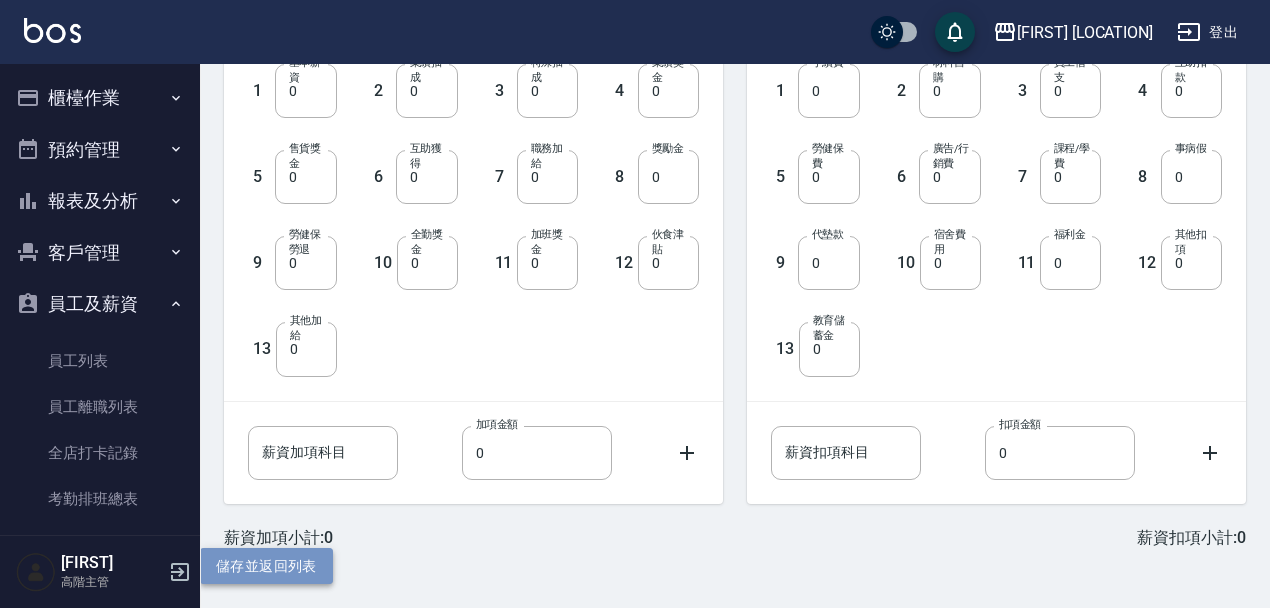 click on "儲存並返回列表" at bounding box center (266, 566) 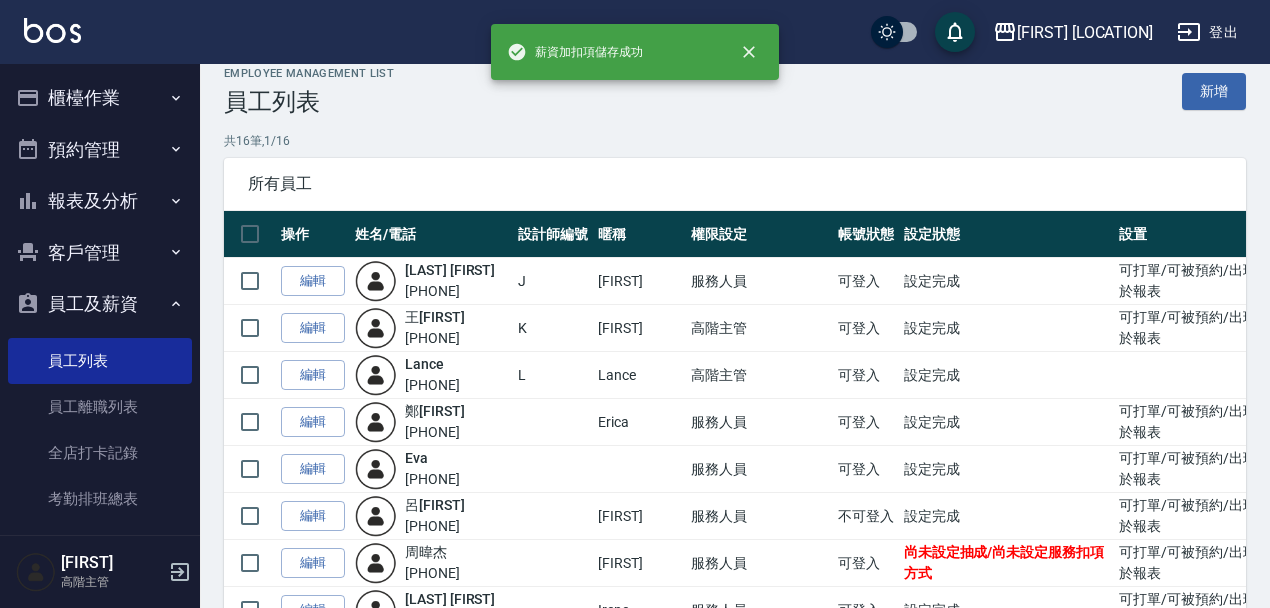 scroll, scrollTop: 54, scrollLeft: 0, axis: vertical 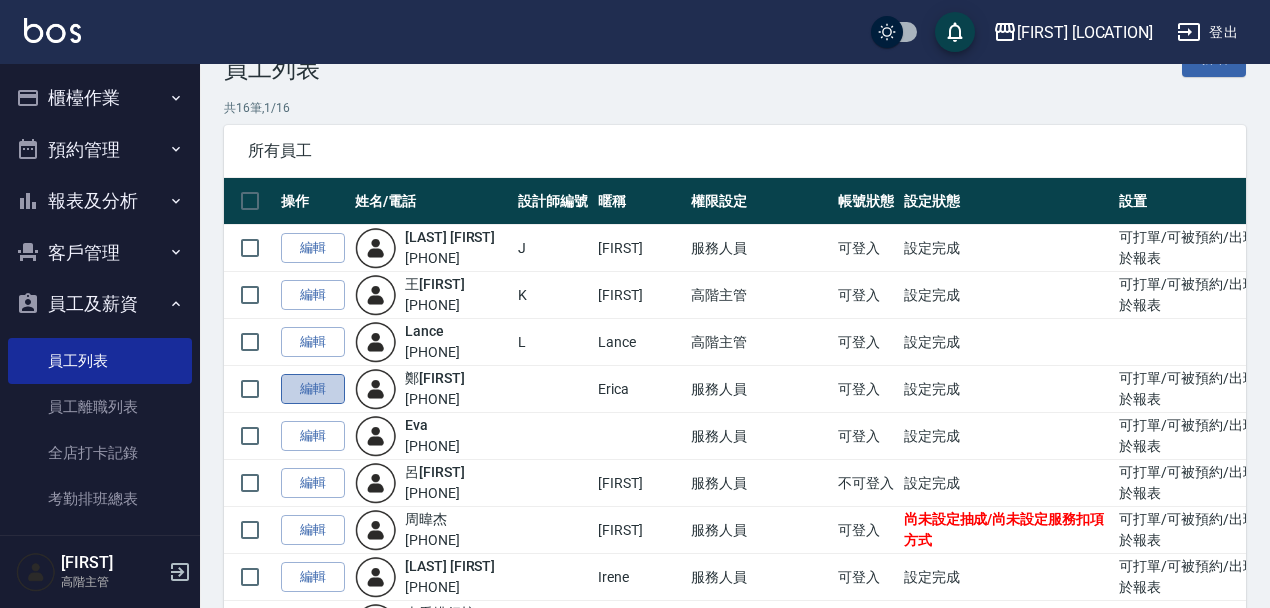 click on "編輯" at bounding box center (313, 389) 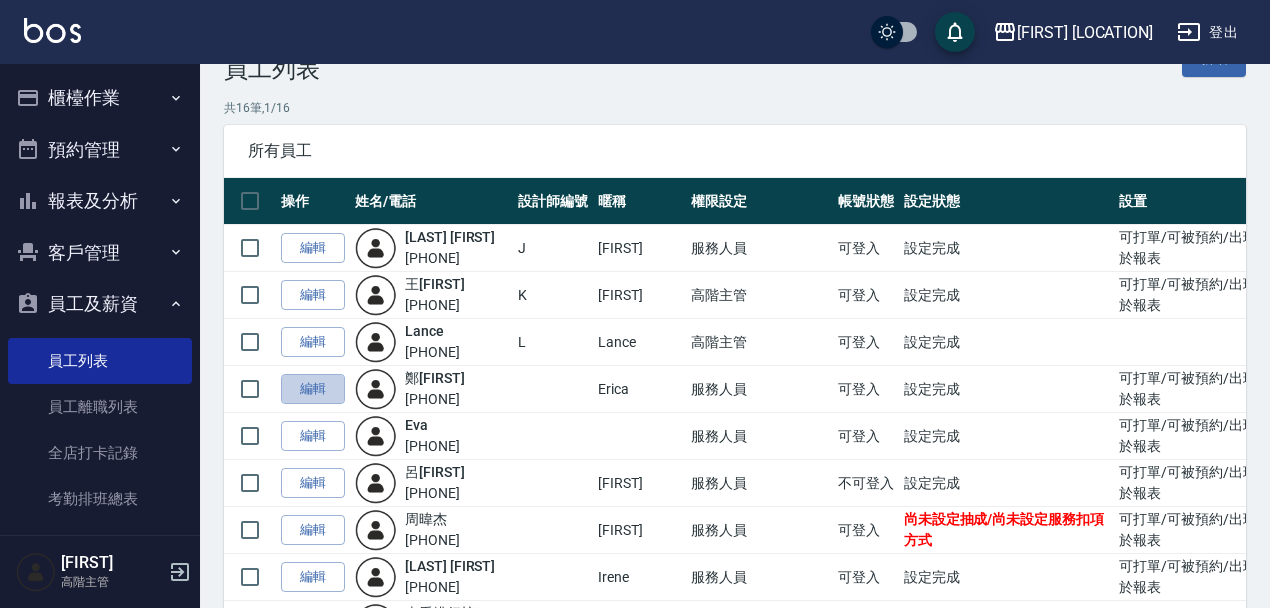 scroll, scrollTop: 0, scrollLeft: 0, axis: both 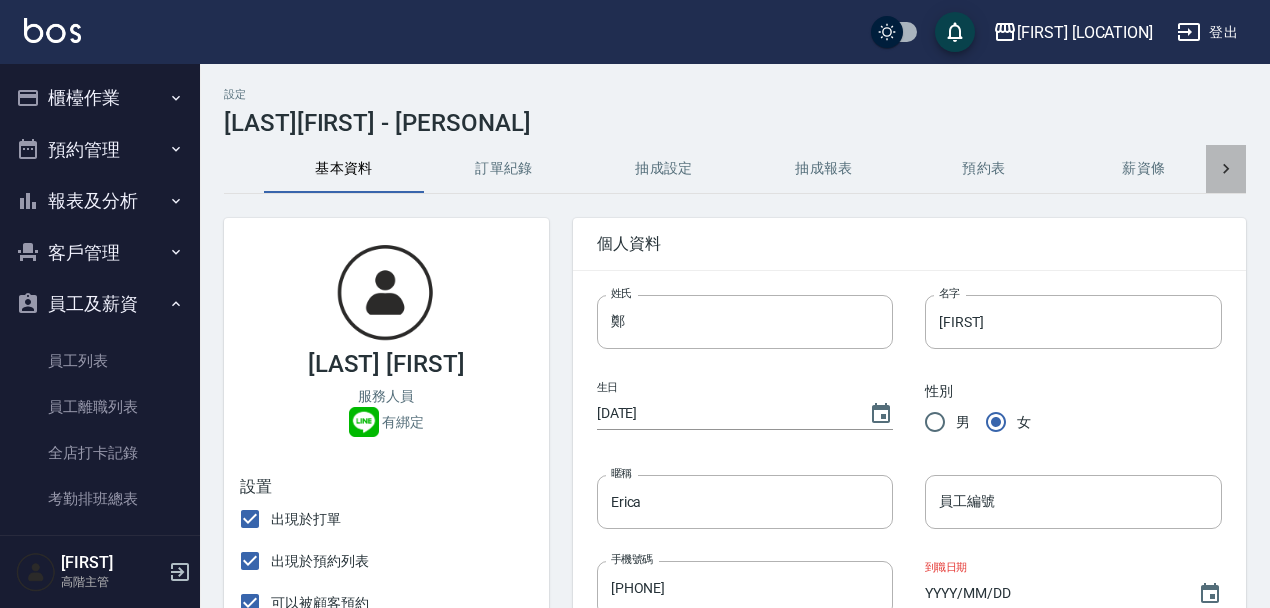 click 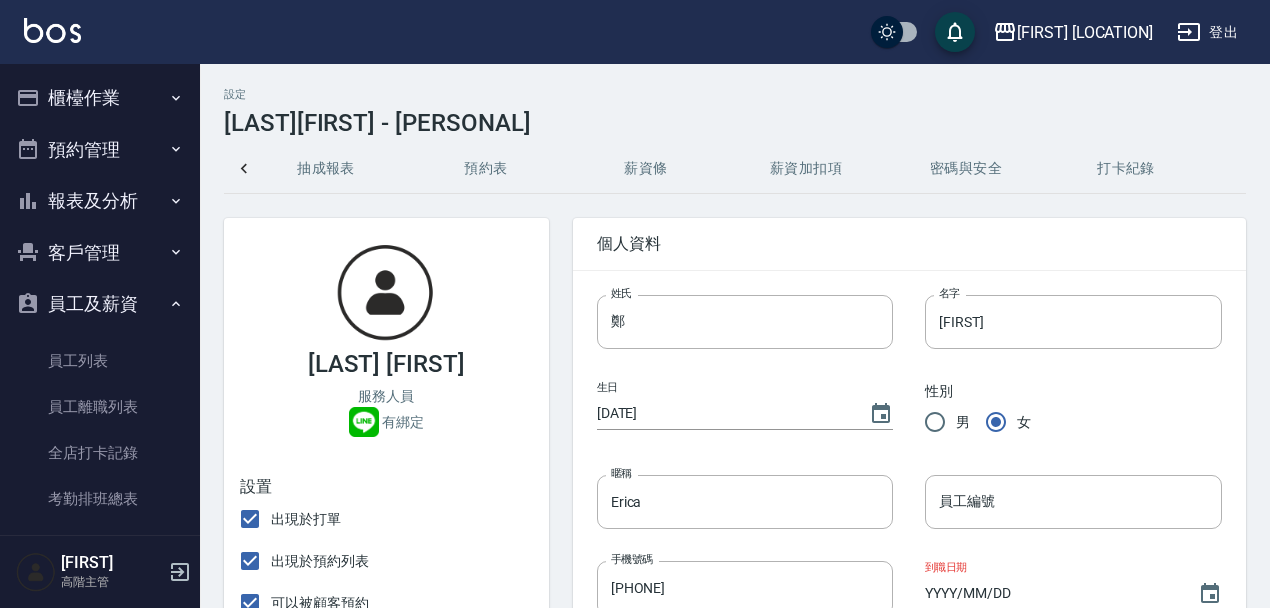 click on "薪資加扣項" at bounding box center [806, 169] 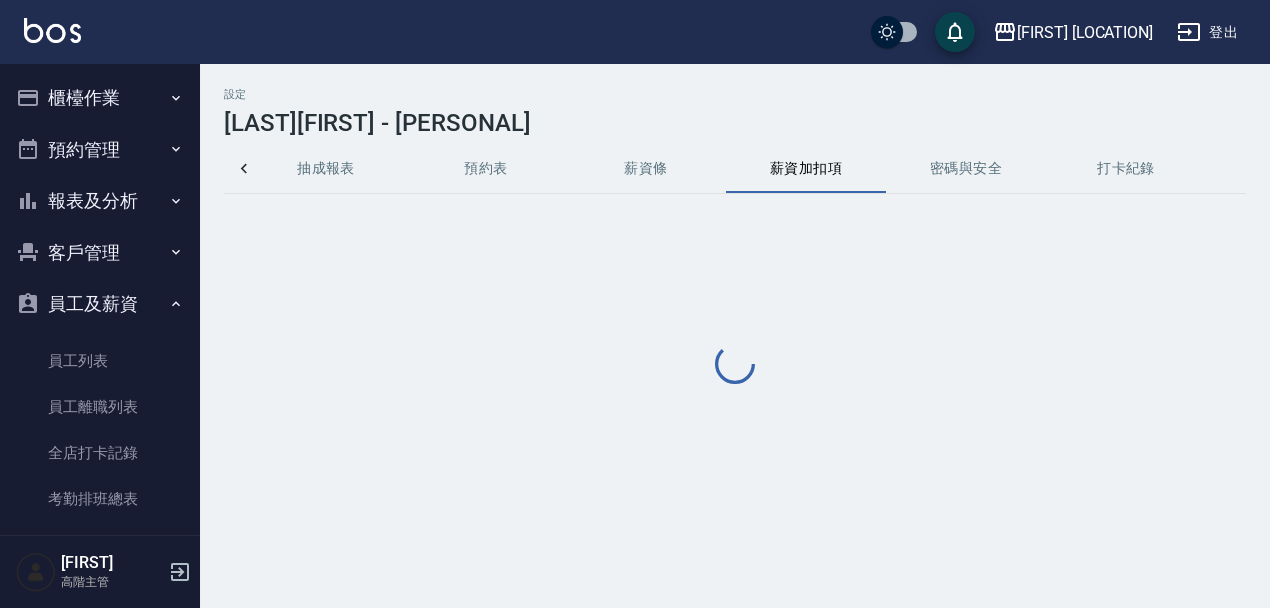 scroll, scrollTop: 0, scrollLeft: 488, axis: horizontal 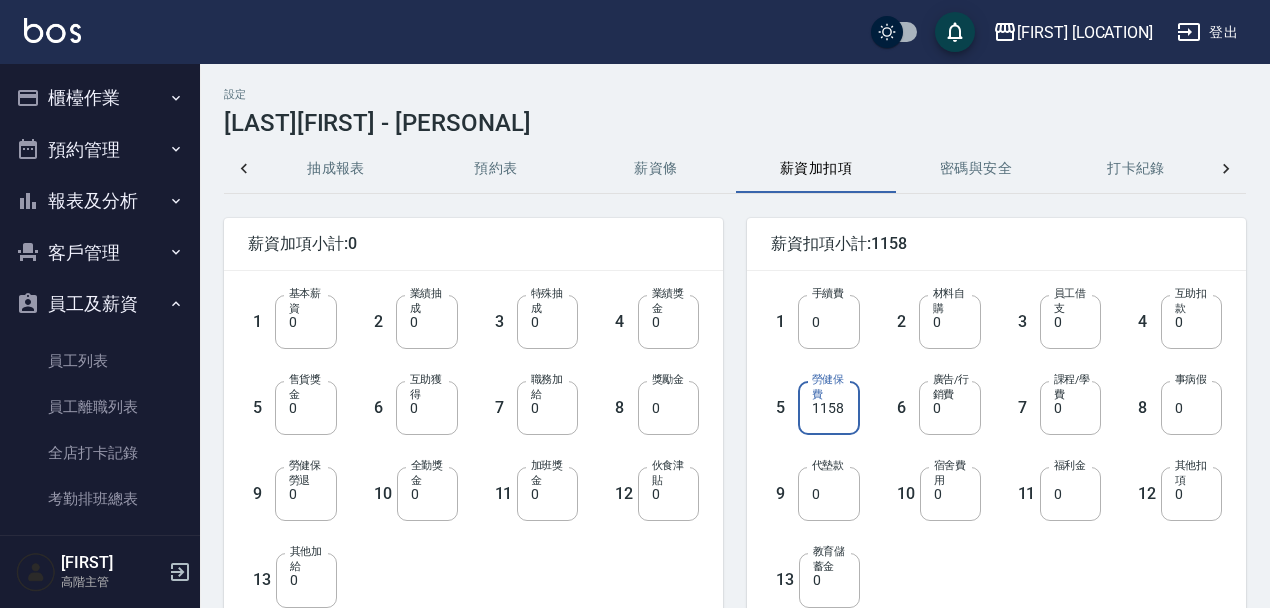 drag, startPoint x: 846, startPoint y: 410, endPoint x: 738, endPoint y: 396, distance: 108.903625 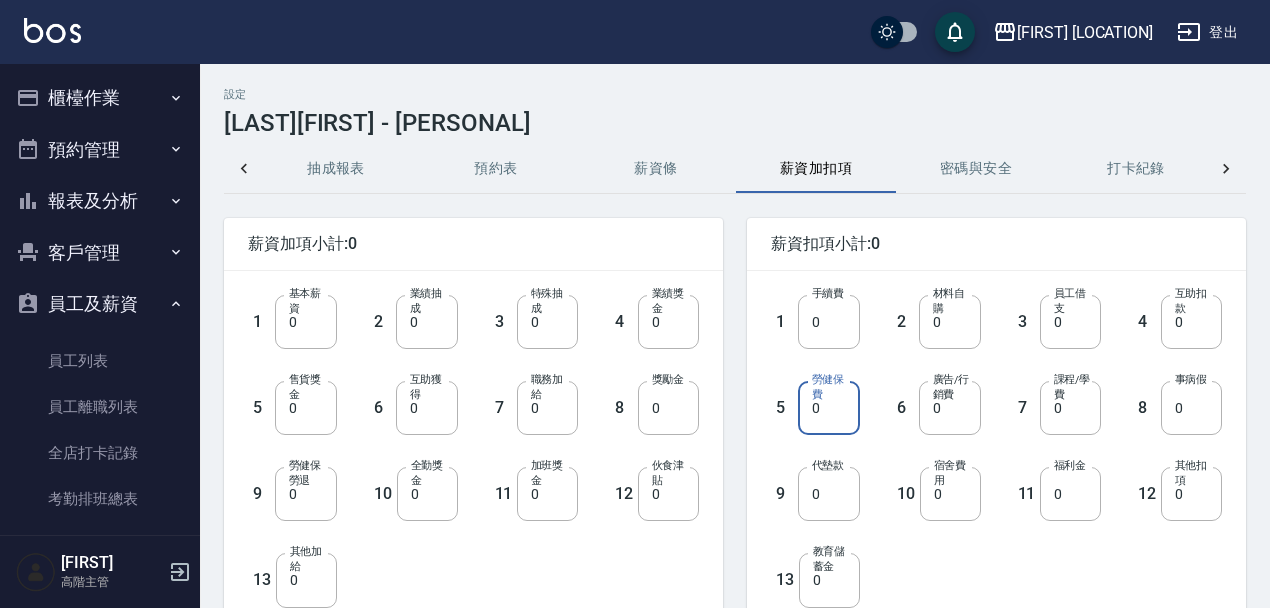 type on "0" 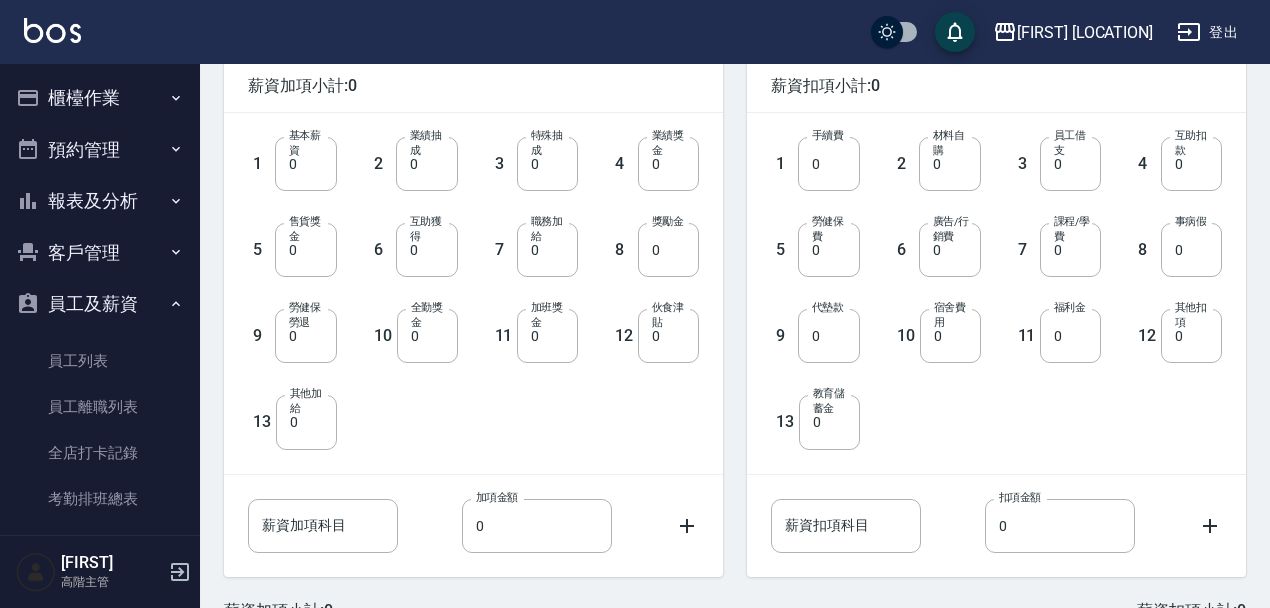 scroll, scrollTop: 231, scrollLeft: 0, axis: vertical 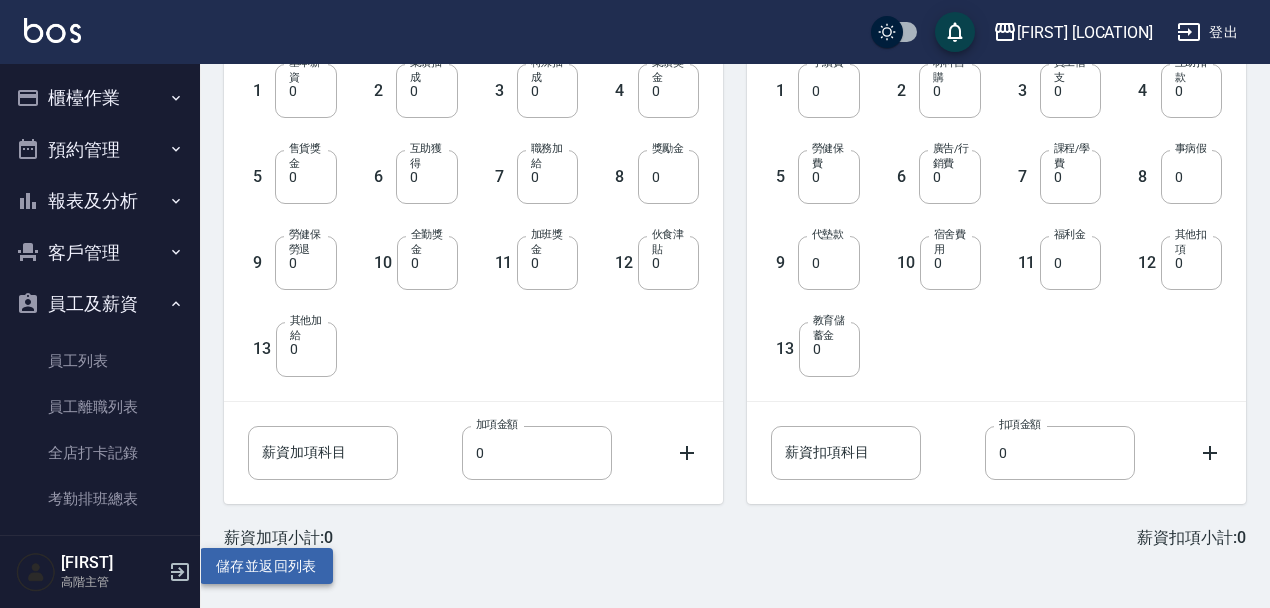 click on "儲存並返回列表" at bounding box center [266, 566] 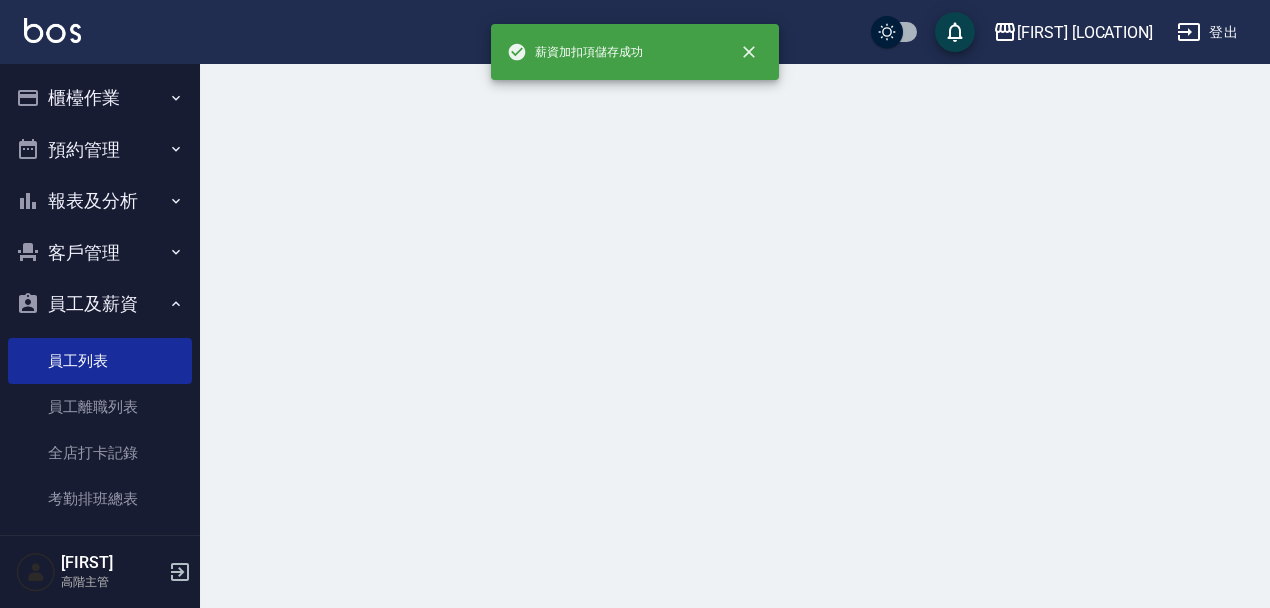 scroll, scrollTop: 0, scrollLeft: 0, axis: both 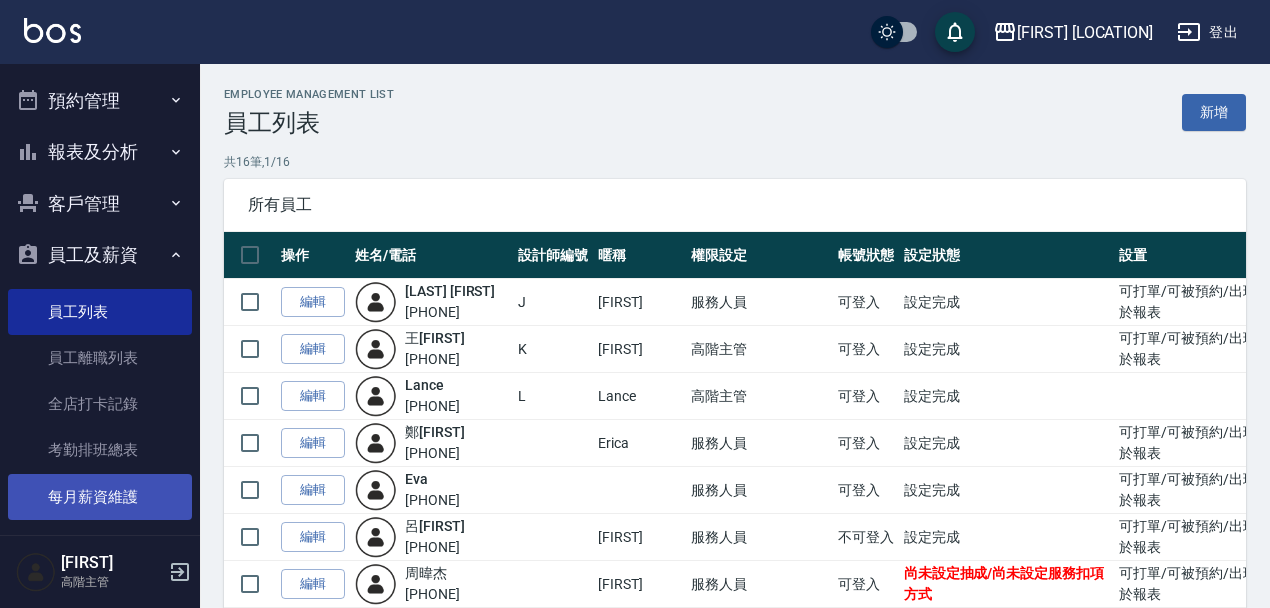 click on "每月薪資維護" at bounding box center (100, 497) 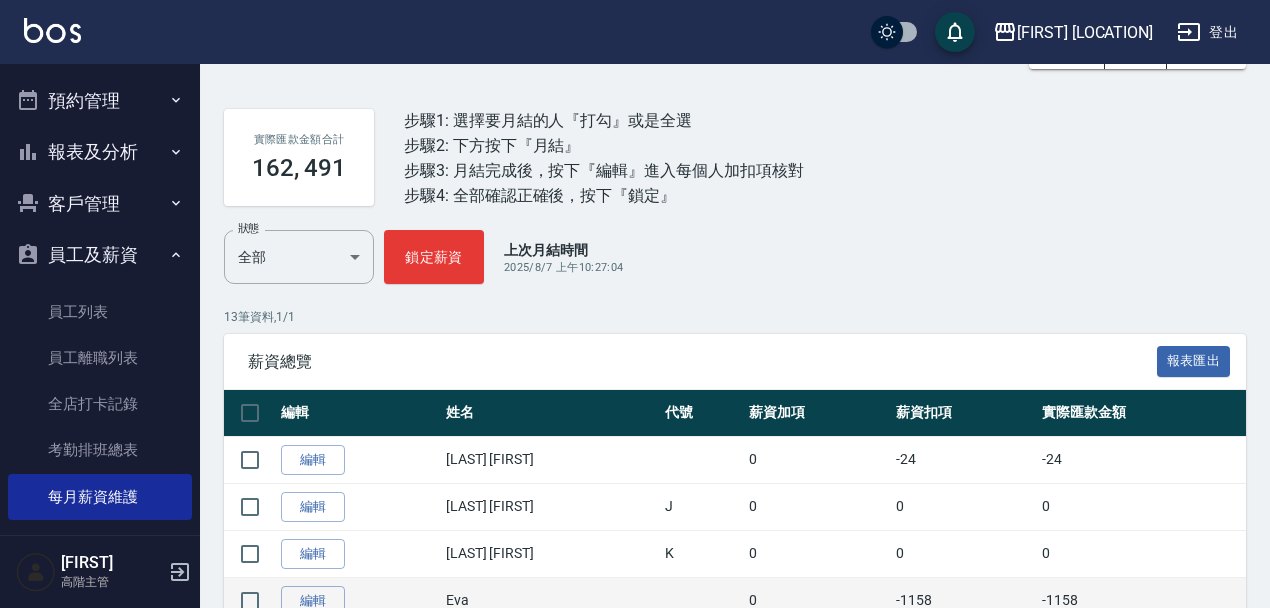 scroll, scrollTop: 286, scrollLeft: 0, axis: vertical 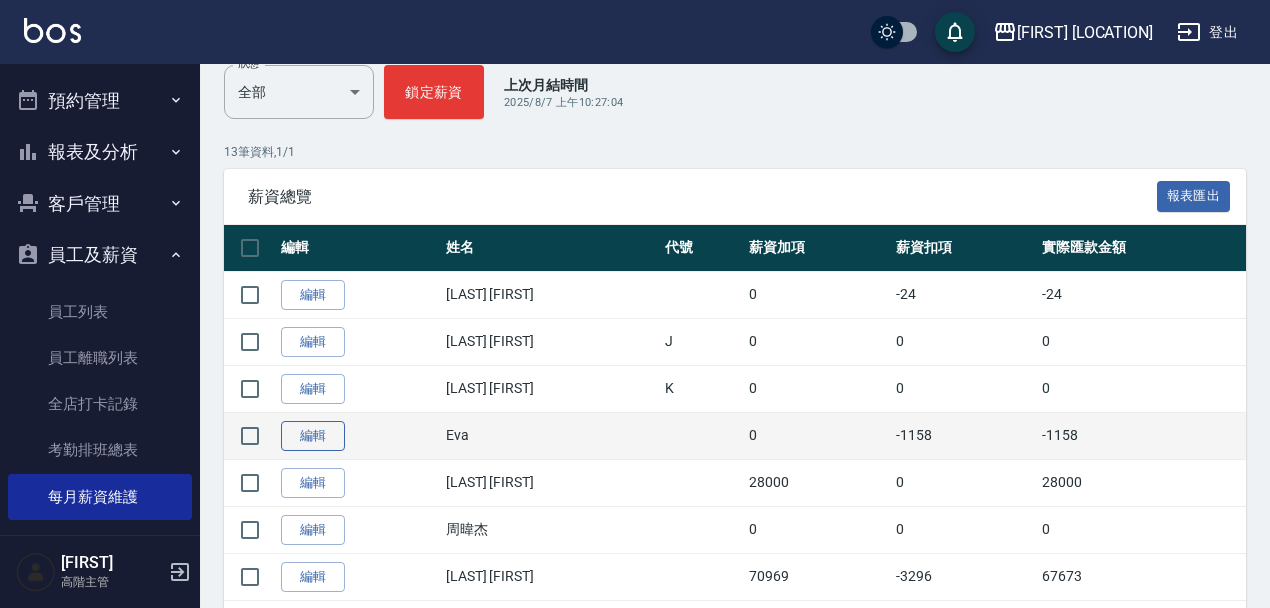 click on "編輯" at bounding box center [313, 436] 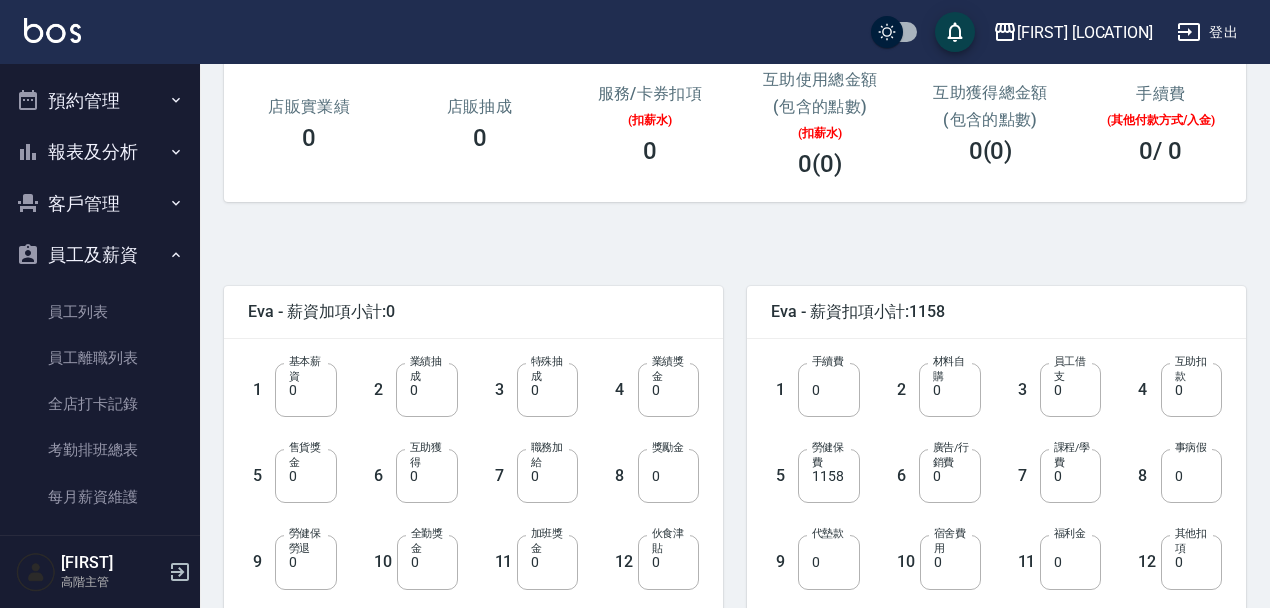 scroll, scrollTop: 286, scrollLeft: 0, axis: vertical 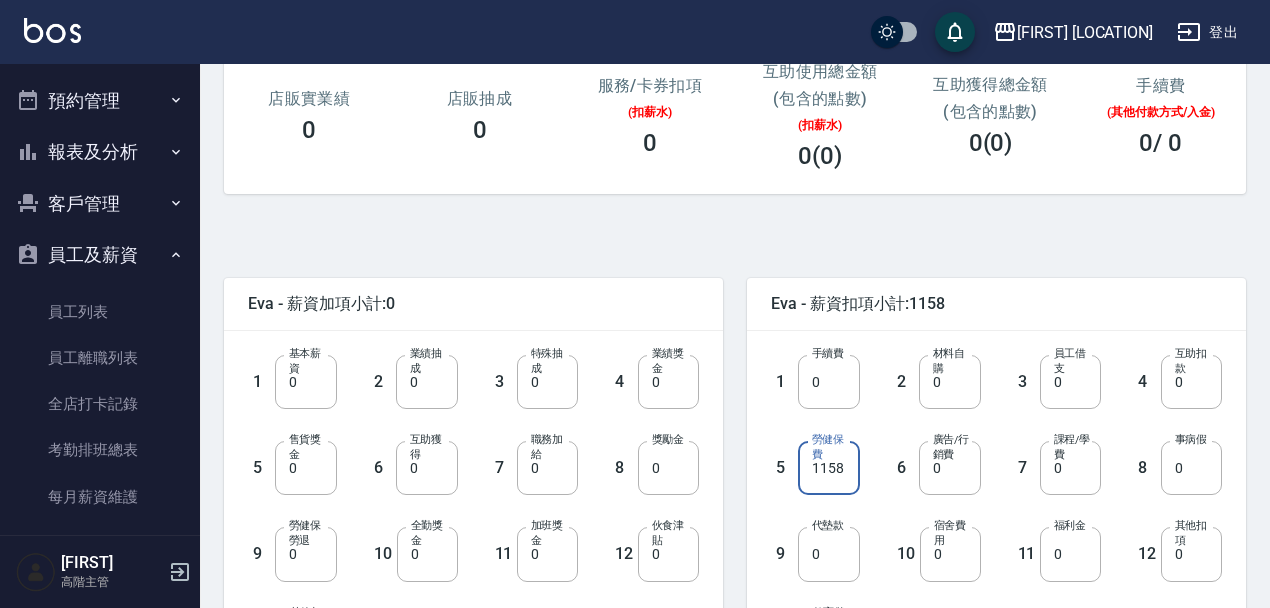 drag, startPoint x: 852, startPoint y: 470, endPoint x: 725, endPoint y: 467, distance: 127.03543 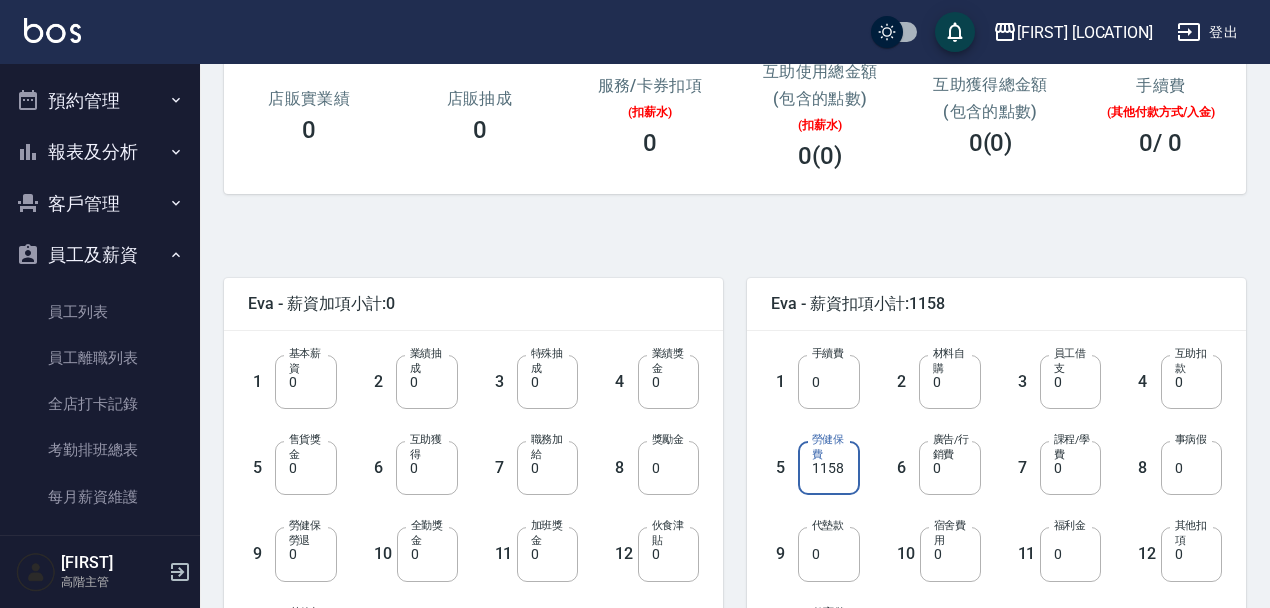click on "Eva  - 薪資扣項小計:1158 1 手續費 0 手續費 2 材料自購 0 材料自購 3 員工借支 0 員工借支 4 互助扣款 0 互助扣款 5 勞健保費 1158 勞健保費 6 廣告/行銷費 0 廣告/行銷費 7 課程/學費 0 課程/學費 8 事病假 0 事病假 9 代墊款 0 代墊款 10 宿舍費用 0 宿舍費用 11 福利金 0 福利金 12 其他扣項 0 其他扣項 13 教育儲蓄金 0 教育儲蓄金 薪資扣項科目 信用卡手續費 薪資扣項科目 扣項金額 0 扣項金額 Eva  - 薪資扣項小計:1158" at bounding box center (984, 540) 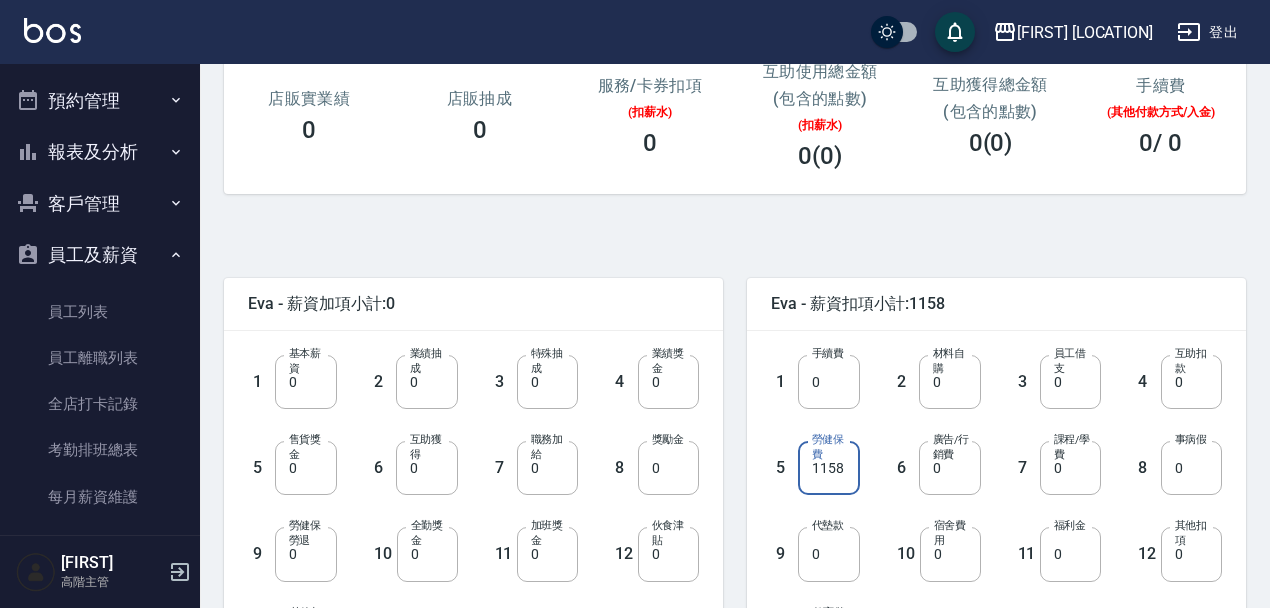 drag, startPoint x: 845, startPoint y: 464, endPoint x: 818, endPoint y: 464, distance: 27 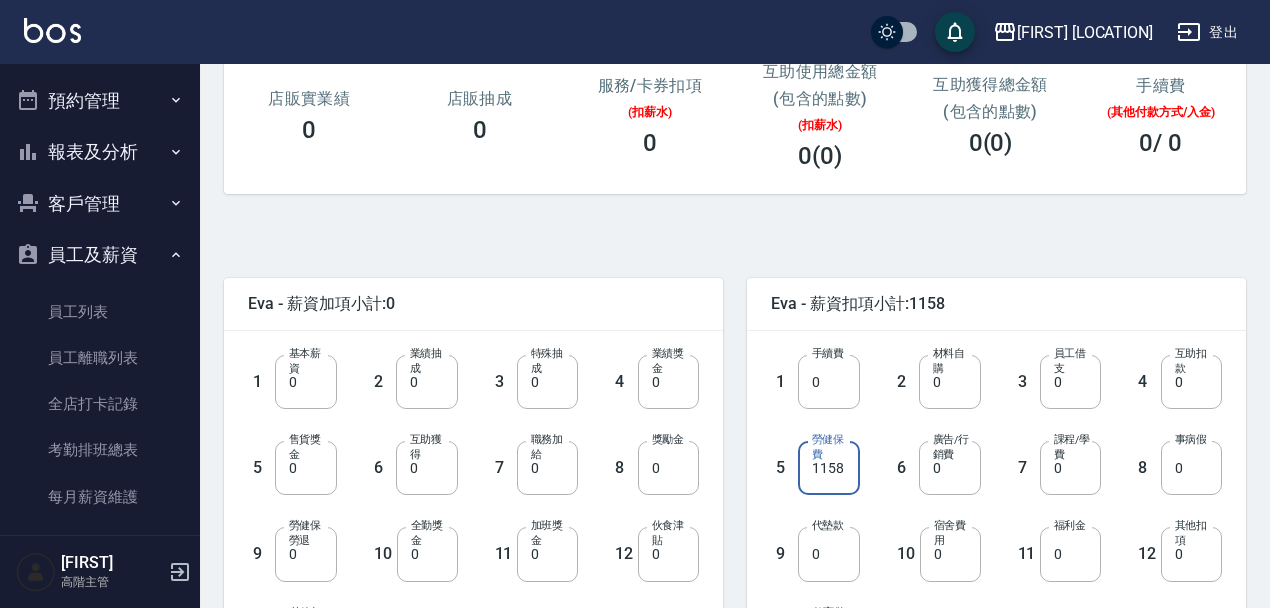 click on "1158" at bounding box center [828, 468] 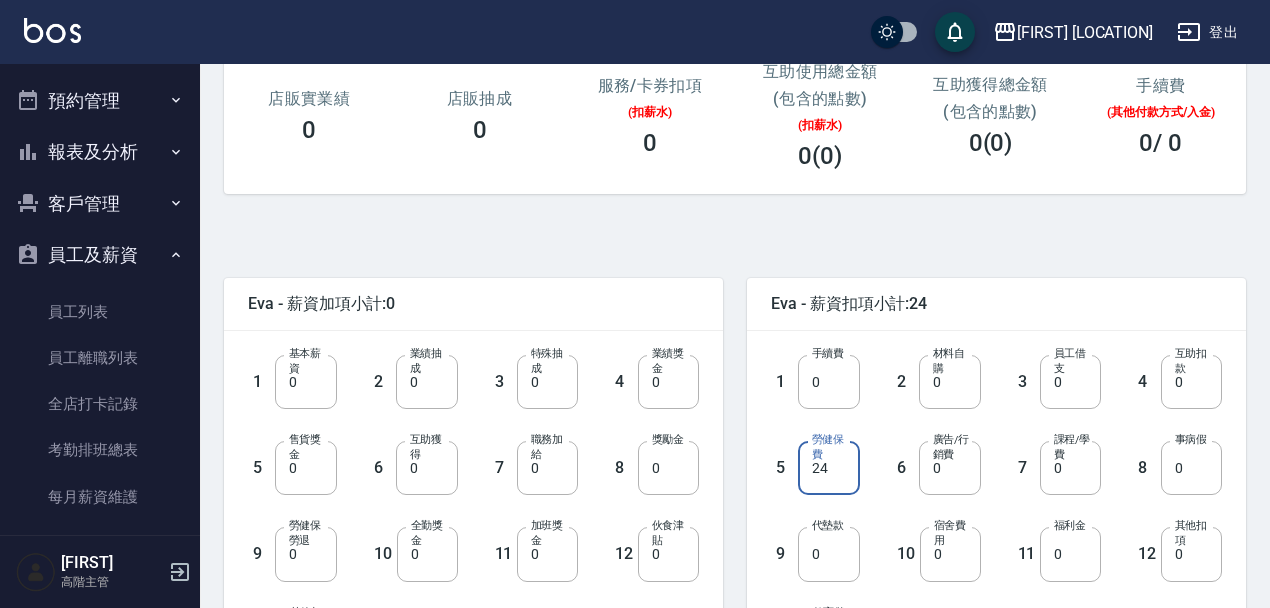 type on "24" 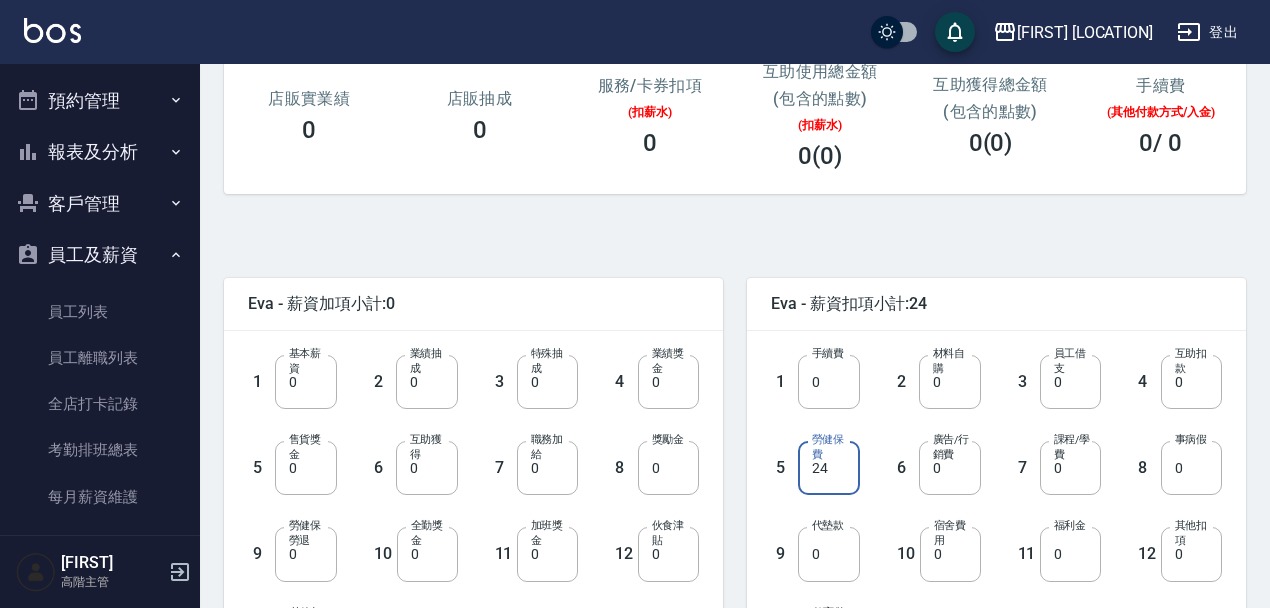 click on "Eva  - 薪資扣項小計:24" at bounding box center [996, 304] 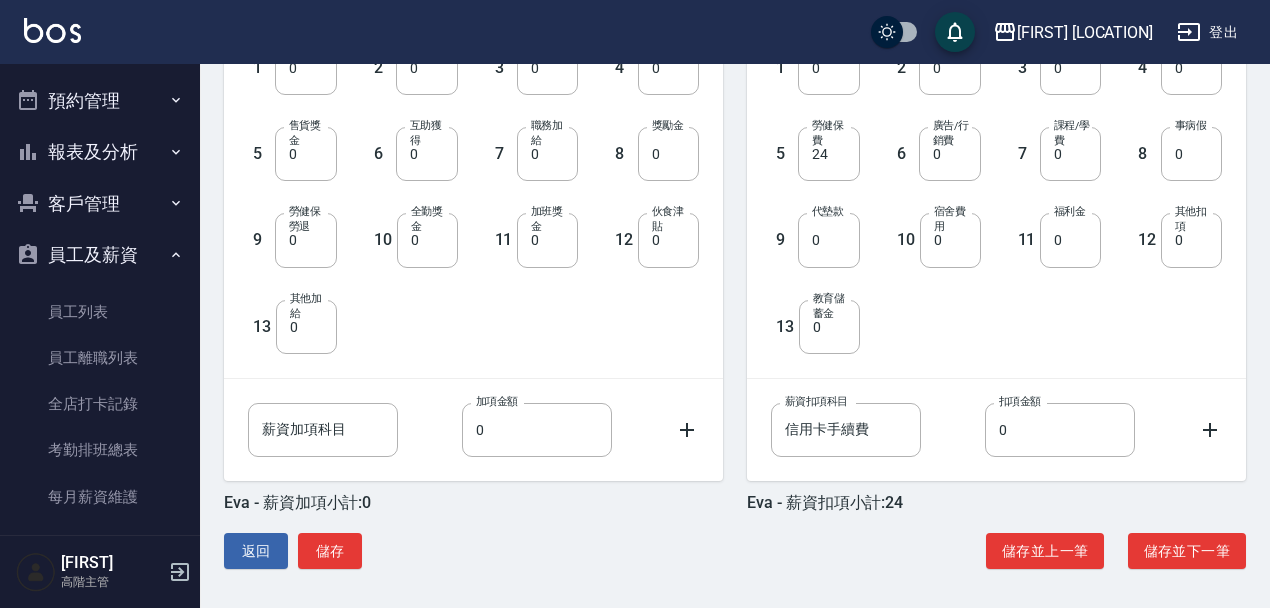 scroll, scrollTop: 605, scrollLeft: 0, axis: vertical 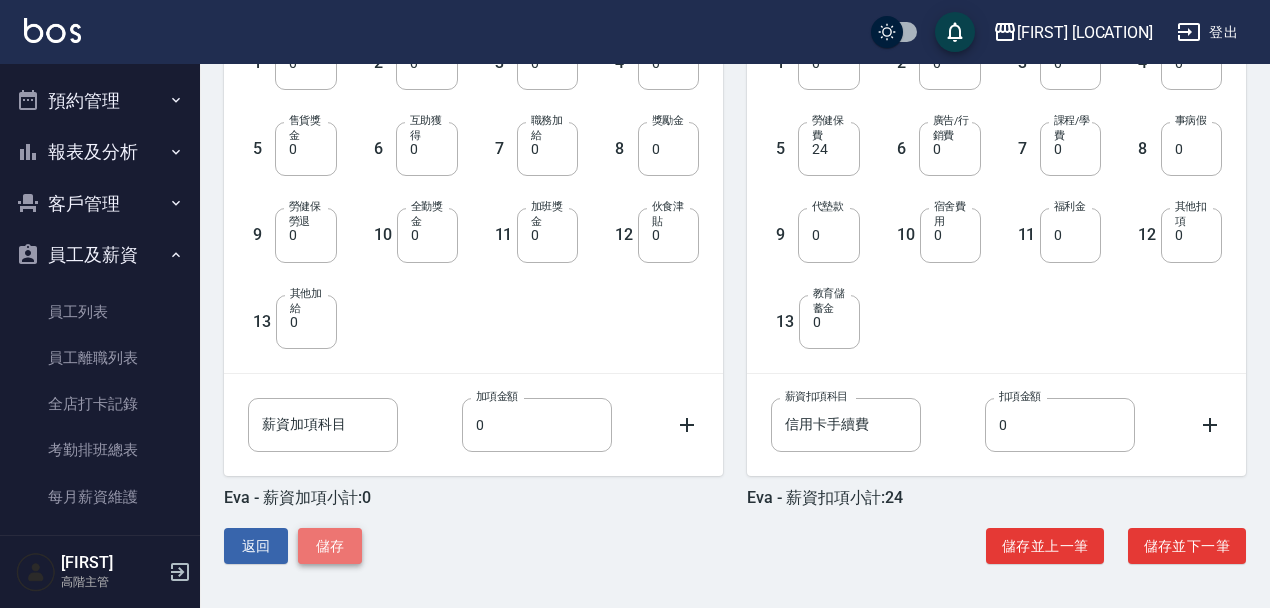 click on "儲存" at bounding box center (330, 546) 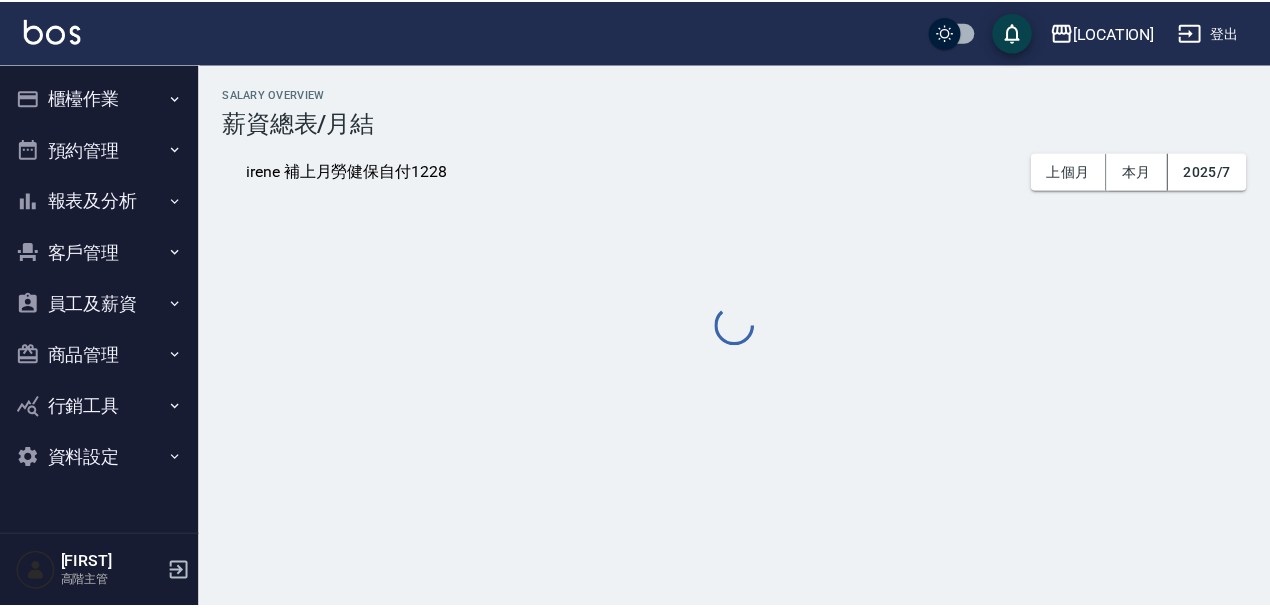scroll, scrollTop: 0, scrollLeft: 0, axis: both 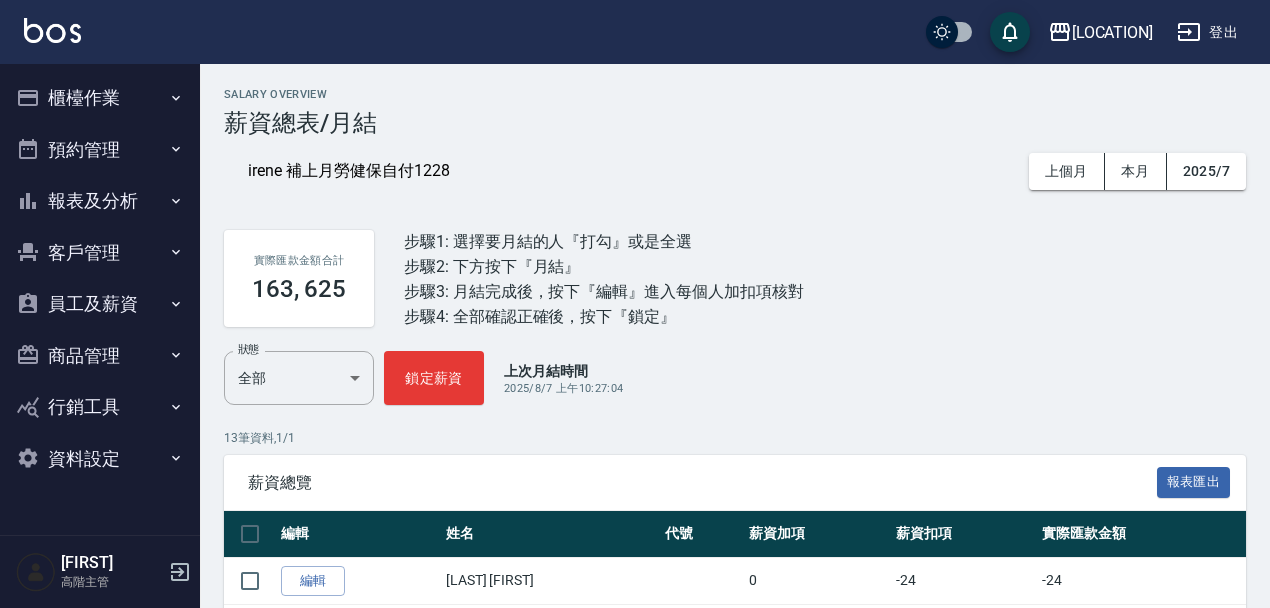 click on "irene 補上月勞健保自付1228" at bounding box center [349, 171] 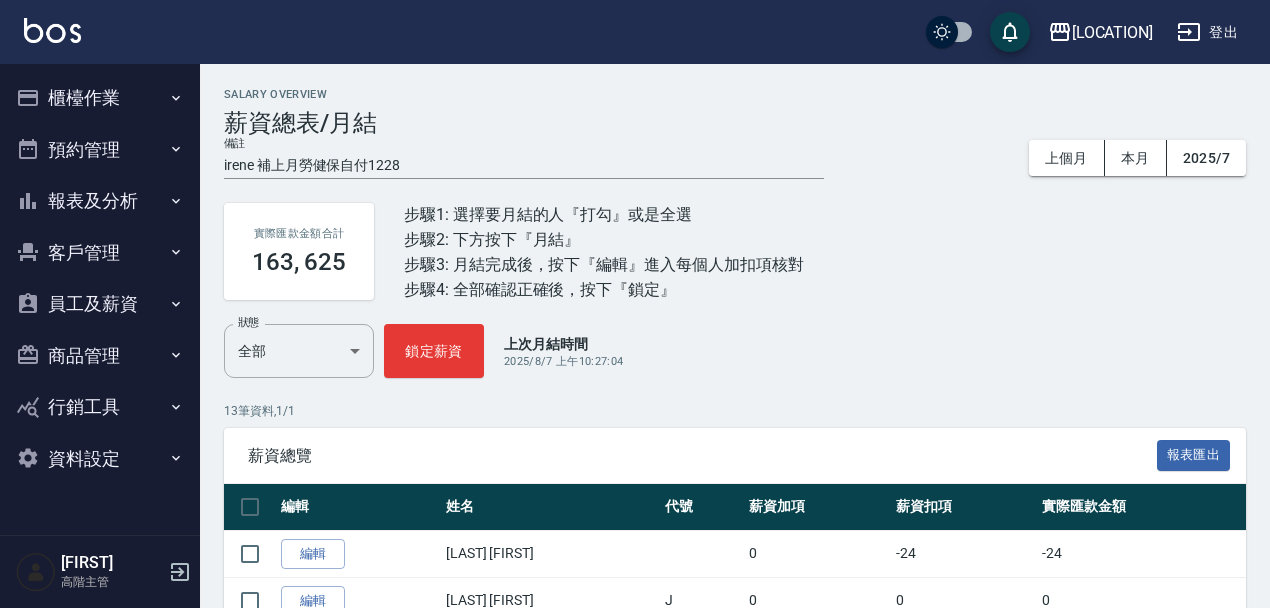 click on "irene 補上月勞健保自付1228" at bounding box center [524, 165] 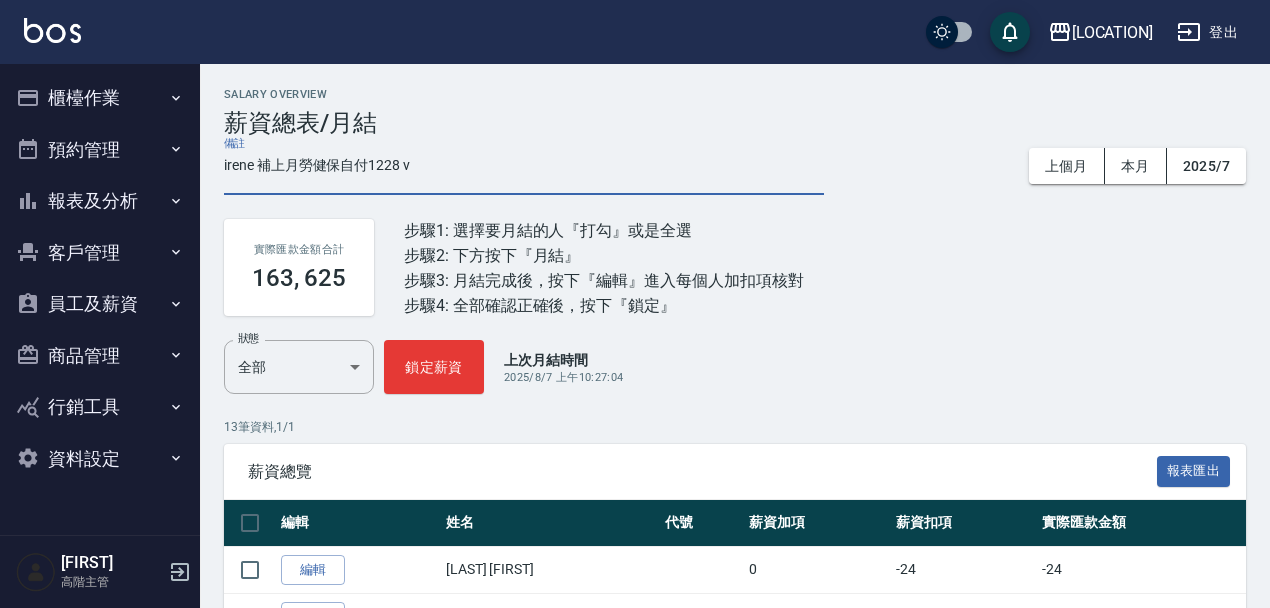 type on "irene 補上月勞健保自付1228 v" 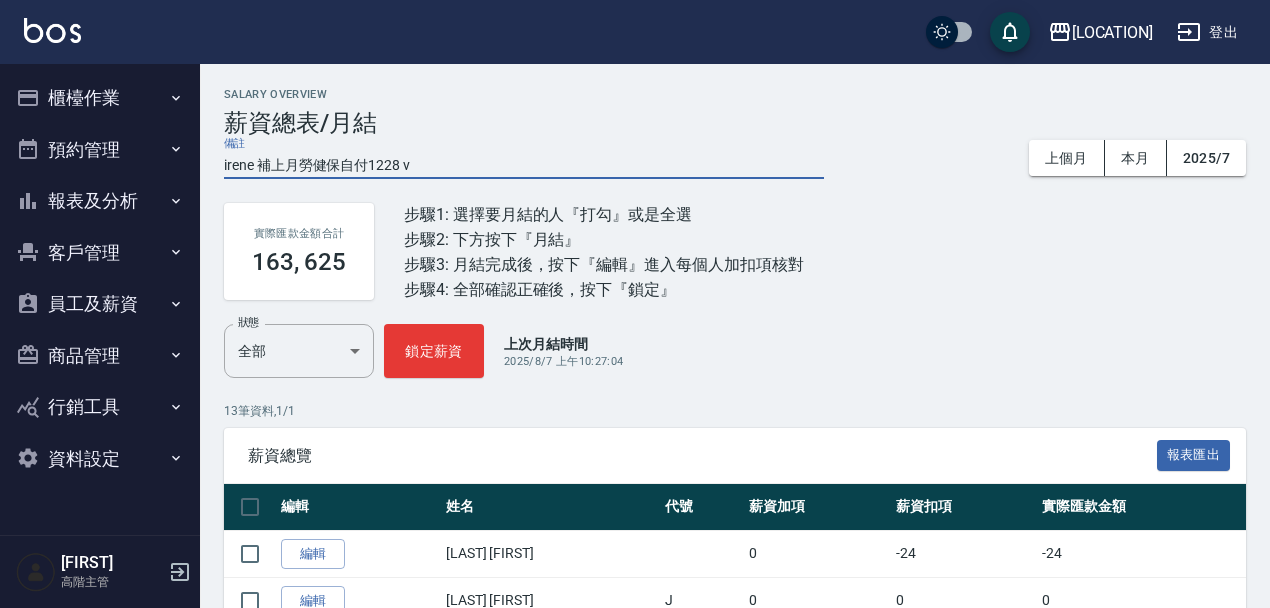click on "Salary Overview 薪資總表/月結 備註 irene 補上月勞健保自付1228 v x 上個月 本月 2025/7 實際匯款金額合計 163, 625 步驟1: 選擇要月結的人『打勾』或是全選 步驟2: 下方按下『月結』 步驟3: 月結完成後，按下『編輯』進入每個人加扣項核對 步驟4: 全部確認正確後，按下『鎖定』 狀態 全部 ALL 狀態 鎖定薪資 上次月結時間 2025/8/7 上午10:27:04 13  筆資料,  1 / 1 薪資總覽 報表匯出 編輯 姓名 代號 薪資加項 薪資扣項 實際匯款金額 編輯 鄭琍紜 0 -24 -24 編輯 王文嘉  J 0 0 0 編輯 王冠憲 K 0 0 0 編輯 Eva 0 -24 -24 編輯 呂子鋆 28000 0 28000 編輯 周暐杰 0 0 0 編輯 張思綺 70969 -3296 67673 編輯 江湘芸 40000 0 40000 編輯 王怡琇 0 0 0 編輯 王品筑 0 0 0 編輯 蕙蕙 0 0 0 編輯 連又萱 28000 0 28000 編輯 陳柔伊 0 0 0 0  selected 刪除 重新月結 重新月結不帶入加扣項" at bounding box center (735, 623) 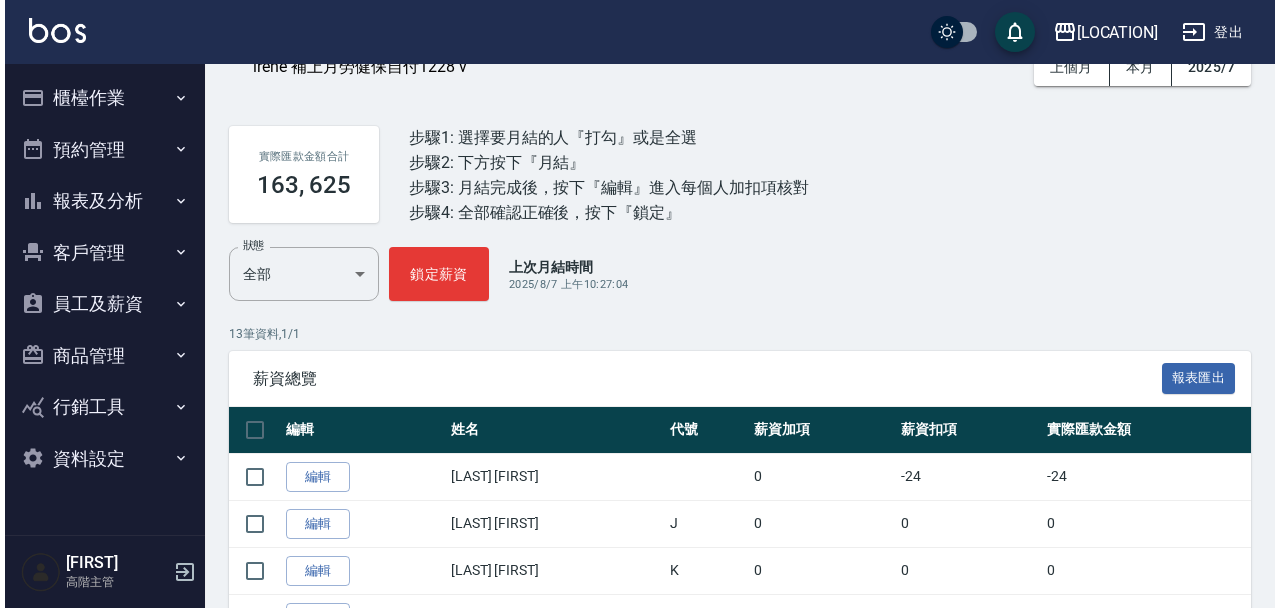 scroll, scrollTop: 0, scrollLeft: 0, axis: both 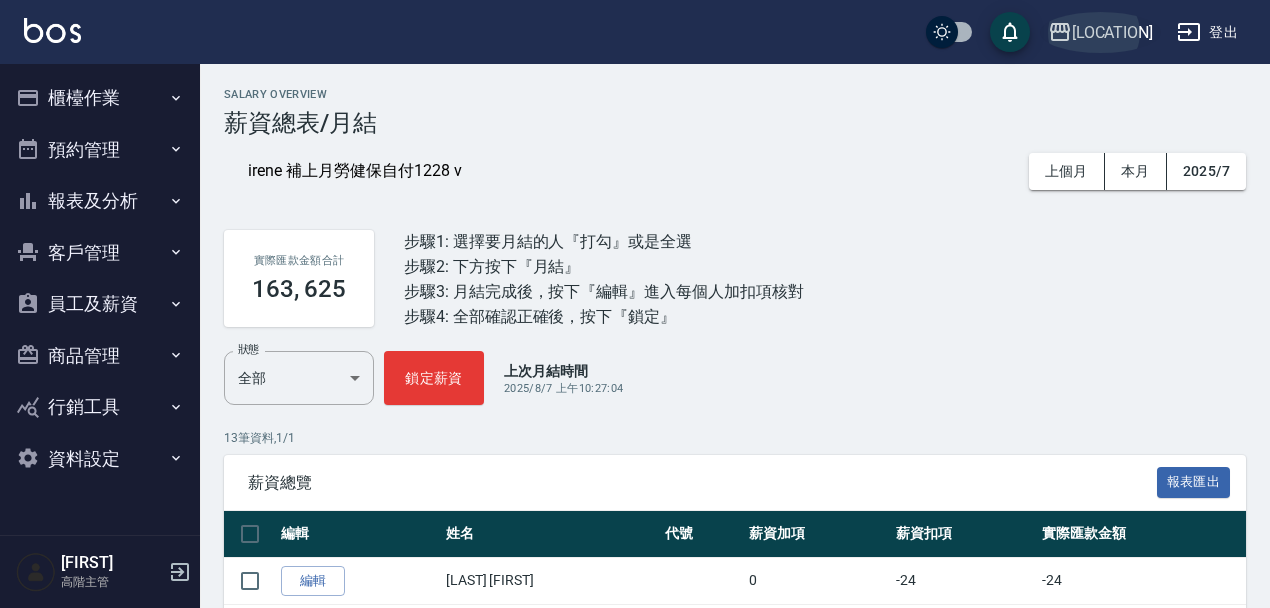 click on "Envy [CITY]" at bounding box center (1113, 32) 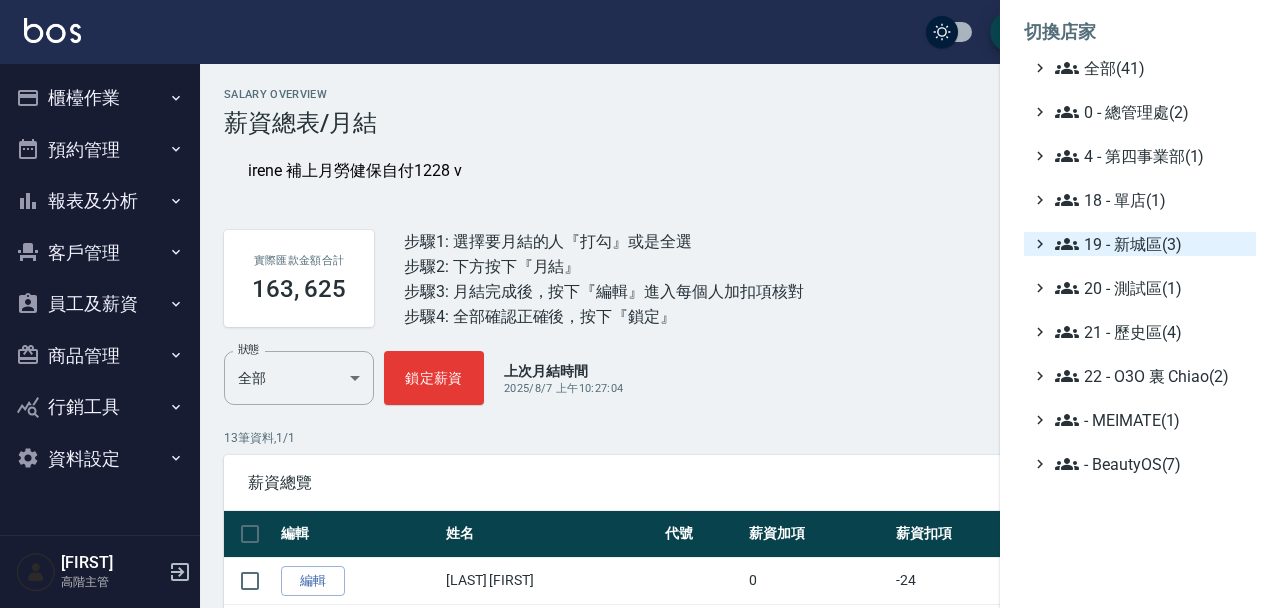 click on "19 - 新城區(3)" at bounding box center [1151, 244] 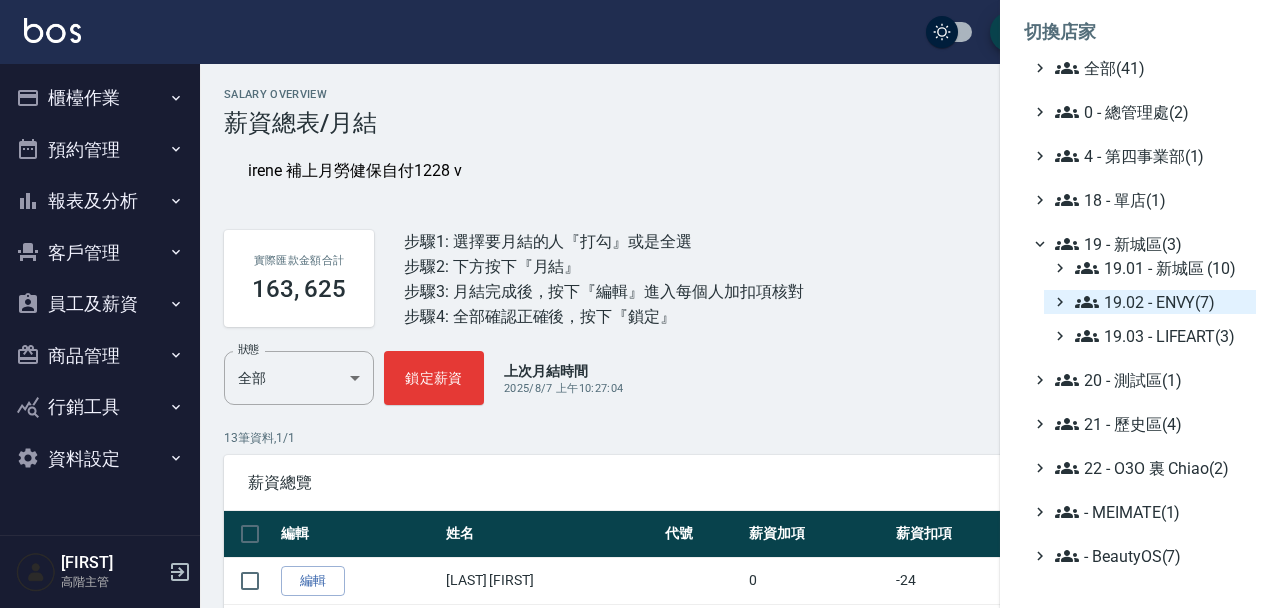 click on "19.02 - ENVY(7)" at bounding box center [1161, 302] 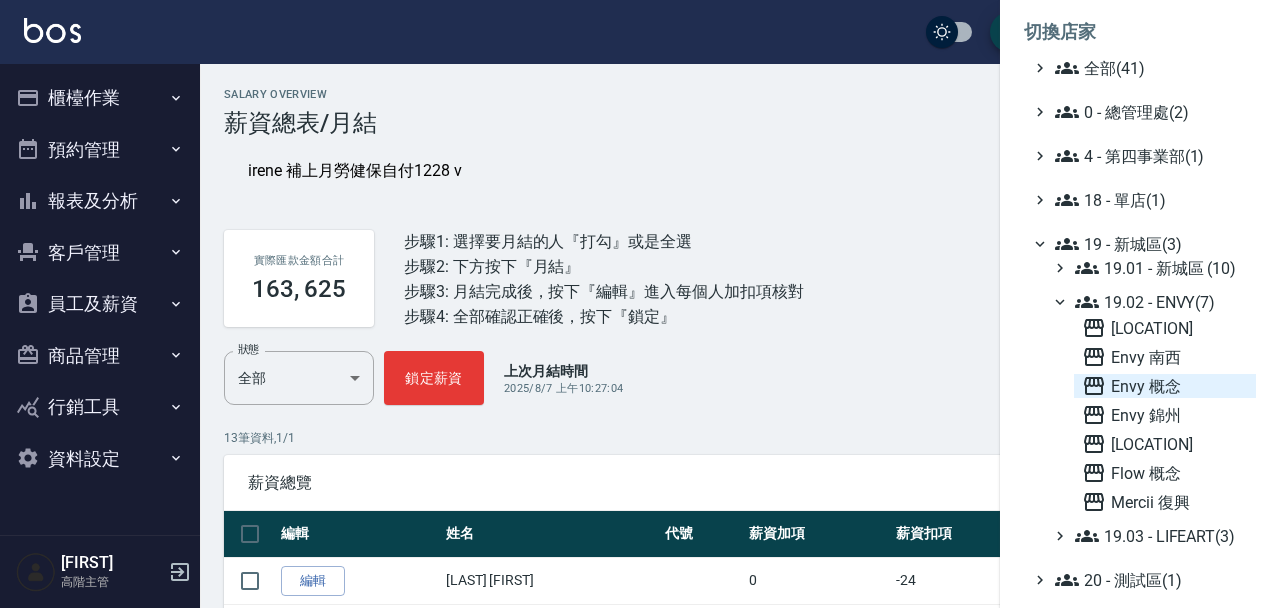 click on "Envy 概念" at bounding box center (1165, 386) 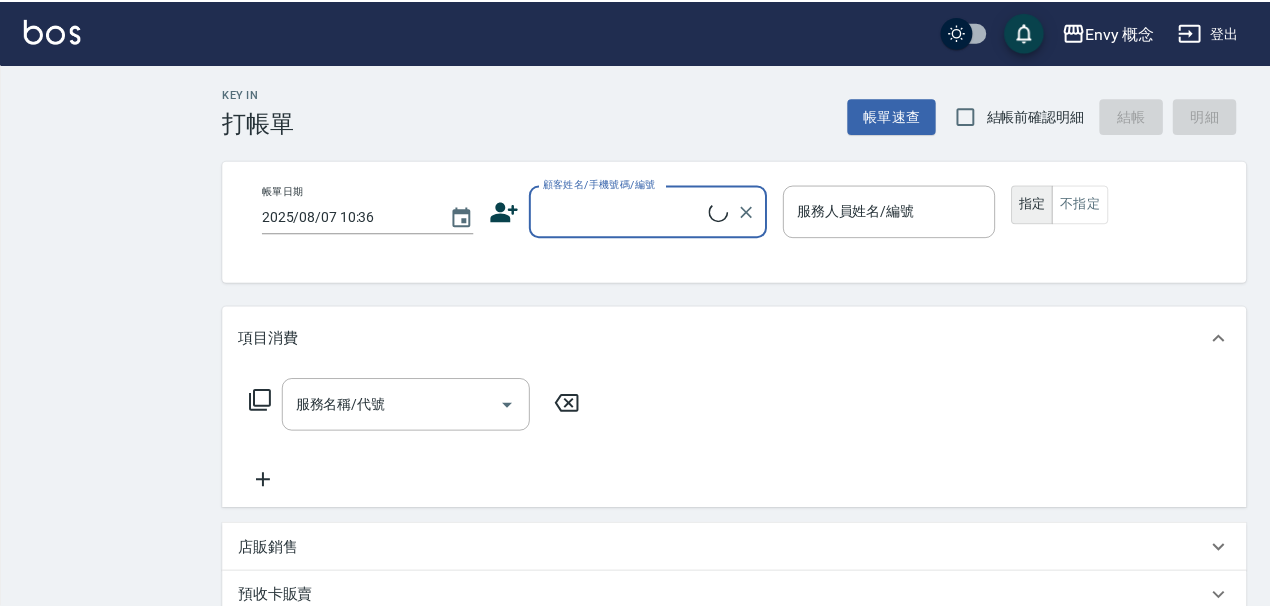 scroll, scrollTop: 0, scrollLeft: 0, axis: both 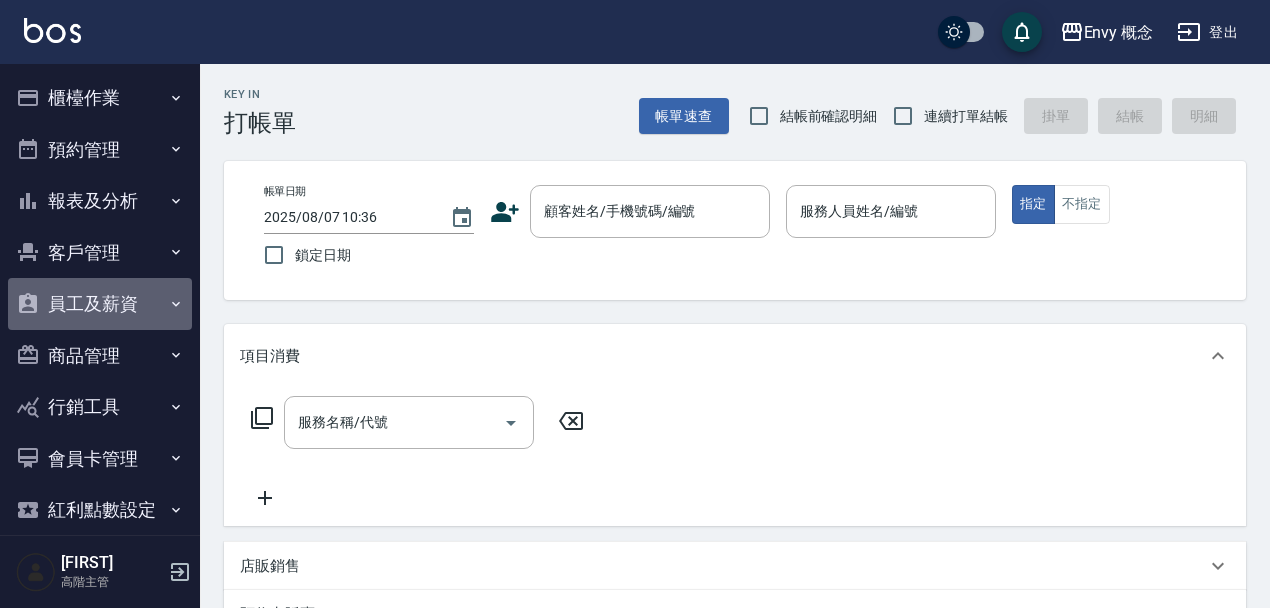 click on "員工及薪資" at bounding box center (100, 304) 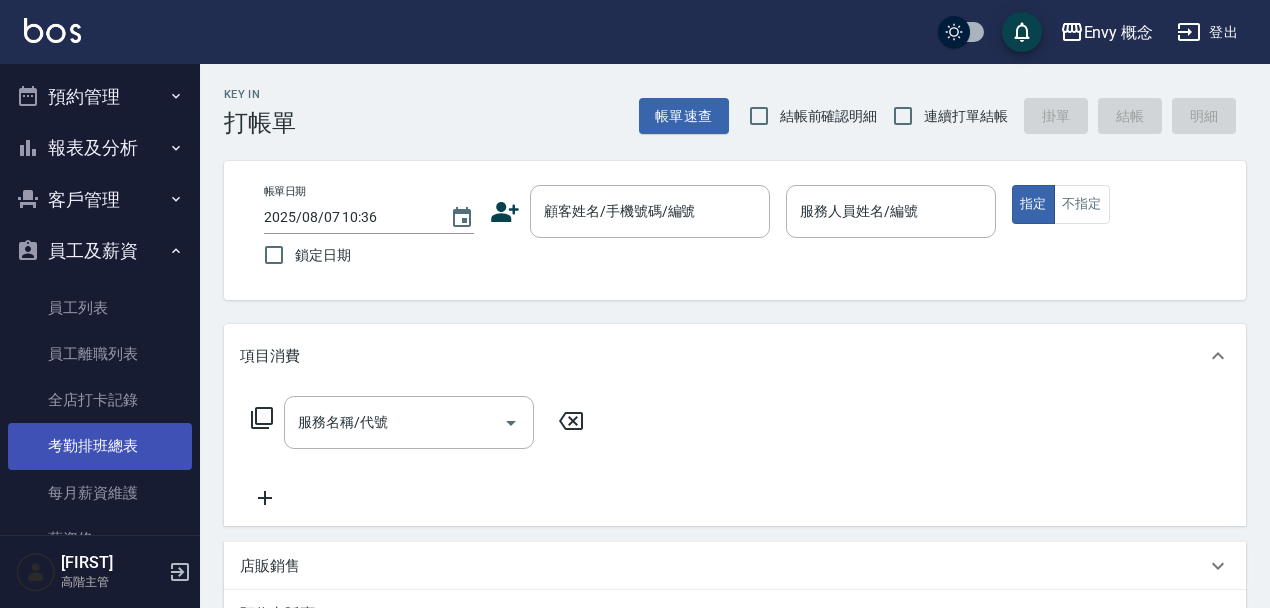 scroll, scrollTop: 54, scrollLeft: 0, axis: vertical 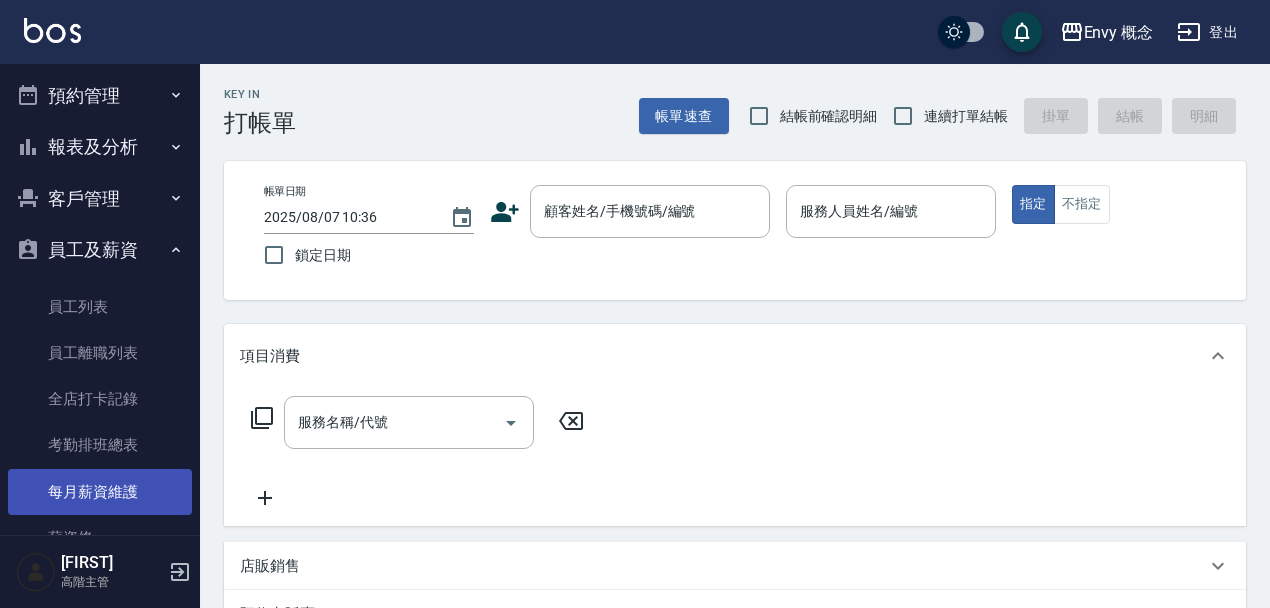 click on "每月薪資維護" at bounding box center (100, 492) 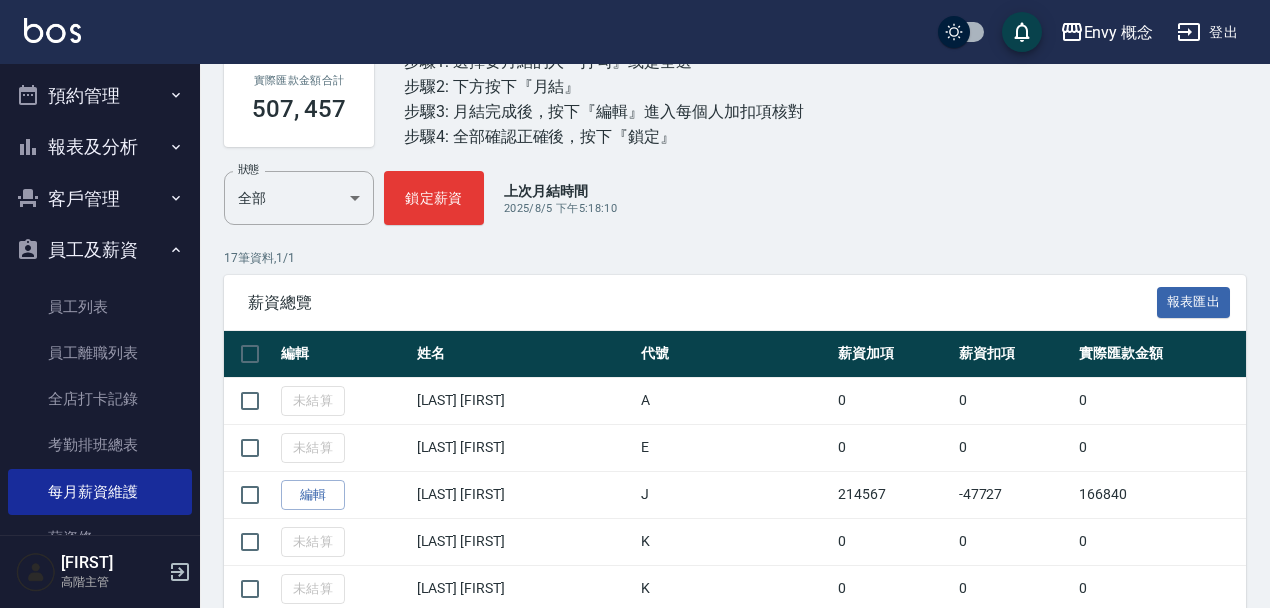 scroll, scrollTop: 220, scrollLeft: 0, axis: vertical 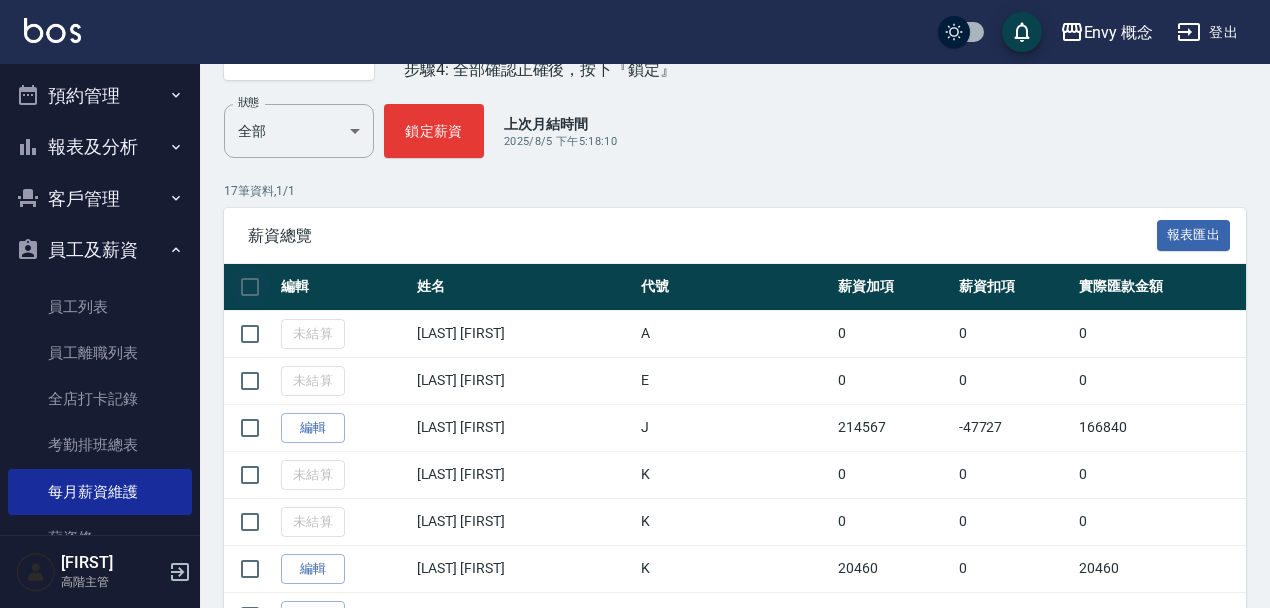 click at bounding box center (250, 287) 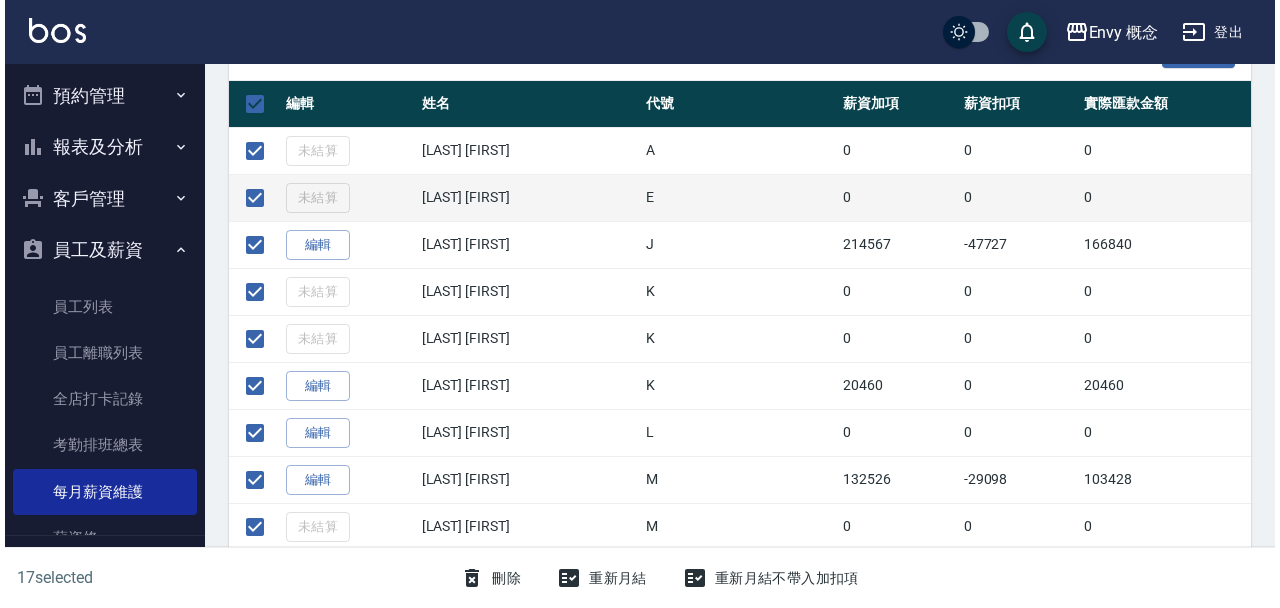 scroll, scrollTop: 400, scrollLeft: 0, axis: vertical 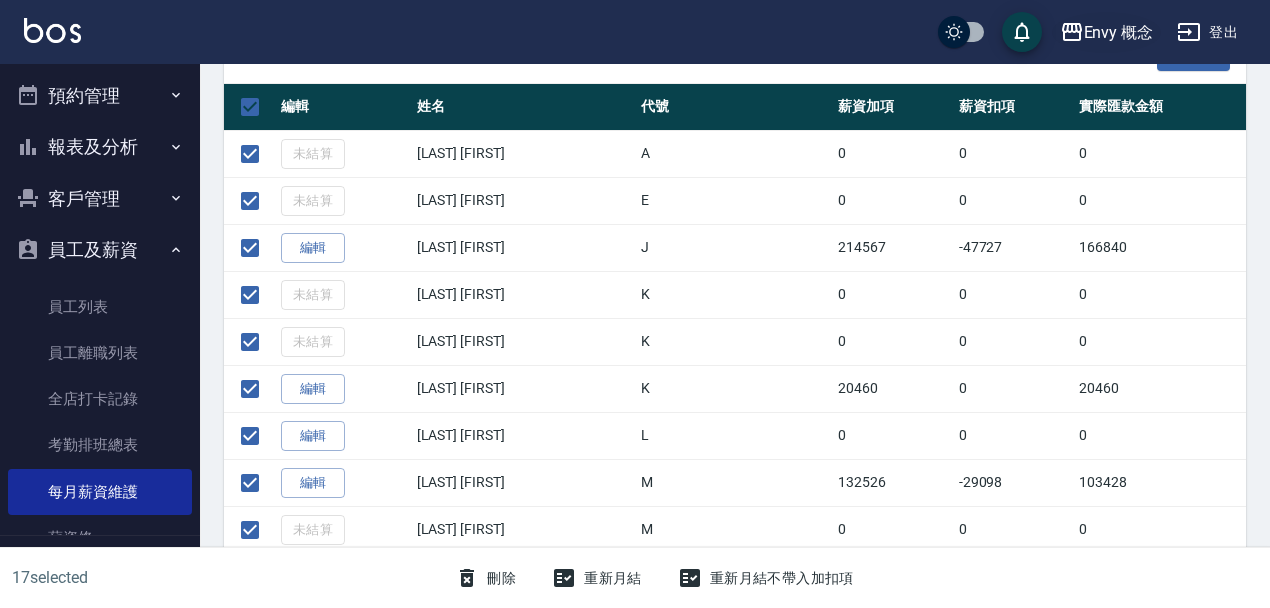 click on "Envy 概念" at bounding box center [1119, 32] 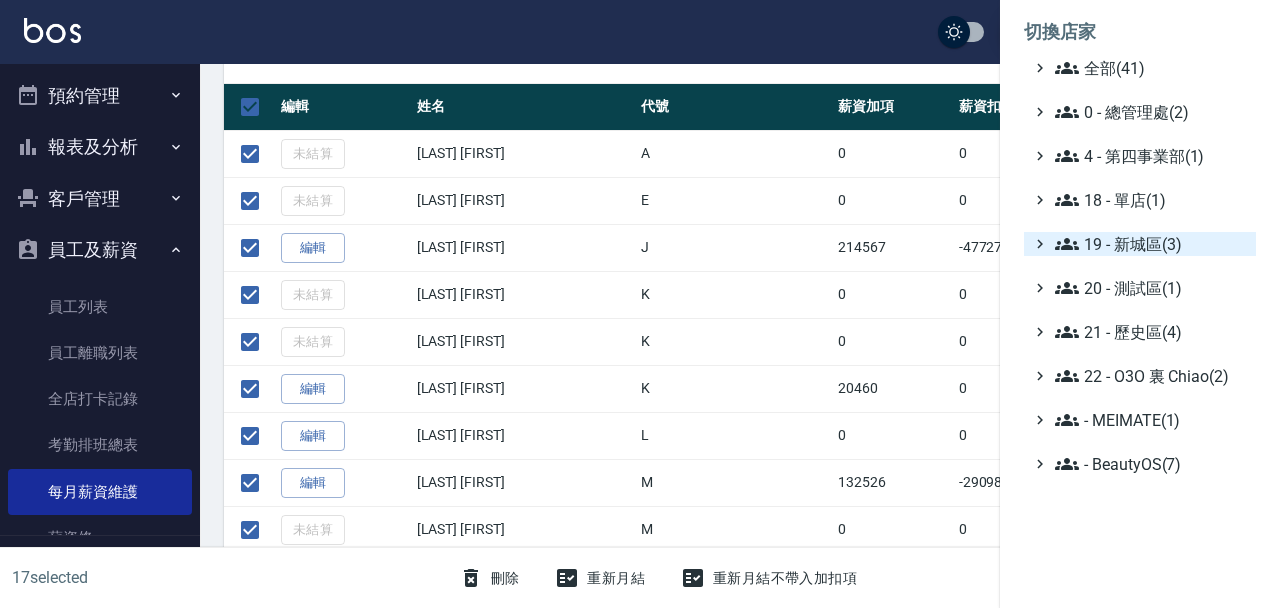 click on "19 - 新城區(3)" at bounding box center [1151, 244] 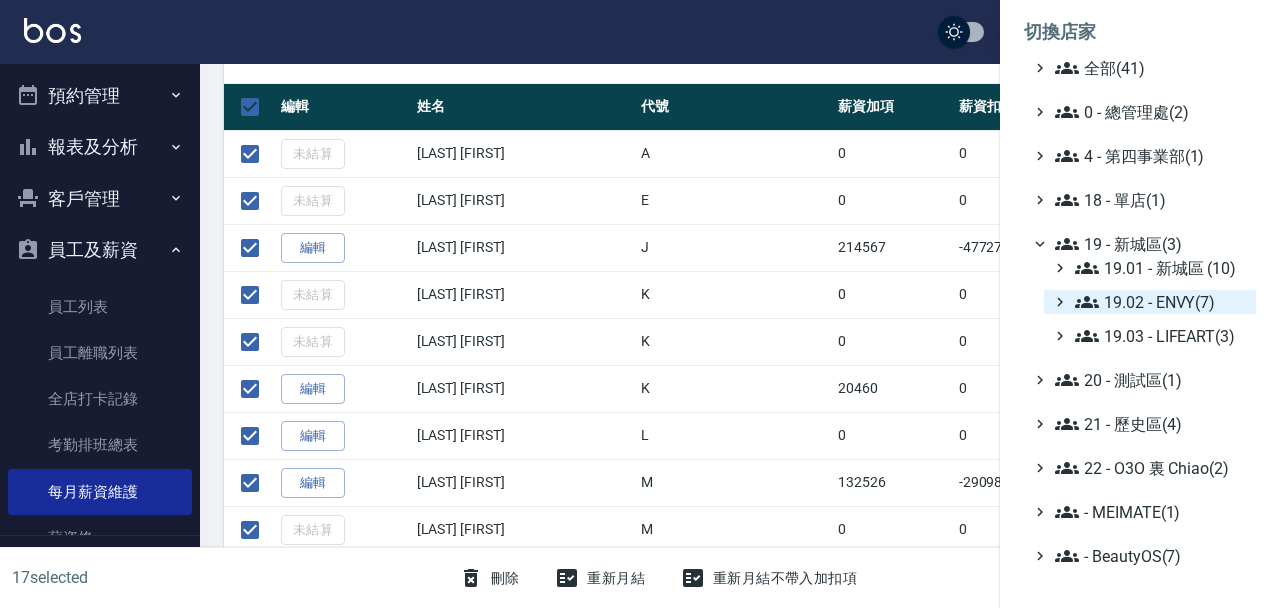 click on "19.02 - ENVY(7)" at bounding box center [1161, 302] 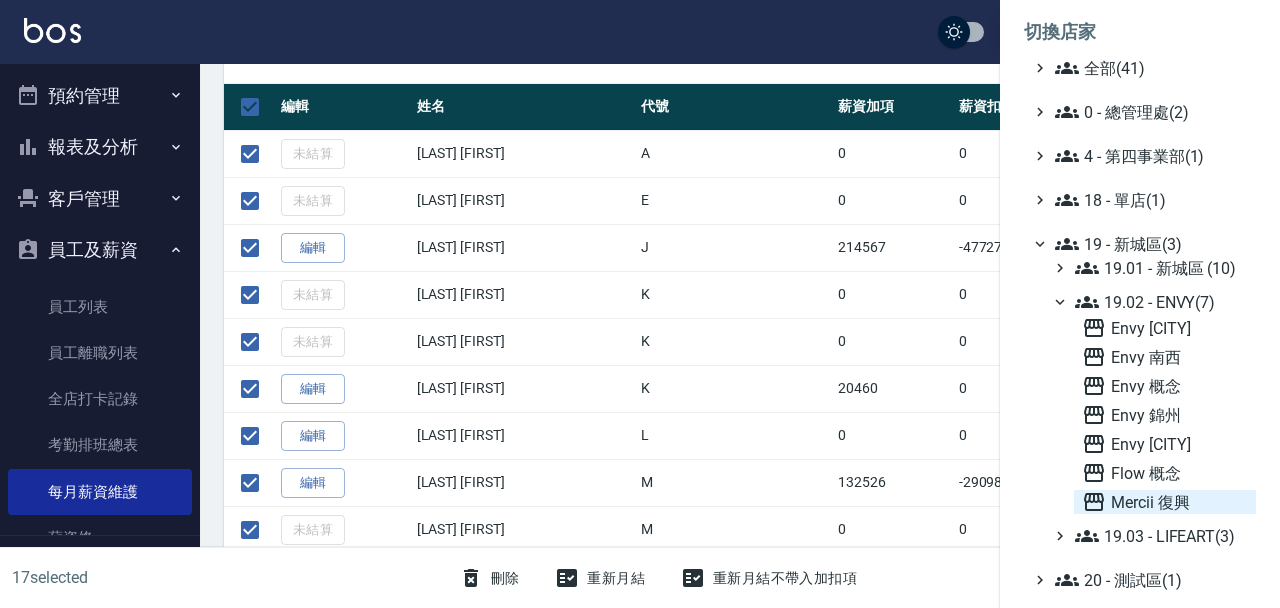 click on "Mercii 復興" at bounding box center [1165, 502] 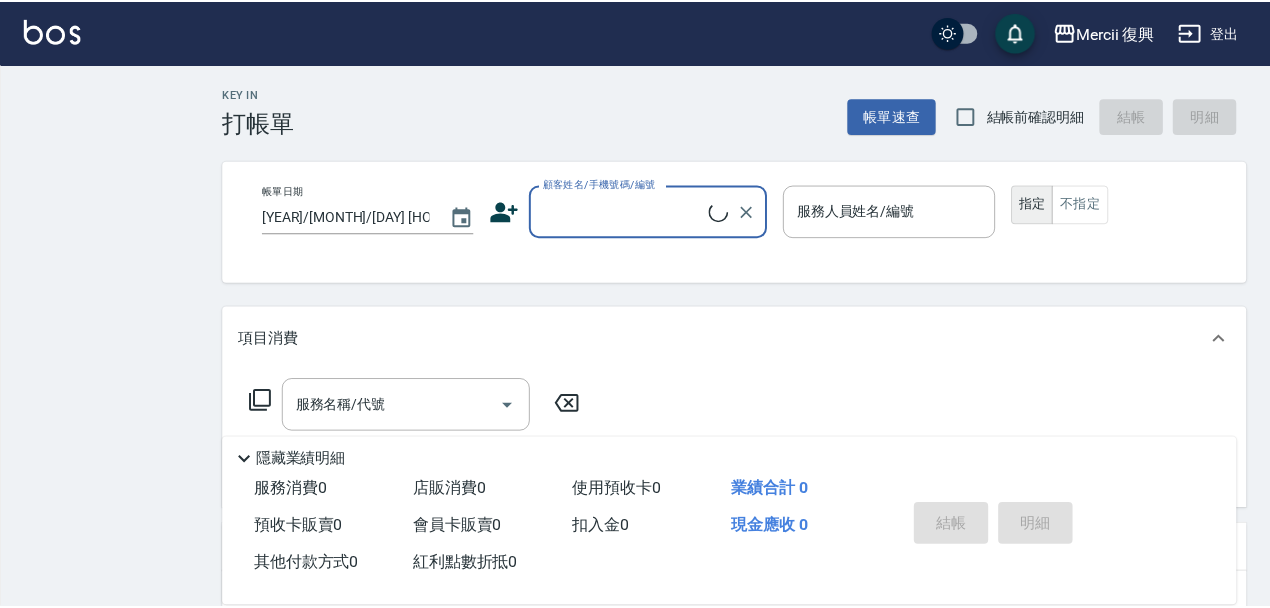 scroll, scrollTop: 0, scrollLeft: 0, axis: both 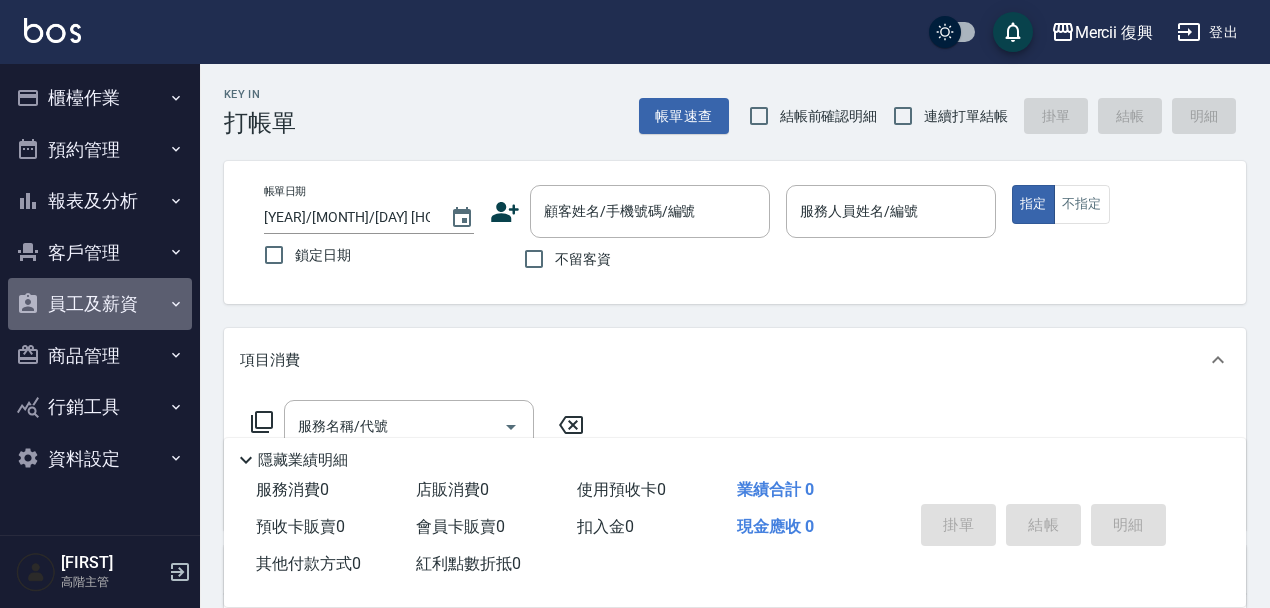 drag, startPoint x: 117, startPoint y: 286, endPoint x: 216, endPoint y: 298, distance: 99.724625 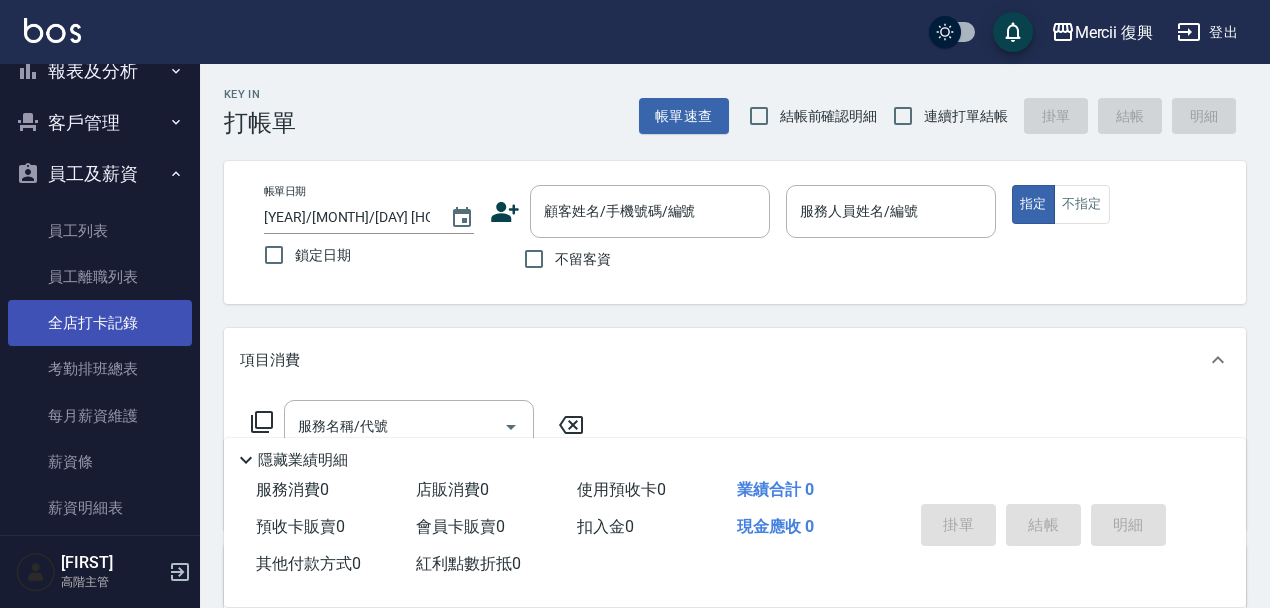 scroll, scrollTop: 129, scrollLeft: 0, axis: vertical 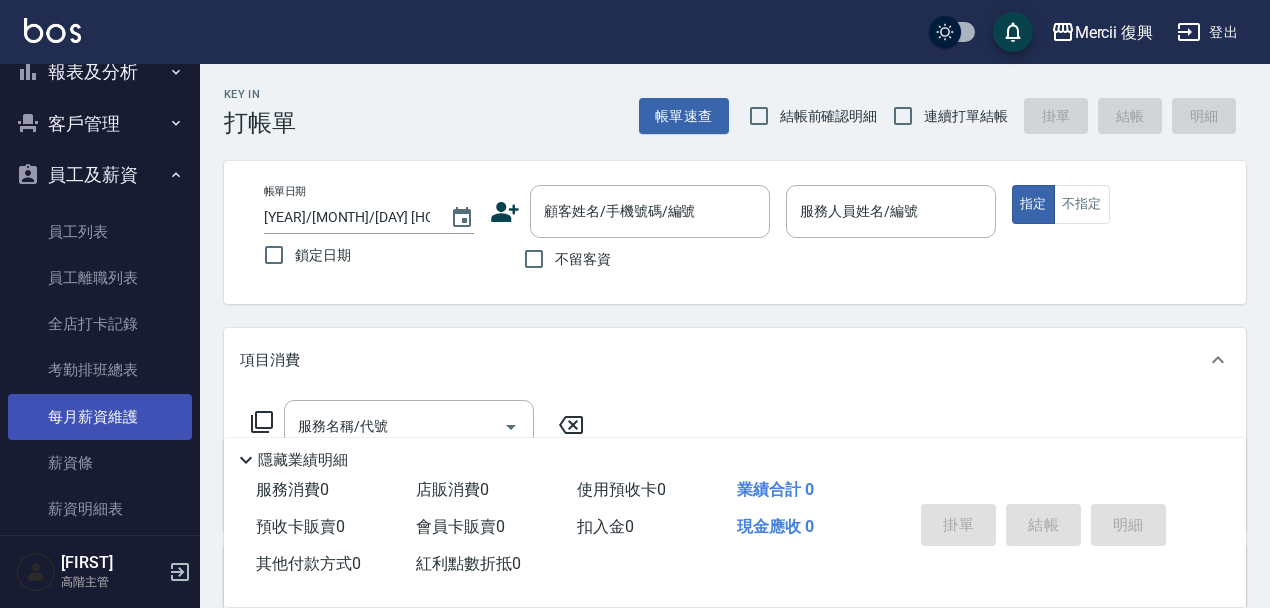 click on "每月薪資維護" at bounding box center (100, 417) 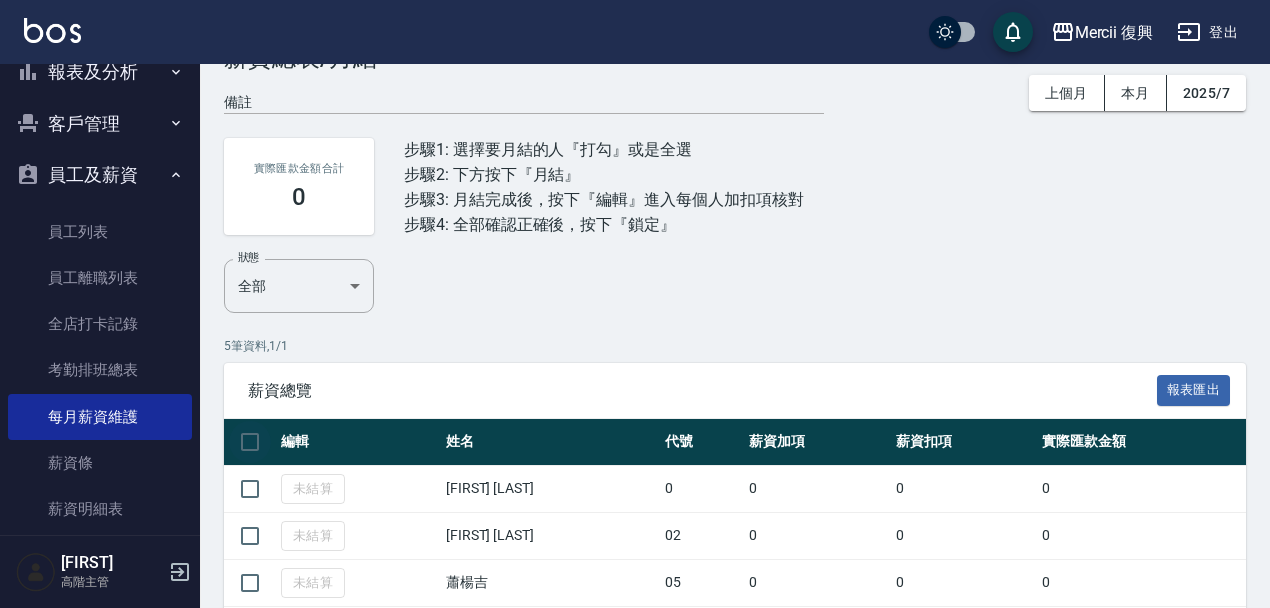 drag, startPoint x: 257, startPoint y: 443, endPoint x: 340, endPoint y: 420, distance: 86.127815 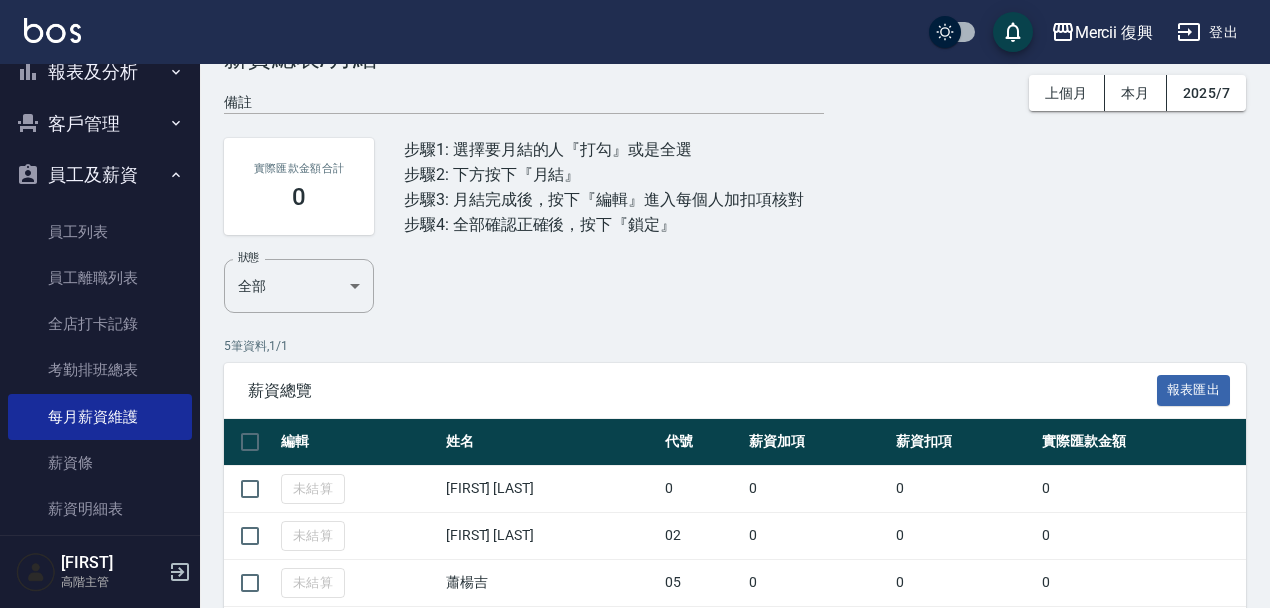 click at bounding box center (250, 442) 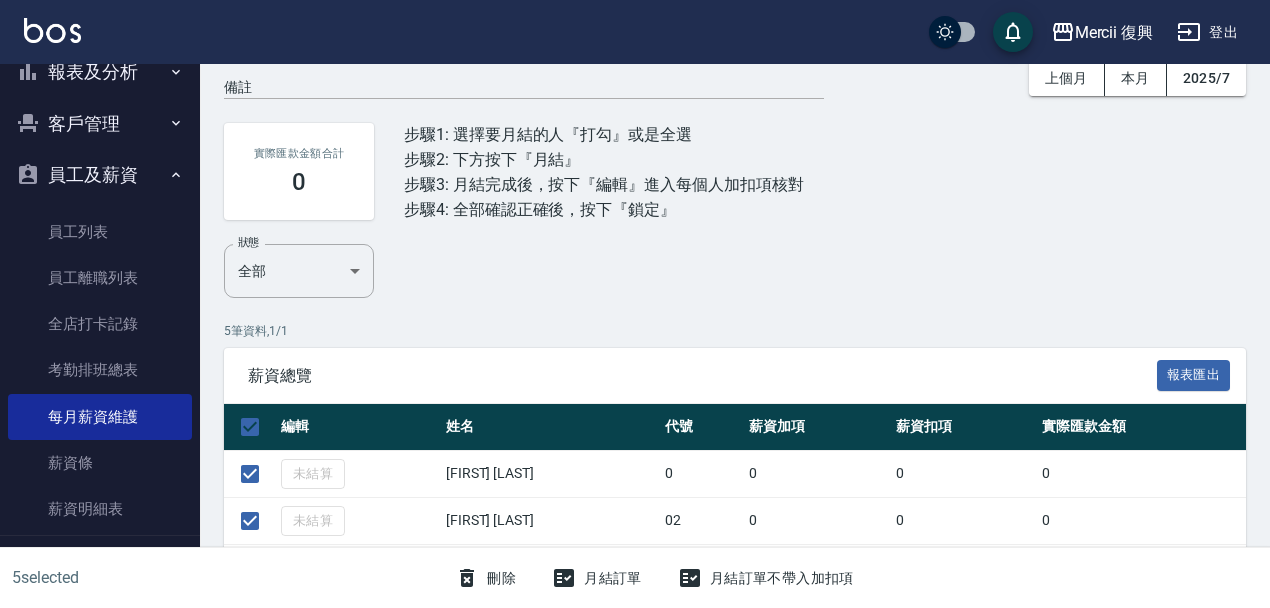 scroll, scrollTop: 222, scrollLeft: 0, axis: vertical 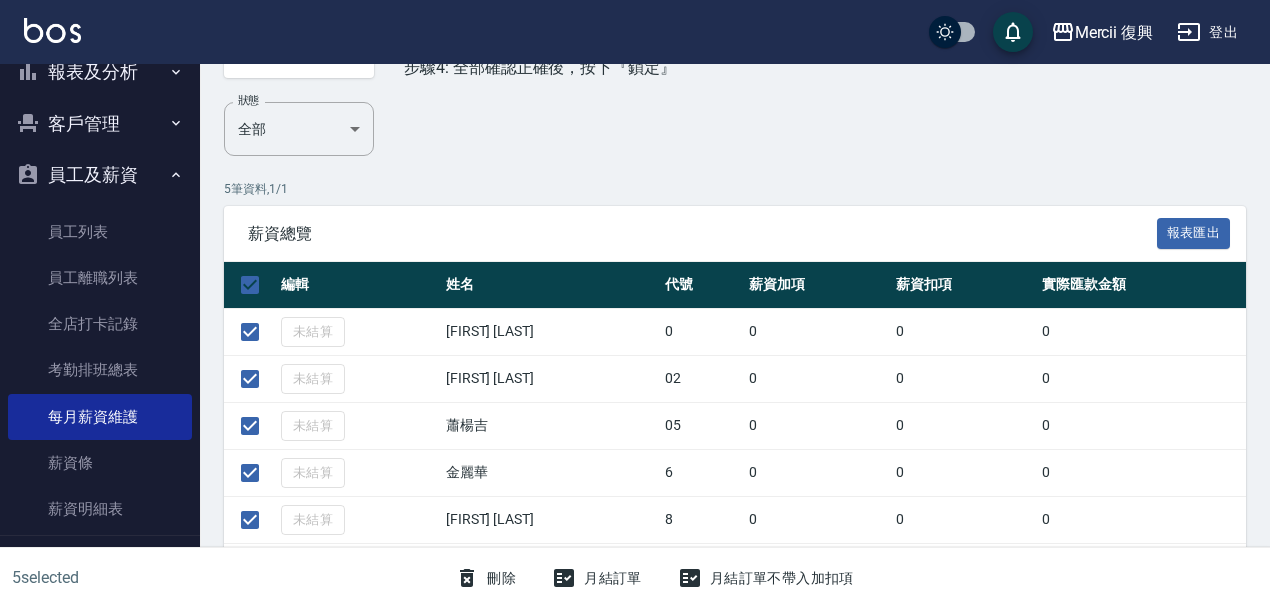 click on "月結訂單" at bounding box center (597, 578) 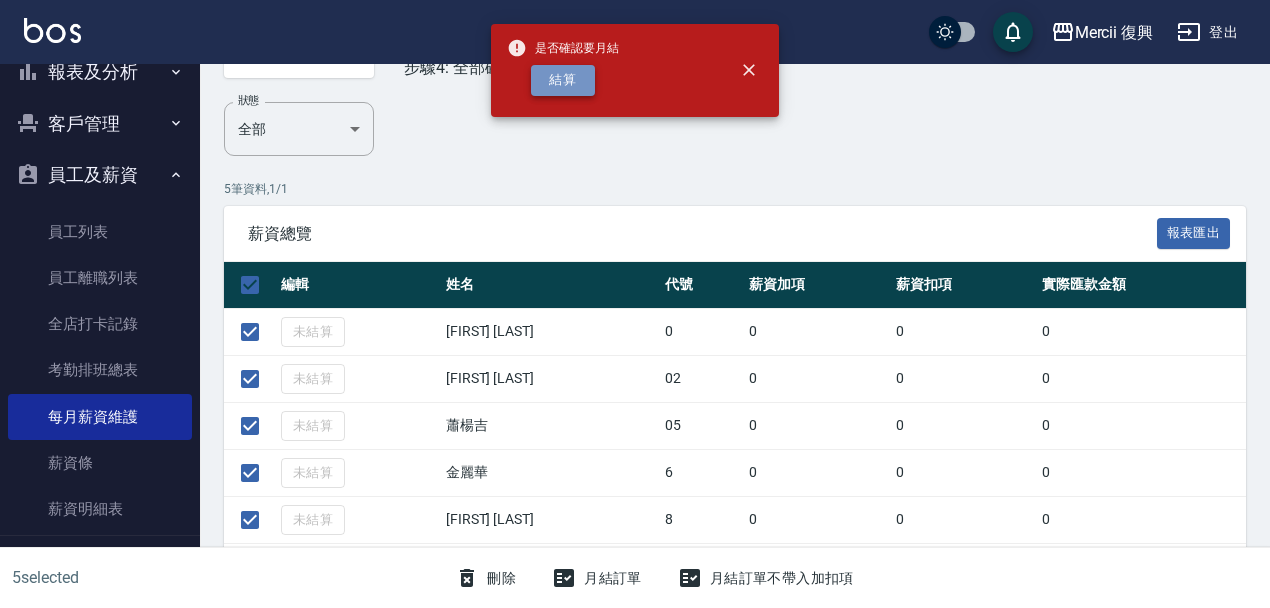 click on "結算" at bounding box center (563, 80) 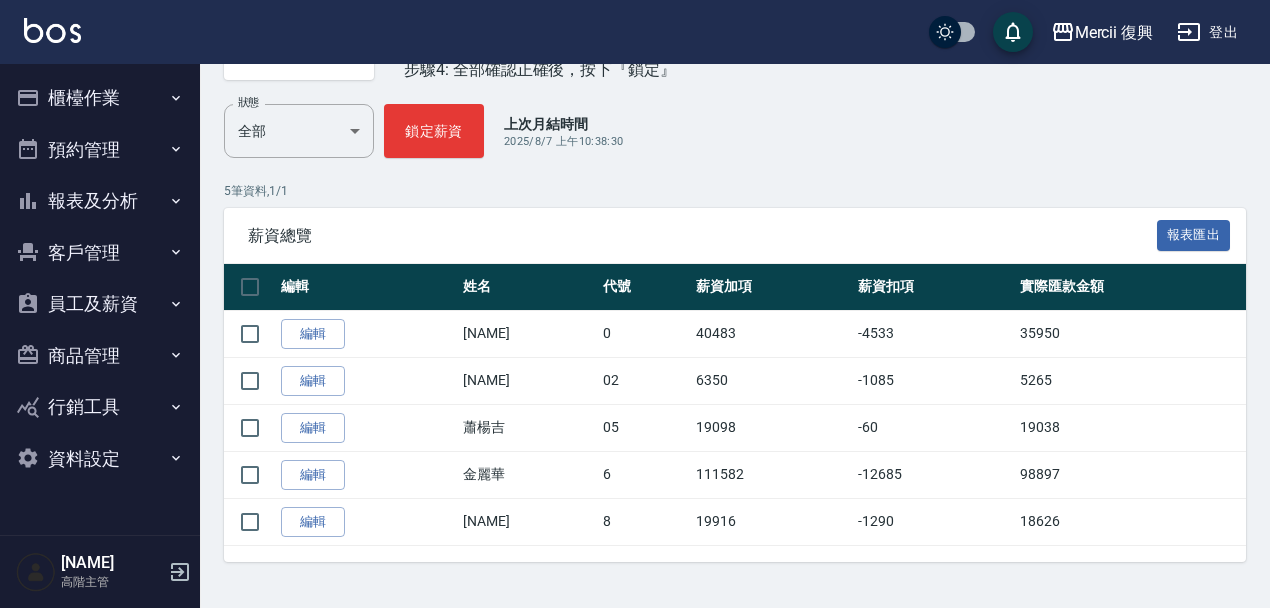scroll, scrollTop: 222, scrollLeft: 0, axis: vertical 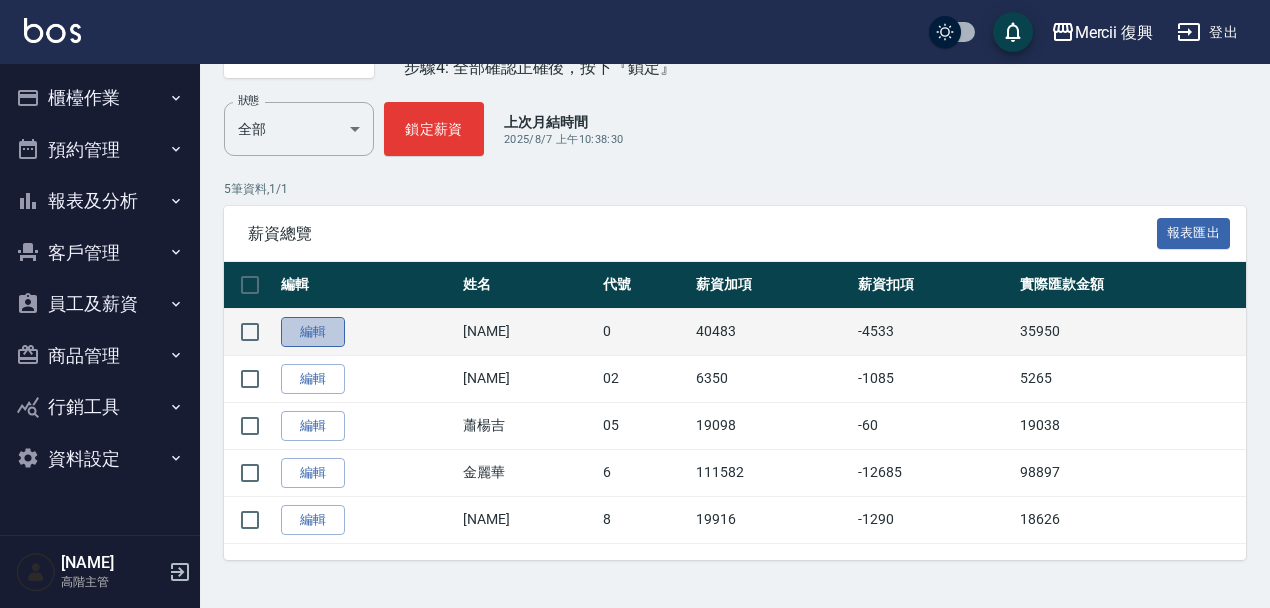 click on "編輯" at bounding box center (313, 332) 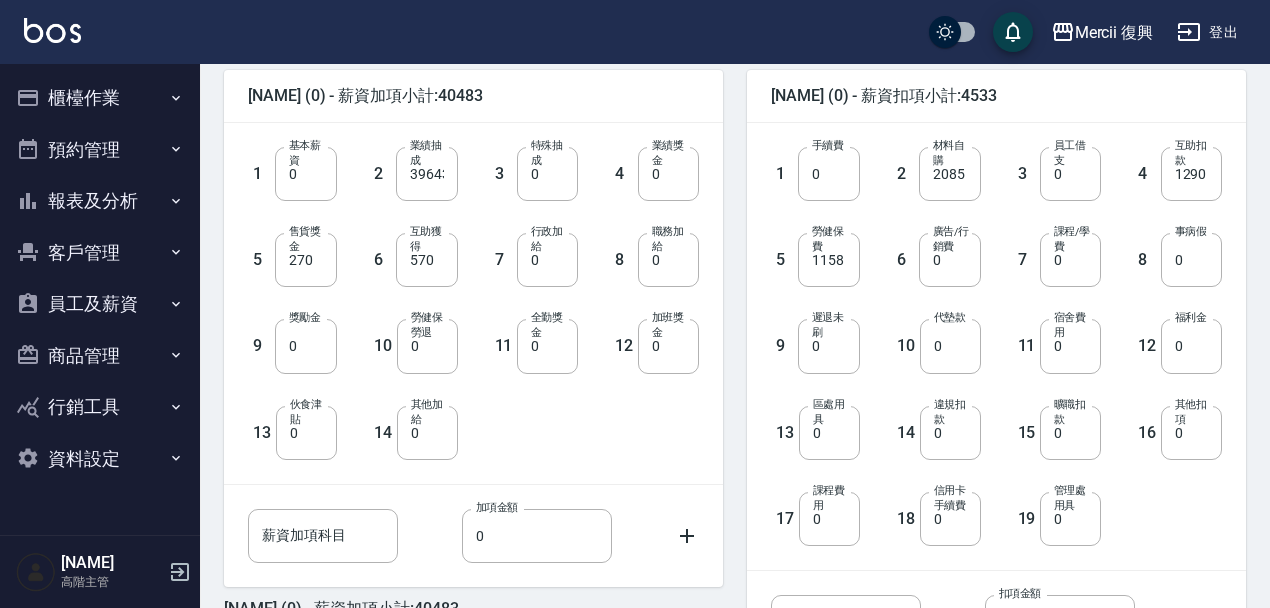 scroll, scrollTop: 476, scrollLeft: 0, axis: vertical 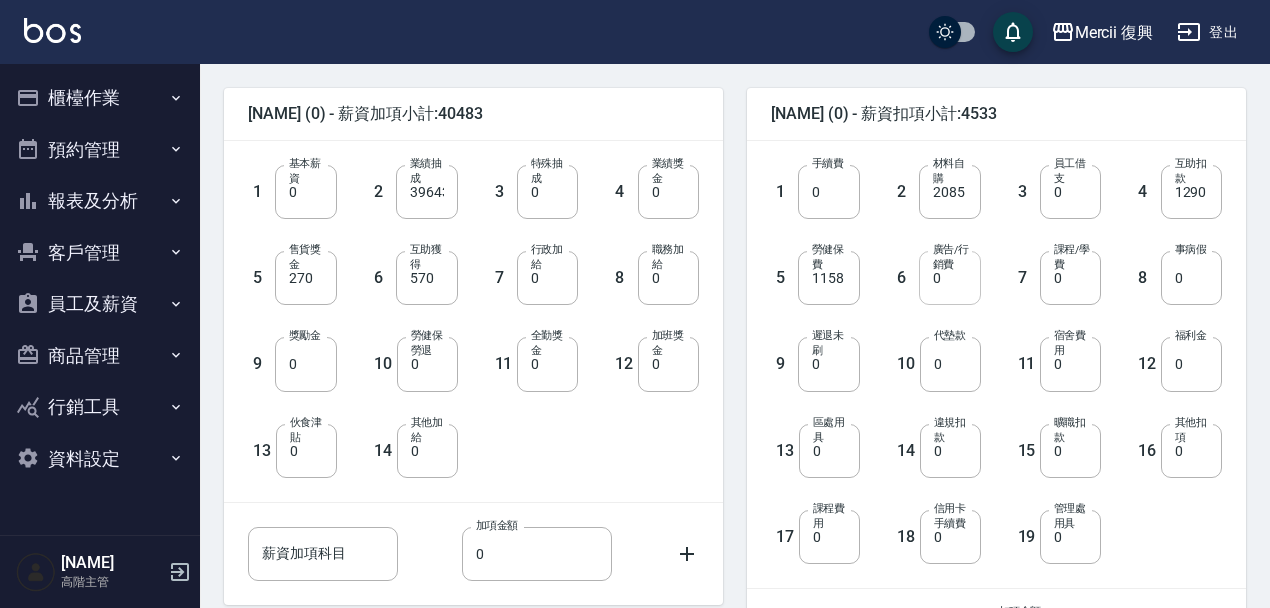 click on "0" at bounding box center (949, 278) 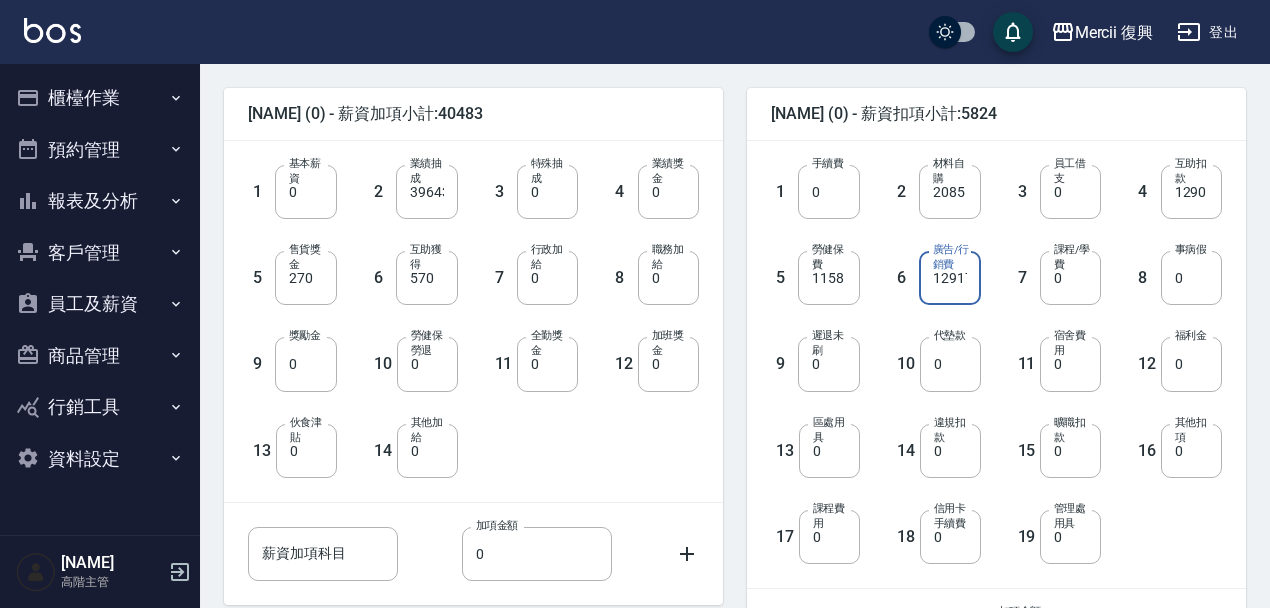 scroll, scrollTop: 0, scrollLeft: 6, axis: horizontal 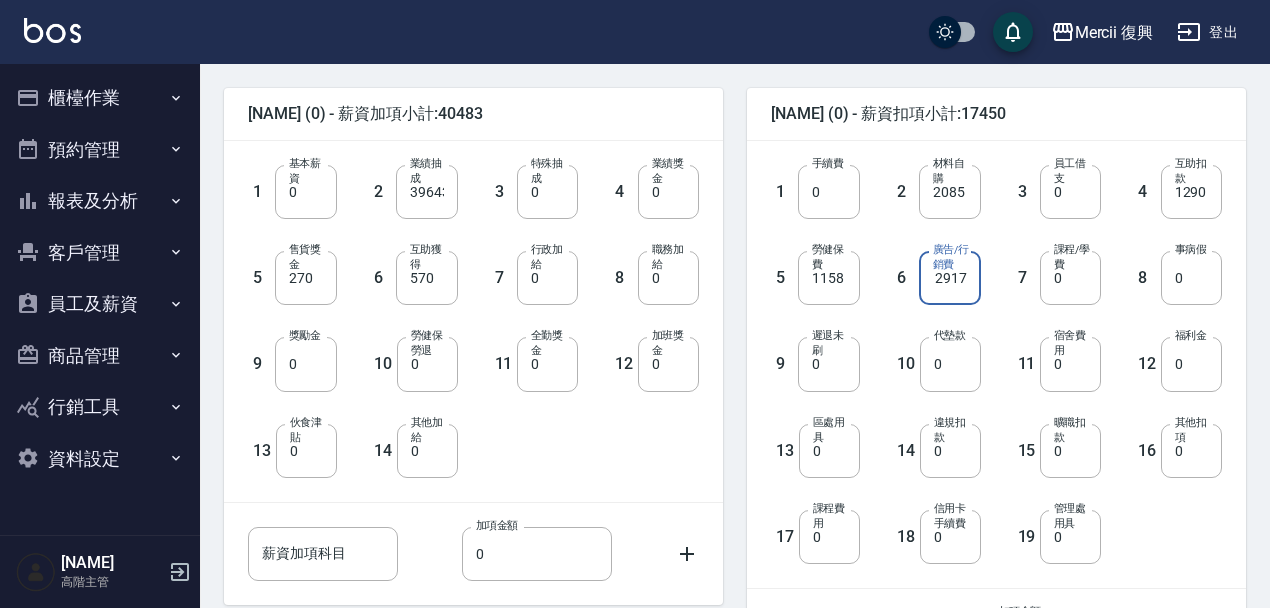 type on "12917" 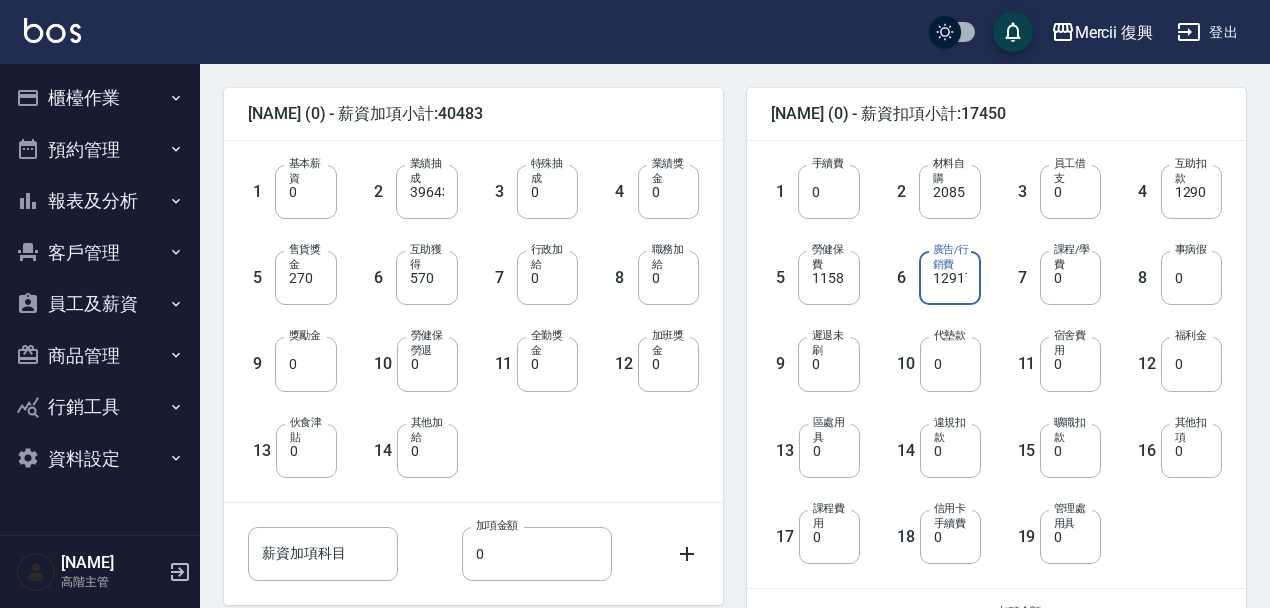 click on "11 宿舍費用 0 宿舍費用" at bounding box center [1041, 348] 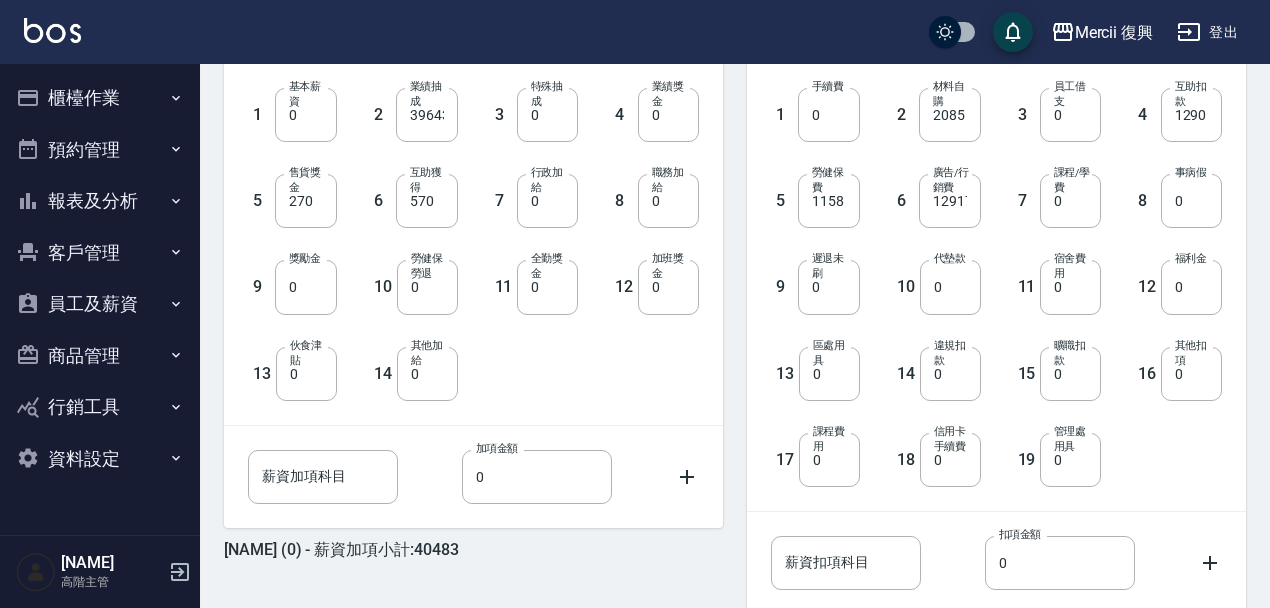 scroll, scrollTop: 691, scrollLeft: 0, axis: vertical 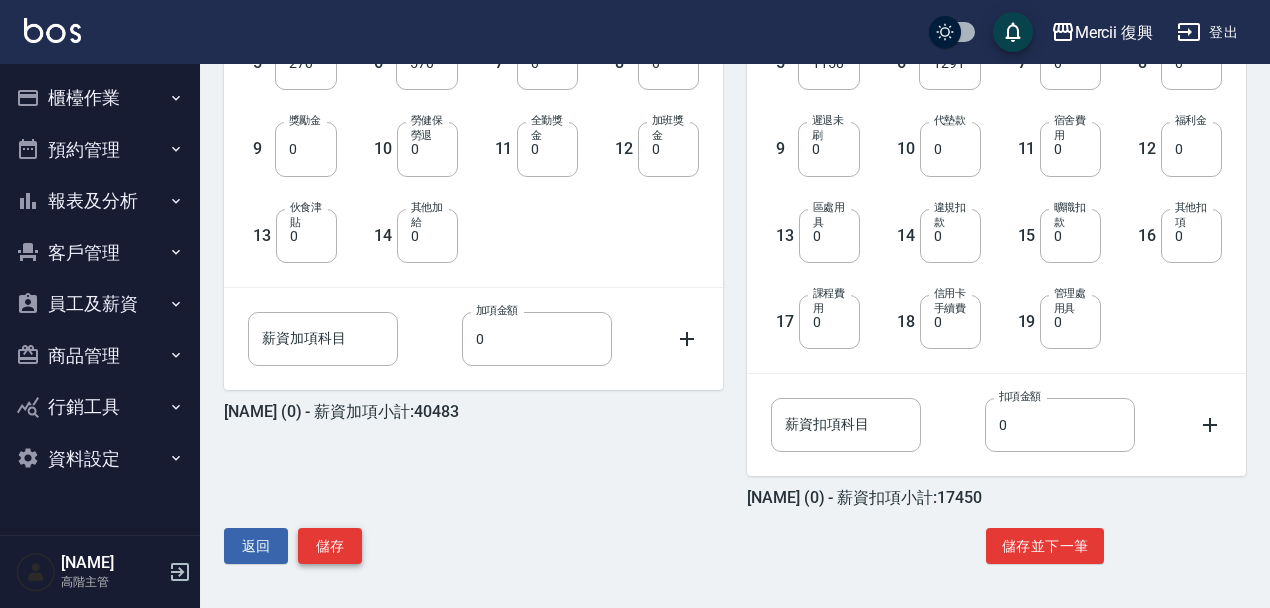 click on "儲存" at bounding box center (330, 546) 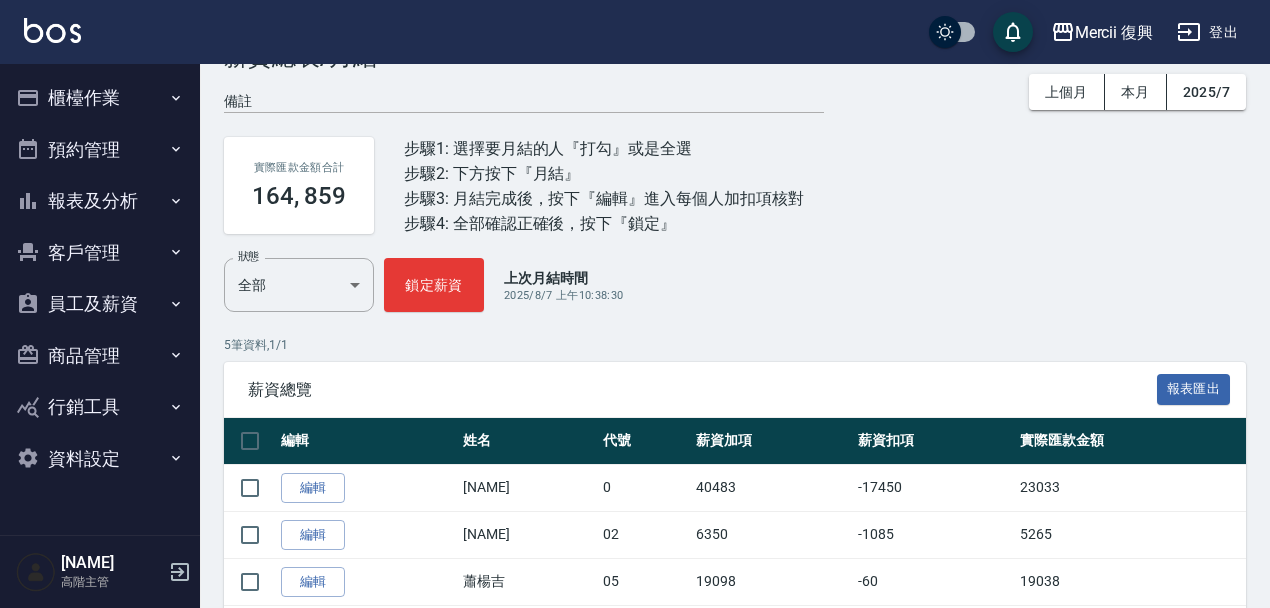 scroll, scrollTop: 222, scrollLeft: 0, axis: vertical 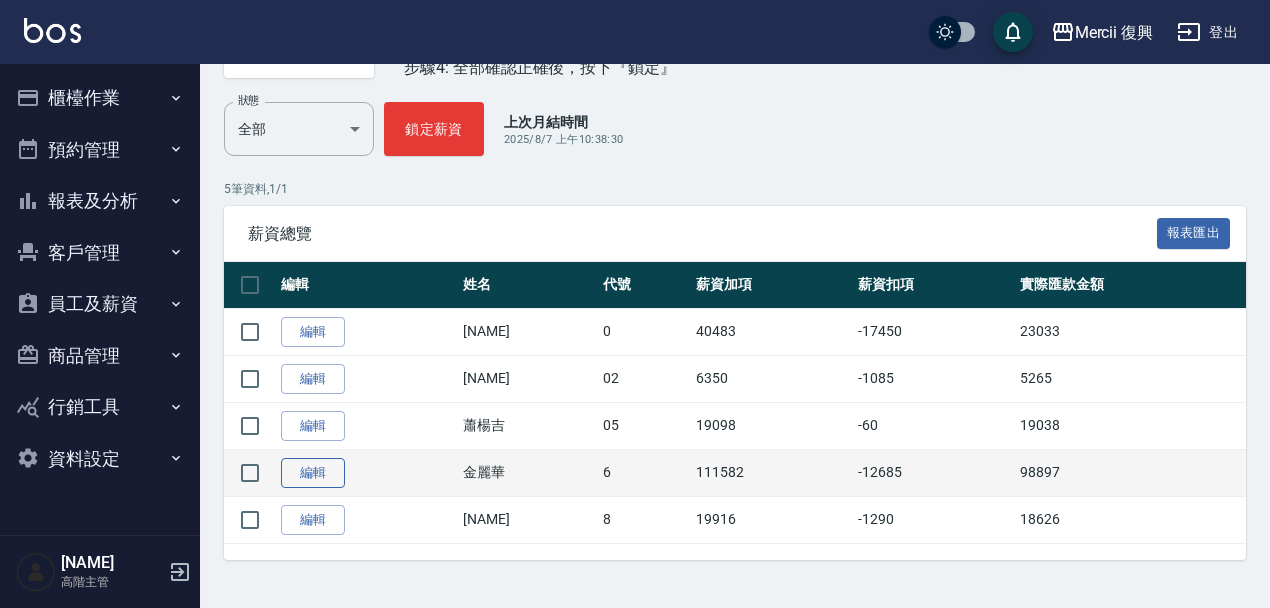 click on "編輯" at bounding box center [313, 473] 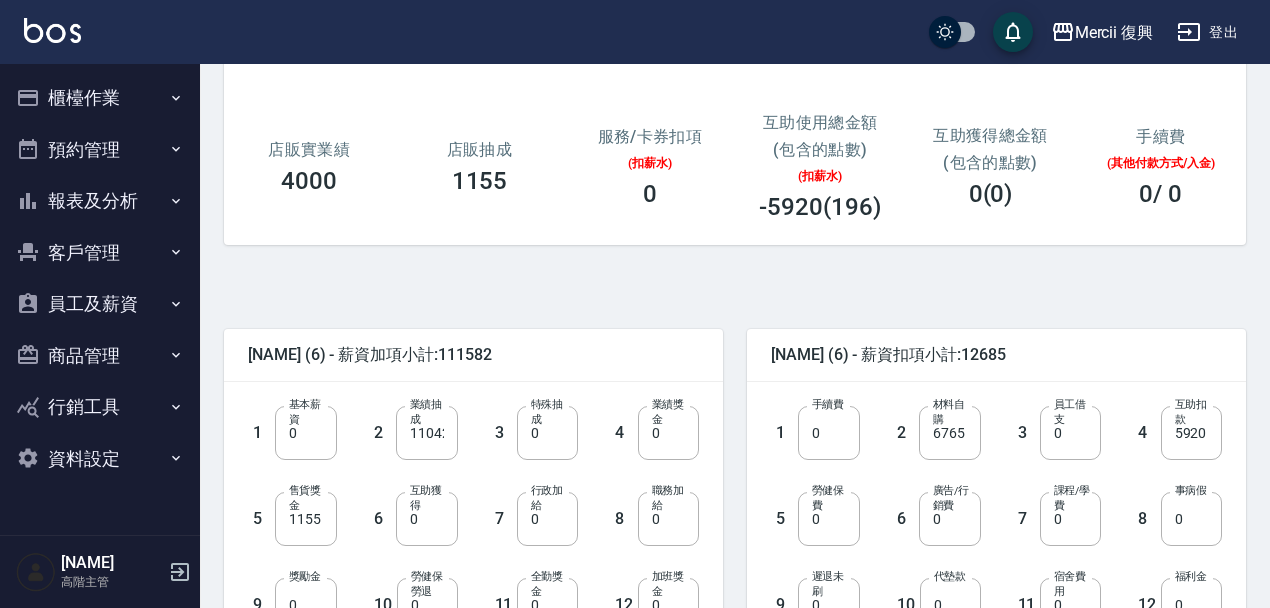 scroll, scrollTop: 318, scrollLeft: 0, axis: vertical 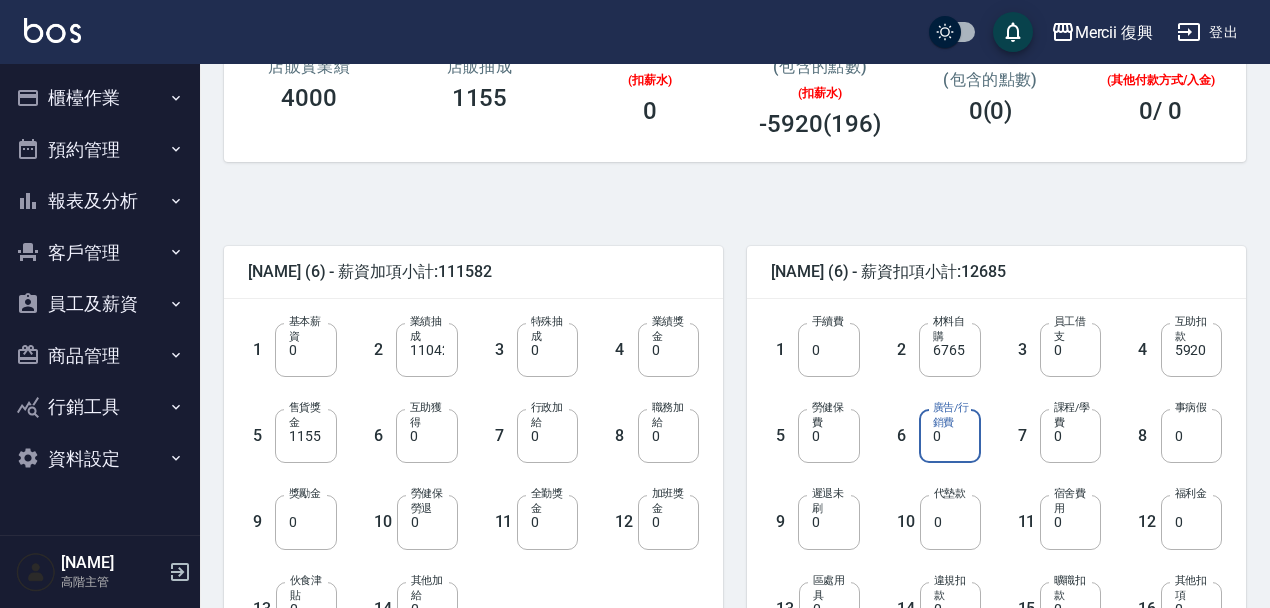 click on "0" at bounding box center [949, 436] 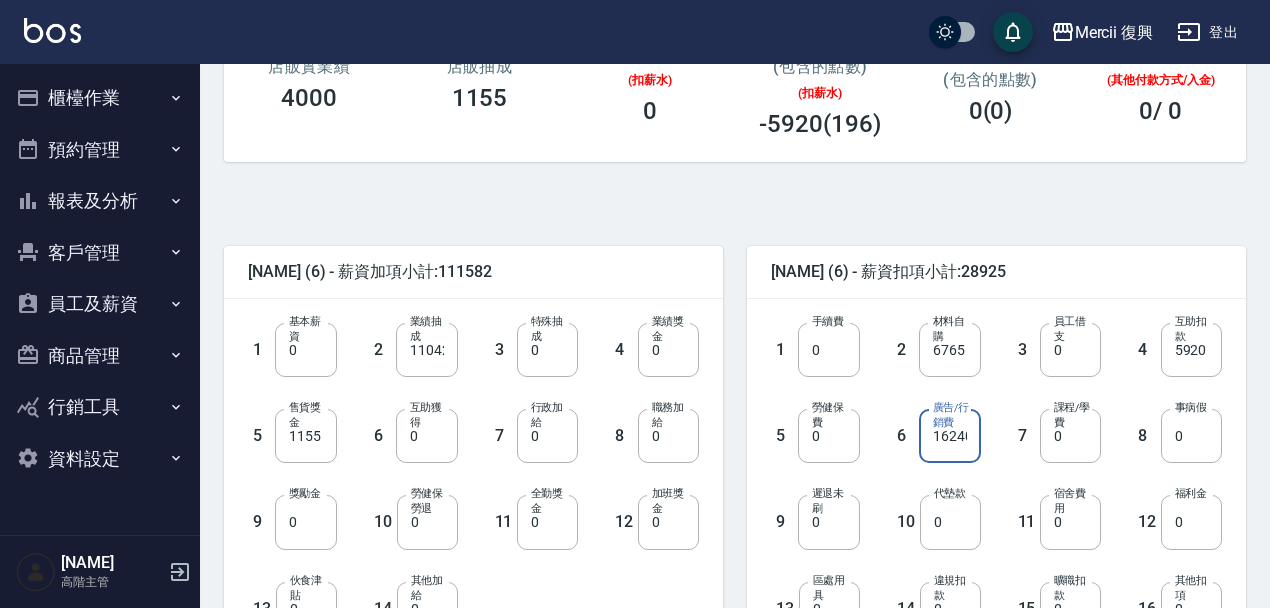 scroll, scrollTop: 0, scrollLeft: 6, axis: horizontal 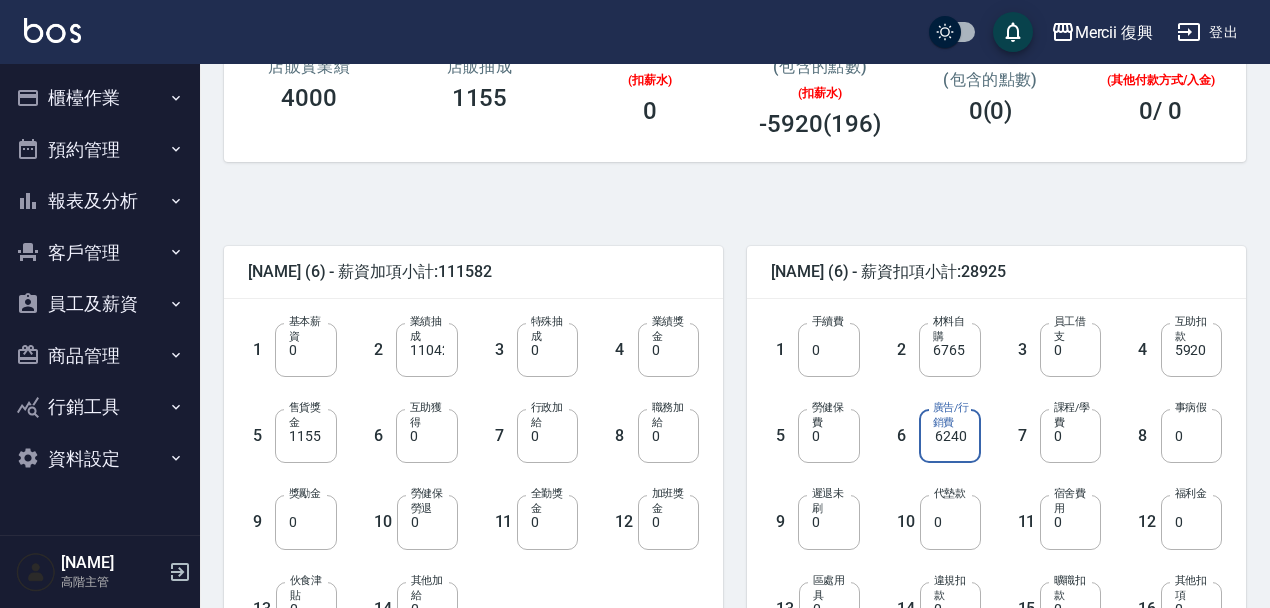 type on "16240" 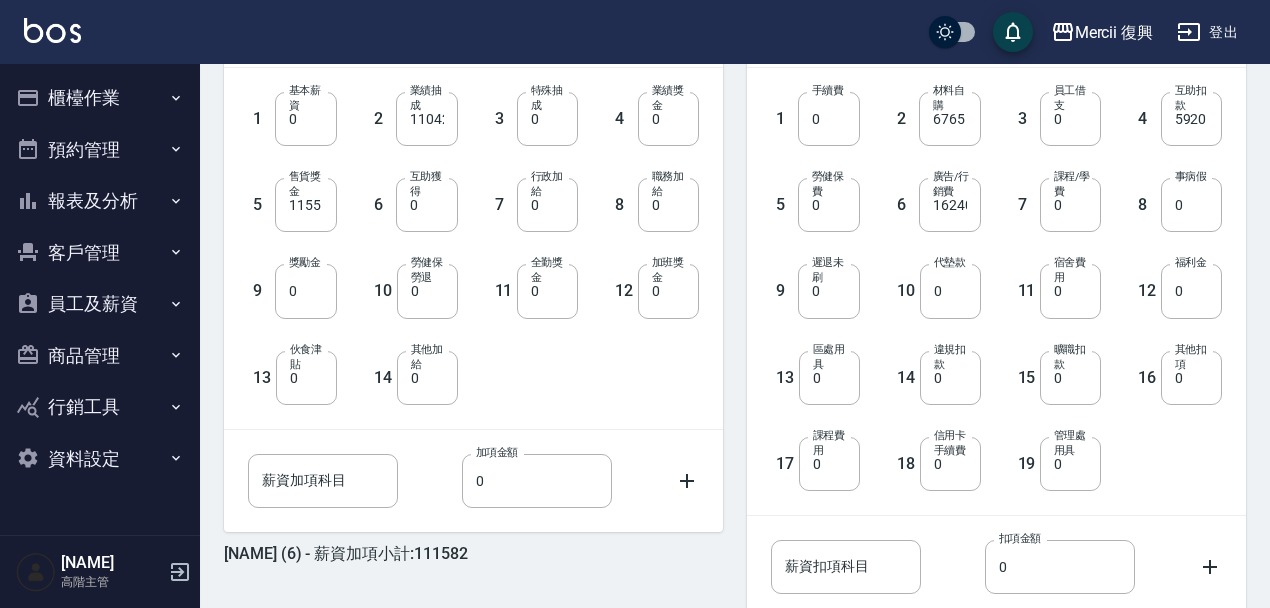 scroll, scrollTop: 691, scrollLeft: 0, axis: vertical 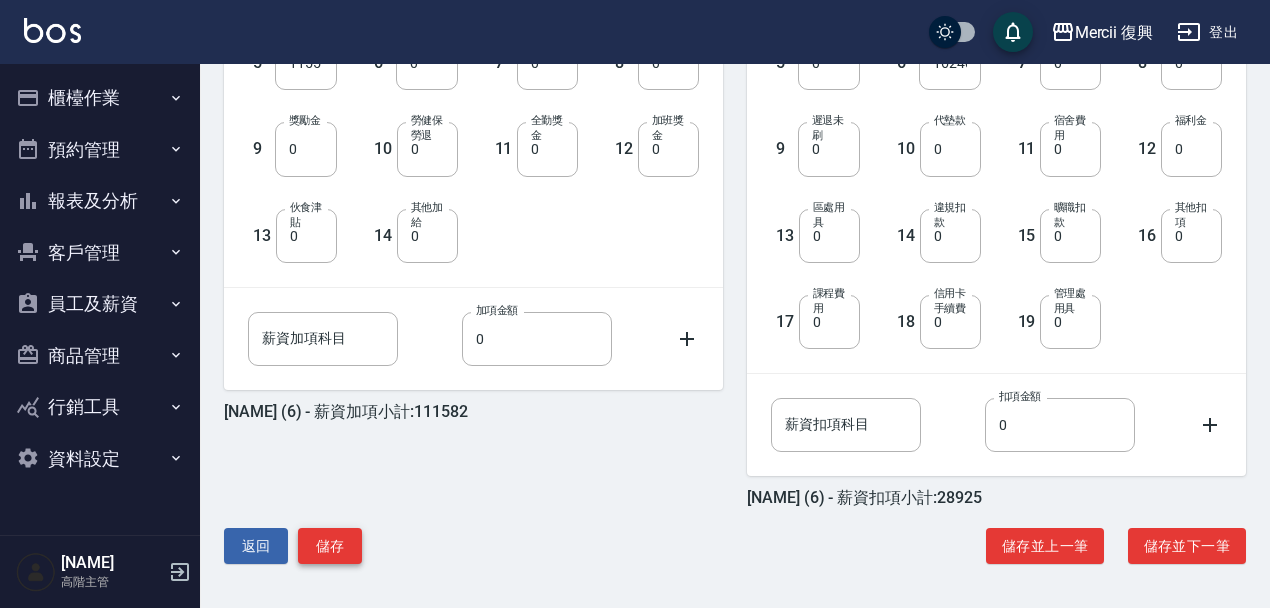 click on "儲存" at bounding box center (330, 546) 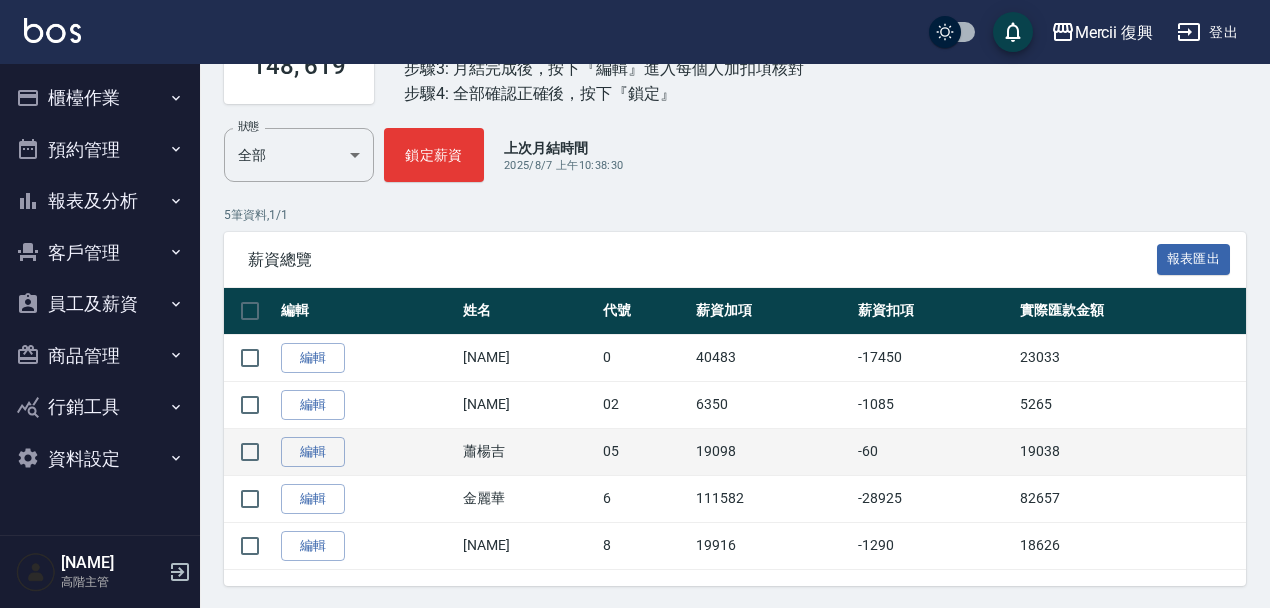 scroll, scrollTop: 222, scrollLeft: 0, axis: vertical 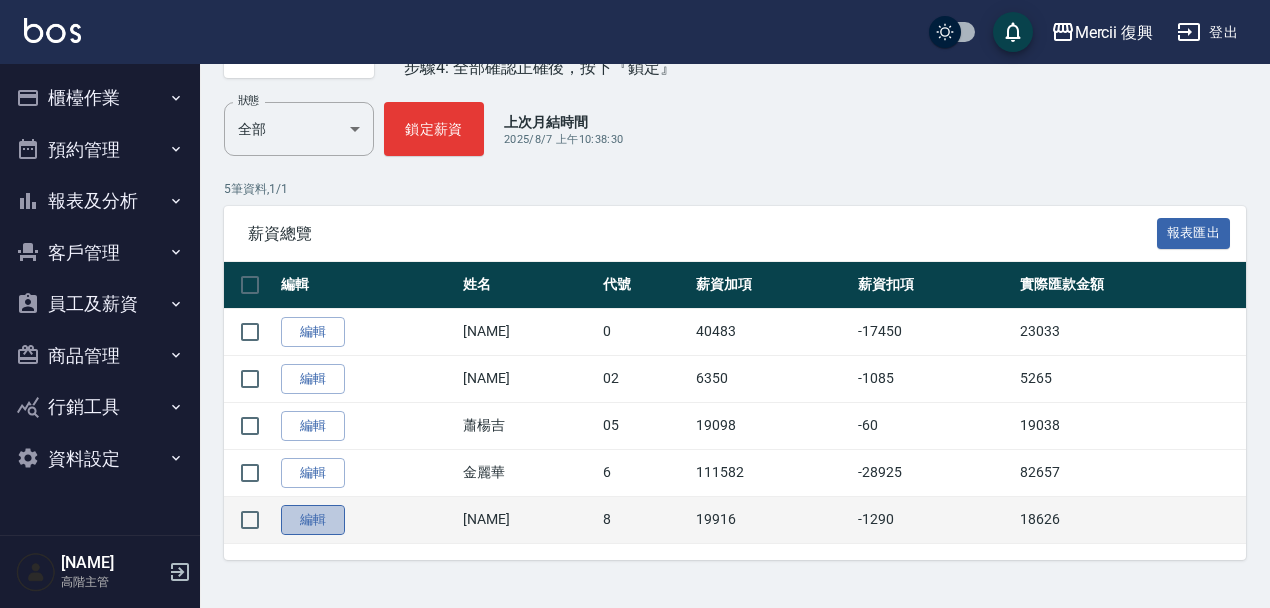 click on "編輯" at bounding box center (313, 520) 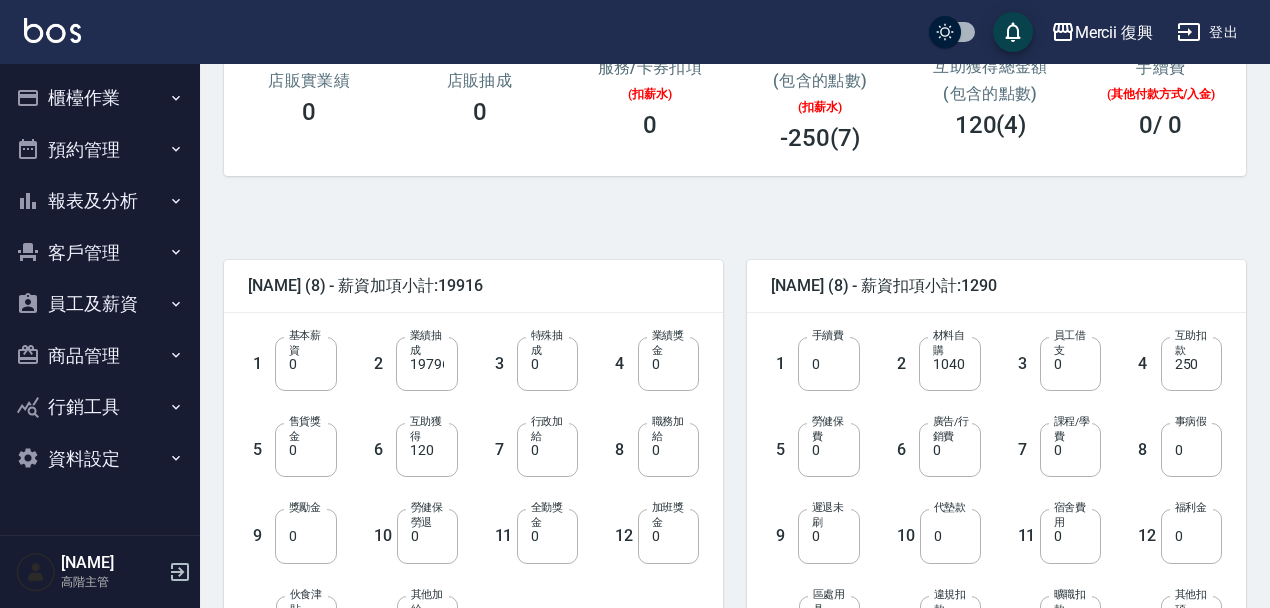 scroll, scrollTop: 378, scrollLeft: 0, axis: vertical 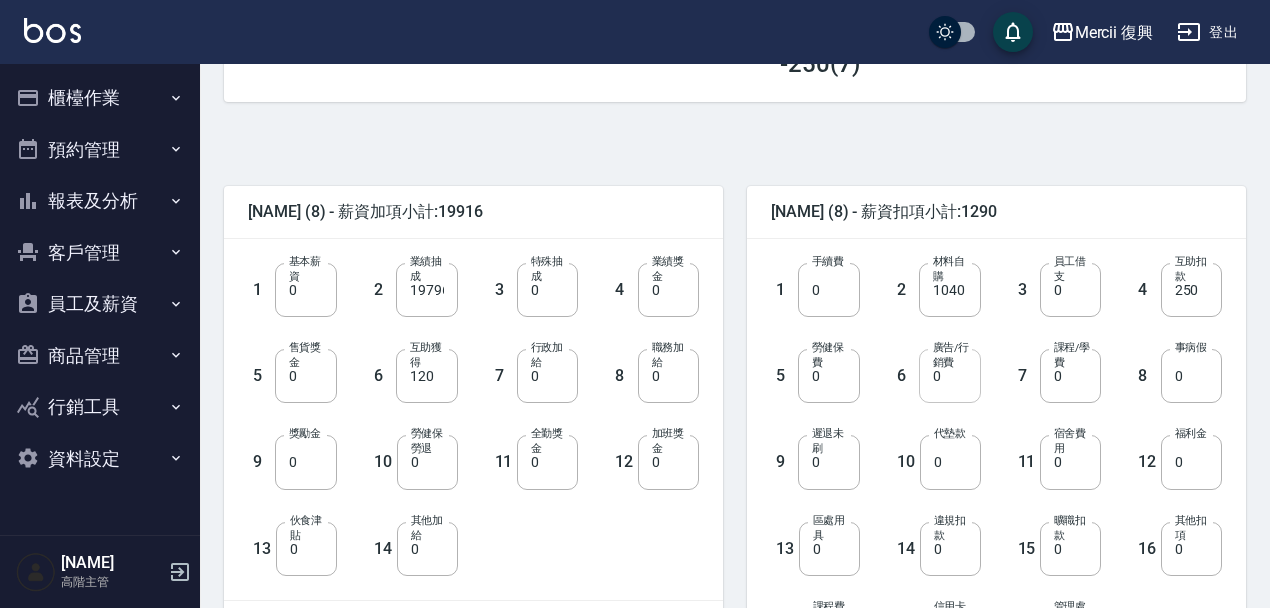 click on "0" at bounding box center (949, 376) 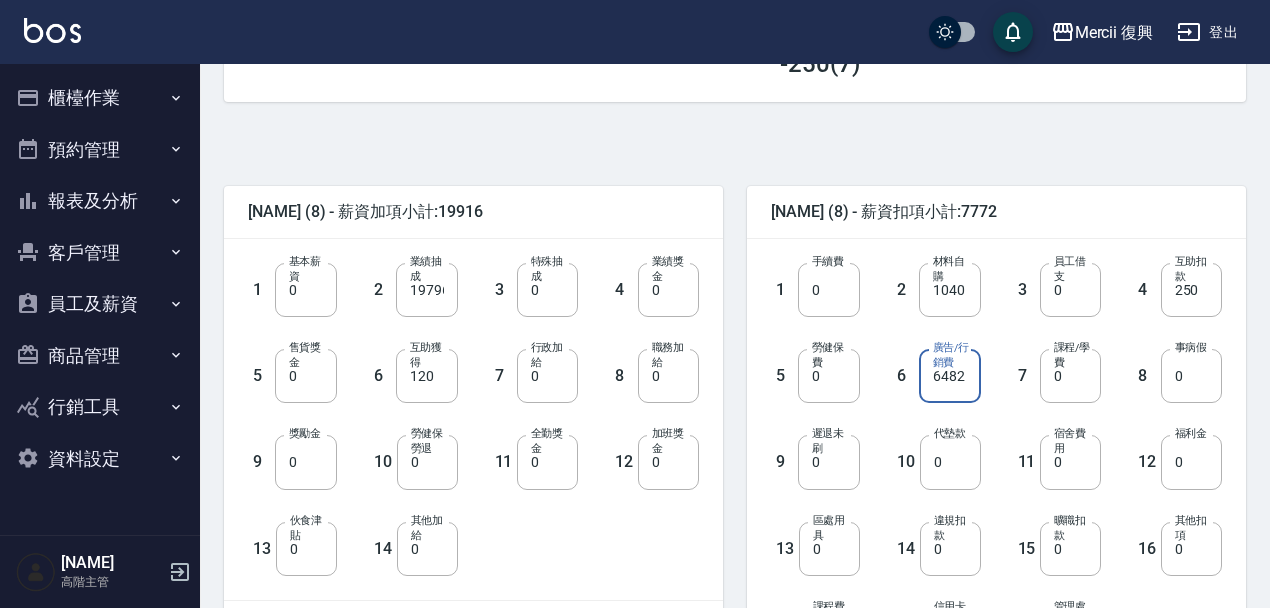 type on "6482" 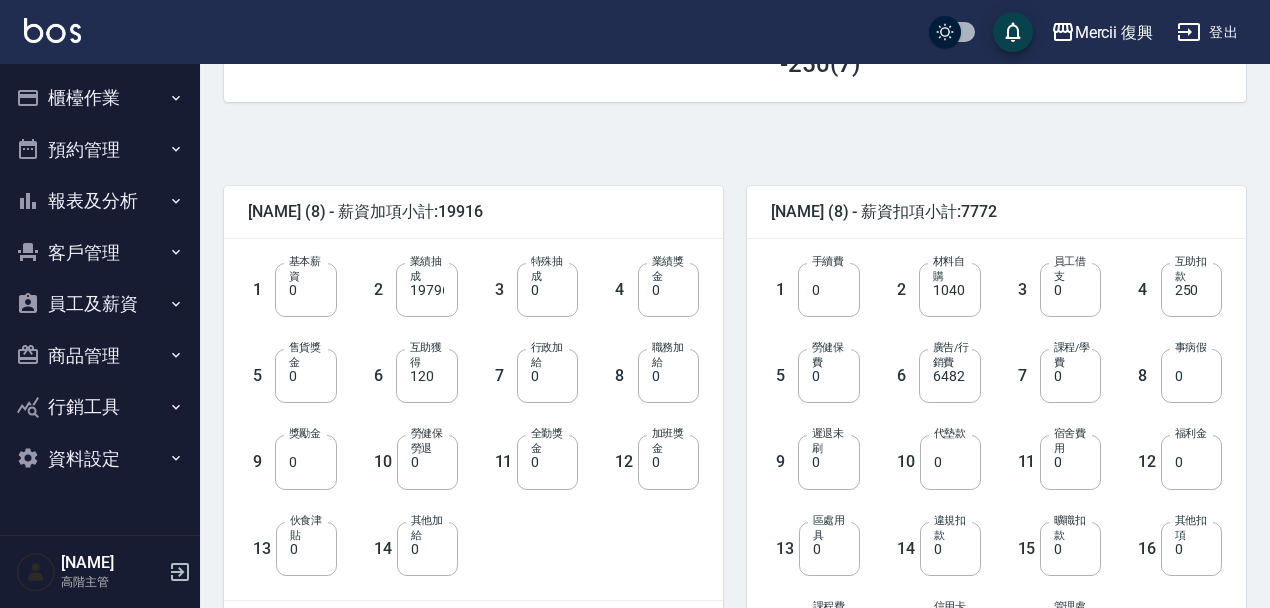 click on "6 廣告/行銷費 6482 廣告/行銷費" at bounding box center [920, 360] 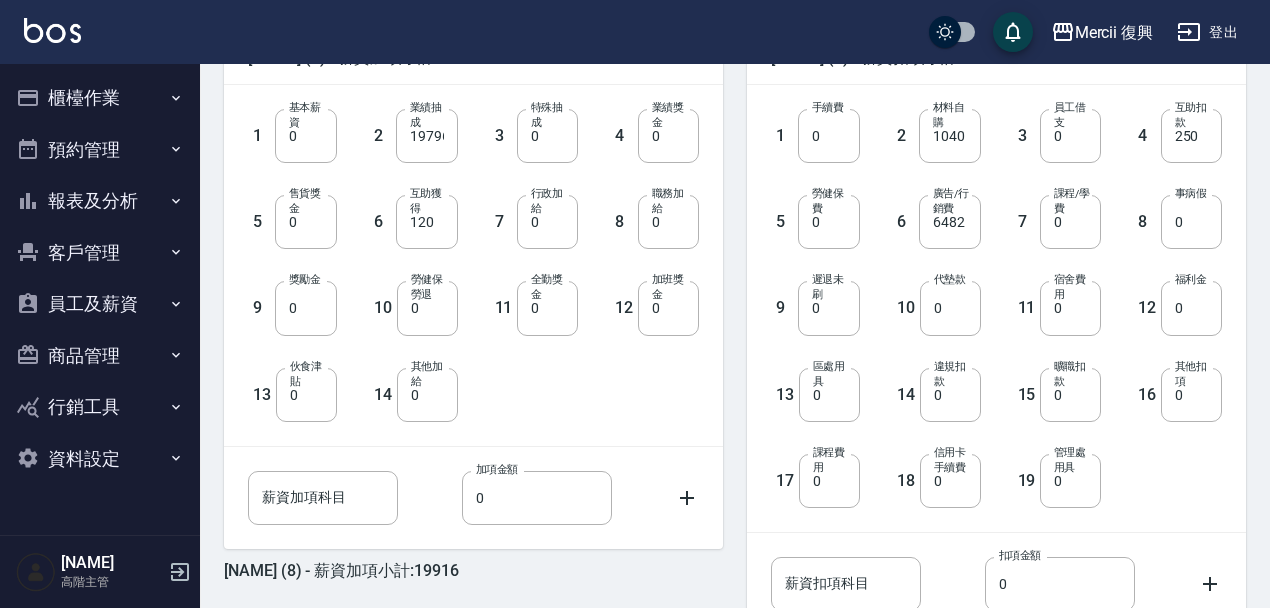 scroll, scrollTop: 368, scrollLeft: 0, axis: vertical 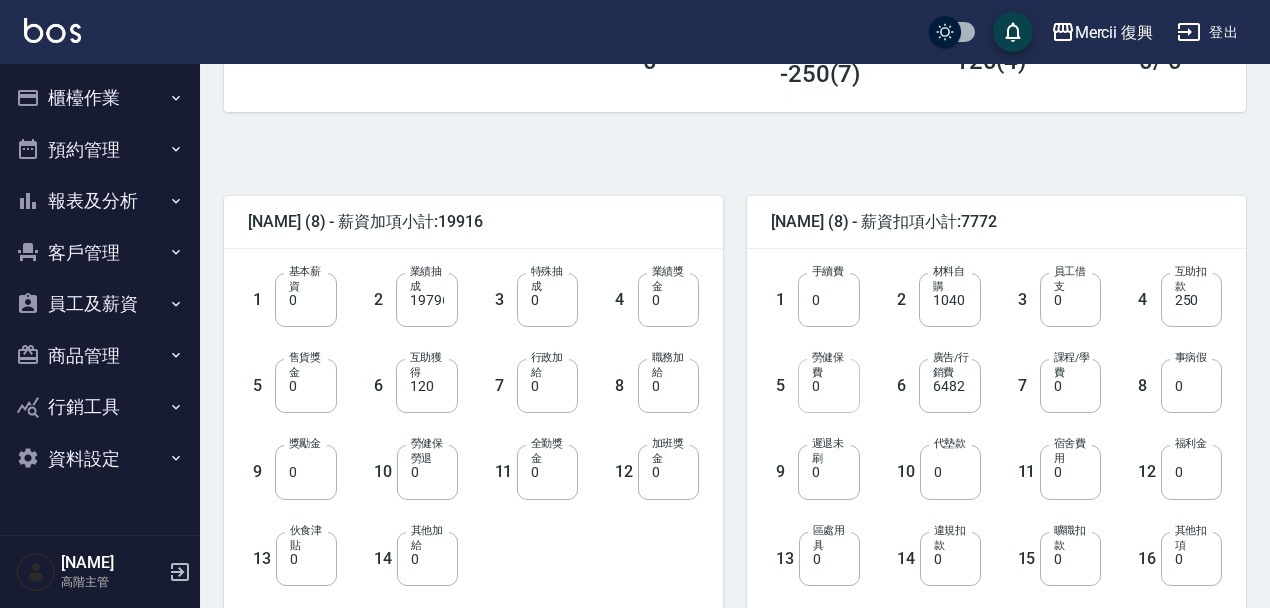 click on "0" at bounding box center (828, 386) 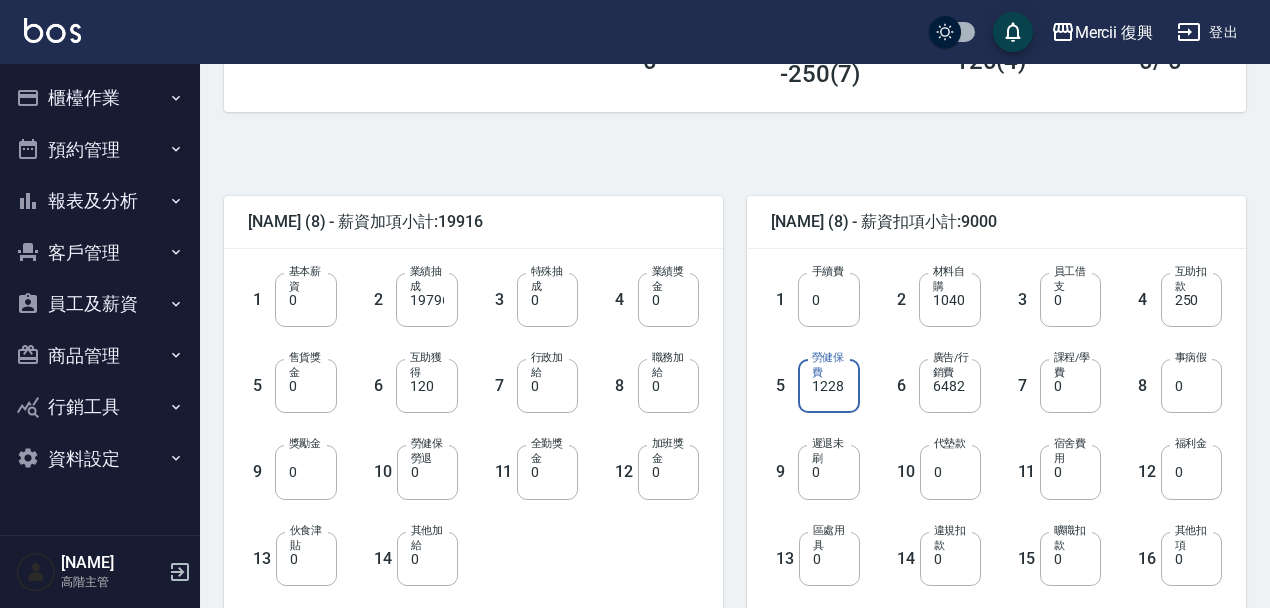 type on "1228" 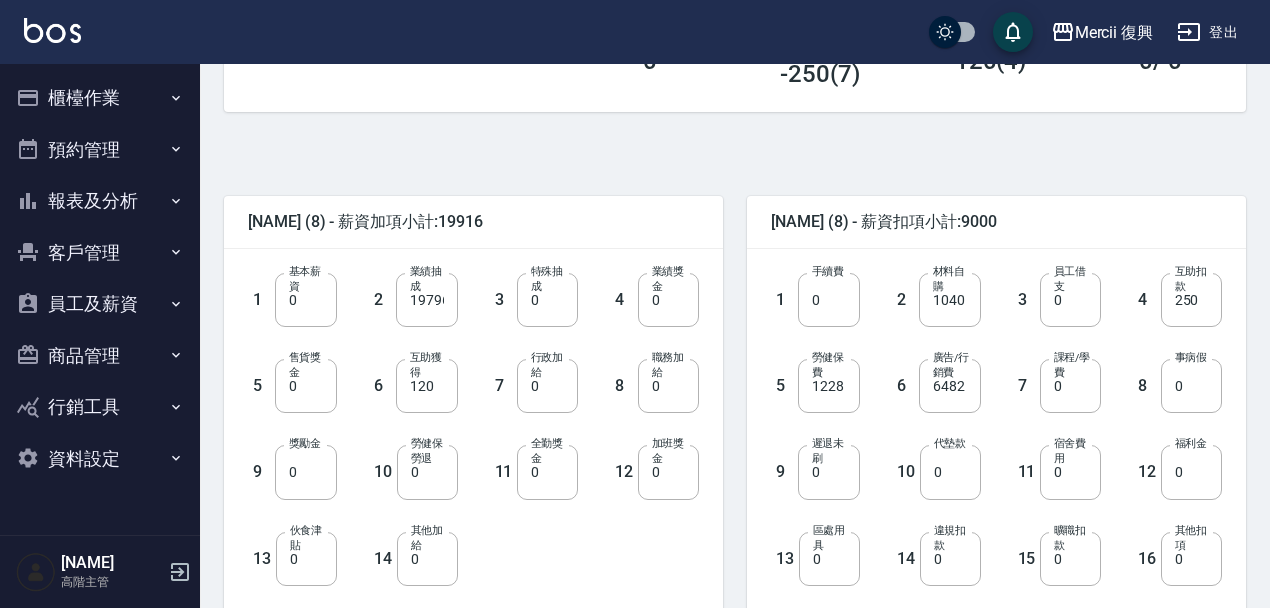 click on "6 廣告/行銷費 6482 廣告/行銷費" at bounding box center (920, 370) 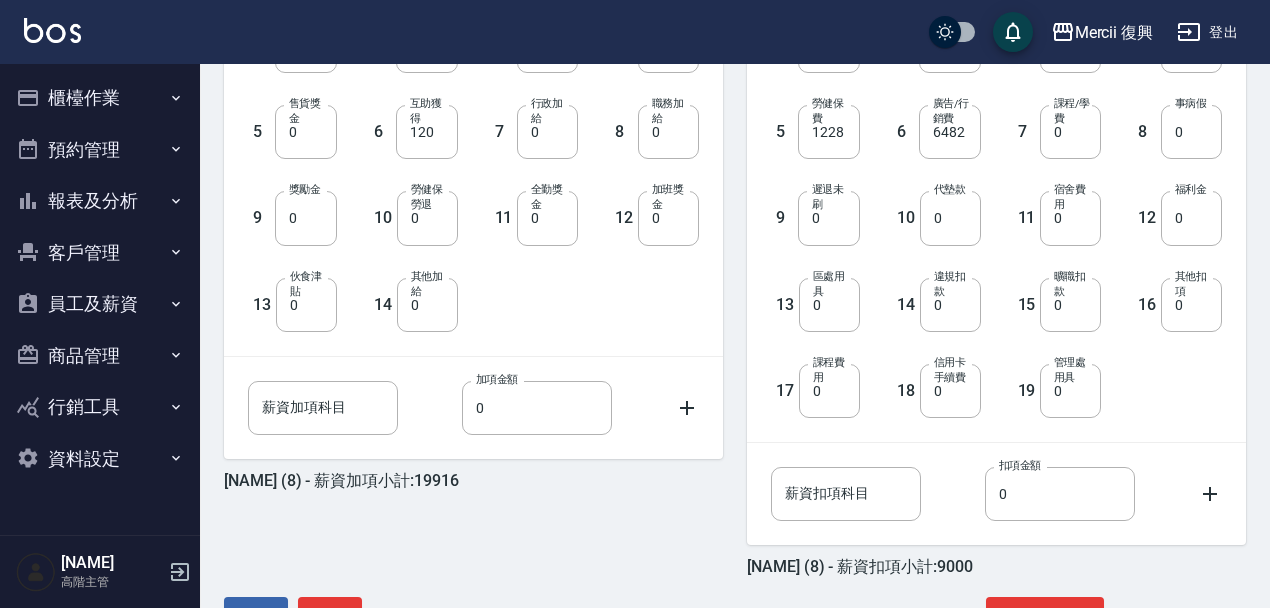 scroll, scrollTop: 623, scrollLeft: 0, axis: vertical 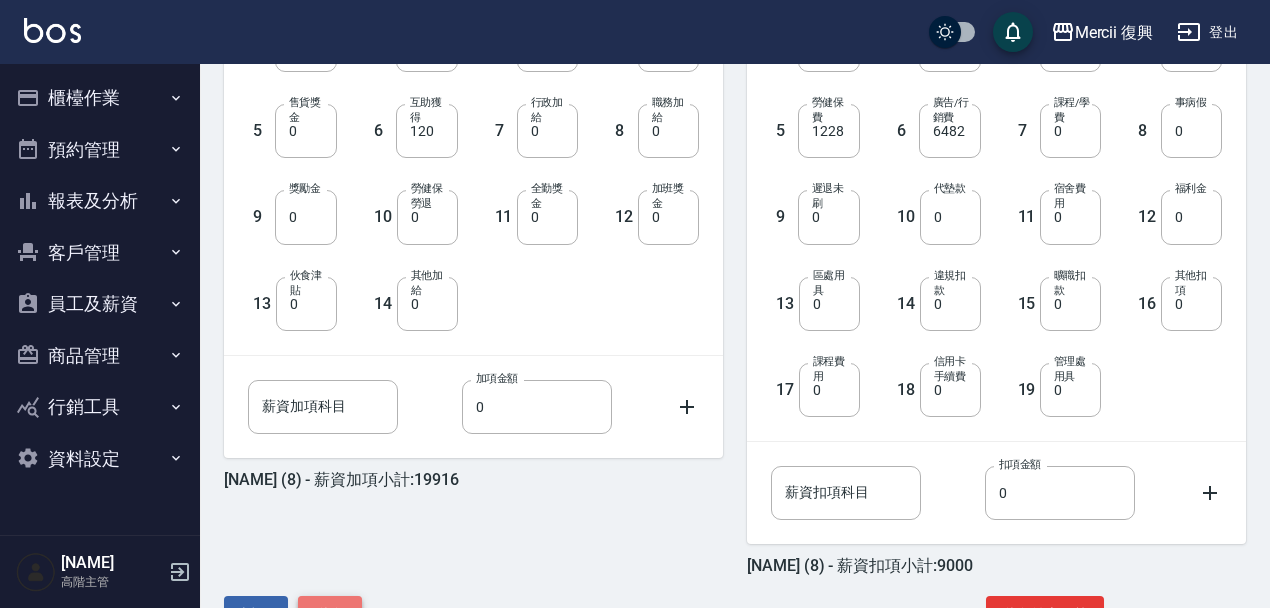 click on "儲存" at bounding box center (330, 614) 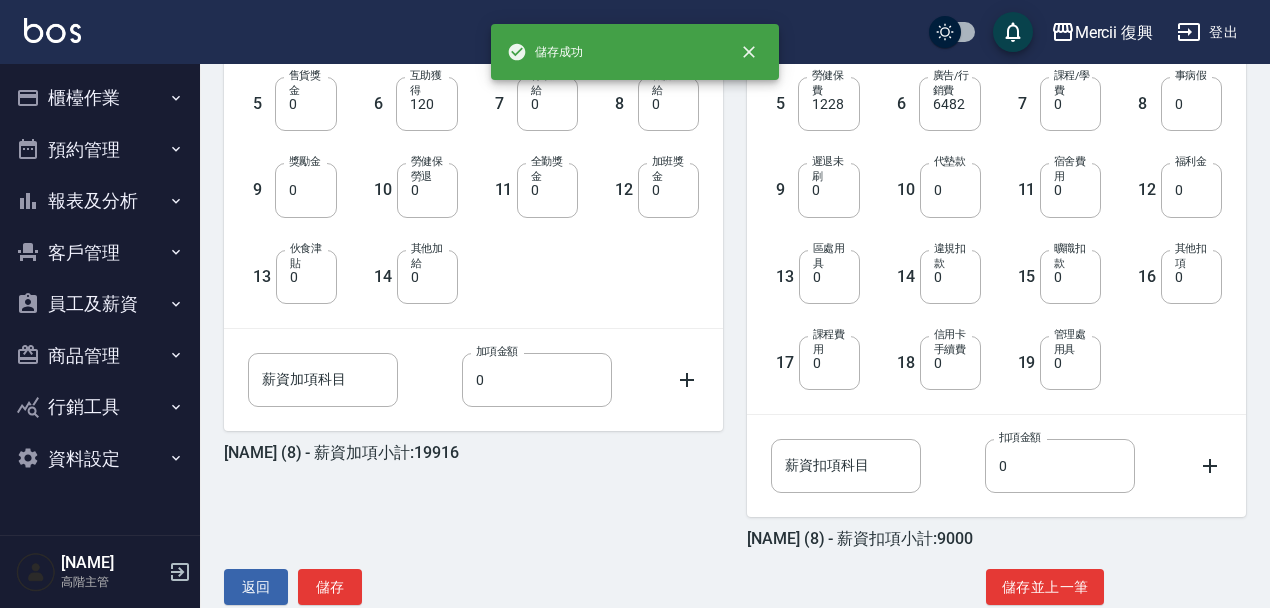 scroll, scrollTop: 682, scrollLeft: 0, axis: vertical 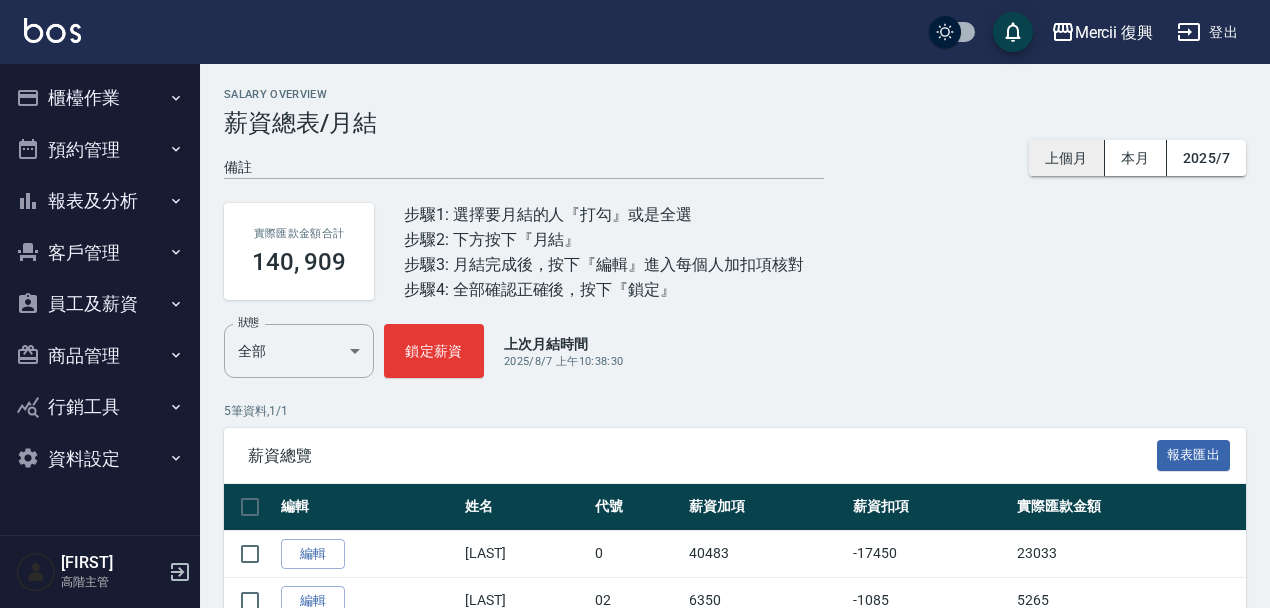 click on "上個月" at bounding box center [1067, 158] 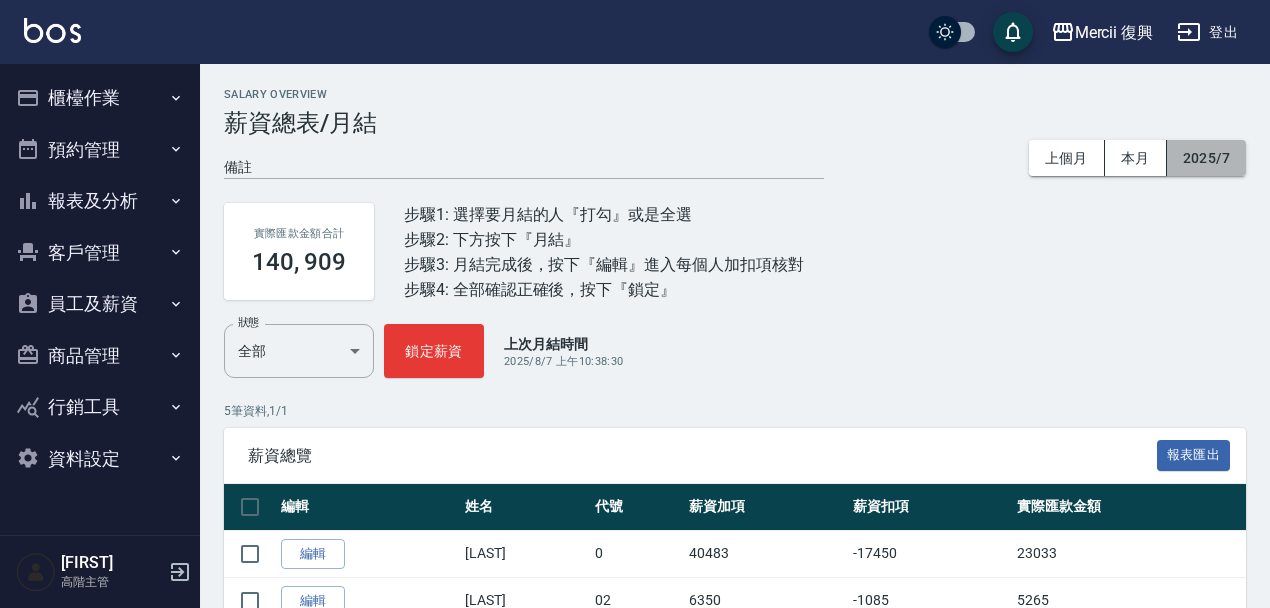 click on "2025/7" at bounding box center (1206, 158) 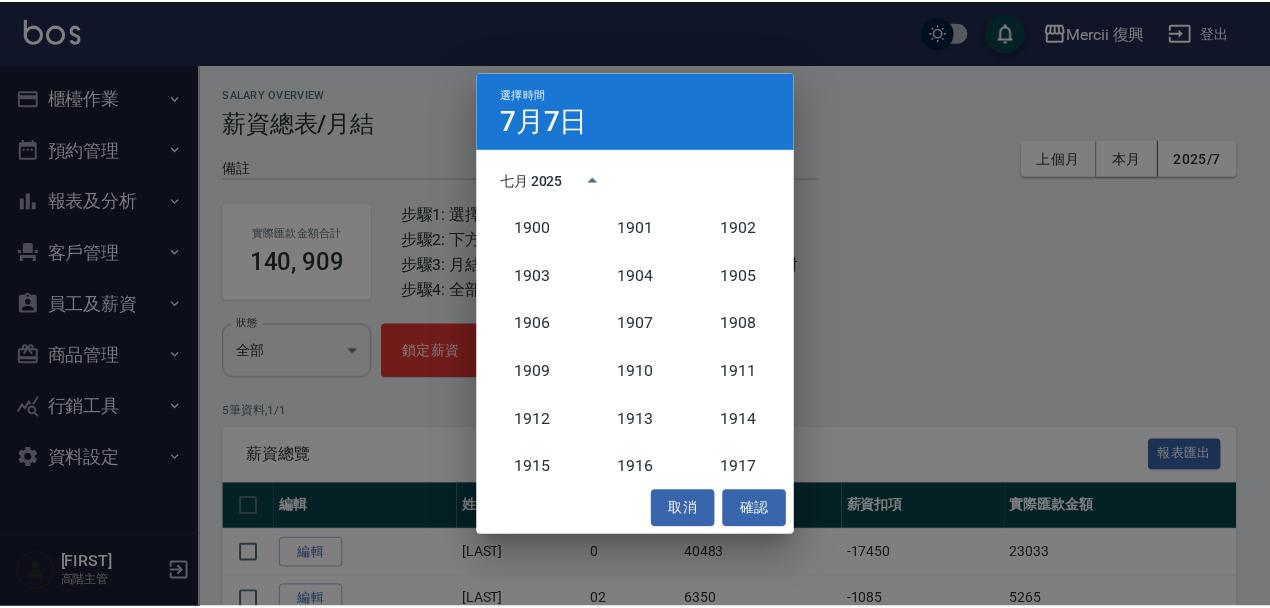 scroll, scrollTop: 1852, scrollLeft: 0, axis: vertical 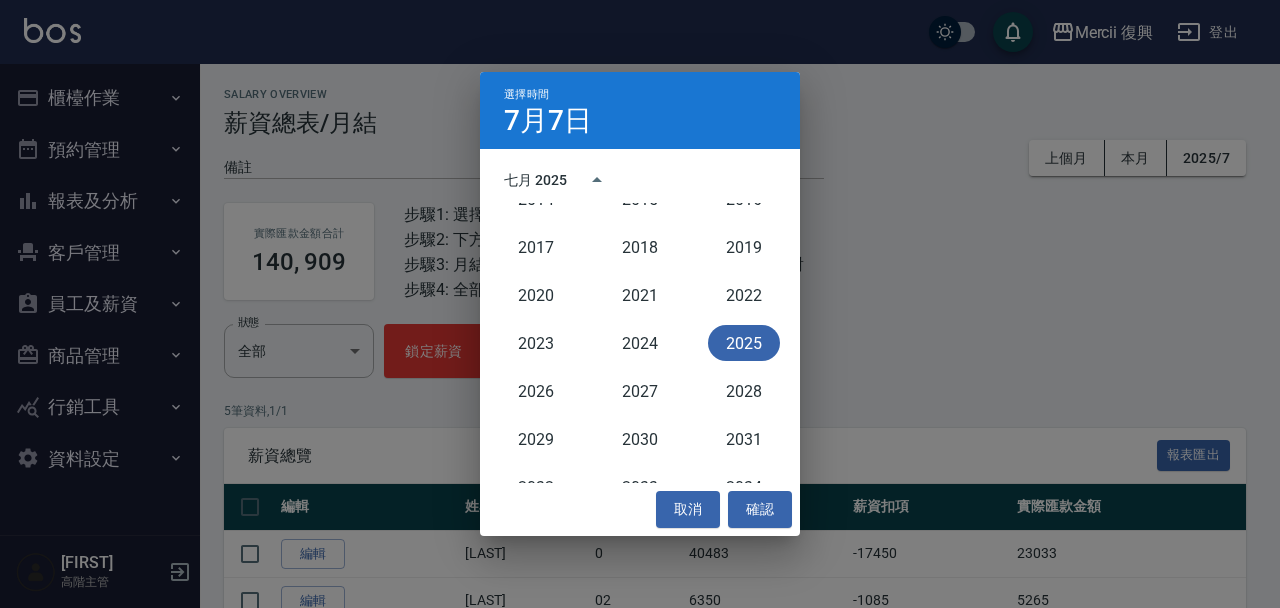 click on "2025" at bounding box center (744, 343) 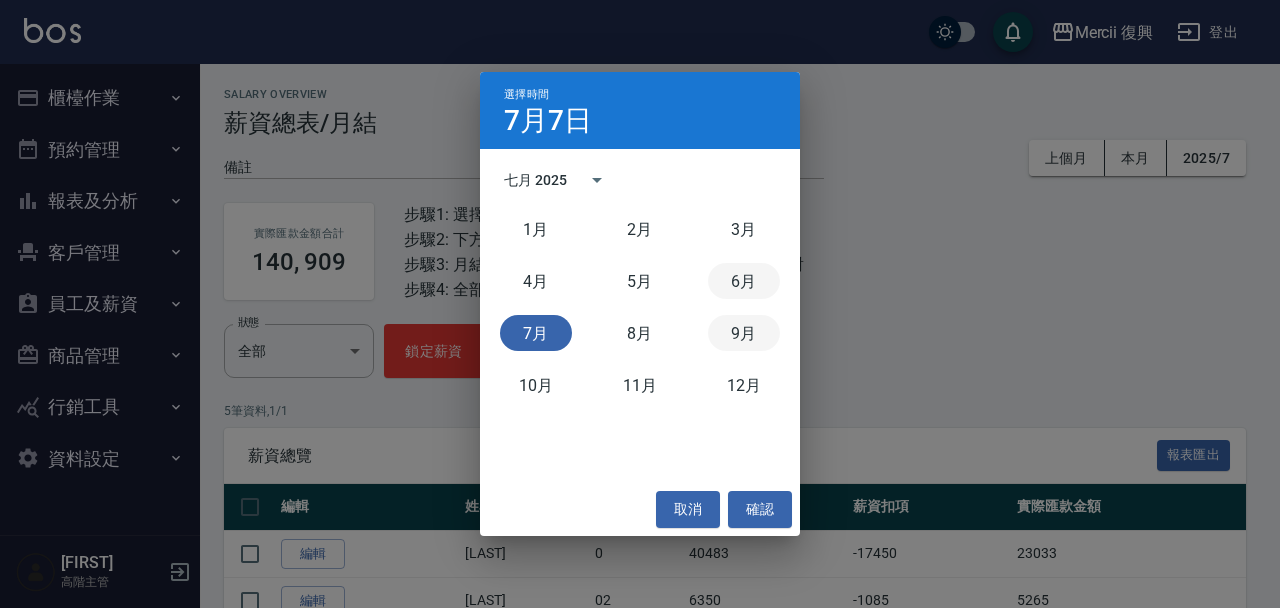 click on "6月" at bounding box center (744, 281) 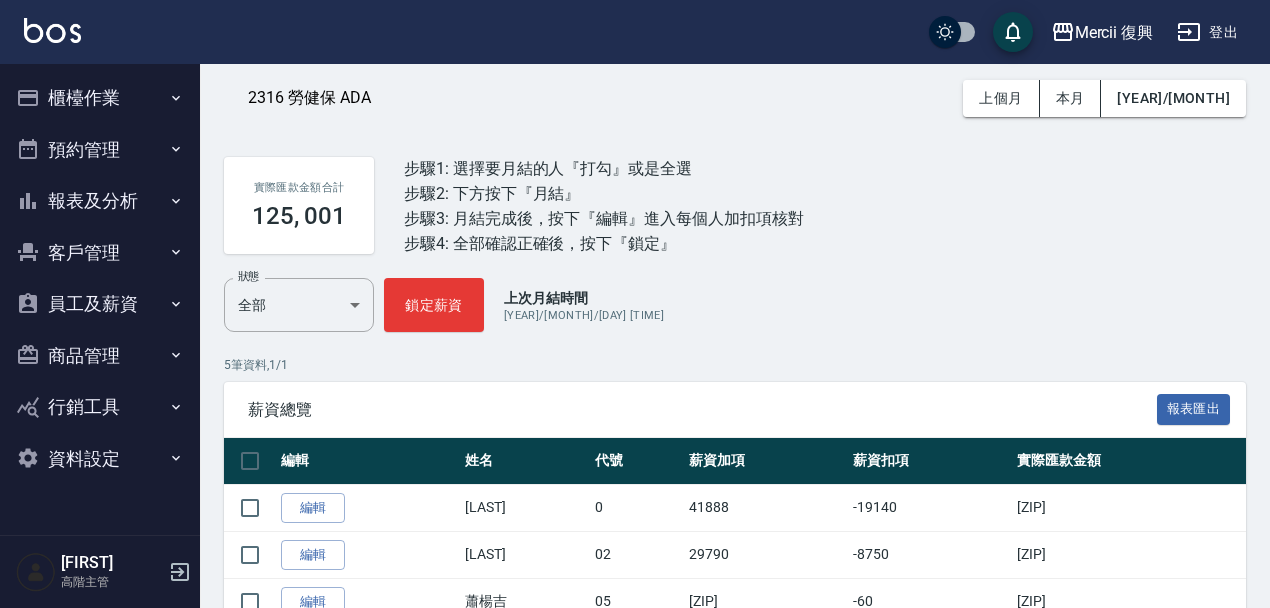 scroll, scrollTop: 252, scrollLeft: 0, axis: vertical 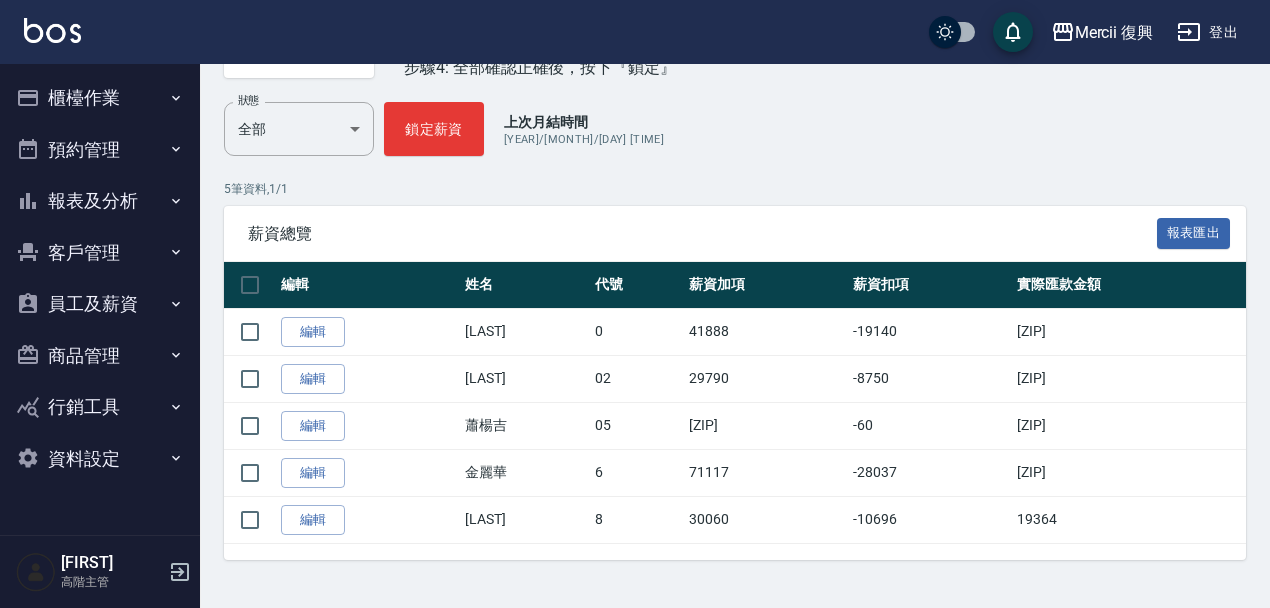 click on "編輯" at bounding box center [313, 520] 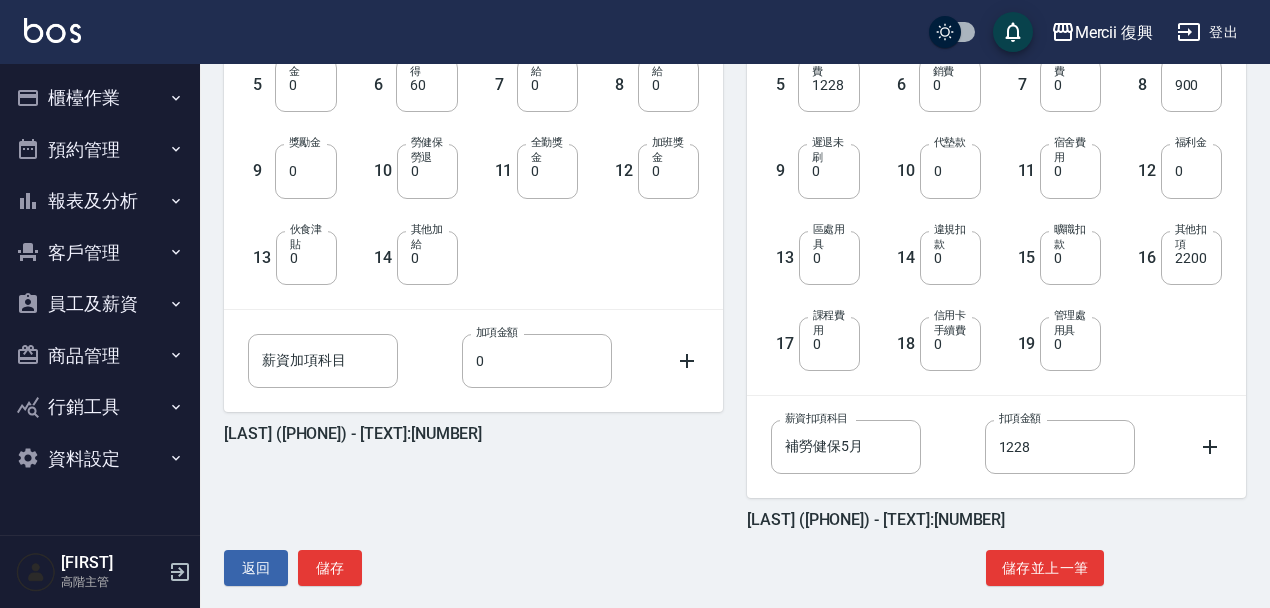 scroll, scrollTop: 691, scrollLeft: 0, axis: vertical 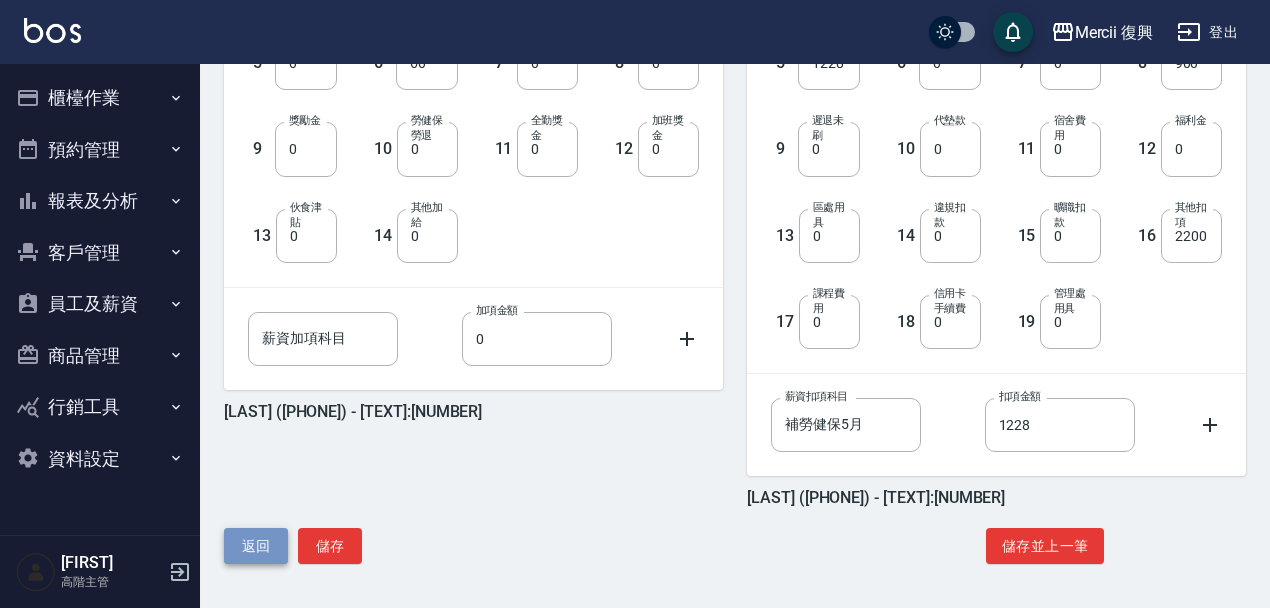 click on "返回" at bounding box center (256, 546) 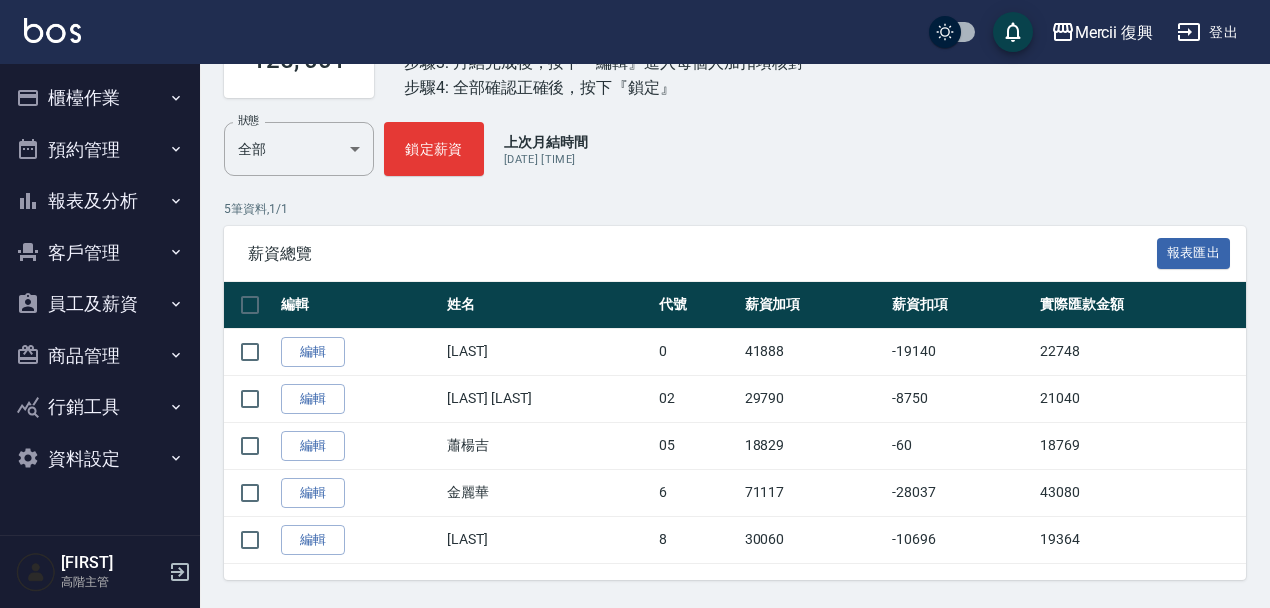 scroll, scrollTop: 198, scrollLeft: 0, axis: vertical 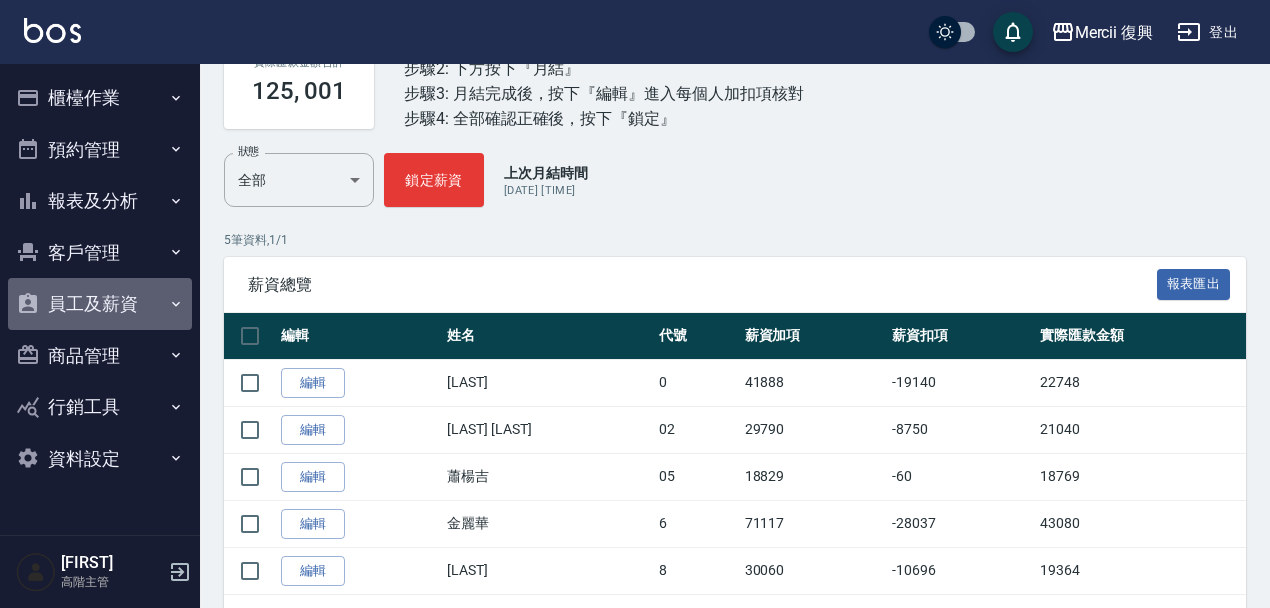 click on "員工及薪資" at bounding box center (100, 304) 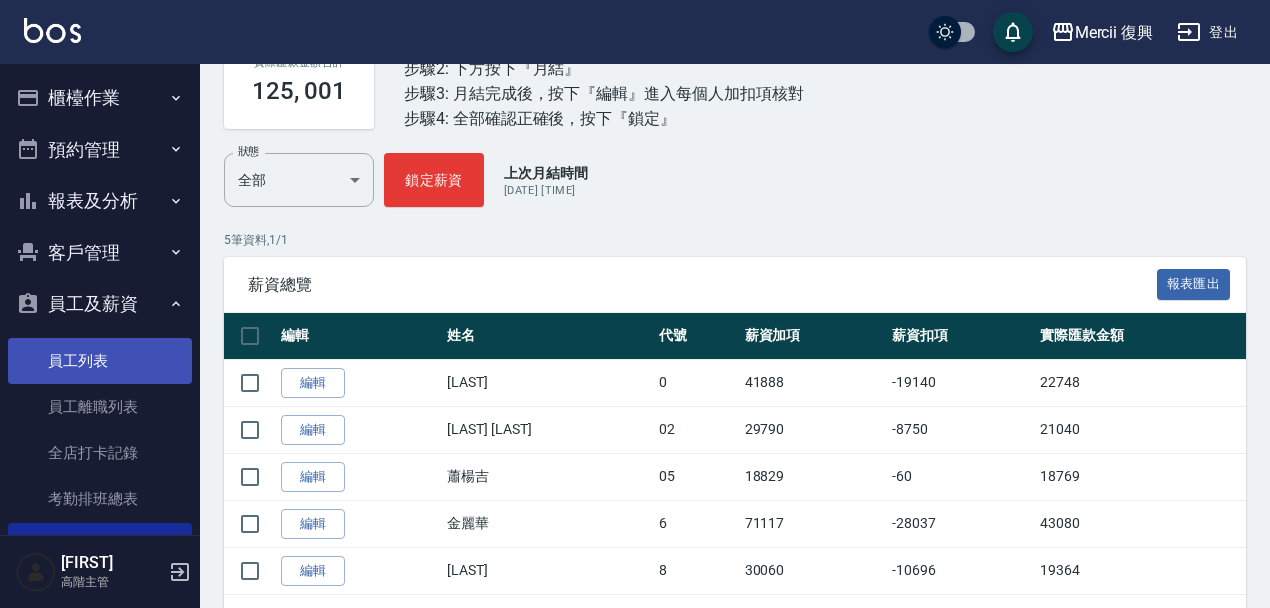 click on "員工列表" at bounding box center [100, 361] 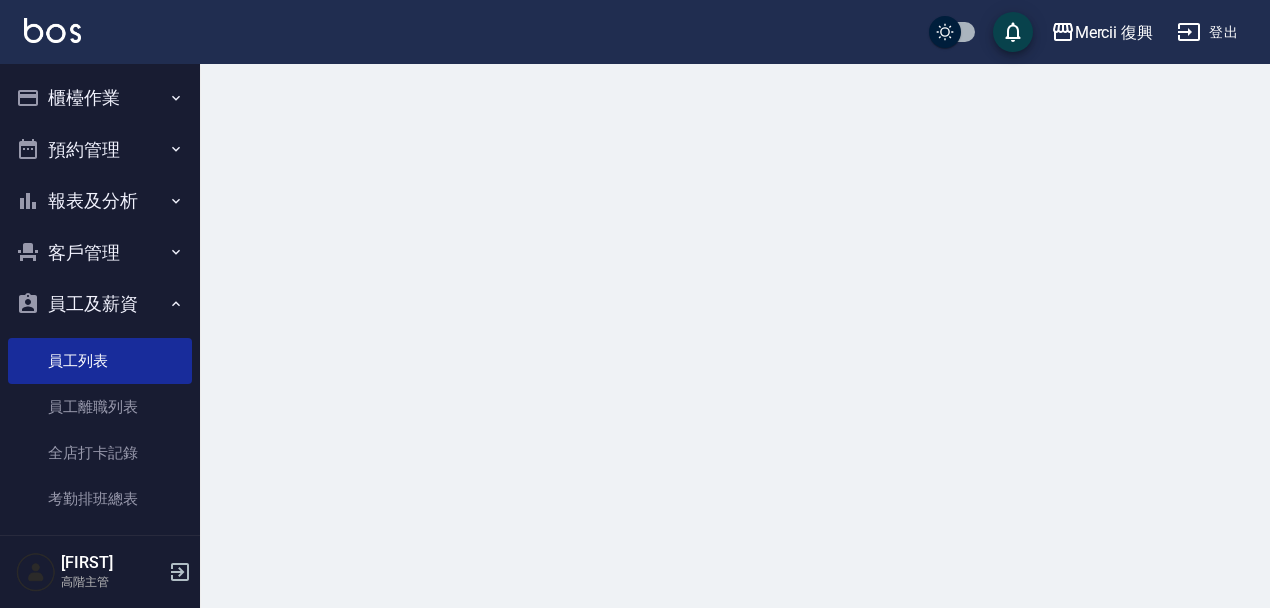 scroll, scrollTop: 0, scrollLeft: 0, axis: both 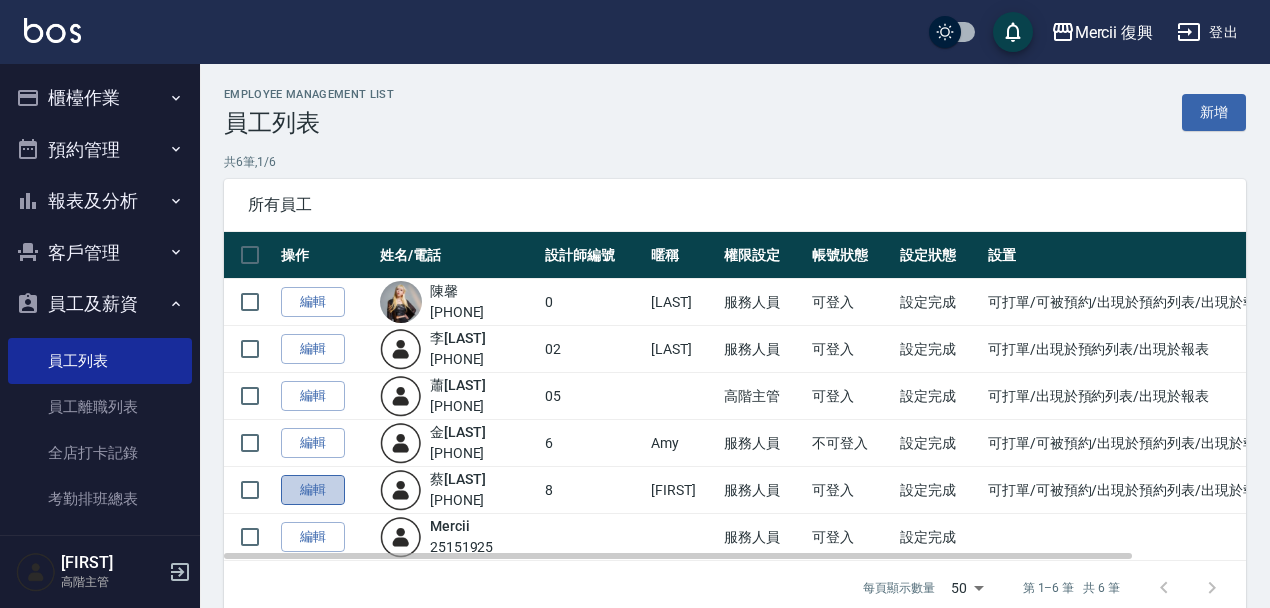 click on "編輯" at bounding box center (313, 490) 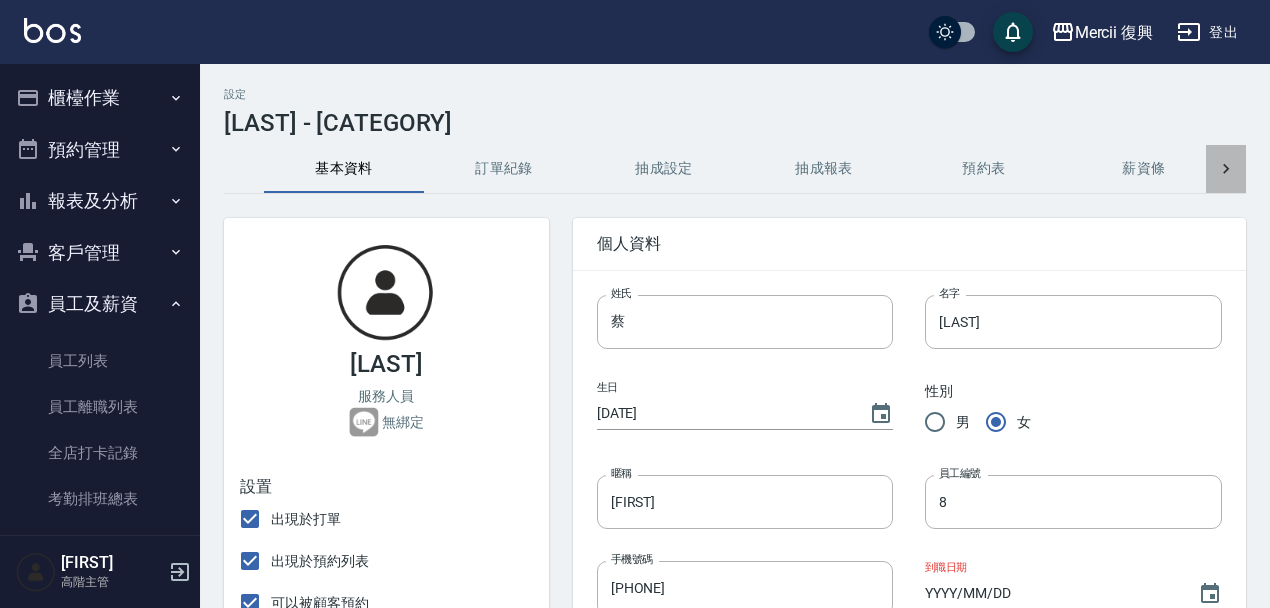 click 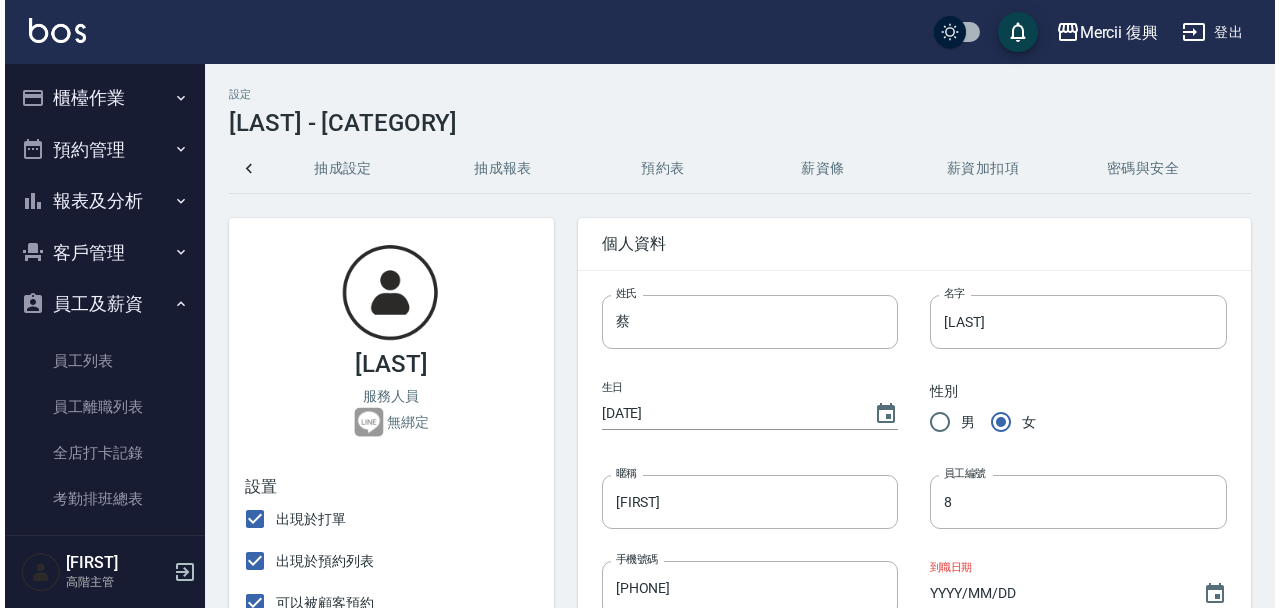 scroll, scrollTop: 0, scrollLeft: 498, axis: horizontal 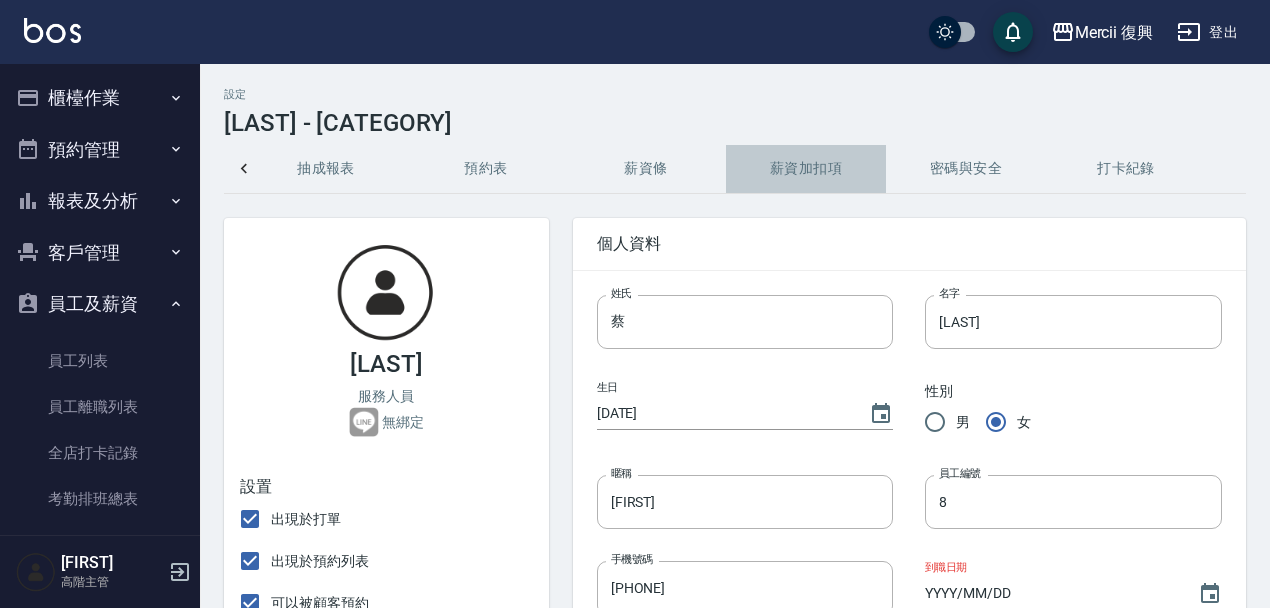 drag, startPoint x: 795, startPoint y: 169, endPoint x: 853, endPoint y: 175, distance: 58.30952 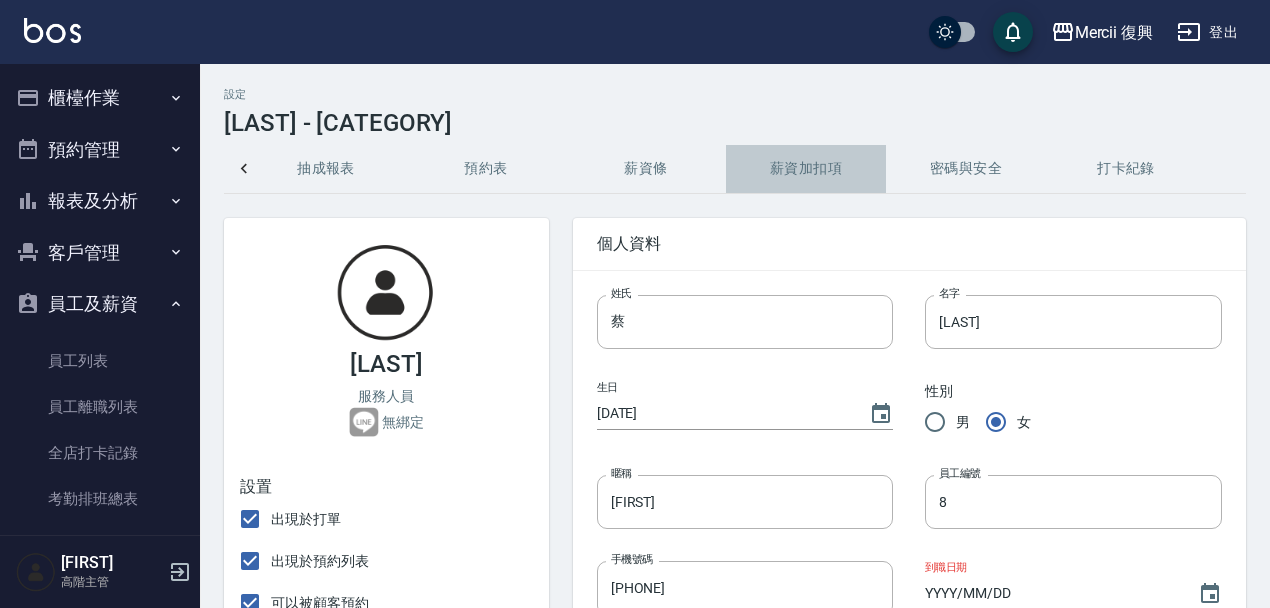 click on "薪資加扣項" at bounding box center (806, 169) 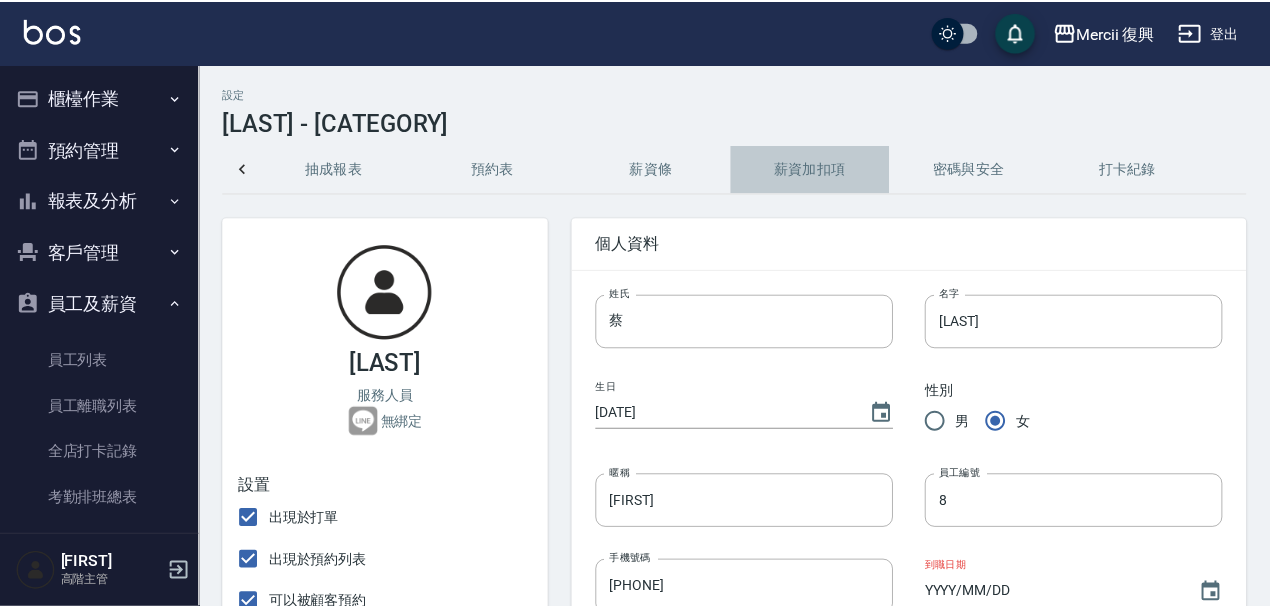 scroll, scrollTop: 0, scrollLeft: 488, axis: horizontal 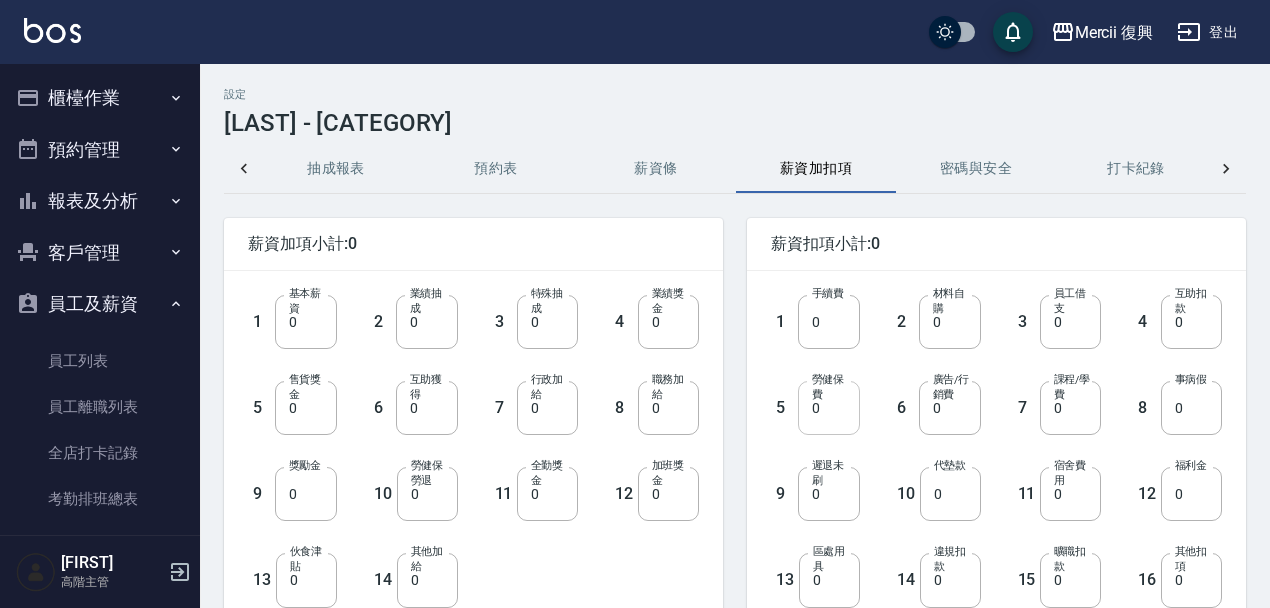 click on "0" at bounding box center [828, 408] 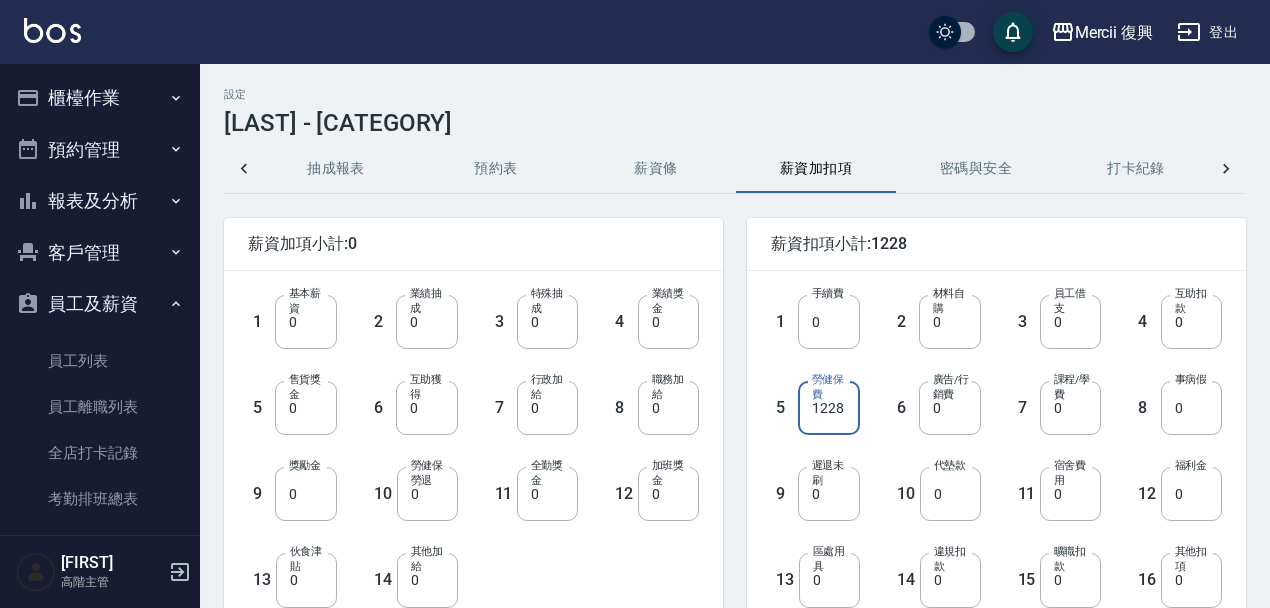 type on "1228" 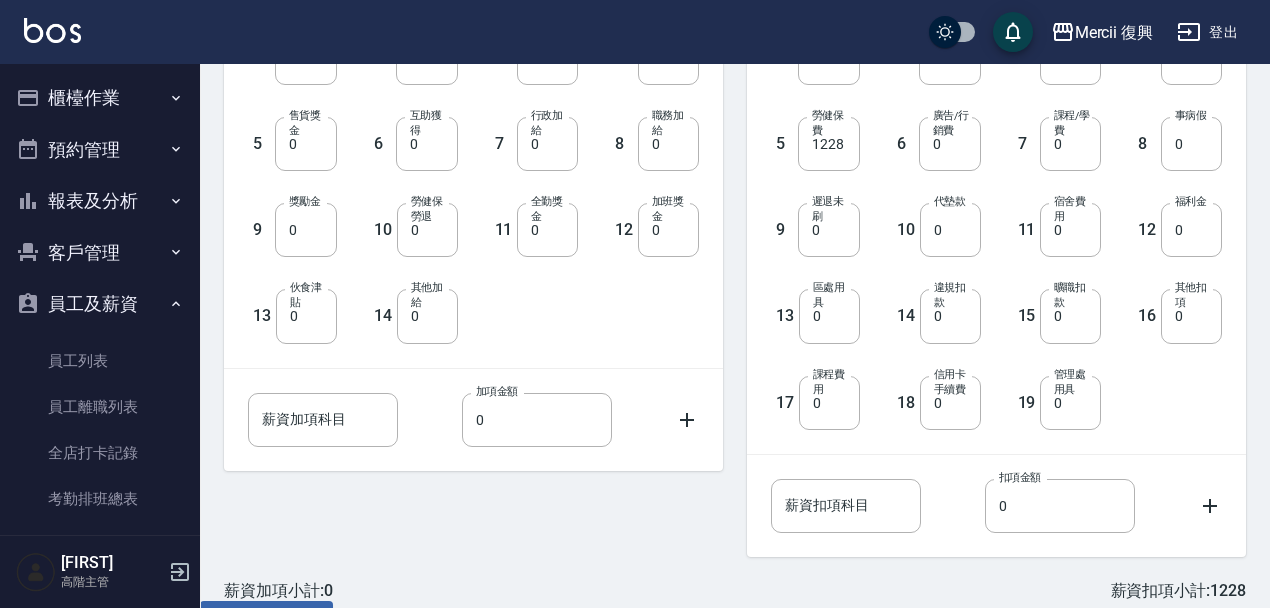 scroll, scrollTop: 317, scrollLeft: 0, axis: vertical 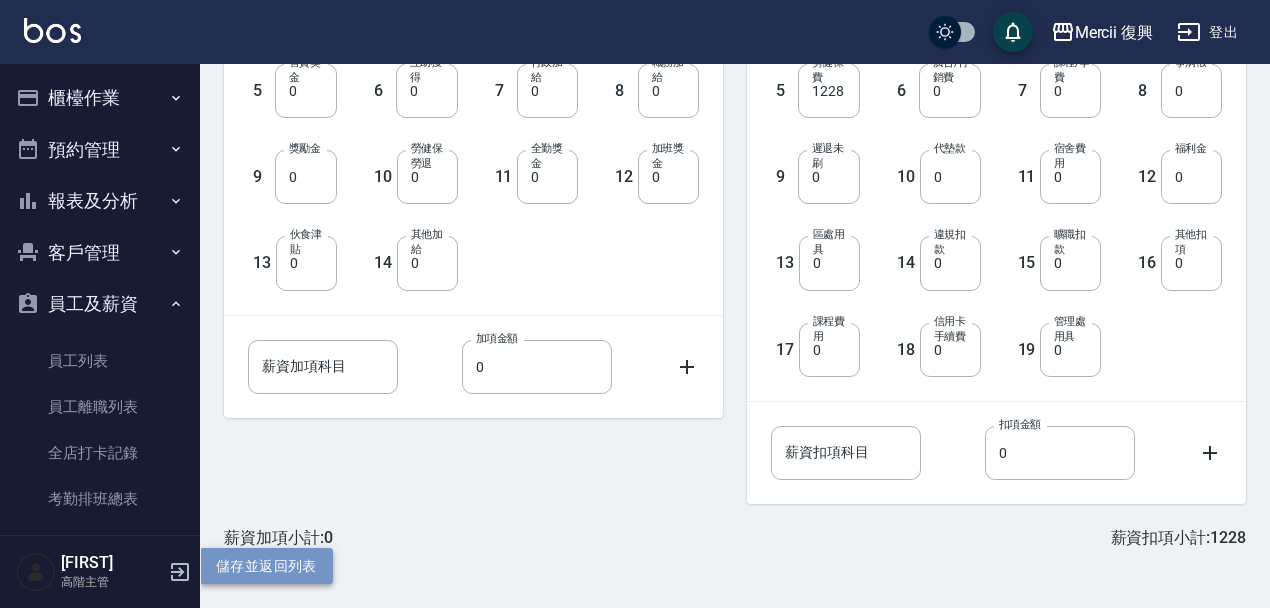 click on "儲存並返回列表" at bounding box center (266, 566) 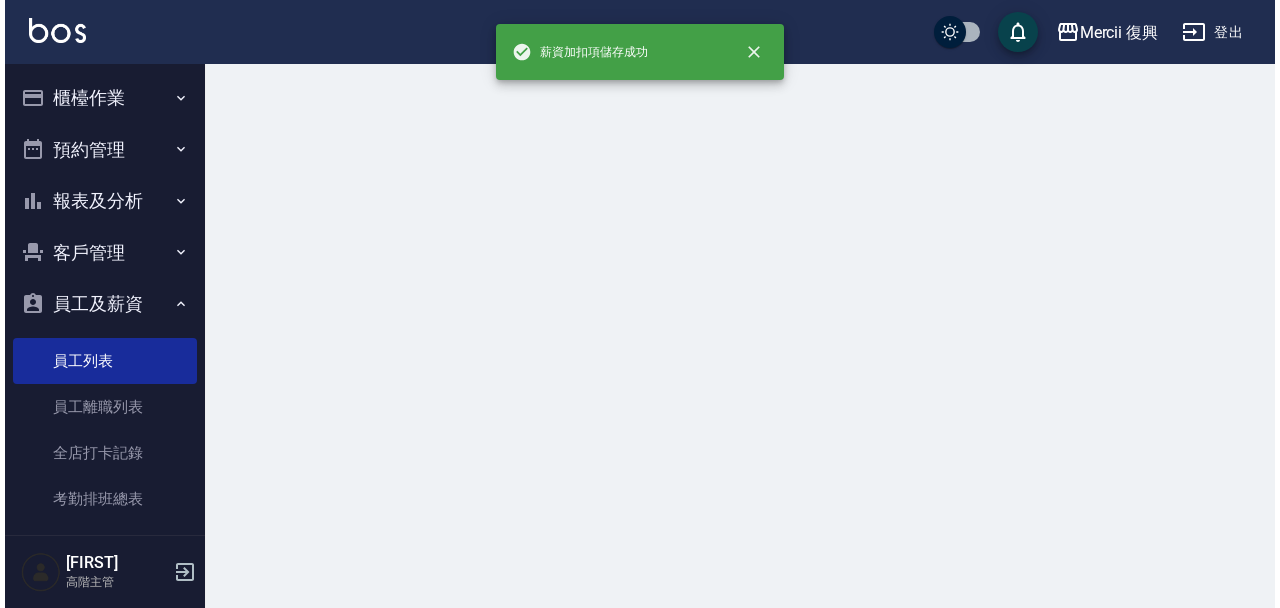 scroll, scrollTop: 0, scrollLeft: 0, axis: both 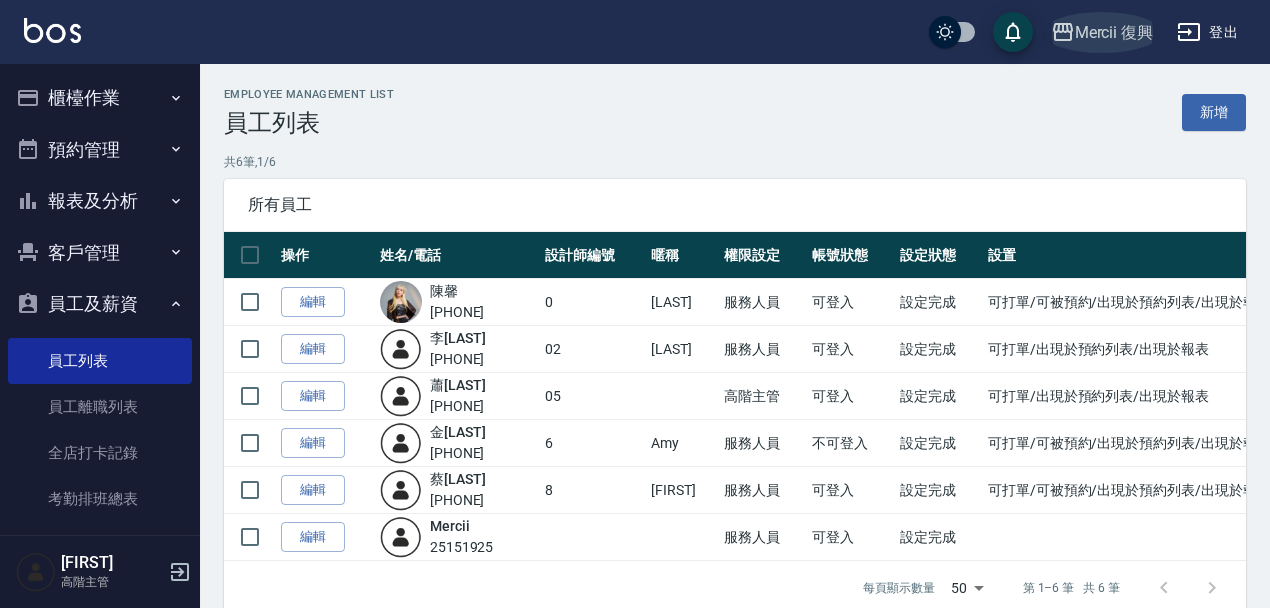 click on "Mercii 復興" at bounding box center [1114, 32] 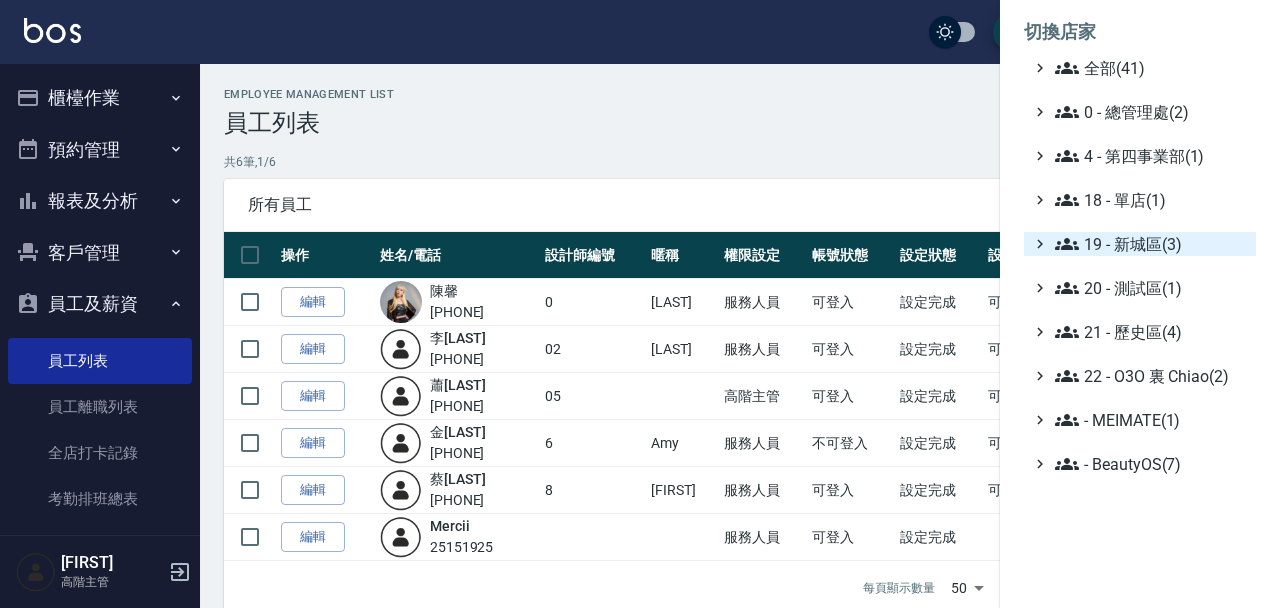 click on "19 - 新城區(3)" at bounding box center [1151, 244] 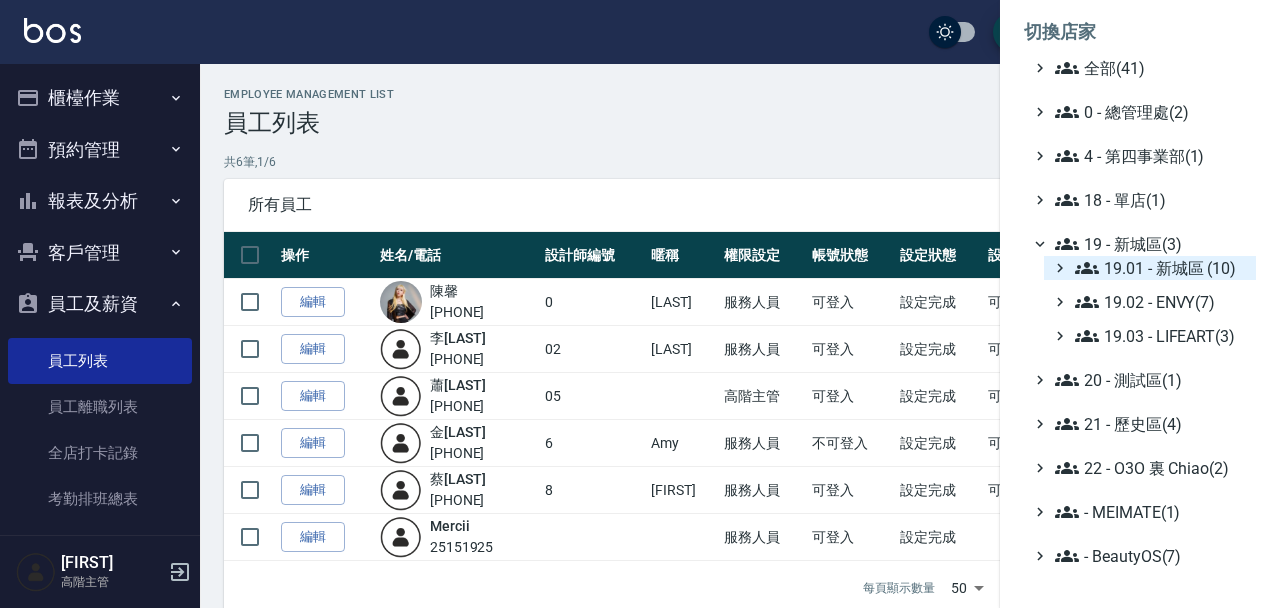 click on "19.01 - 新城區 (10)" at bounding box center [1161, 268] 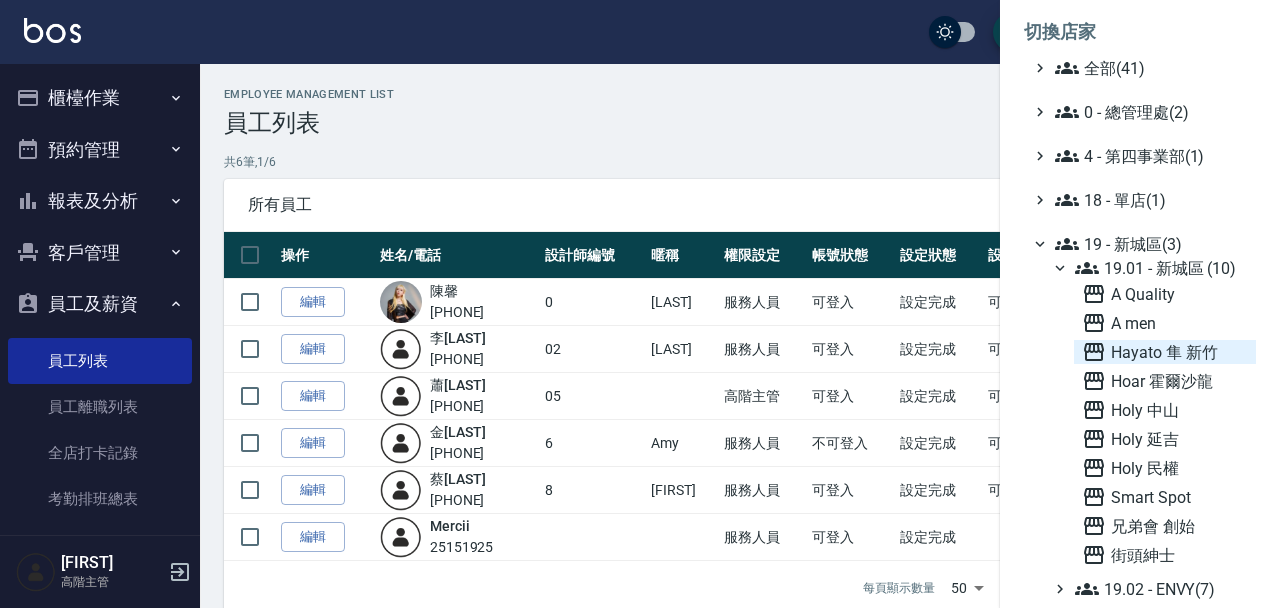 click on "Hayato 隼 新竹" at bounding box center [1165, 352] 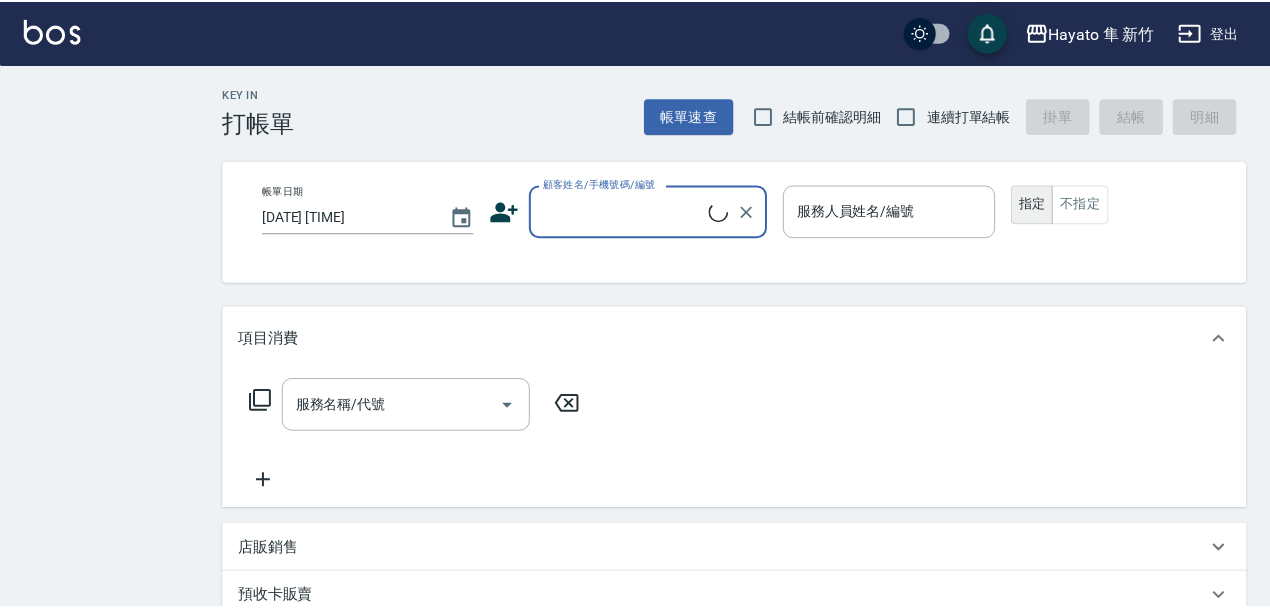 scroll, scrollTop: 0, scrollLeft: 0, axis: both 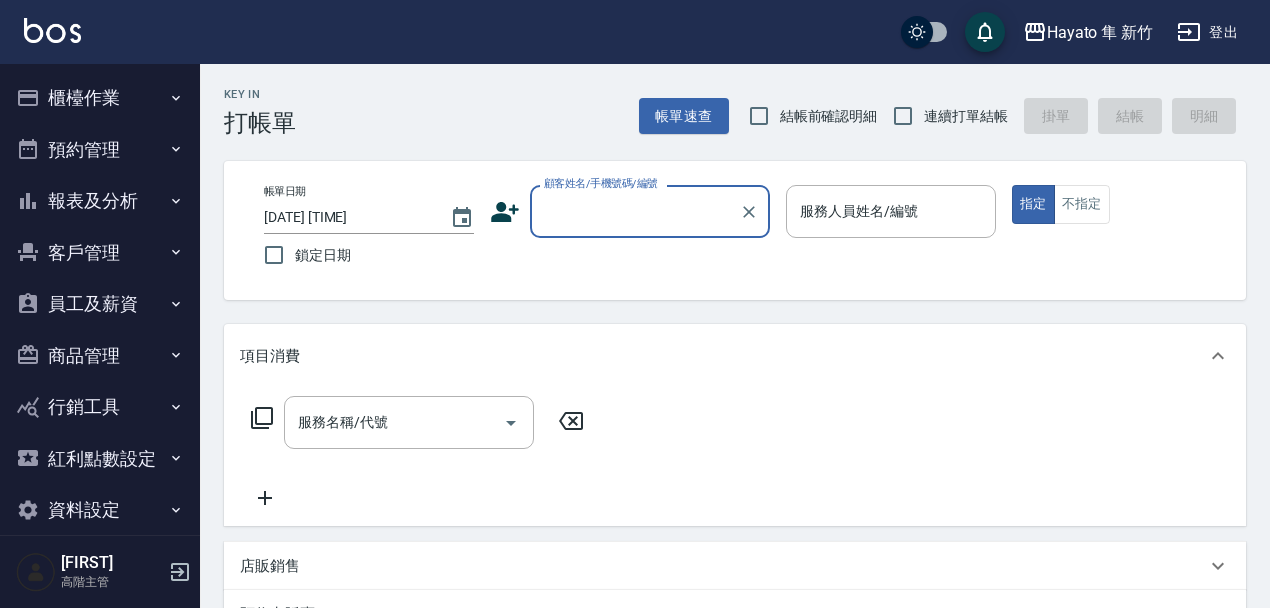 click on "員工及薪資" at bounding box center (100, 304) 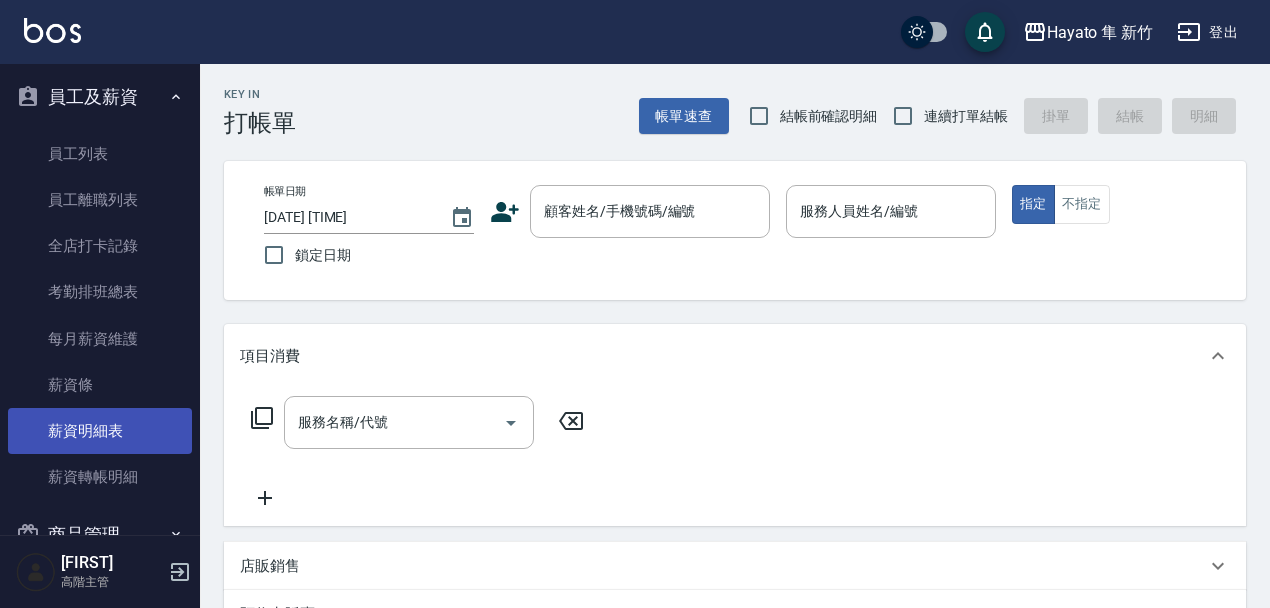 scroll, scrollTop: 216, scrollLeft: 0, axis: vertical 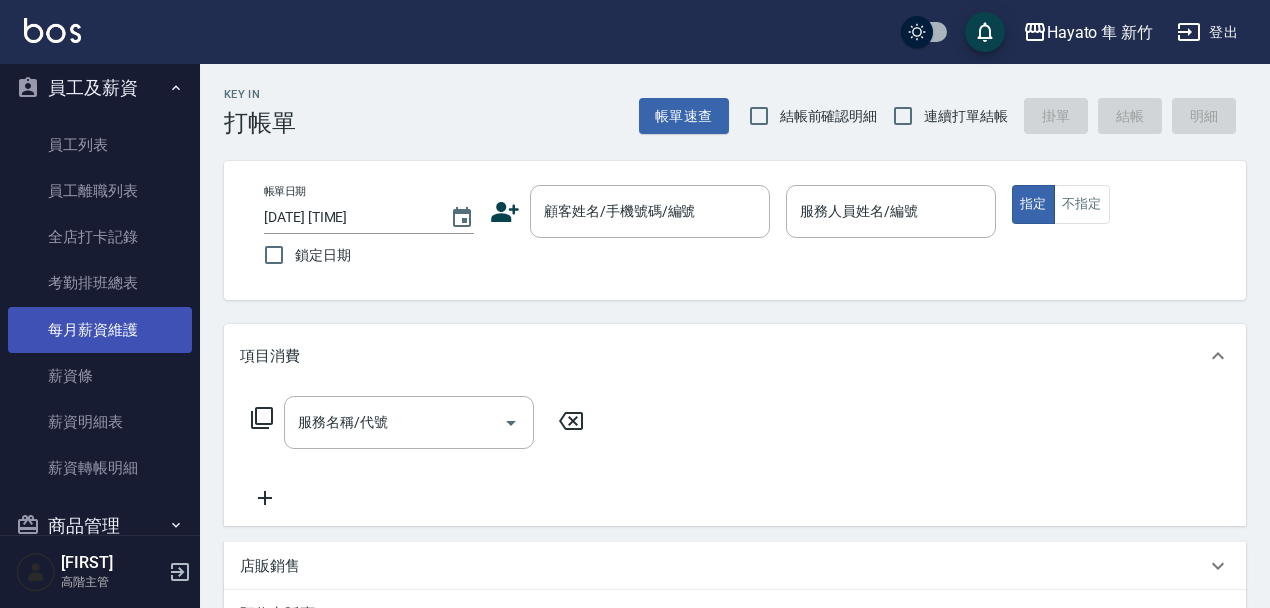 click on "每月薪資維護" at bounding box center [100, 330] 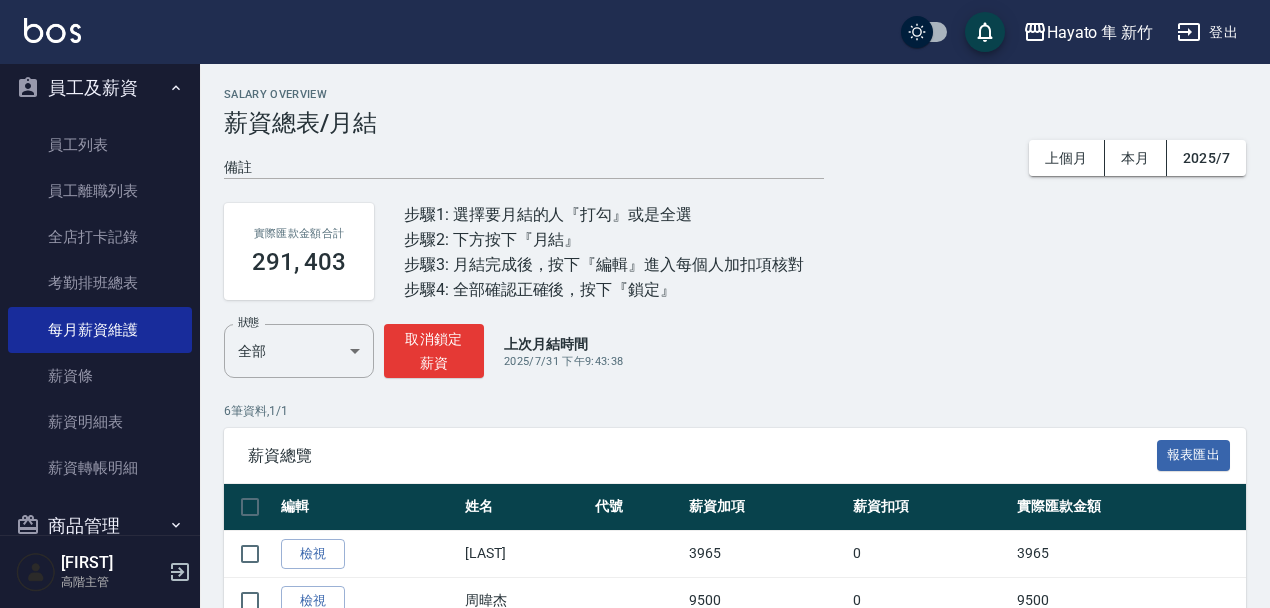 scroll, scrollTop: 250, scrollLeft: 0, axis: vertical 